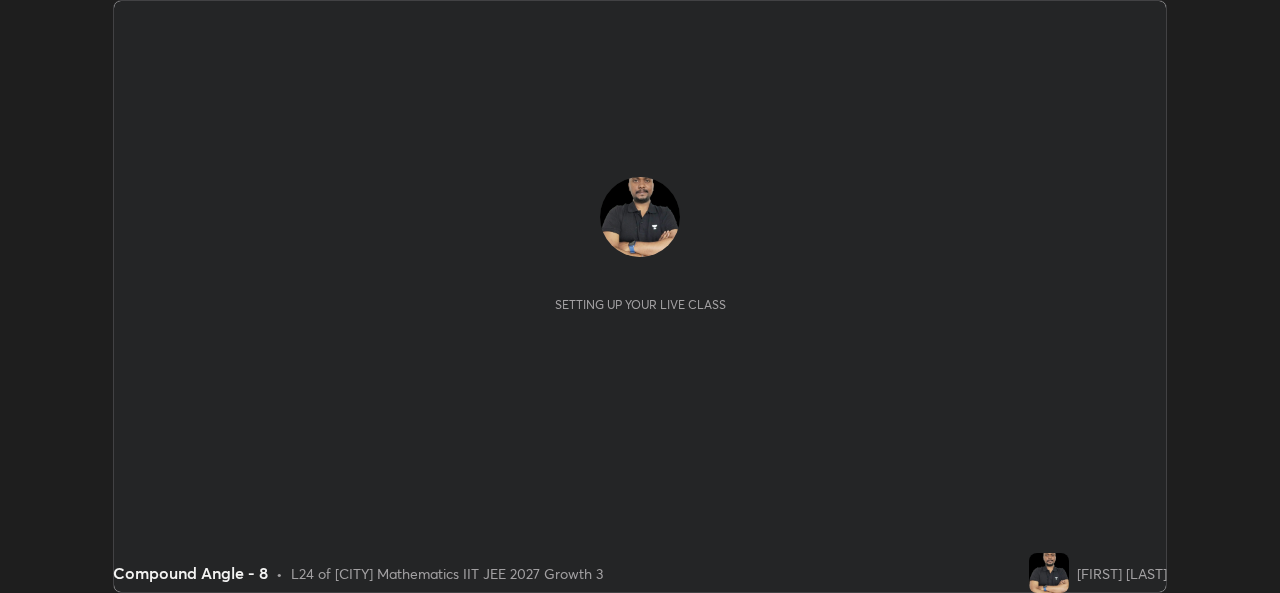 scroll, scrollTop: 0, scrollLeft: 0, axis: both 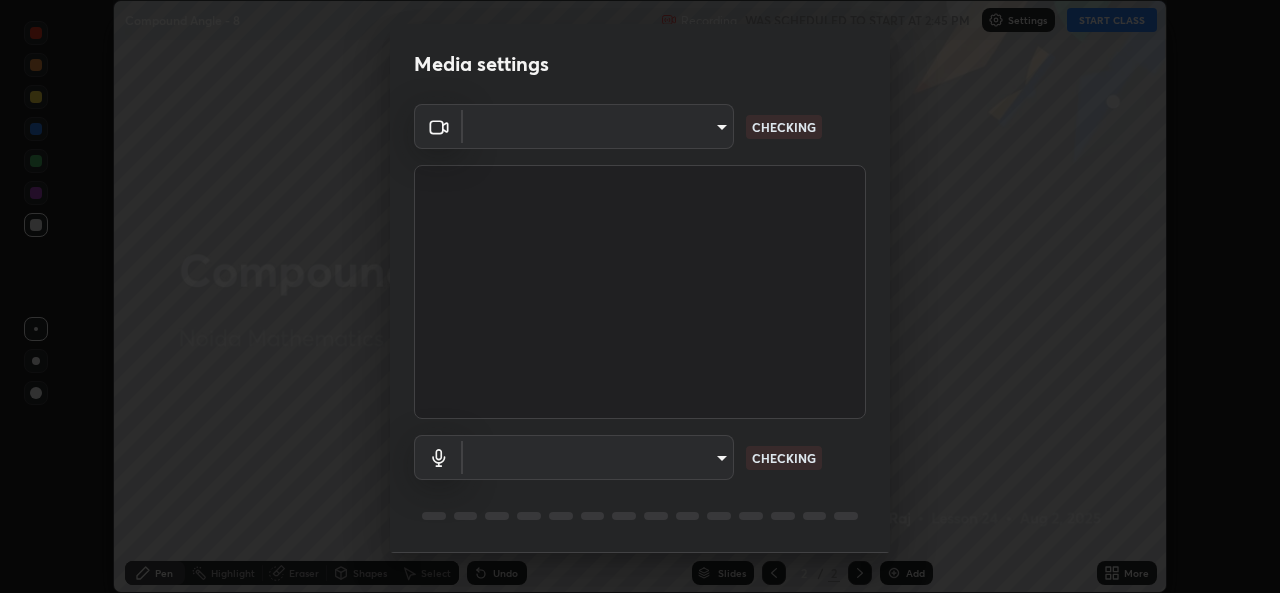 type on "b83fcbaa5aa05f3d9abd7ba45b5566f5f8b9b0dc3c34ab685f1834583bd00222" 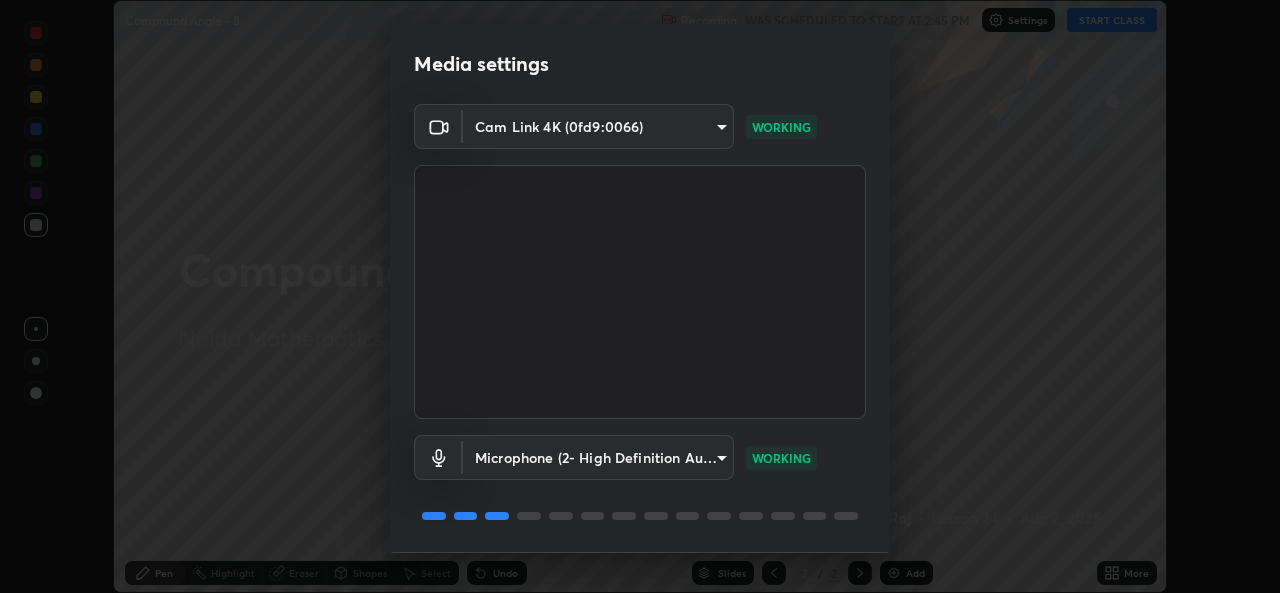 scroll, scrollTop: 63, scrollLeft: 0, axis: vertical 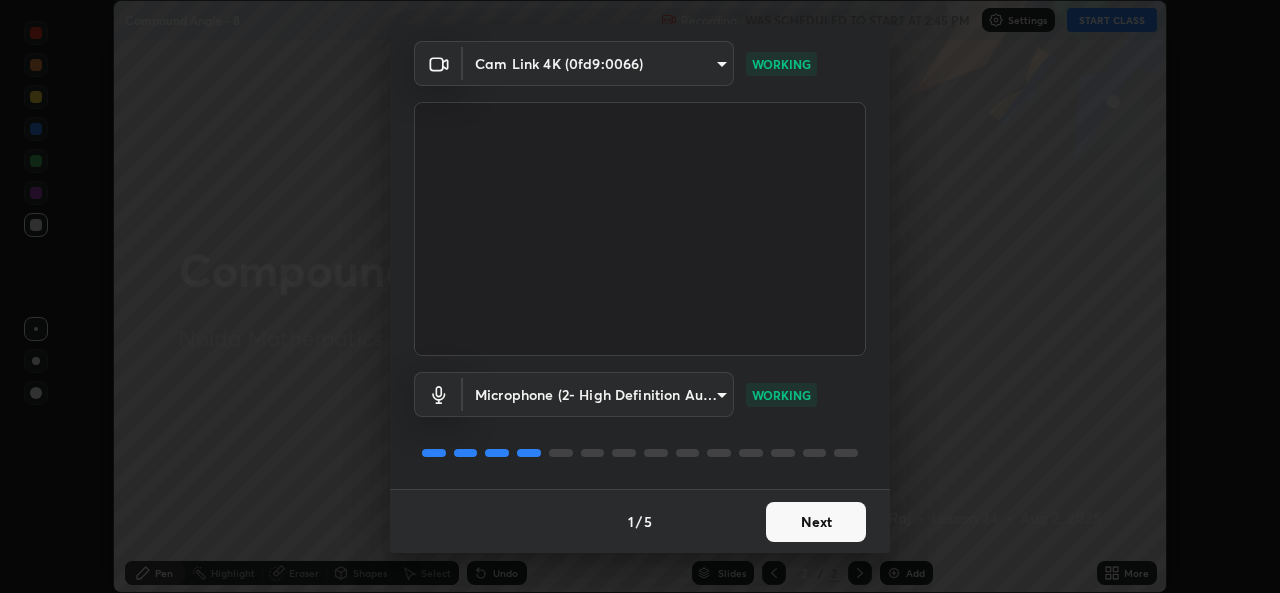 click on "Next" at bounding box center (816, 522) 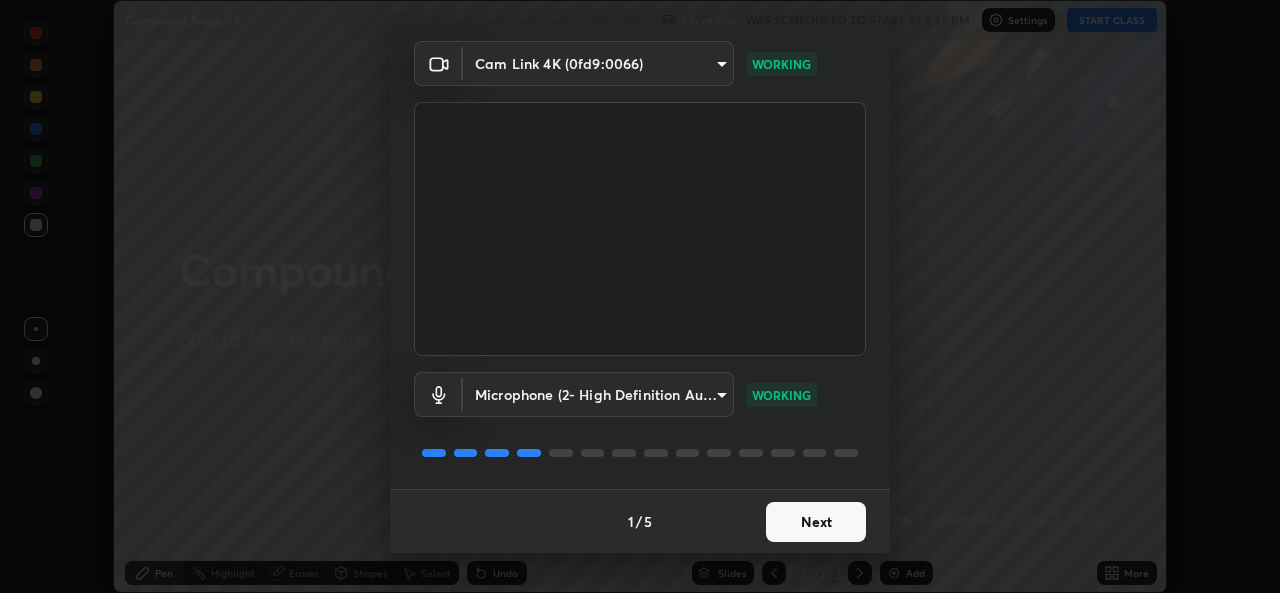 scroll, scrollTop: 0, scrollLeft: 0, axis: both 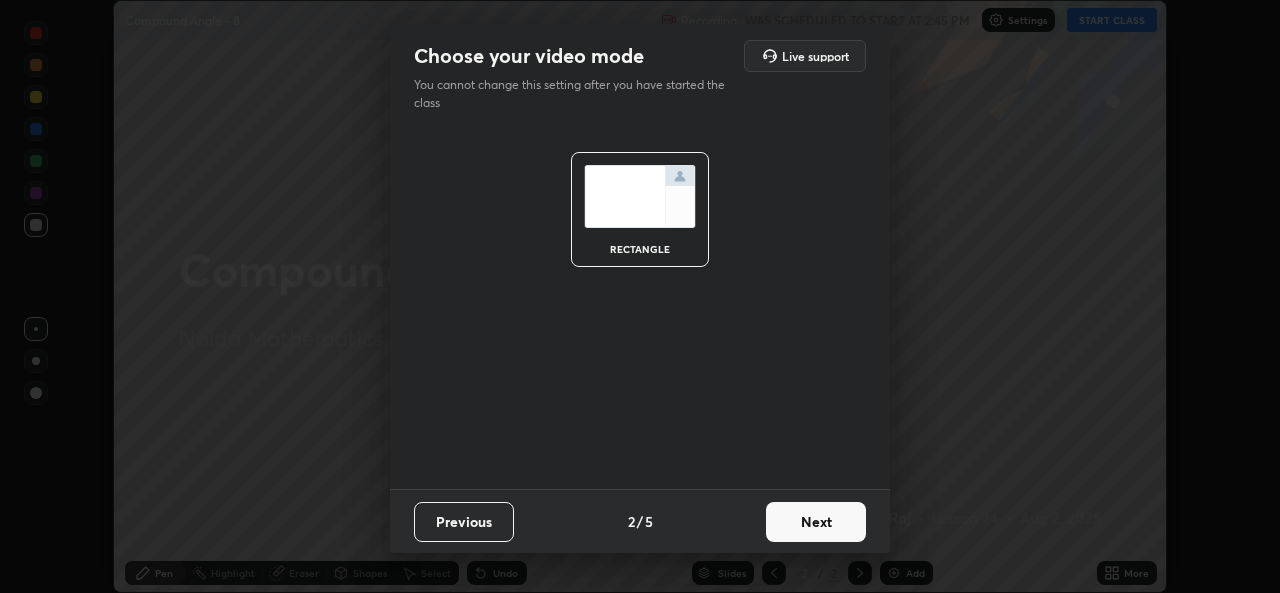 click on "Next" at bounding box center (816, 522) 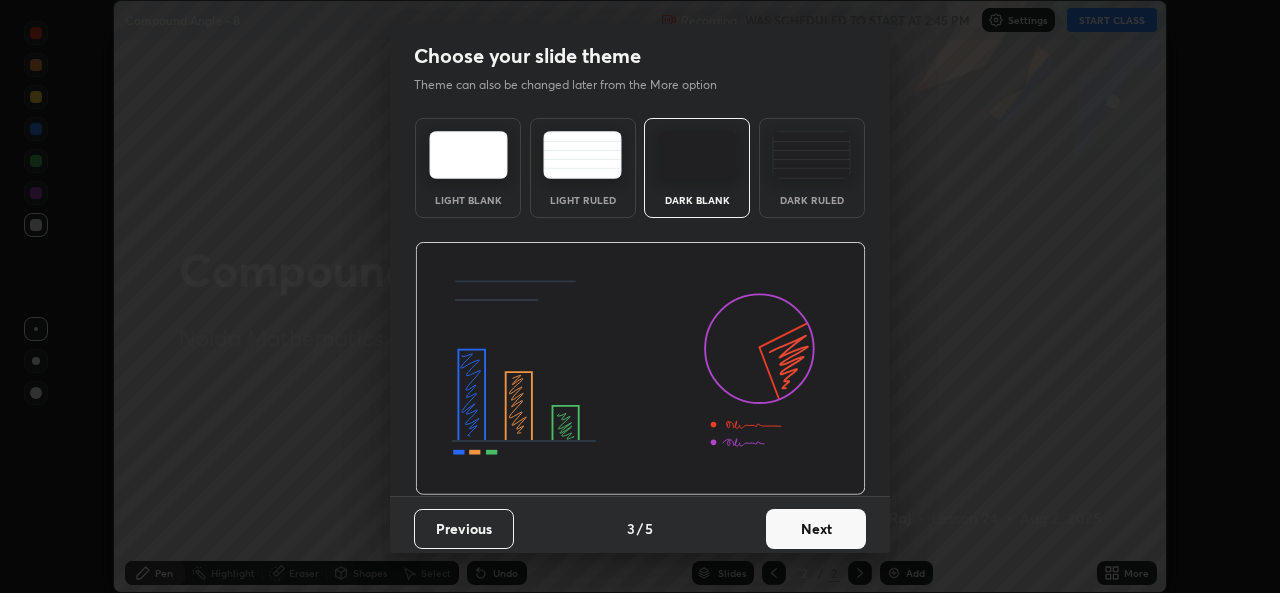 click on "Next" at bounding box center (816, 529) 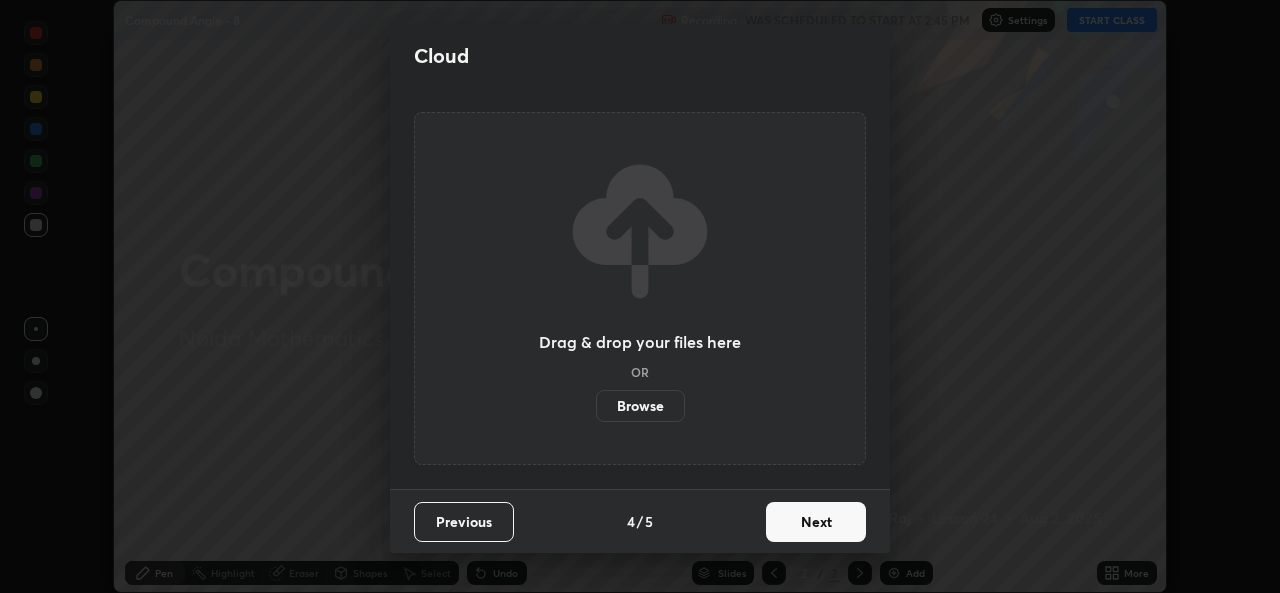 click on "Next" at bounding box center (816, 522) 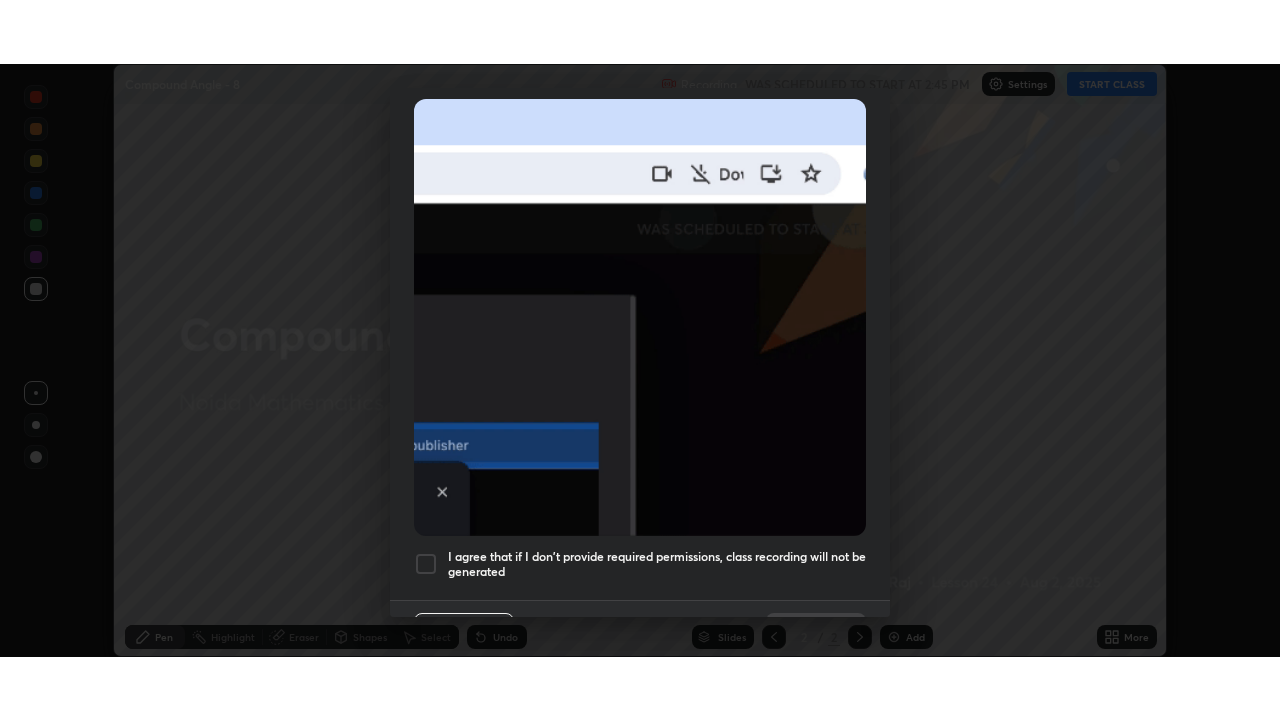 scroll, scrollTop: 471, scrollLeft: 0, axis: vertical 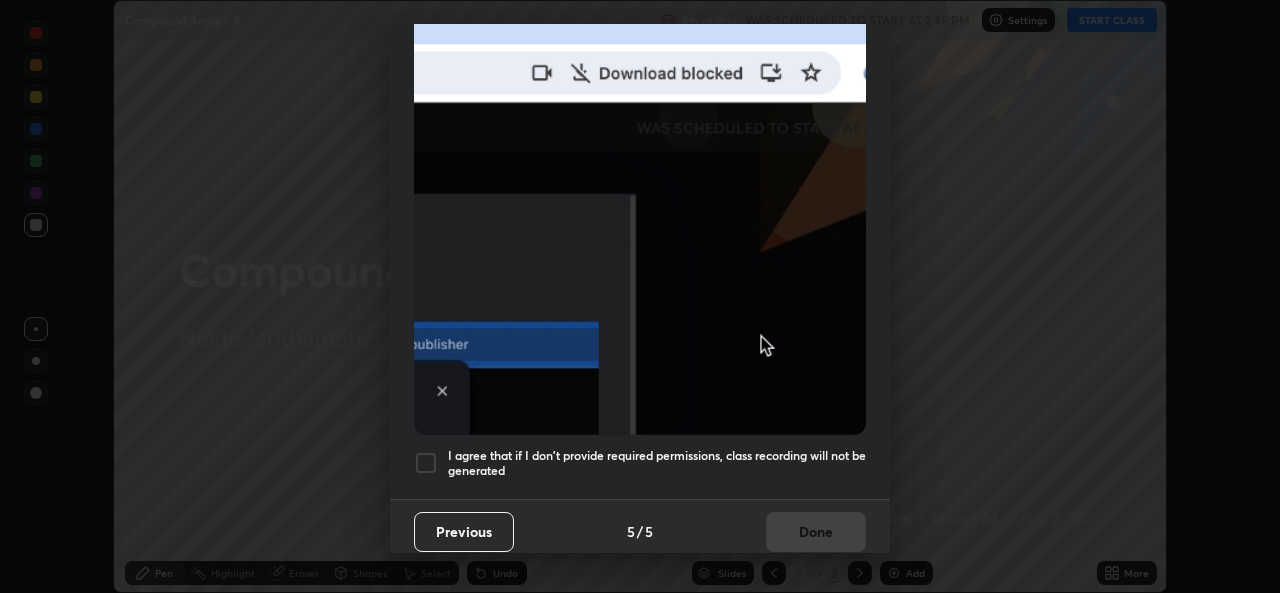 click on "I agree that if I don't provide required permissions, class recording will not be generated" at bounding box center [657, 463] 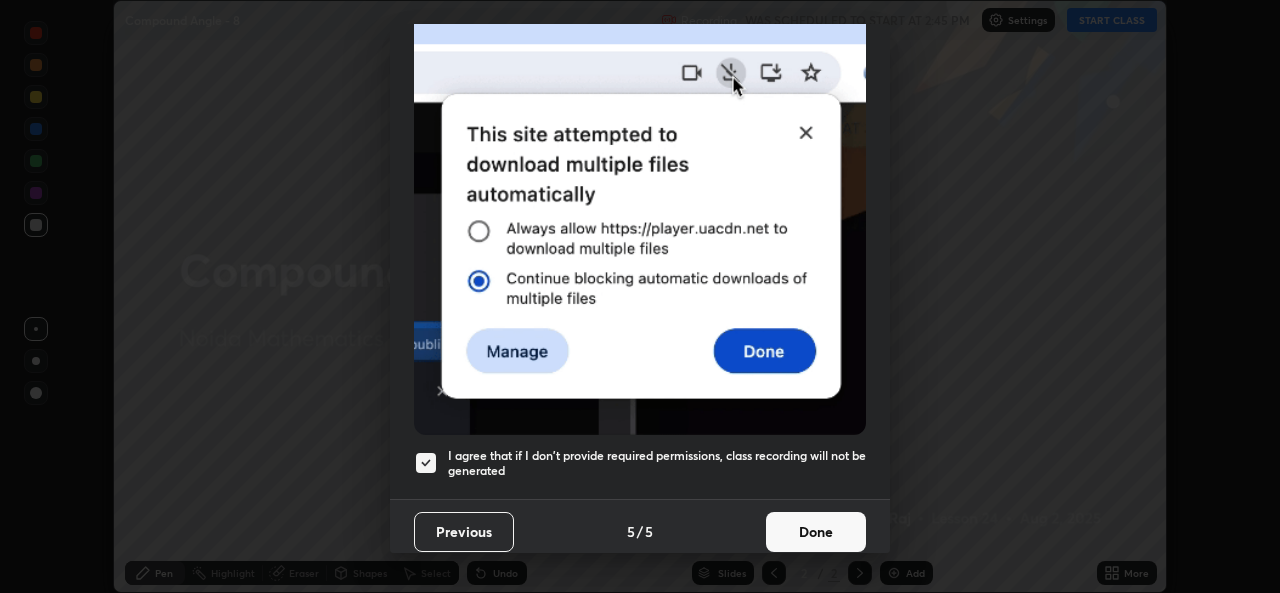 click on "Done" at bounding box center [816, 532] 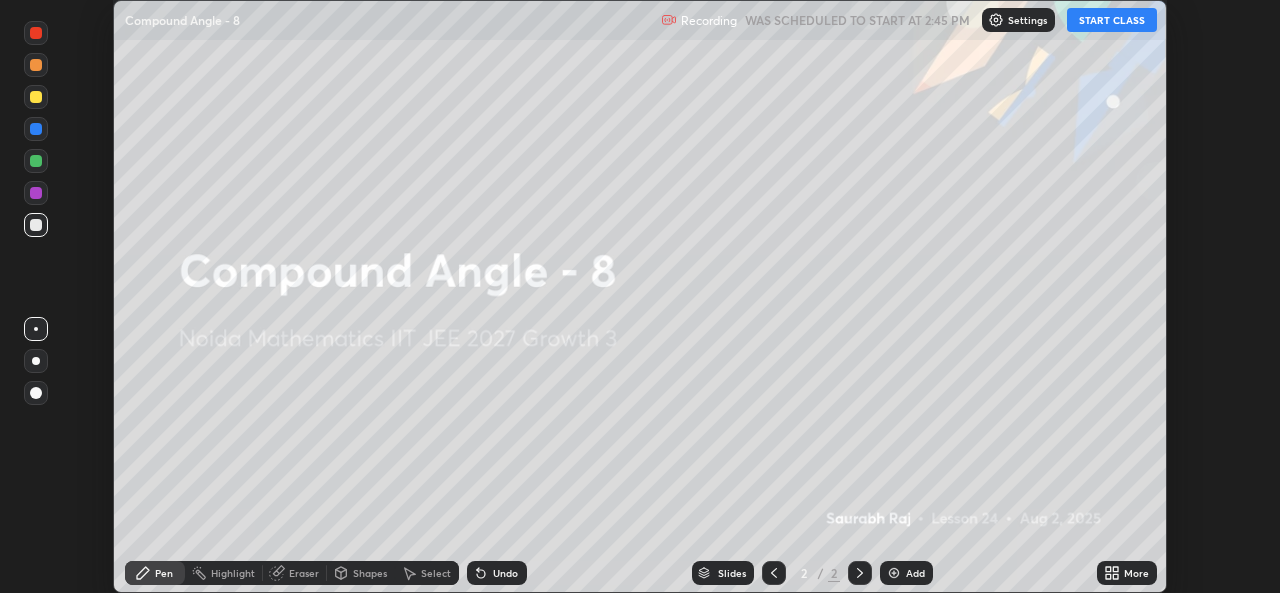 click on "More" at bounding box center [1127, 573] 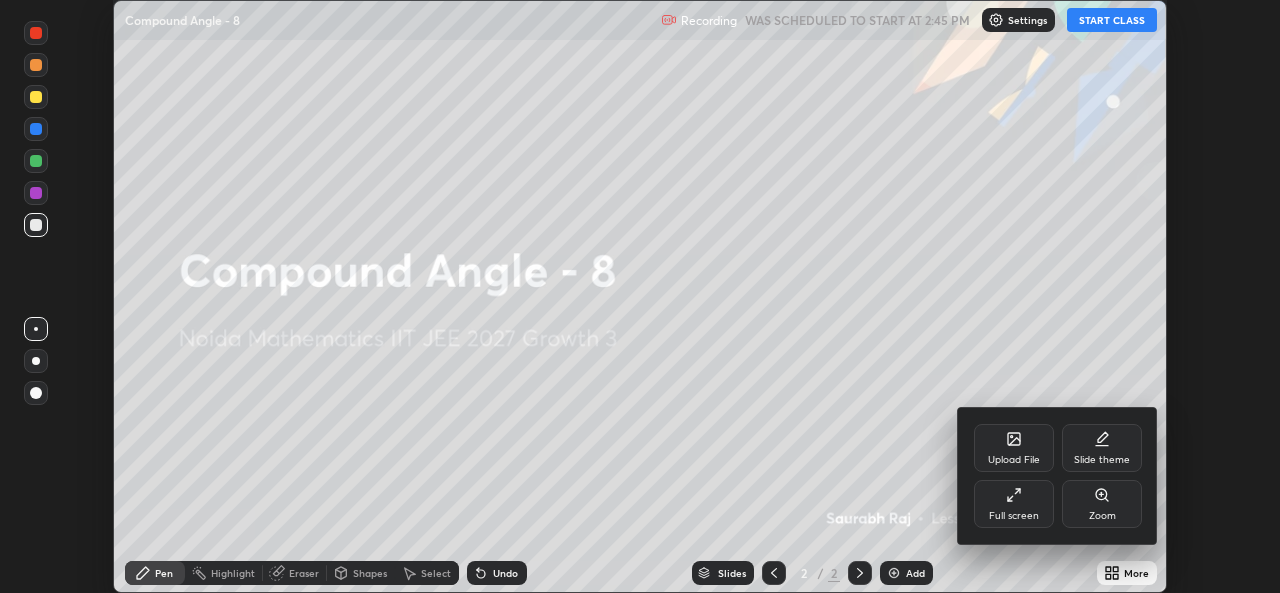 click on "Upload File Slide theme Full screen Zoom" at bounding box center (1058, 476) 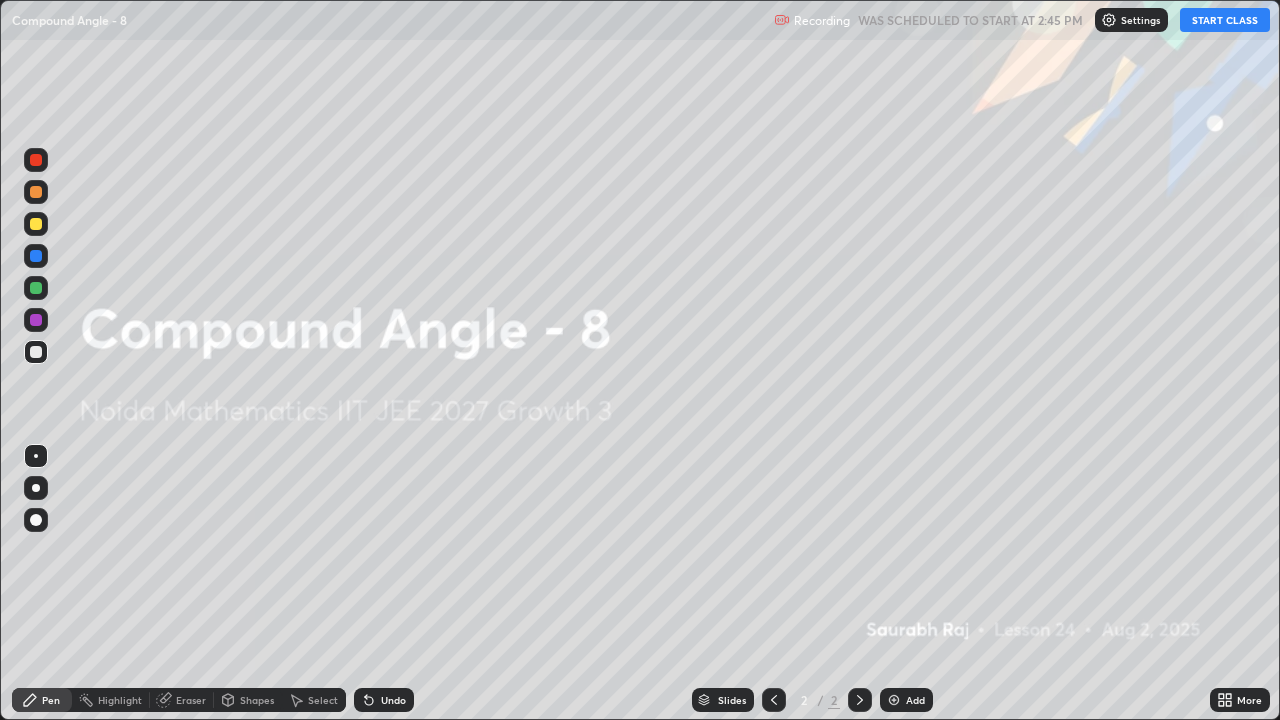 scroll, scrollTop: 99280, scrollLeft: 98720, axis: both 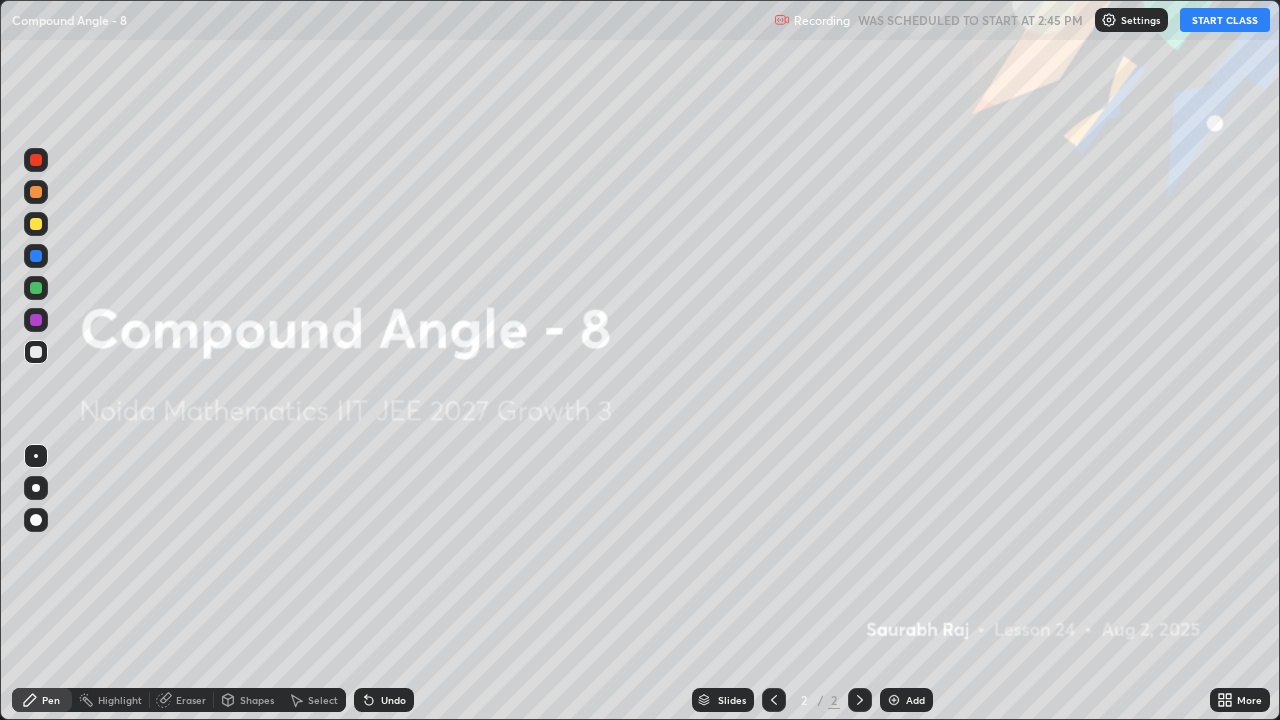click on "START CLASS" at bounding box center (1225, 20) 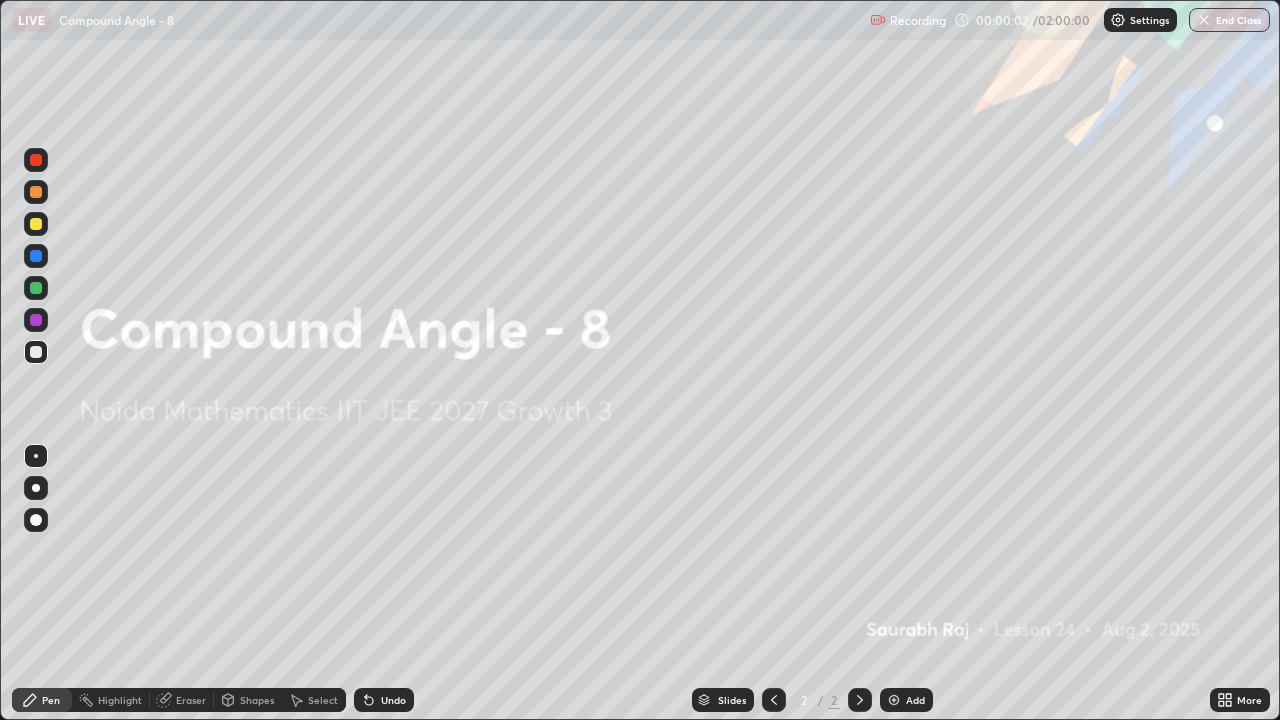 click on "Add" at bounding box center (915, 700) 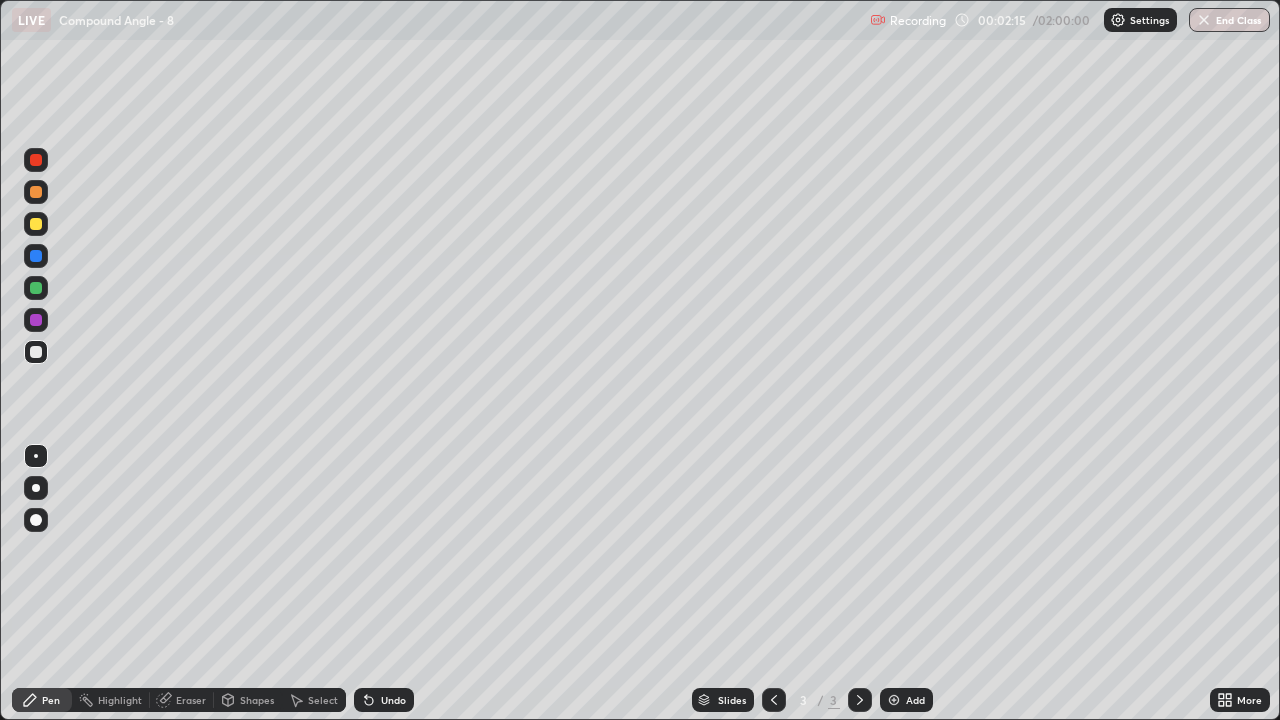 click at bounding box center [36, 224] 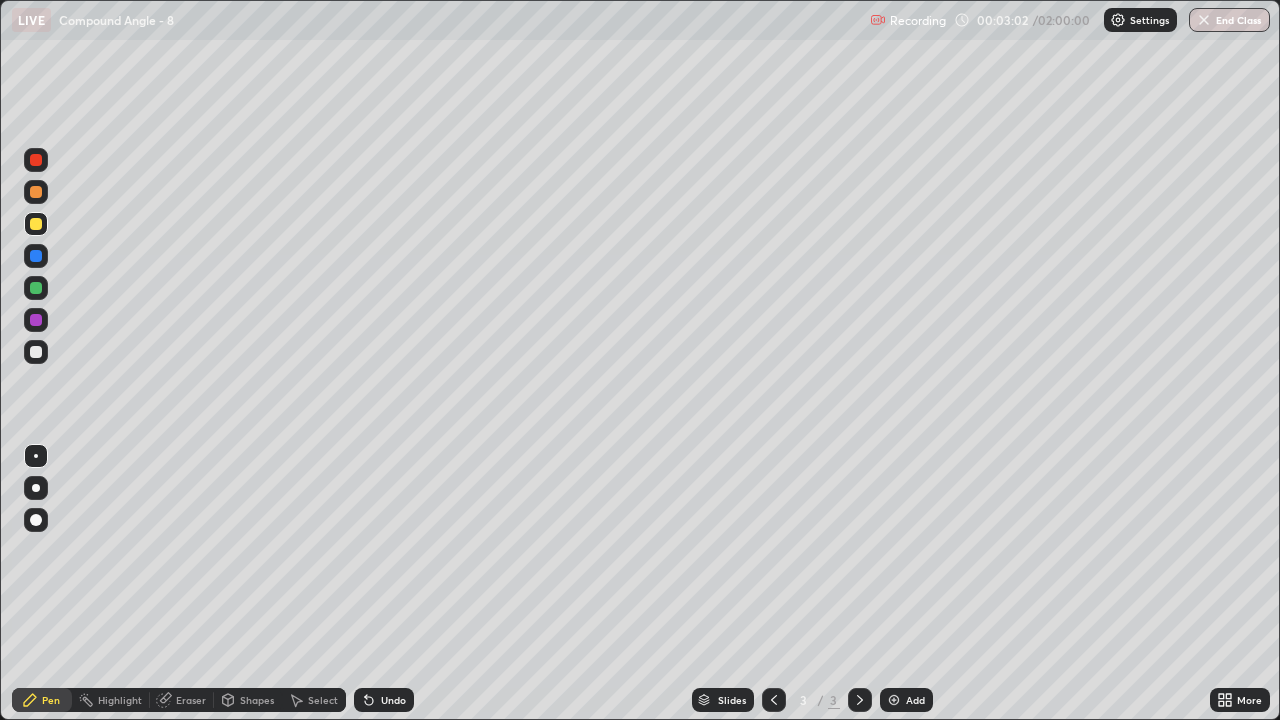 click on "Undo" at bounding box center (393, 700) 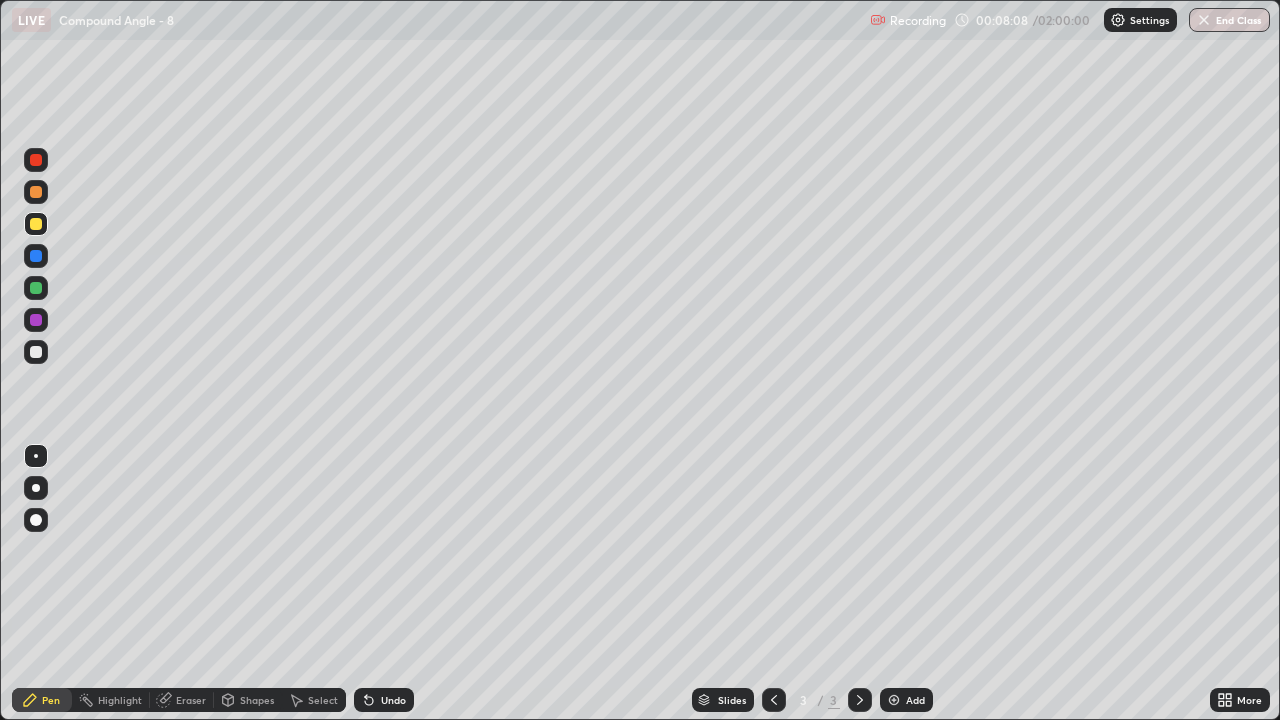 click on "Select" at bounding box center (314, 700) 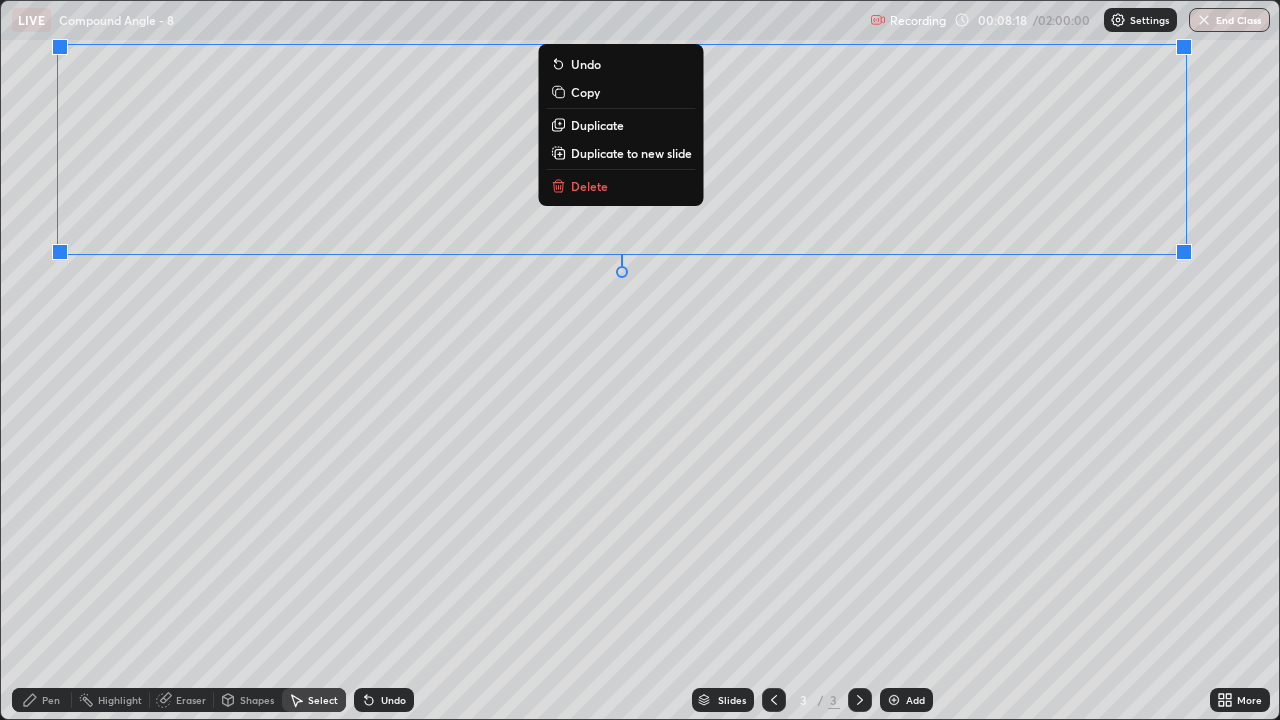 click on "Pen" at bounding box center [51, 700] 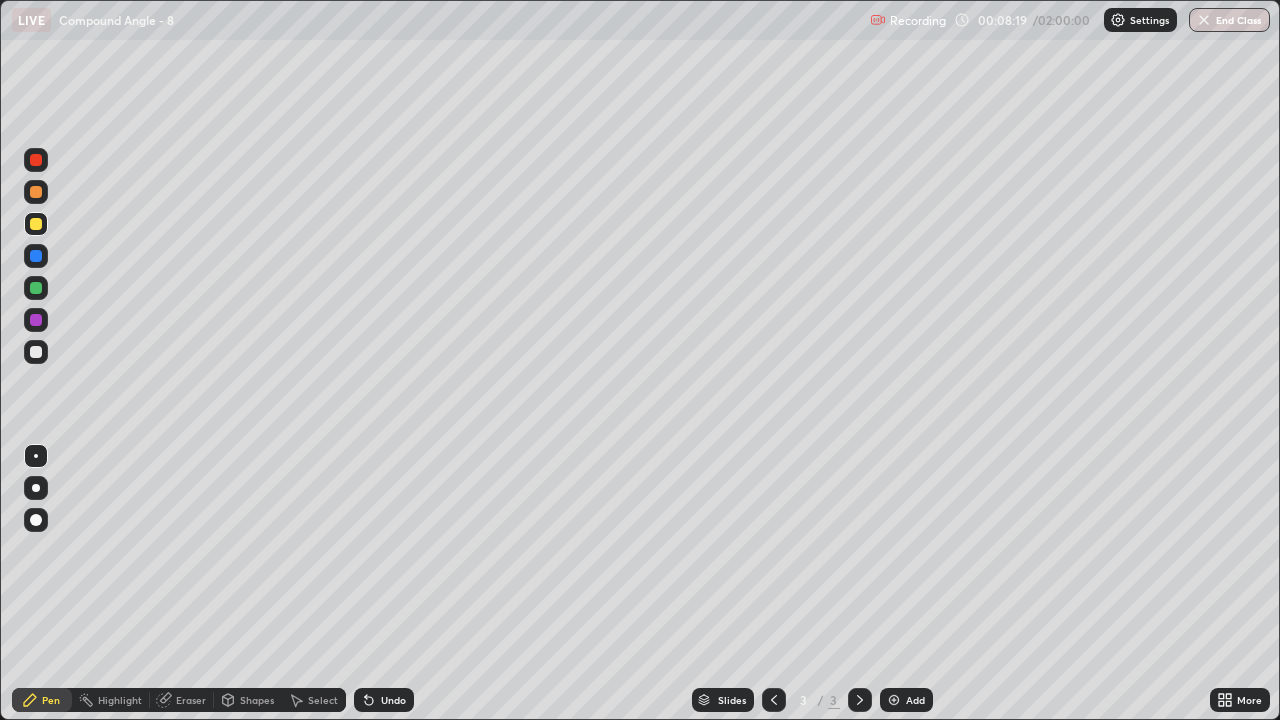 click at bounding box center [36, 352] 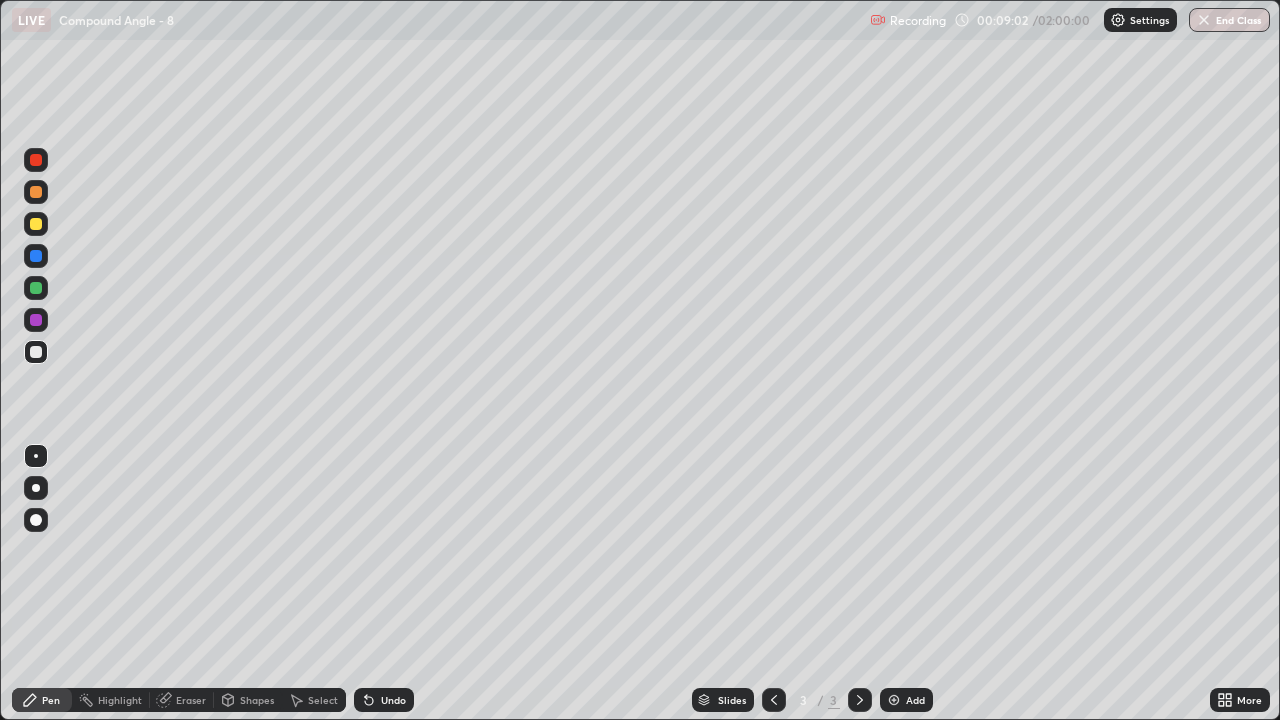 click on "Undo" at bounding box center (384, 700) 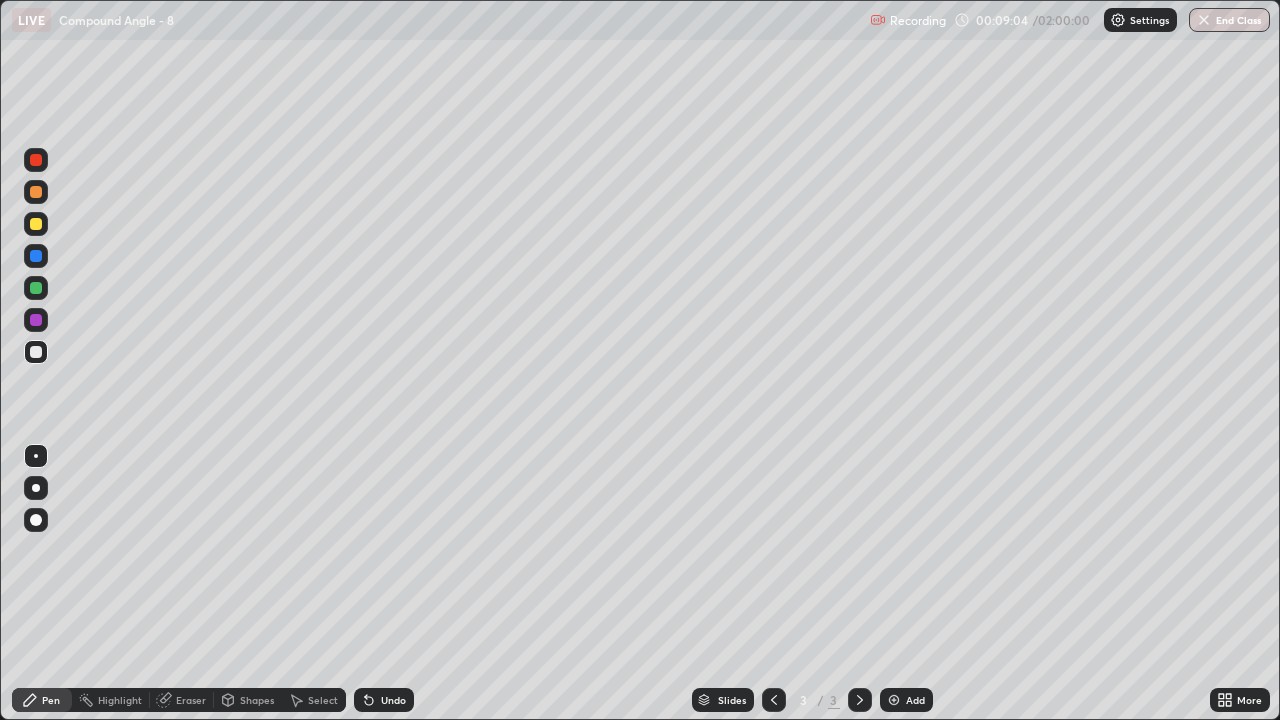 click 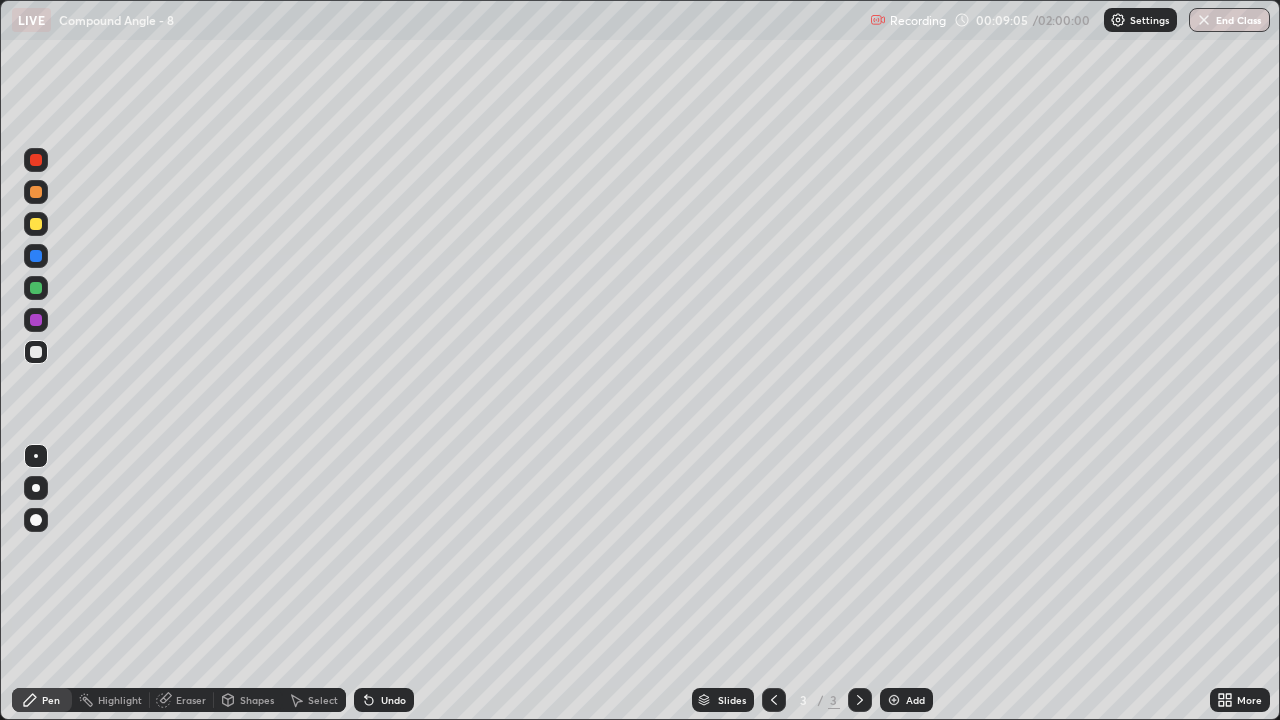 click on "Undo" at bounding box center [384, 700] 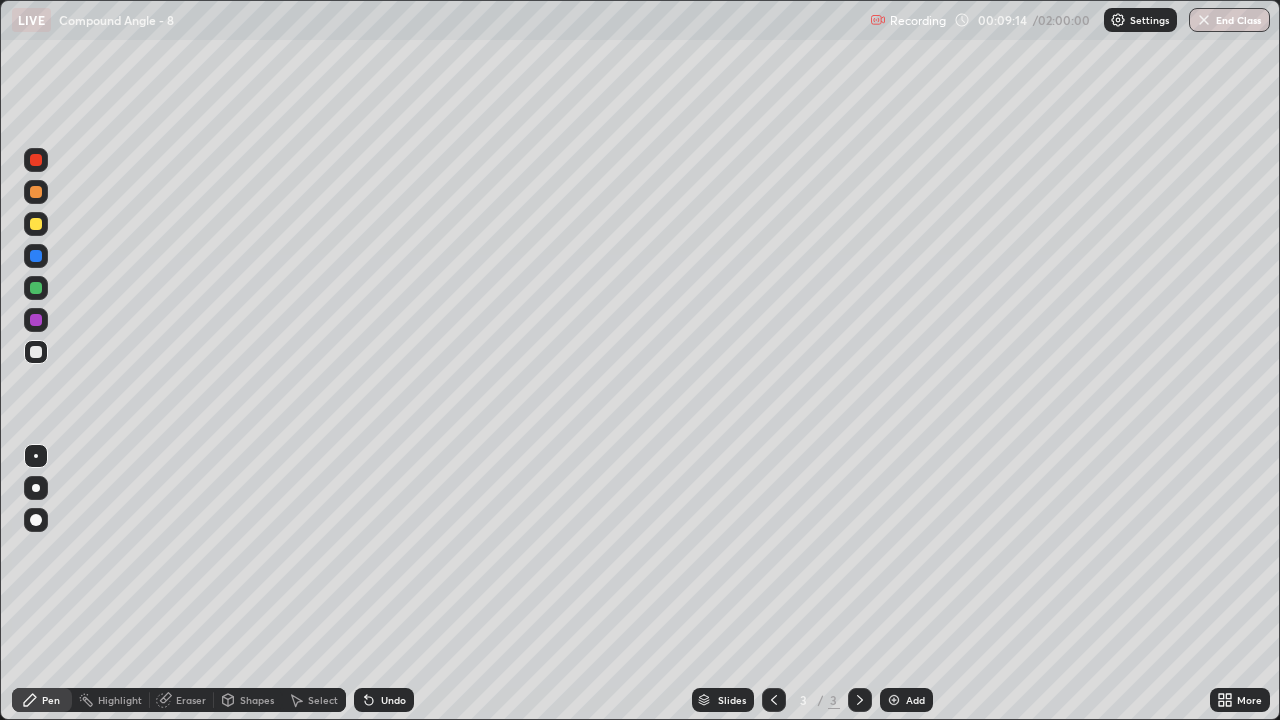 click on "Undo" at bounding box center [393, 700] 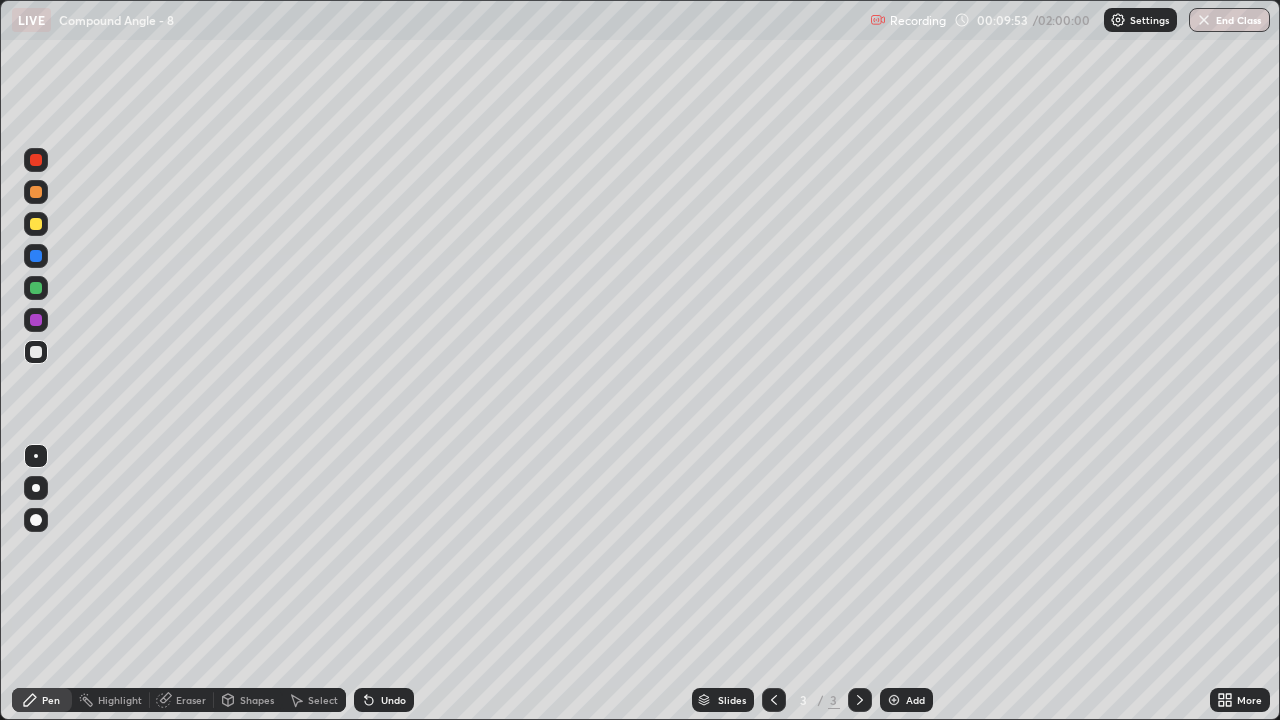 click on "Undo" at bounding box center (384, 700) 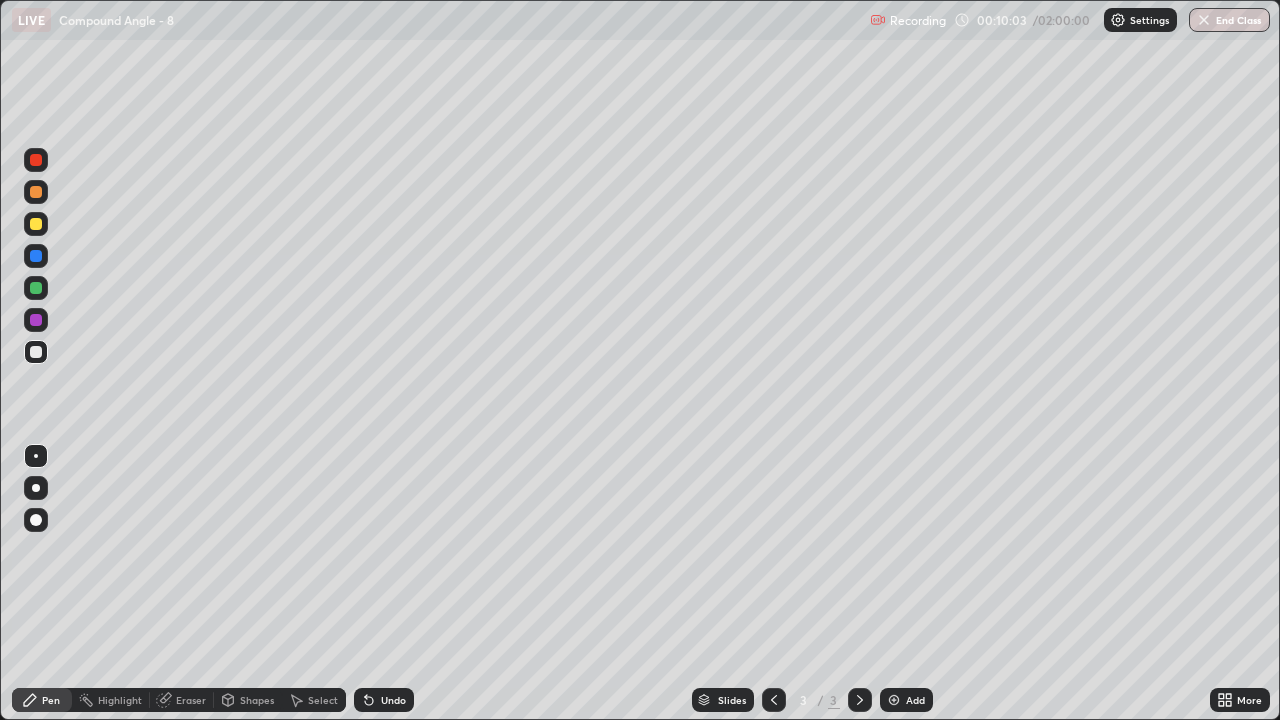 click on "Eraser" at bounding box center [191, 700] 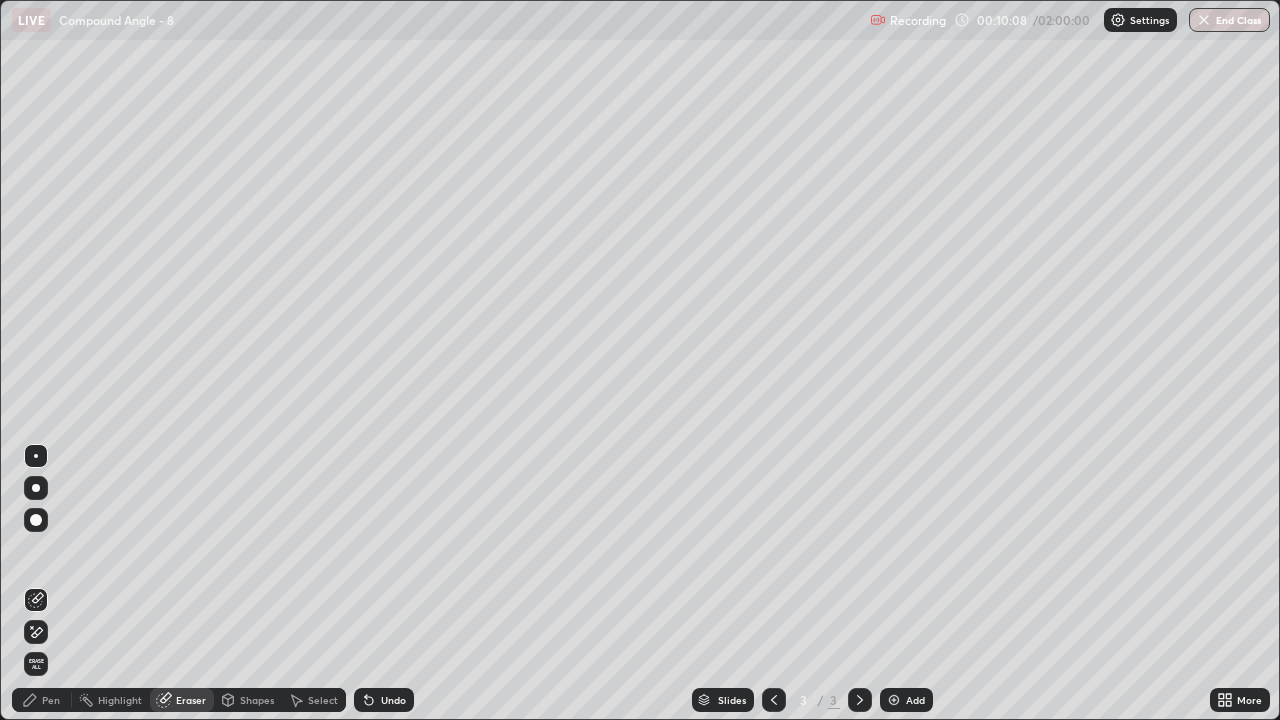 click on "Pen" at bounding box center [42, 700] 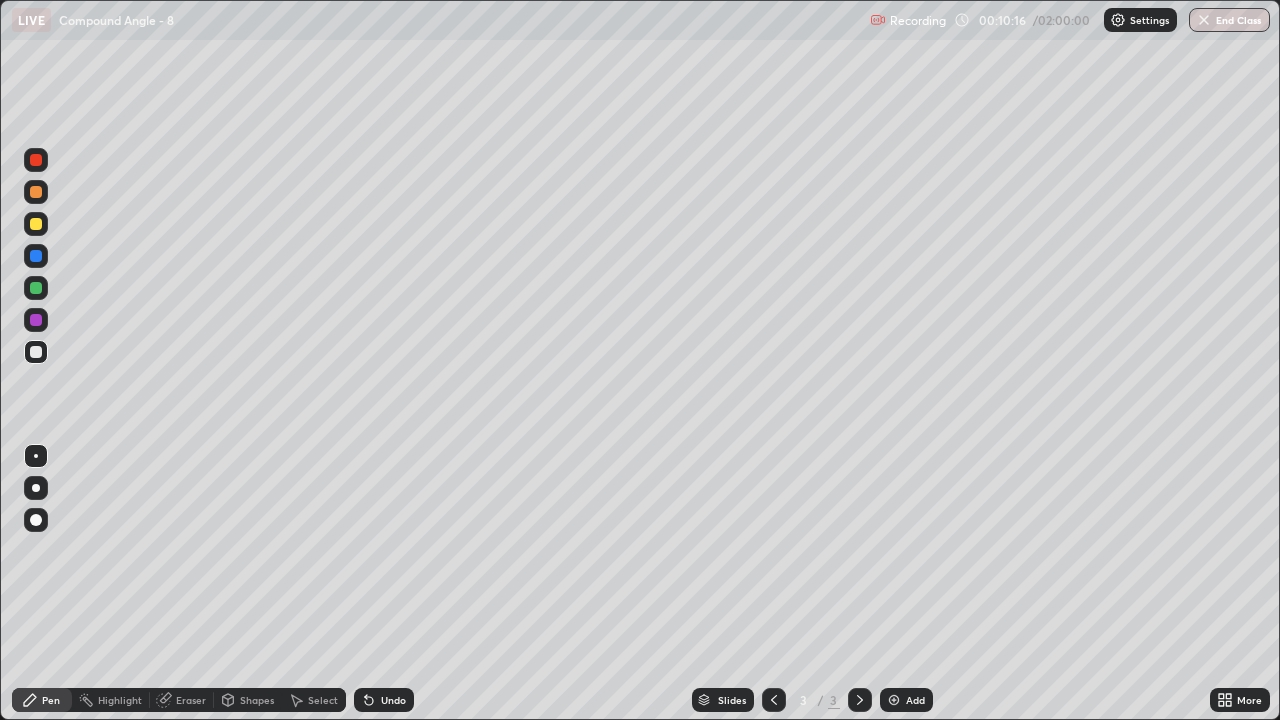 click on "Select" at bounding box center [323, 700] 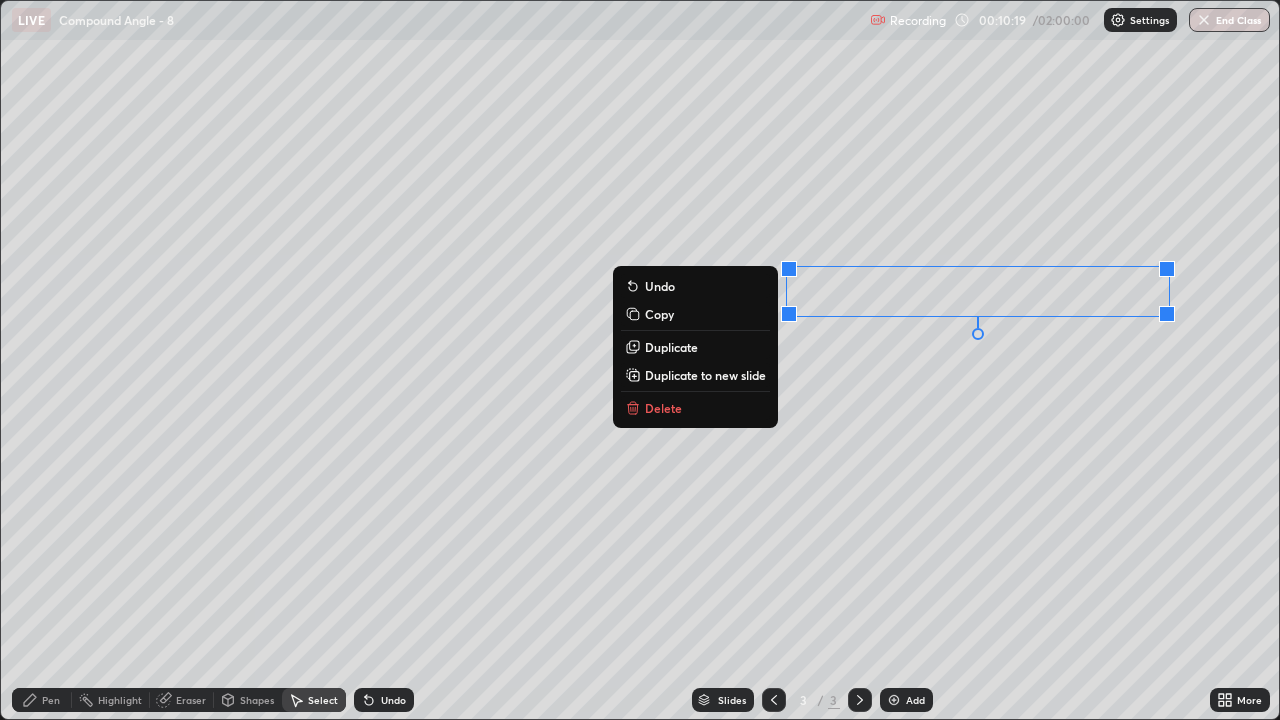 click on "0 ° Undo Copy Duplicate Duplicate to new slide Delete" at bounding box center (640, 360) 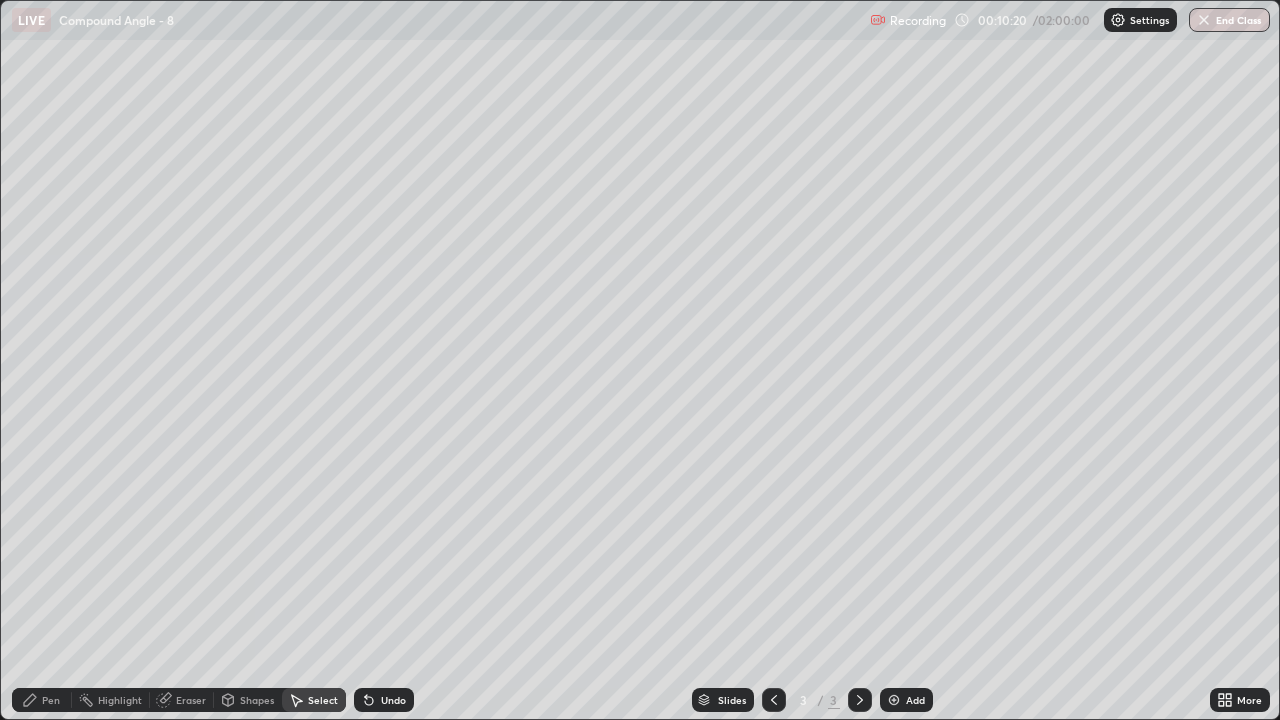 click on "Pen" at bounding box center (42, 700) 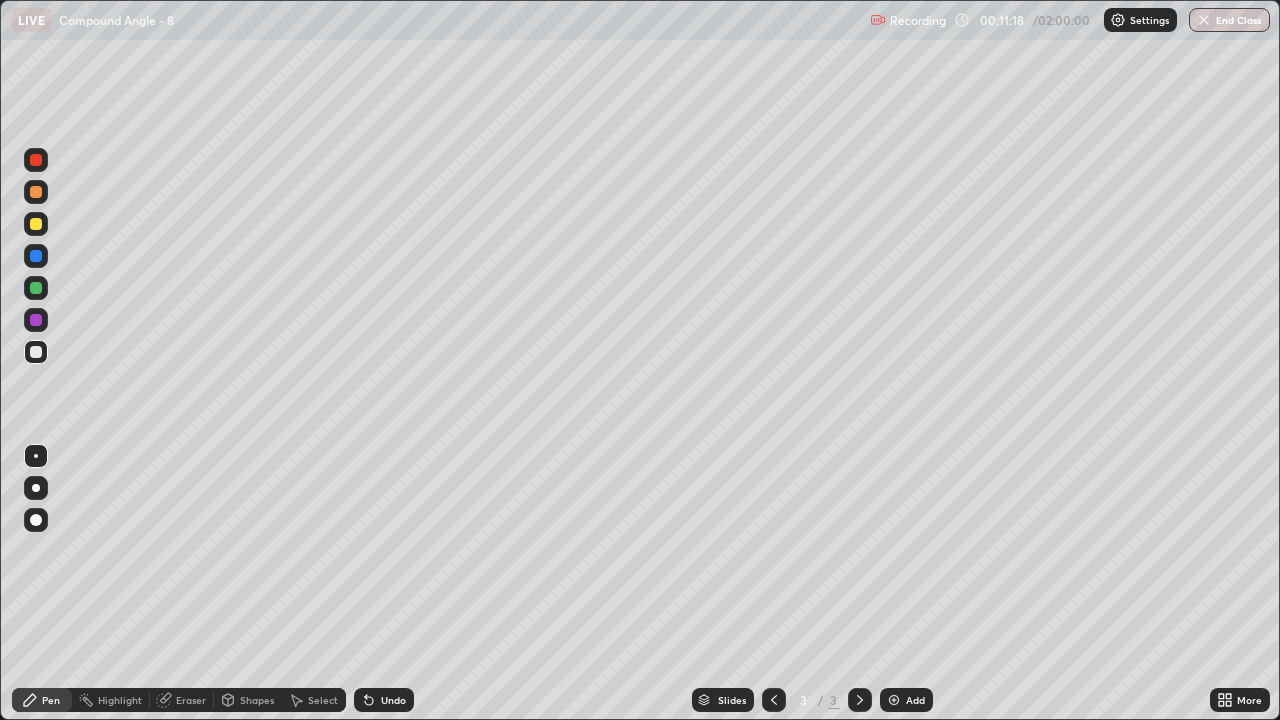 click on "Undo" at bounding box center [393, 700] 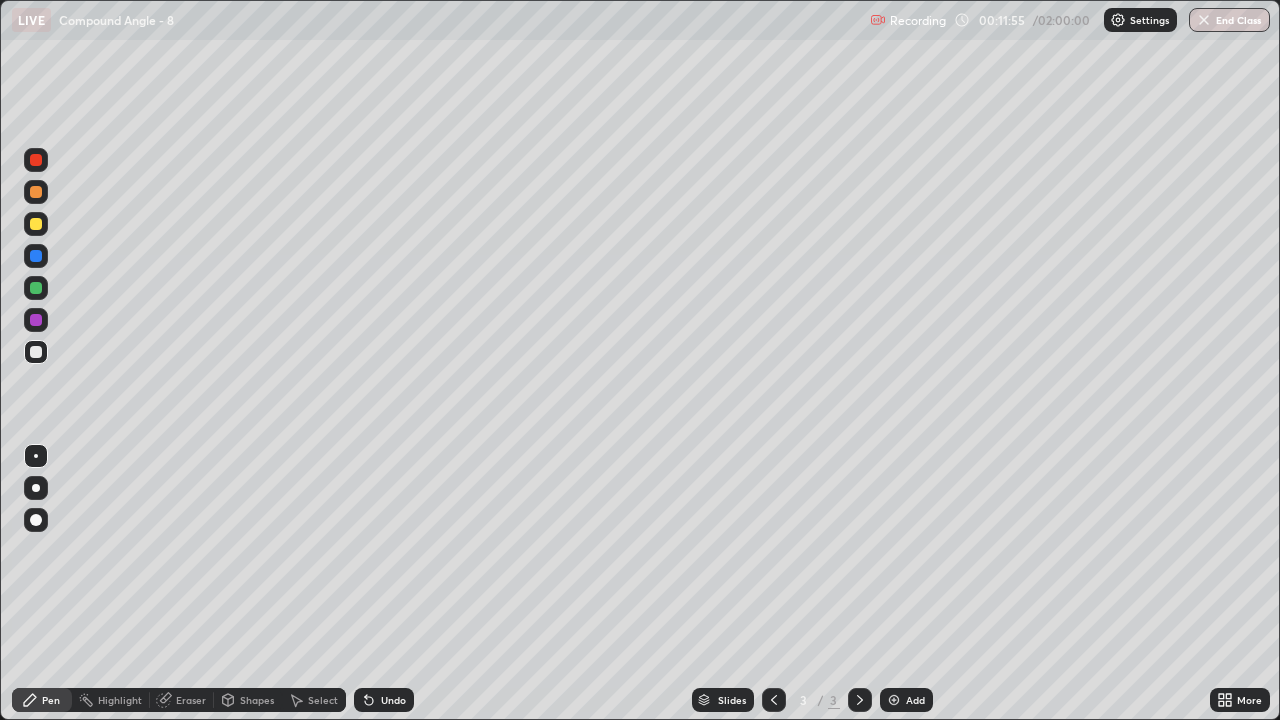 click at bounding box center [894, 700] 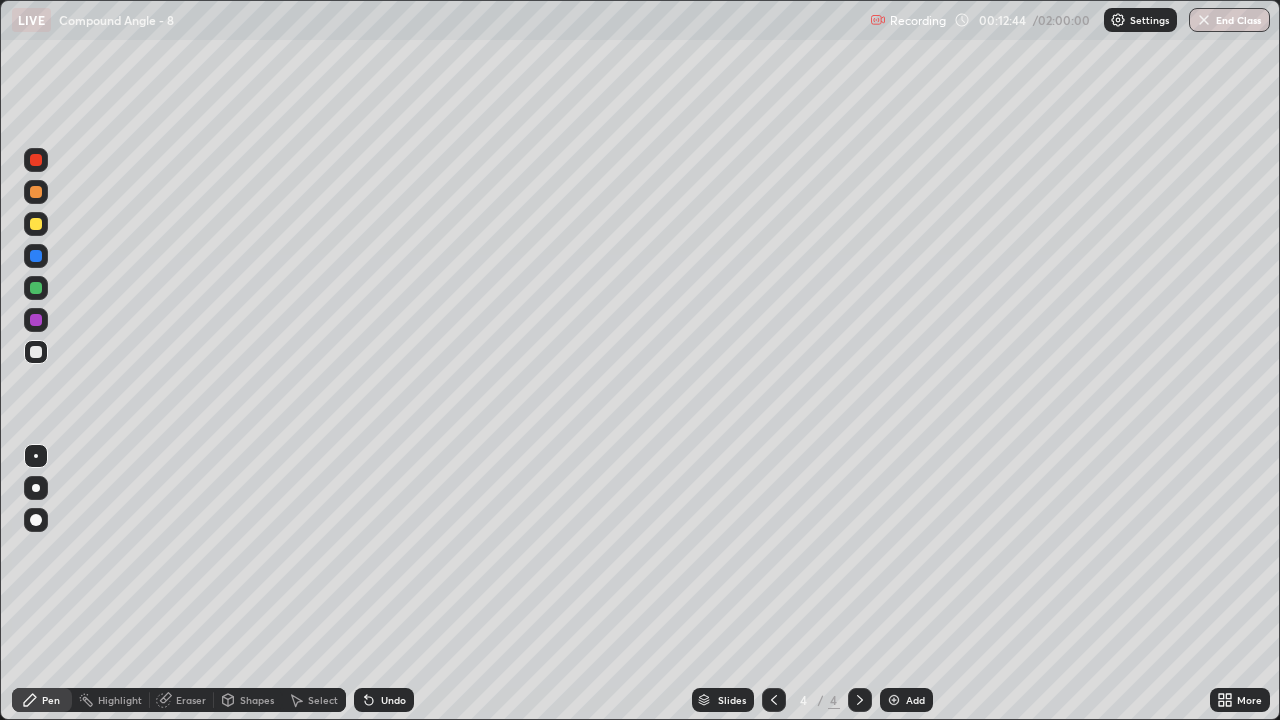 click 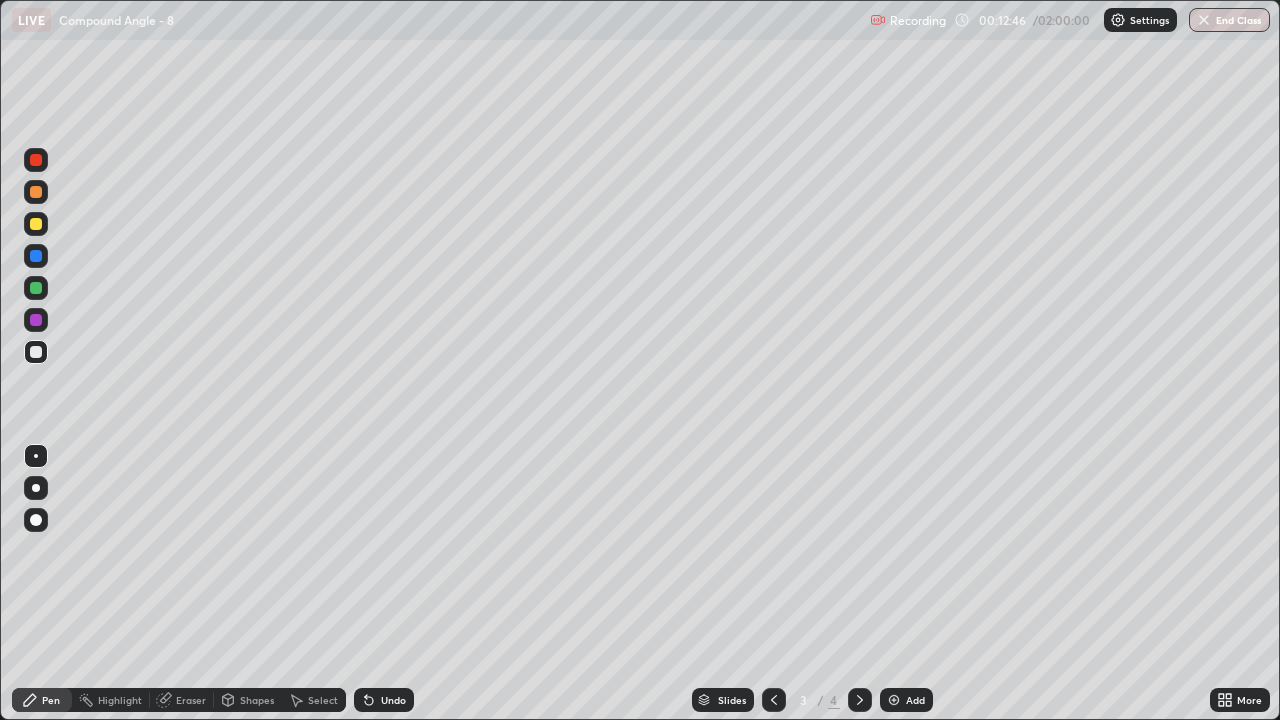 click 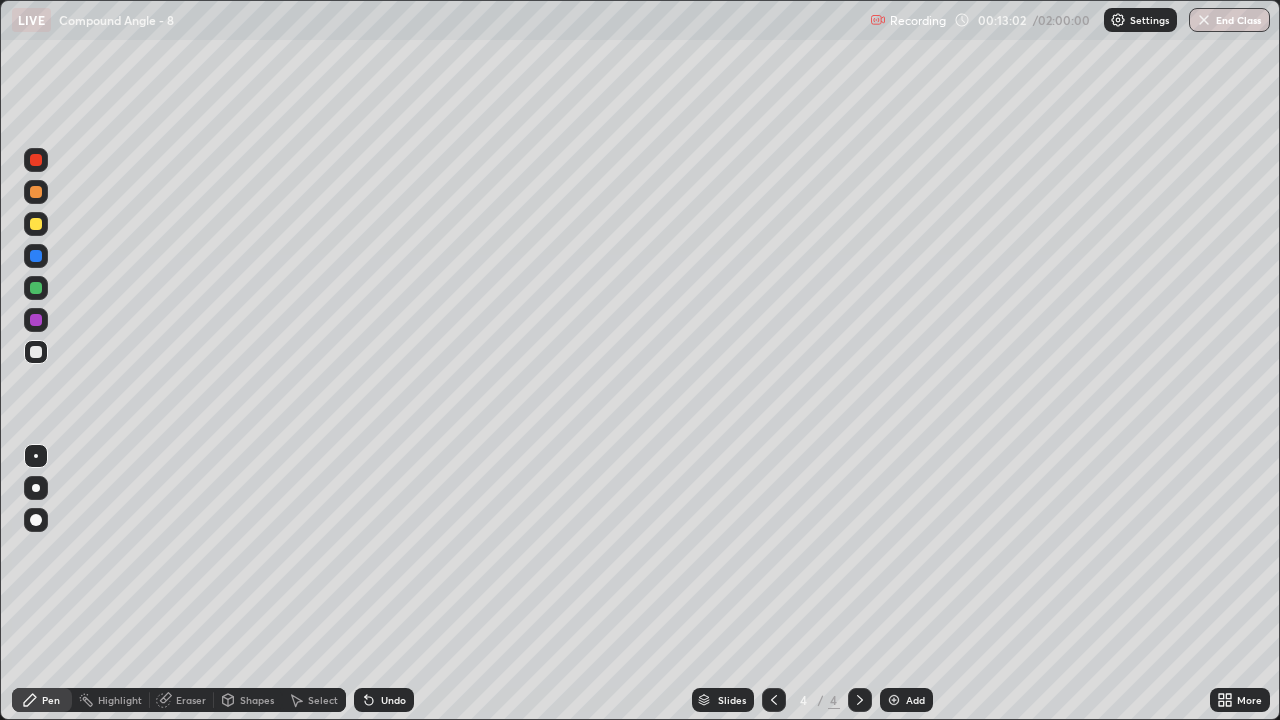 click 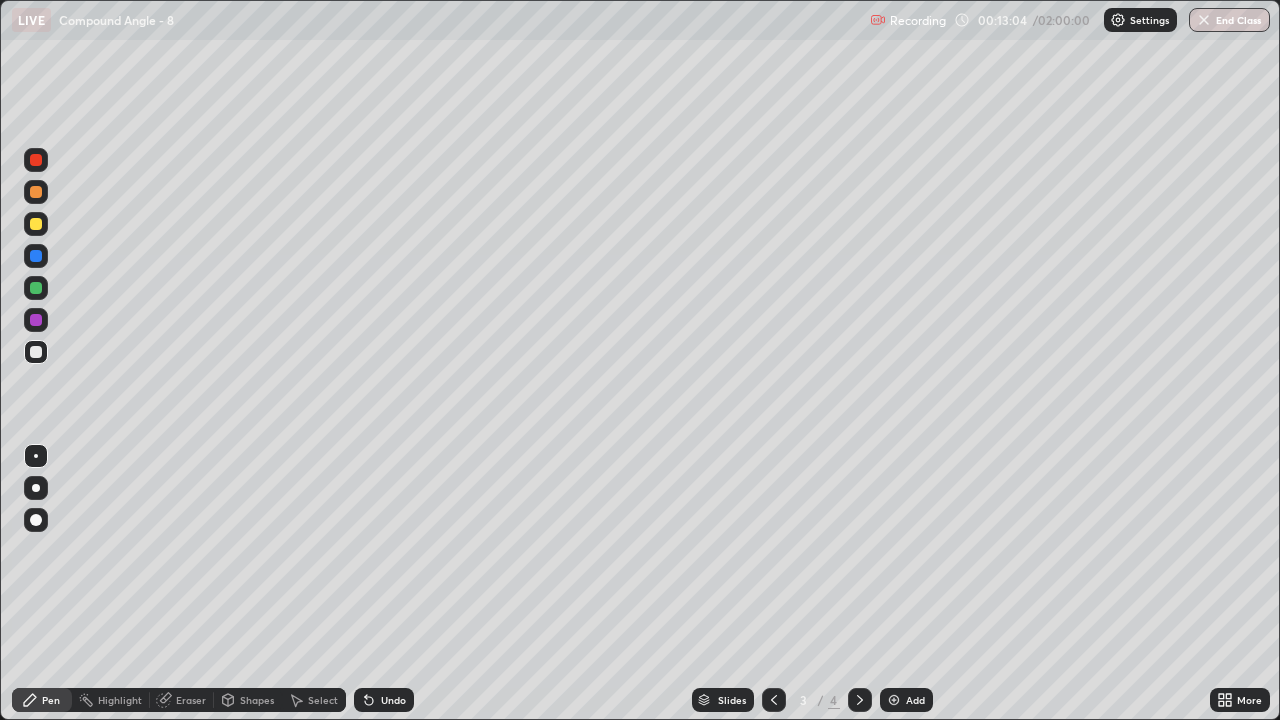 click 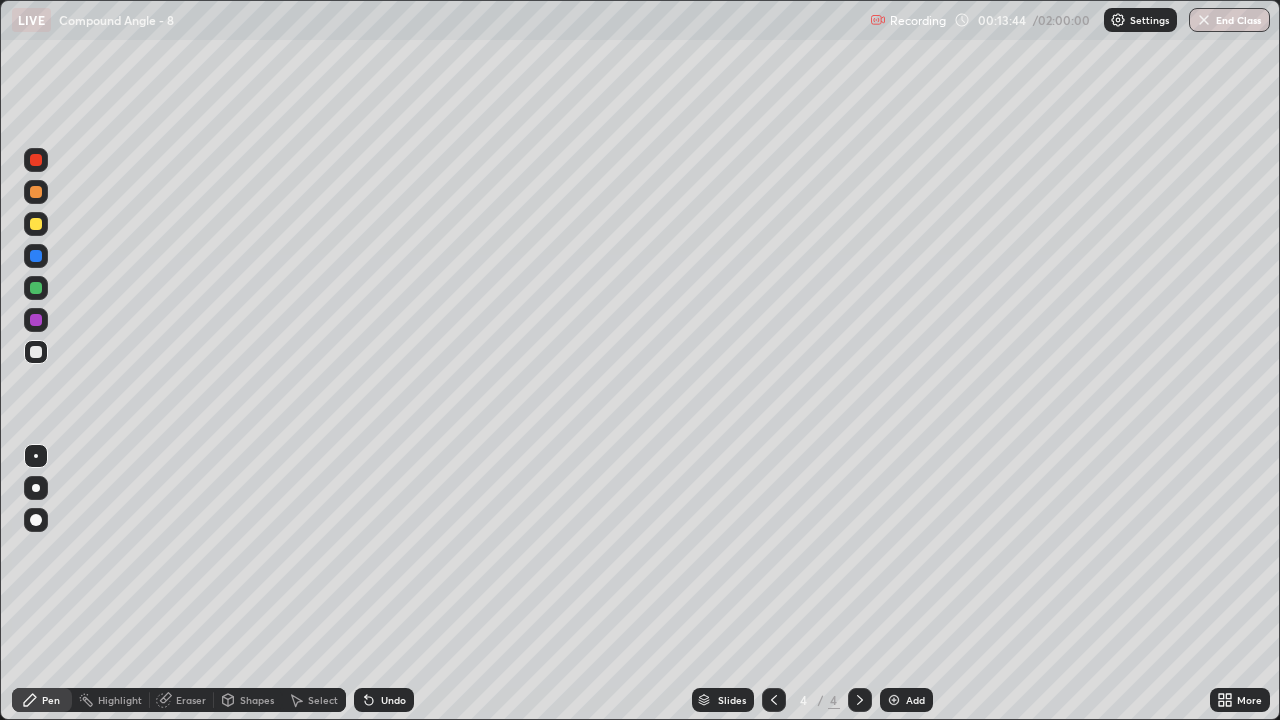 click 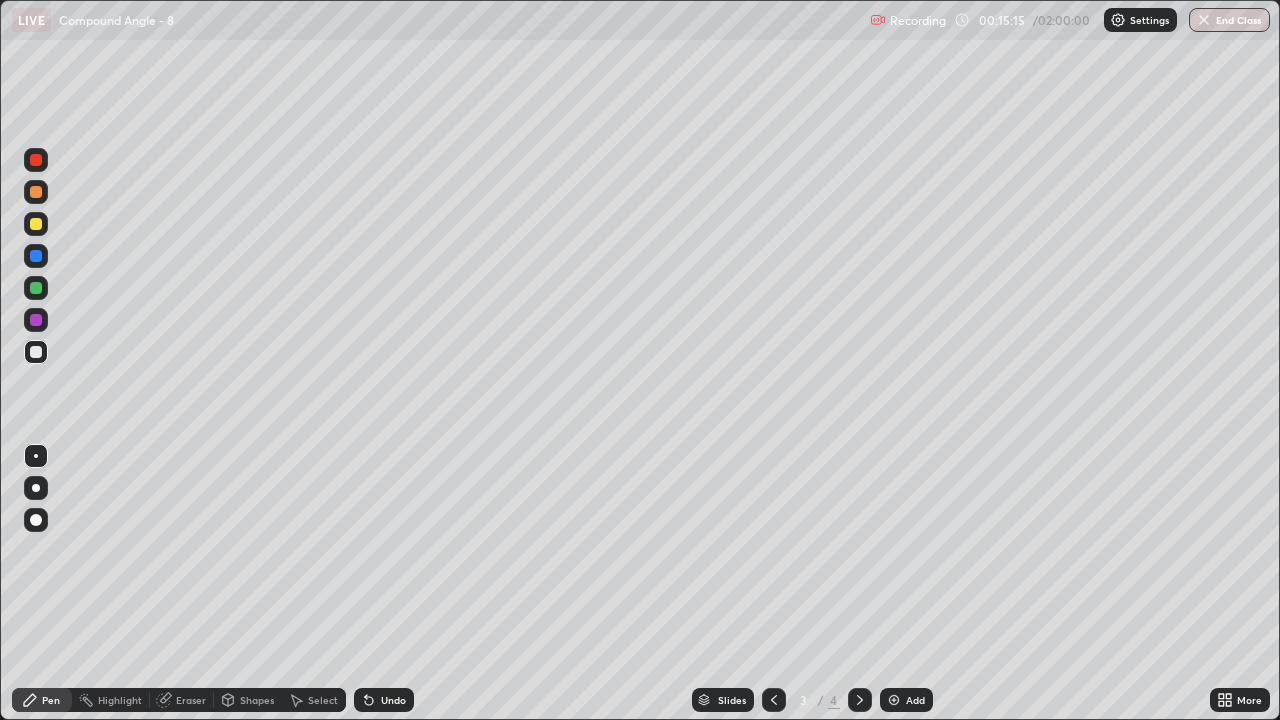 click 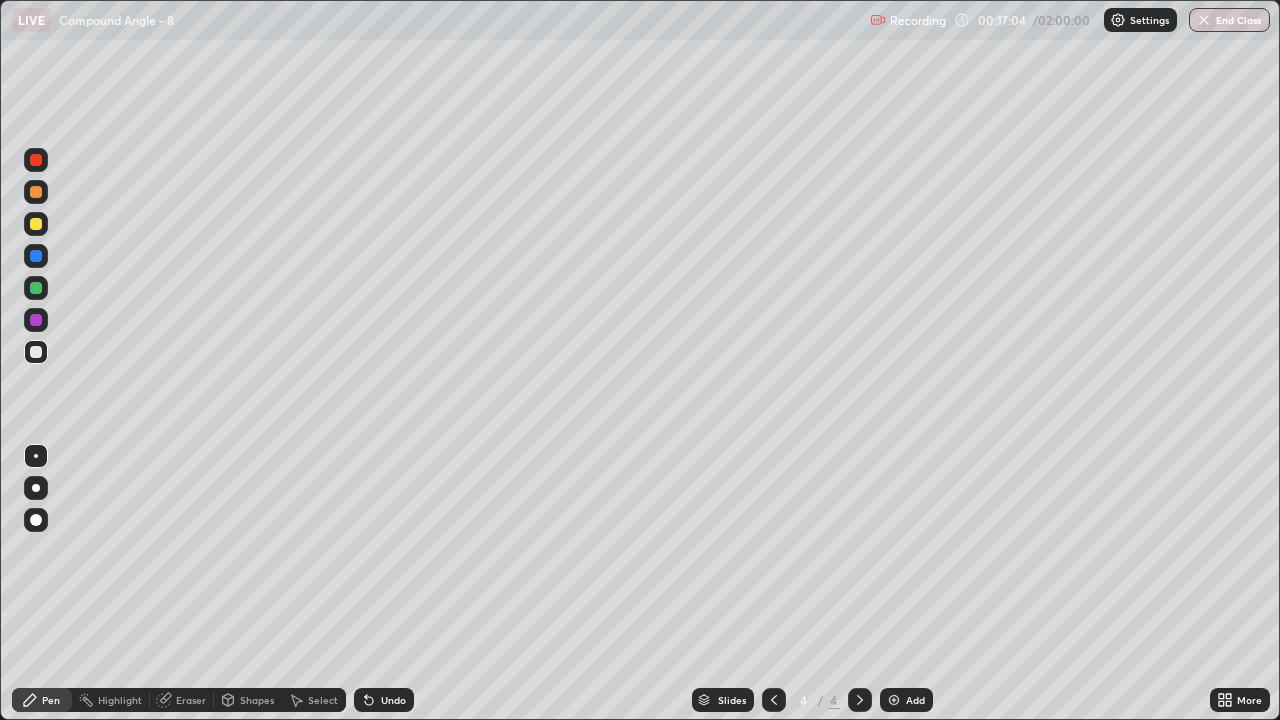 click on "Add" at bounding box center [915, 700] 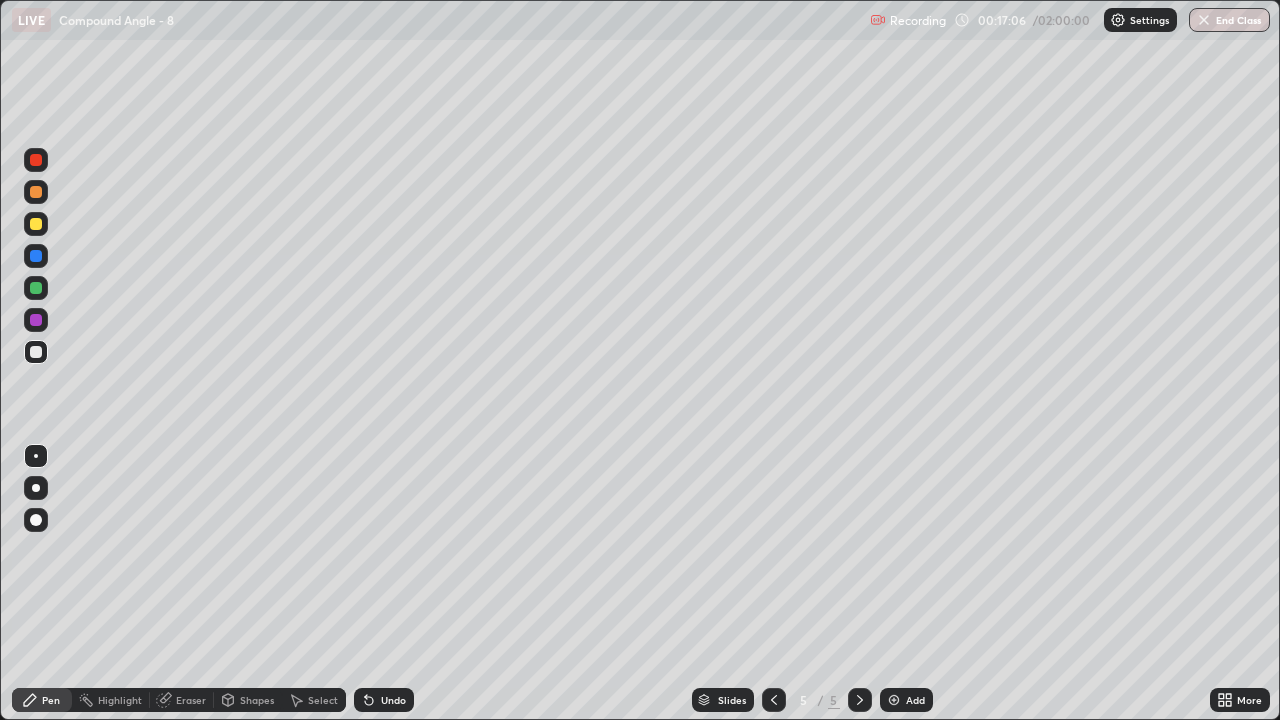 click at bounding box center [36, 224] 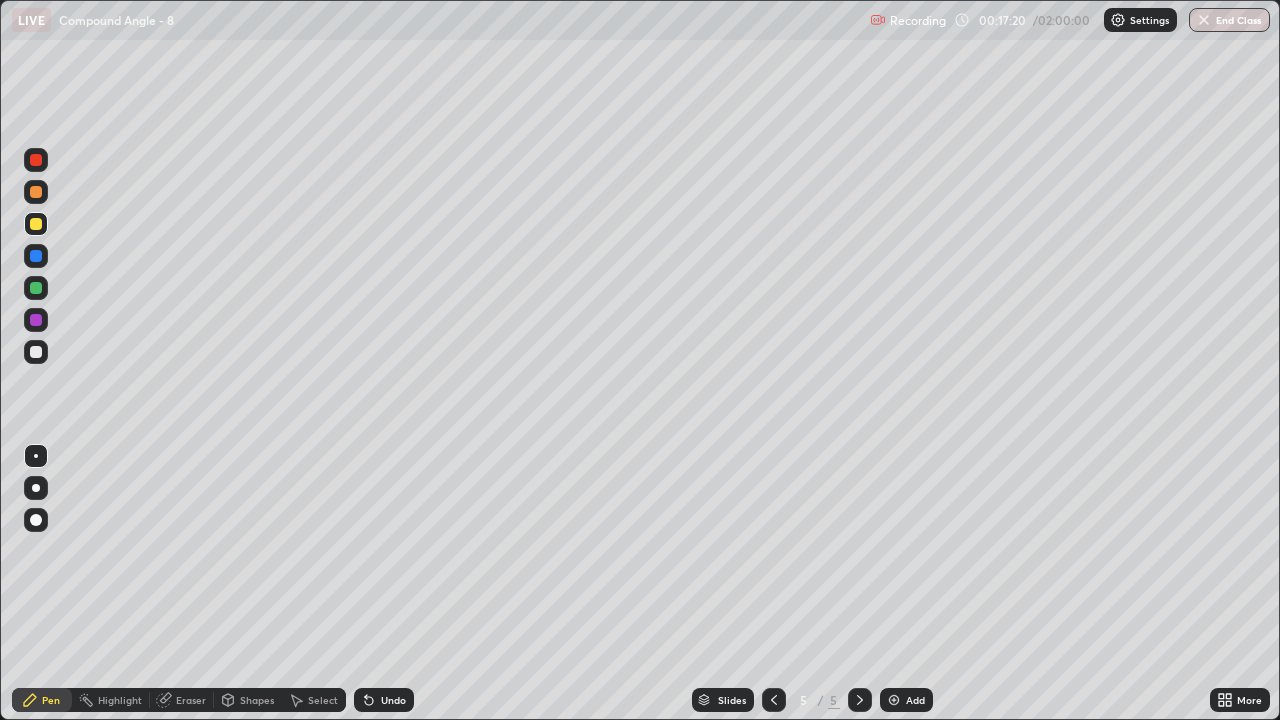 click on "Undo" at bounding box center (393, 700) 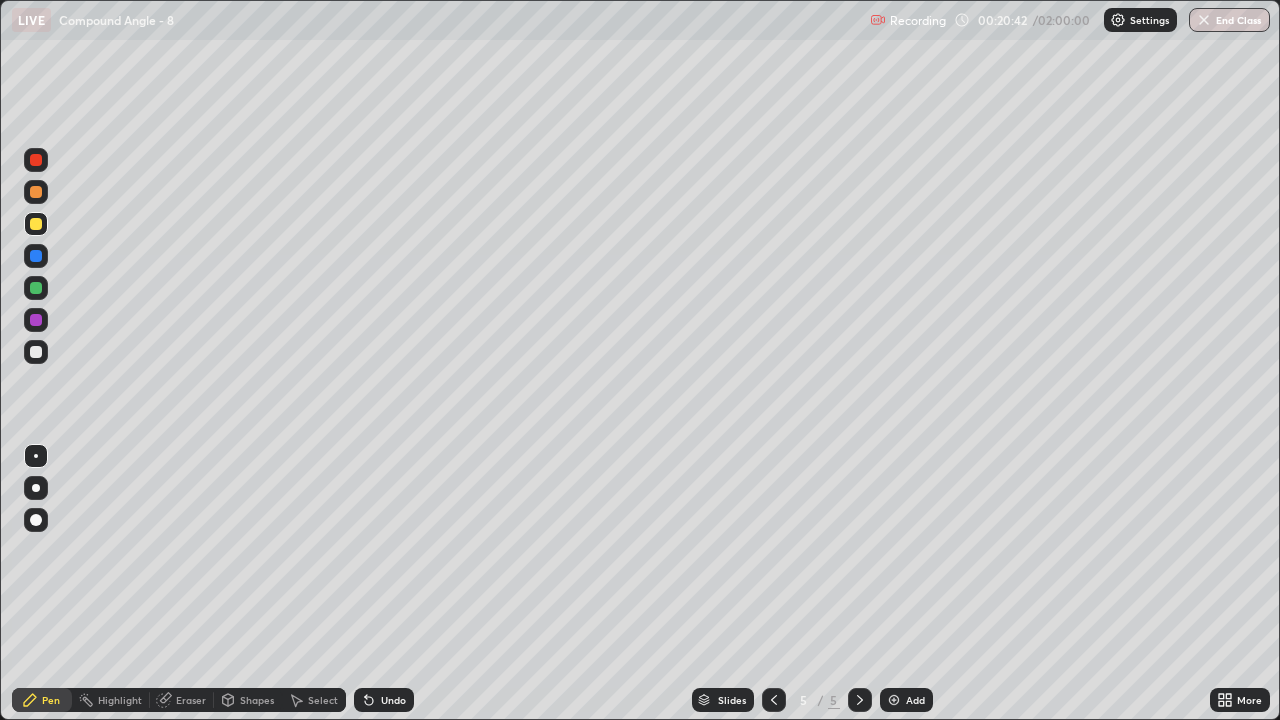 click at bounding box center (36, 352) 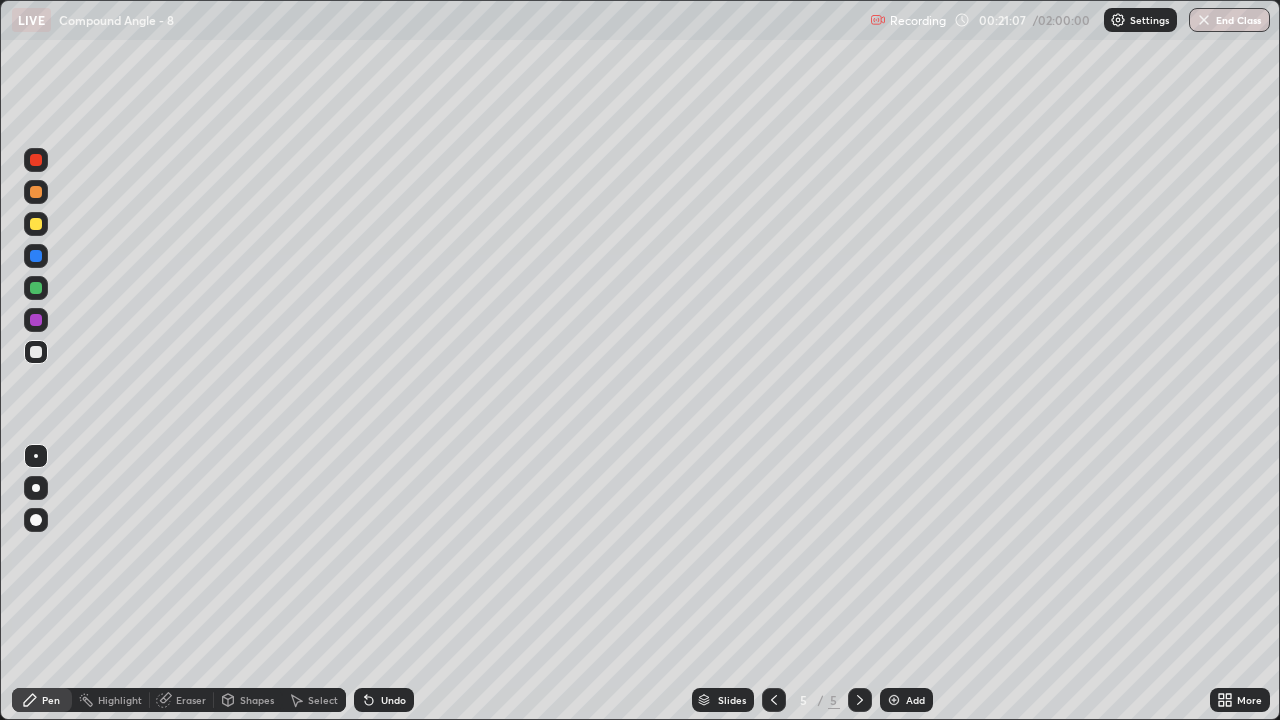 click on "Select" at bounding box center (323, 700) 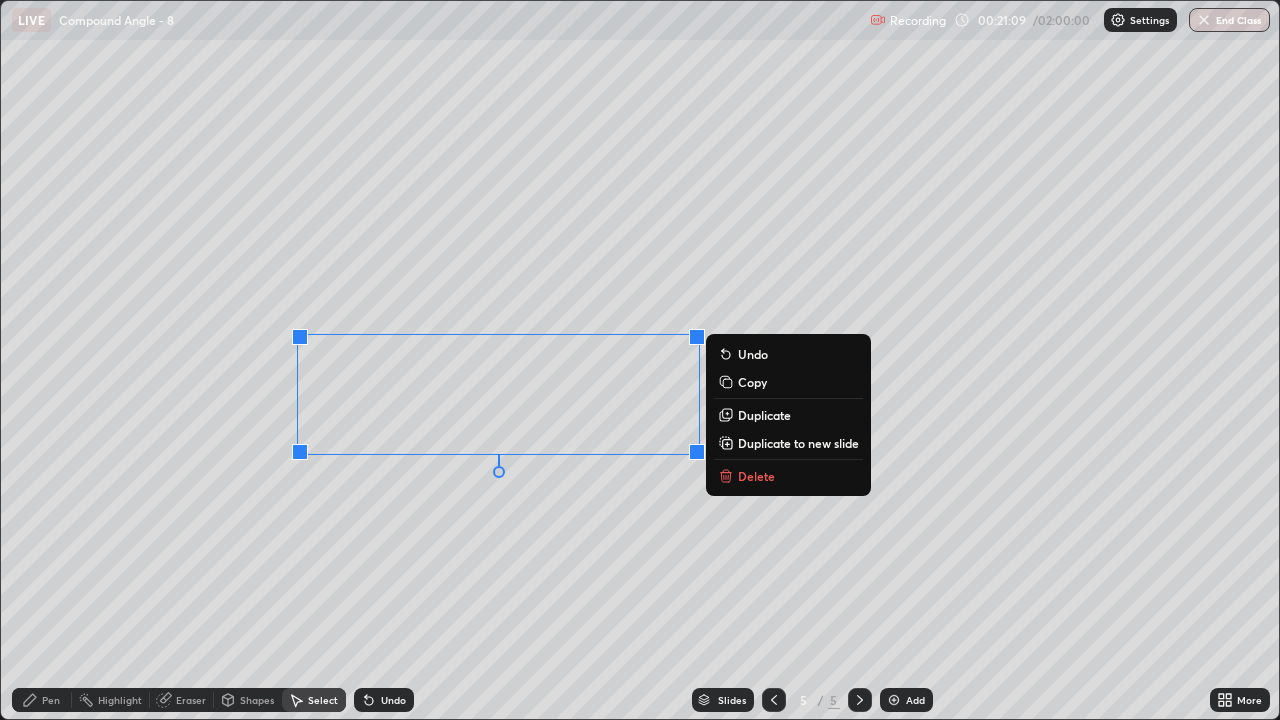 click on "Delete" at bounding box center [756, 476] 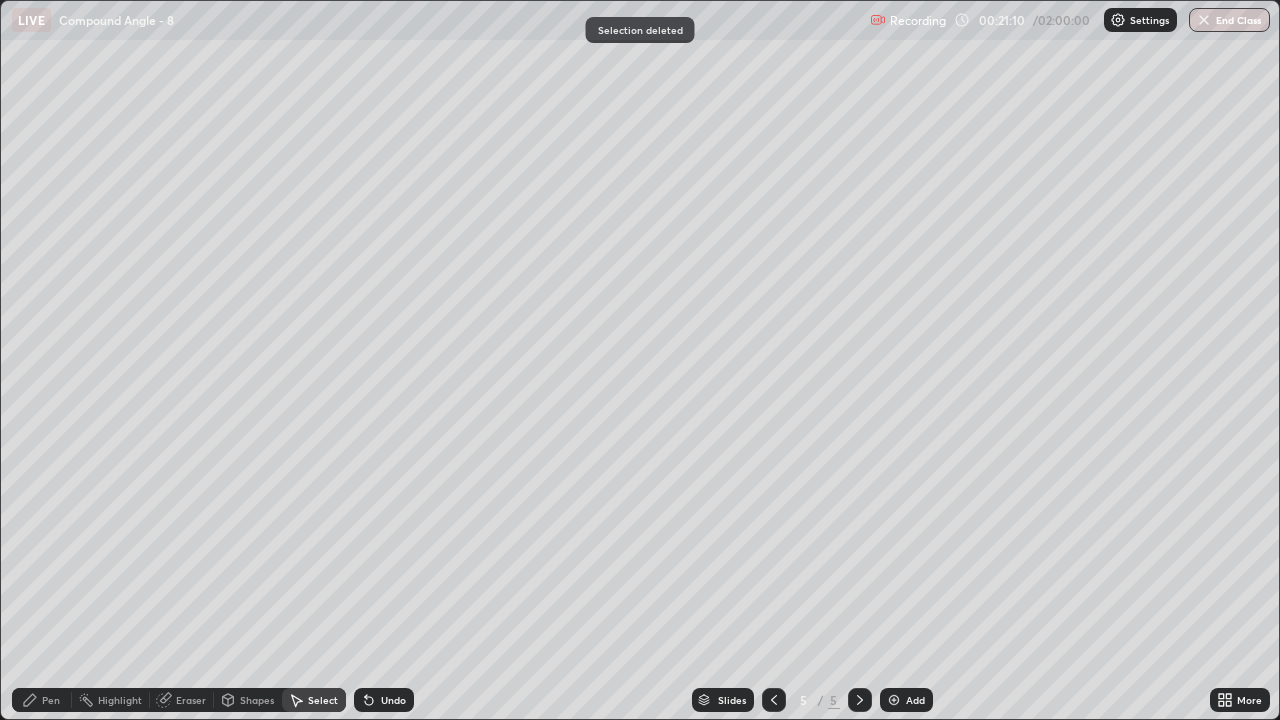 click on "Pen" at bounding box center [51, 700] 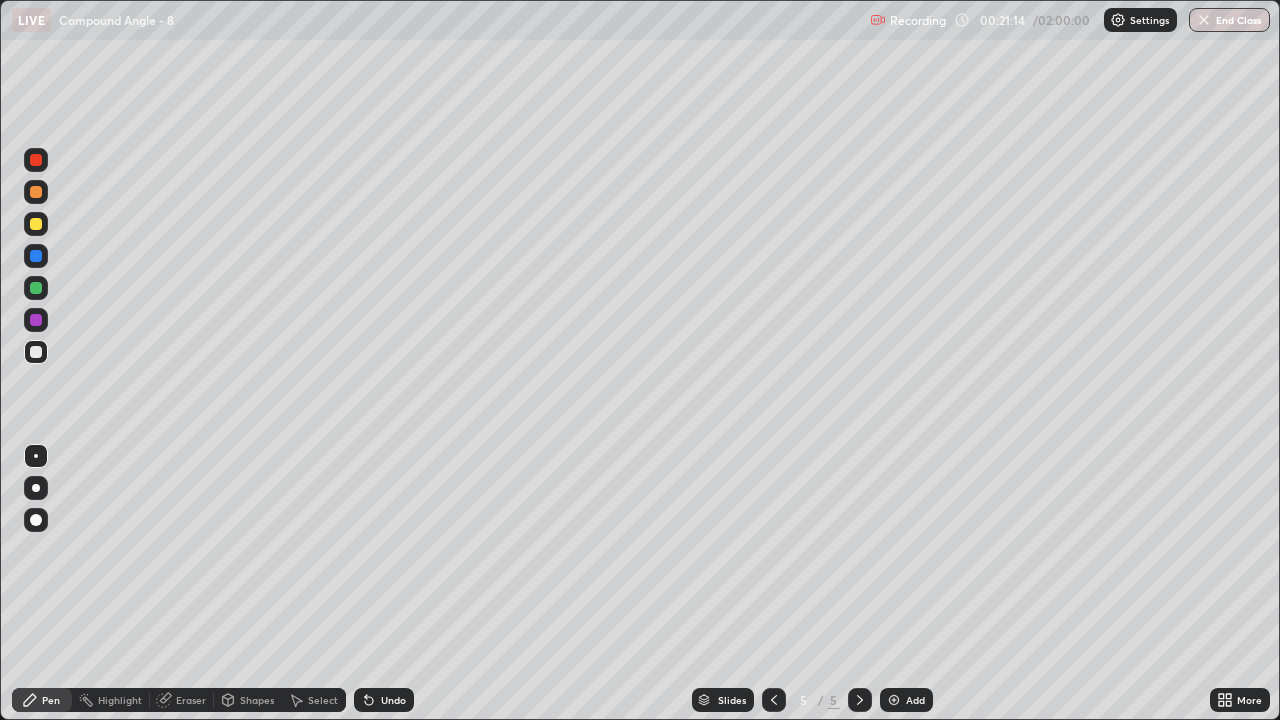 click 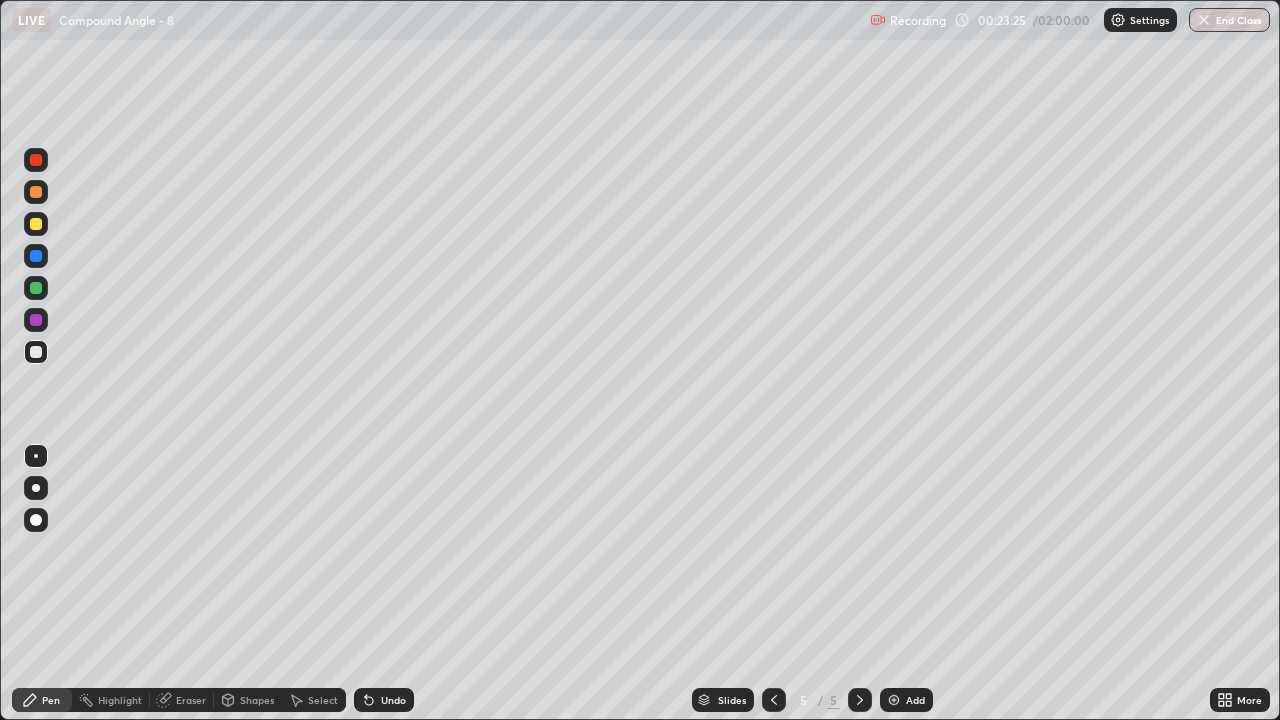 click on "Undo" at bounding box center (393, 700) 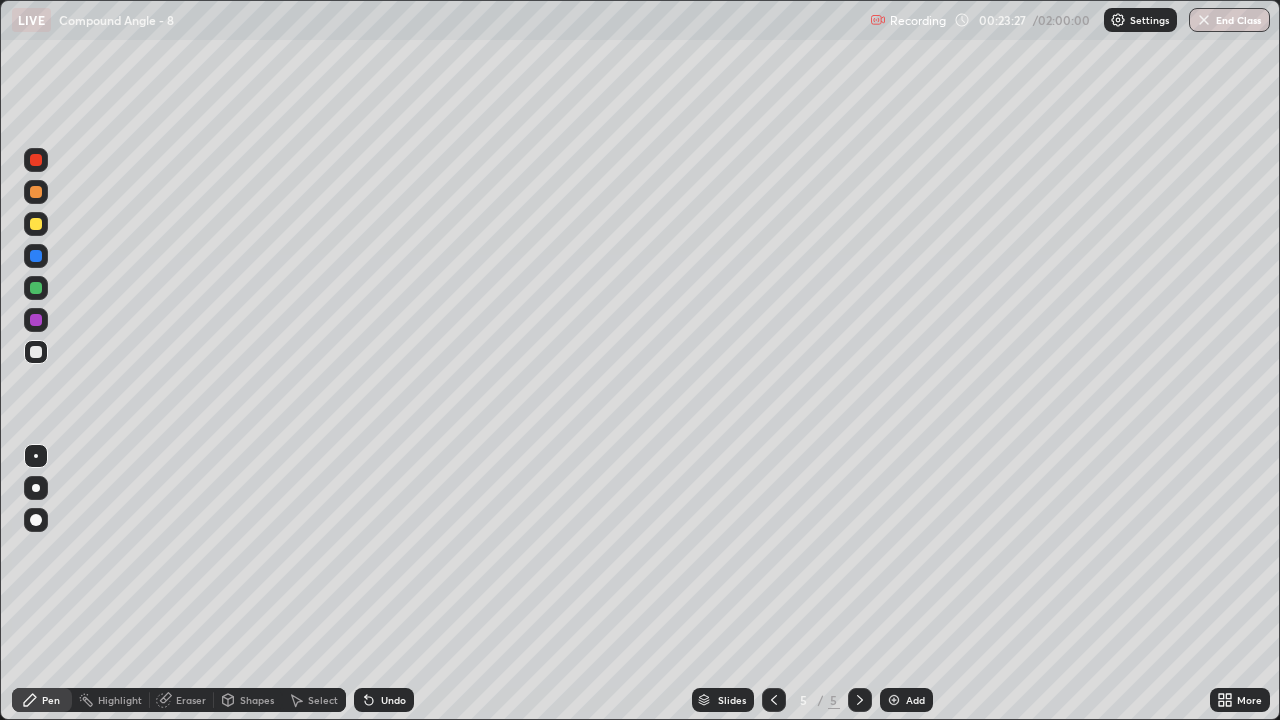 click on "Select" at bounding box center [323, 700] 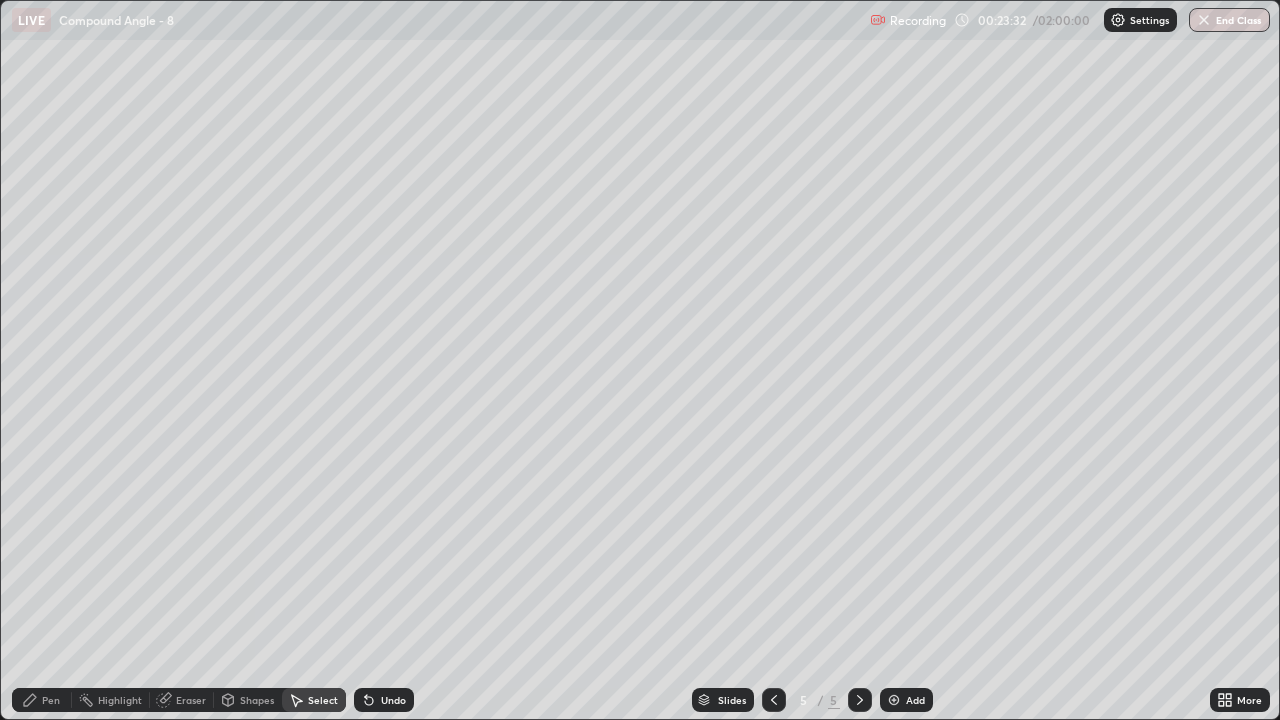 click on "0 ° Undo Copy Duplicate Duplicate to new slide Delete" at bounding box center (640, 360) 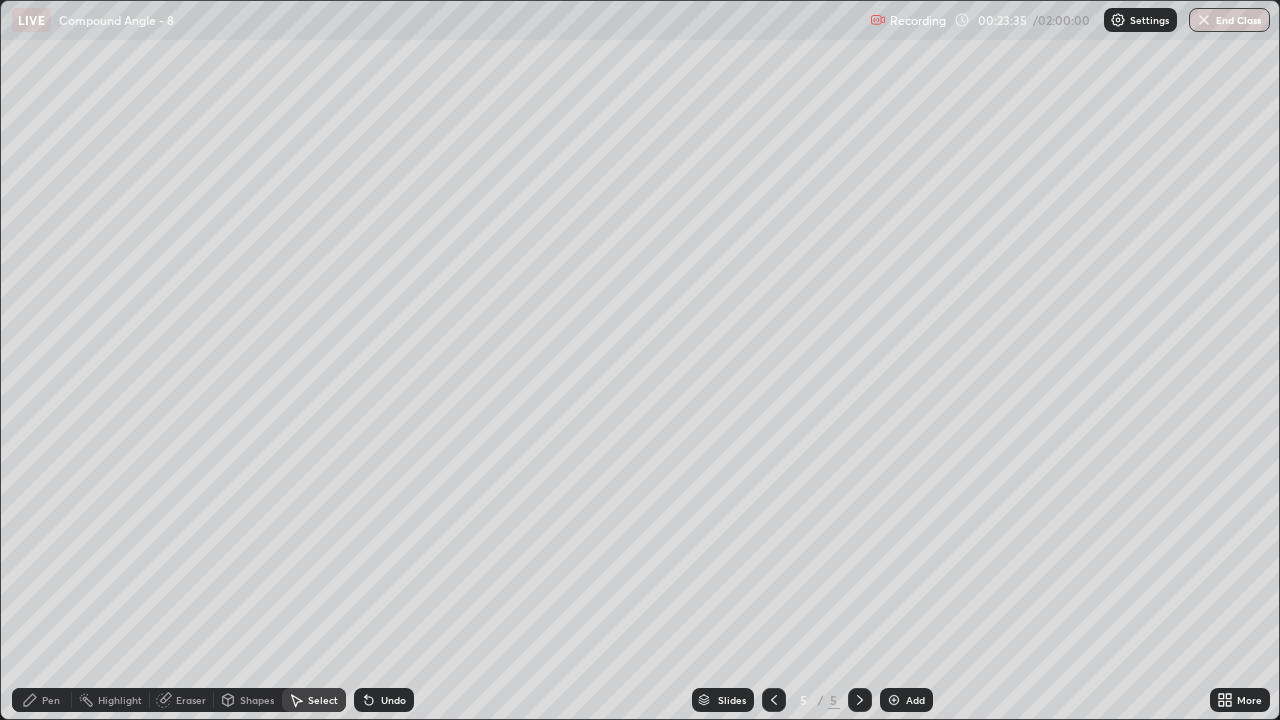 click on "Pen" at bounding box center [51, 700] 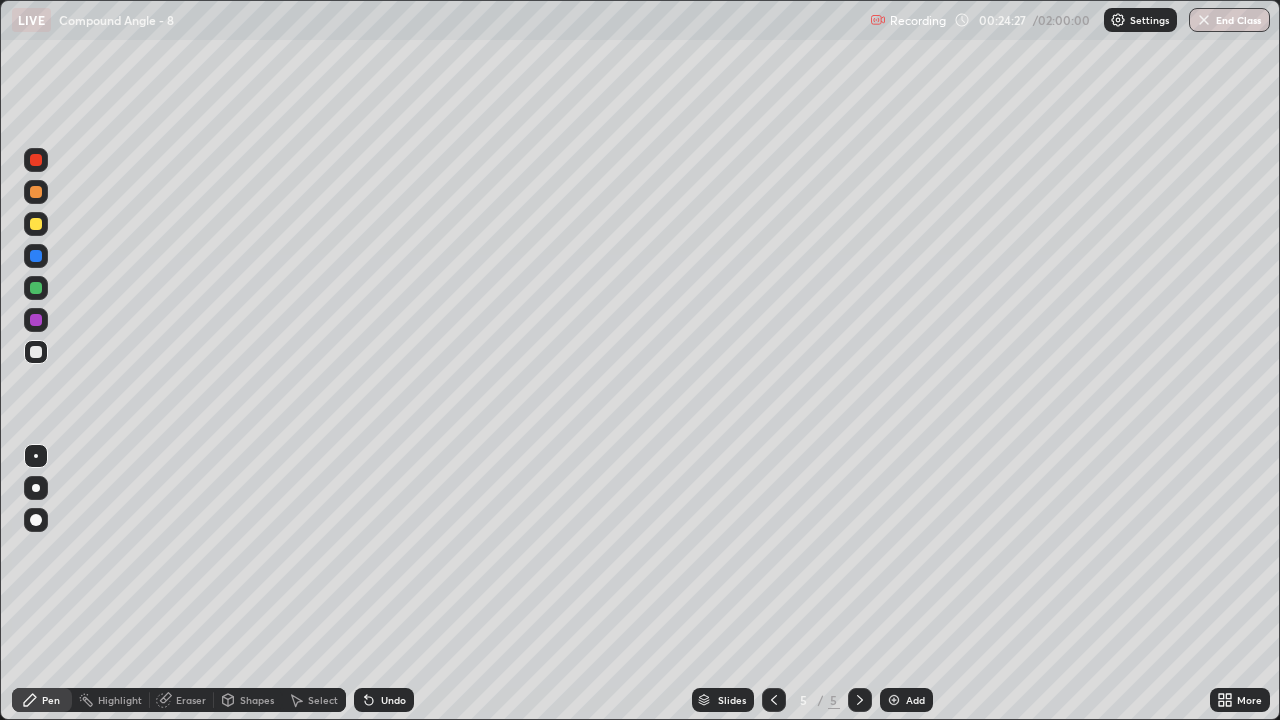 click on "Select" at bounding box center [323, 700] 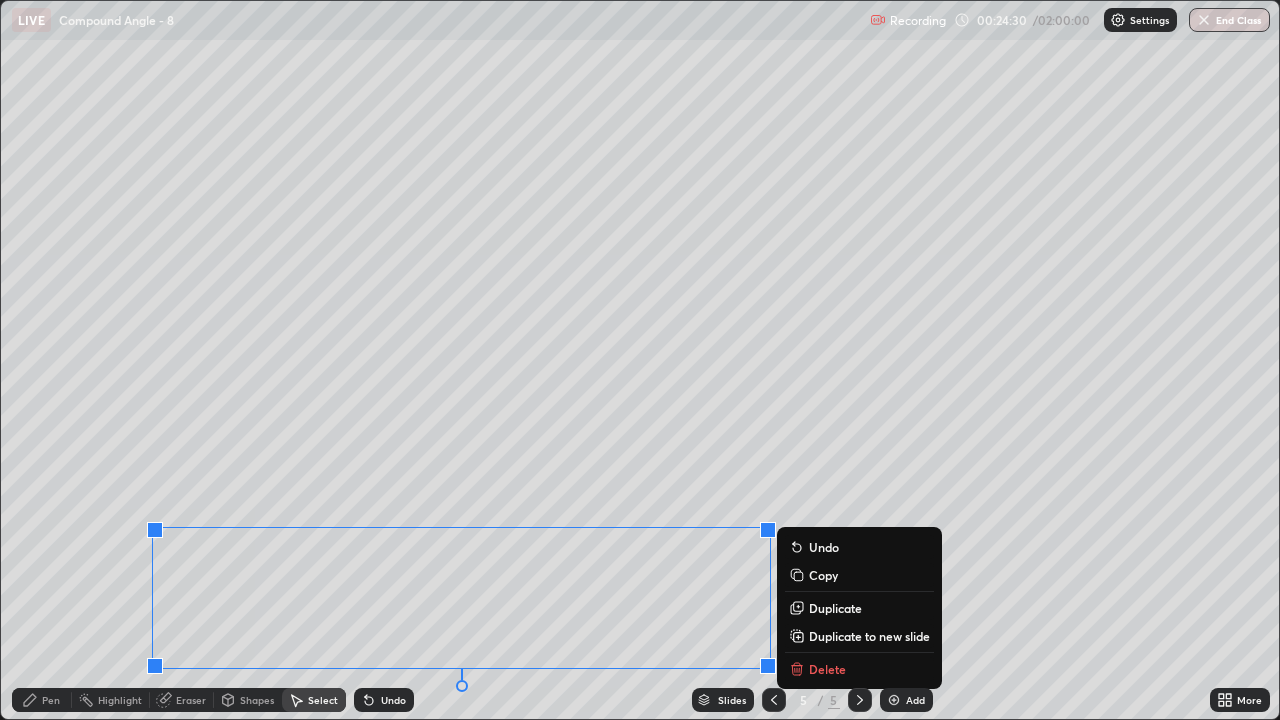 click on "Copy" at bounding box center [823, 575] 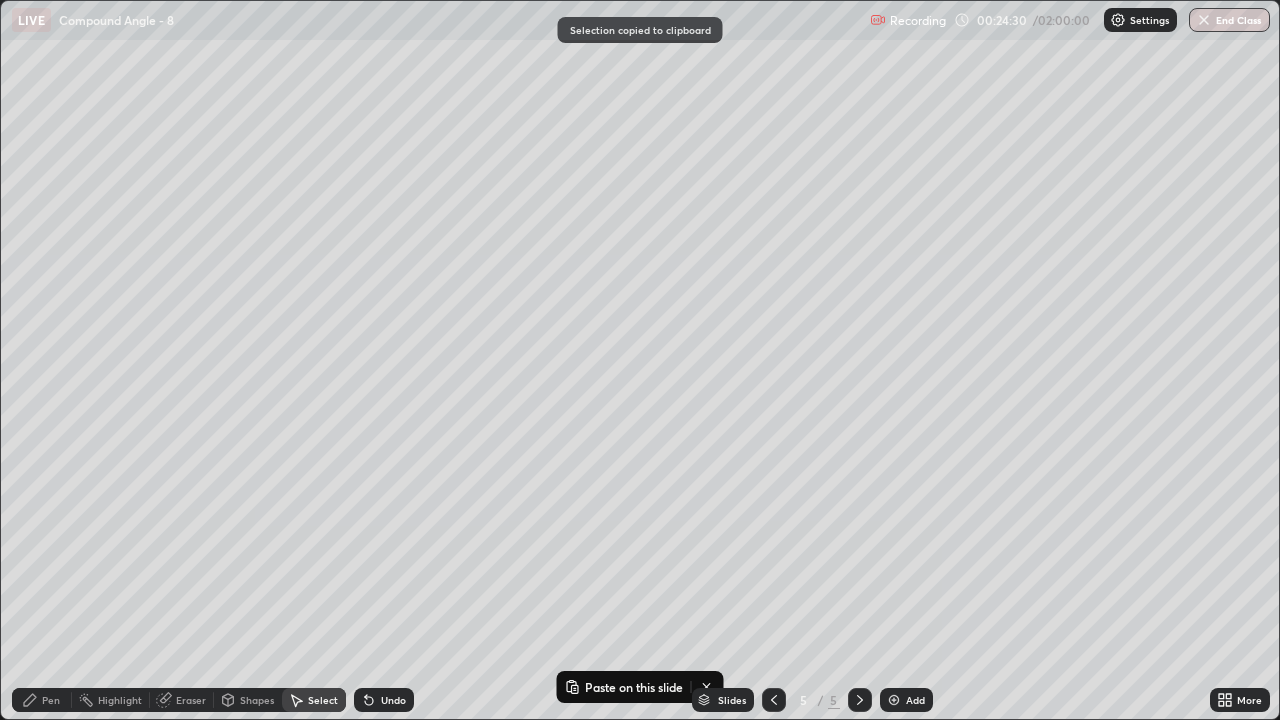 click 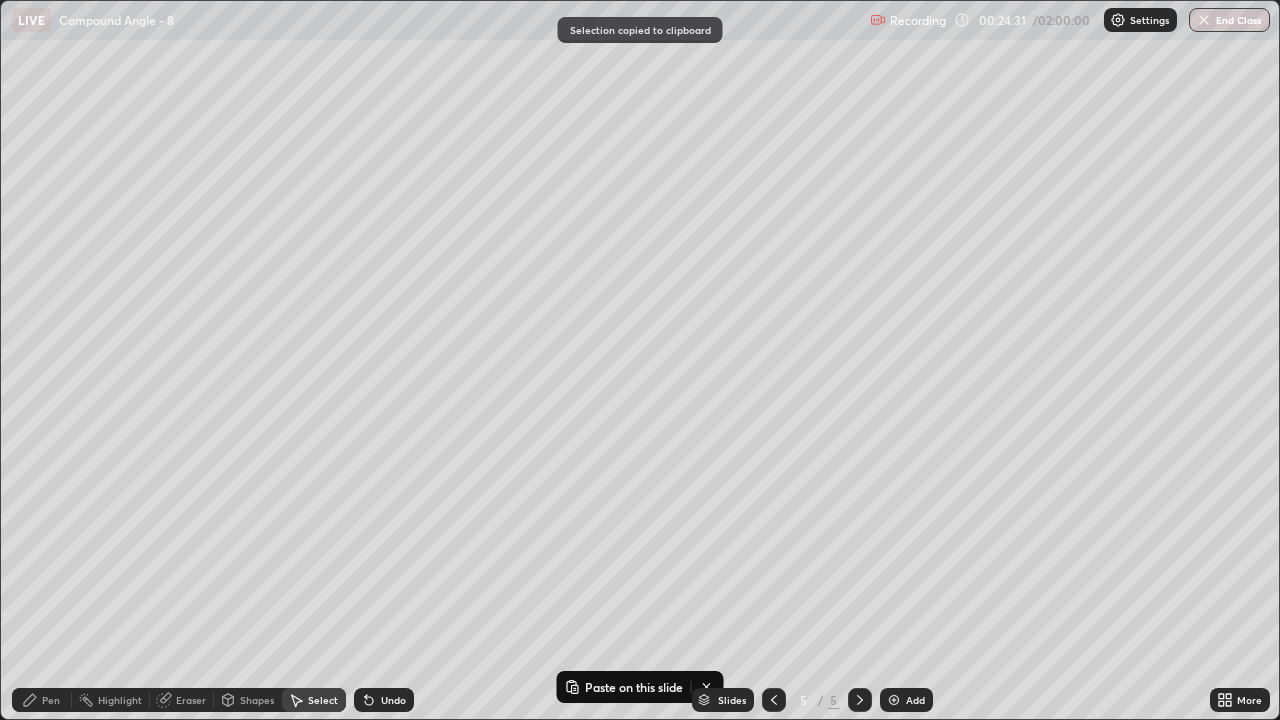 click at bounding box center [894, 700] 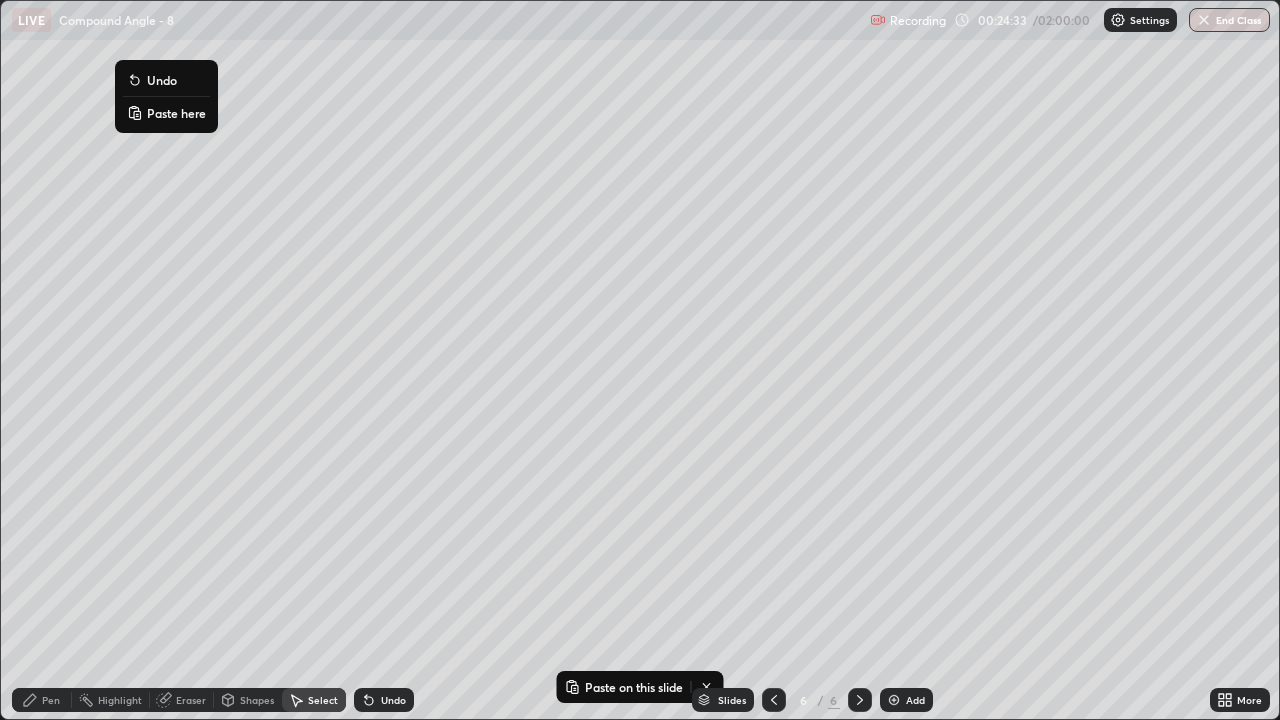 click on "Paste here" at bounding box center (176, 113) 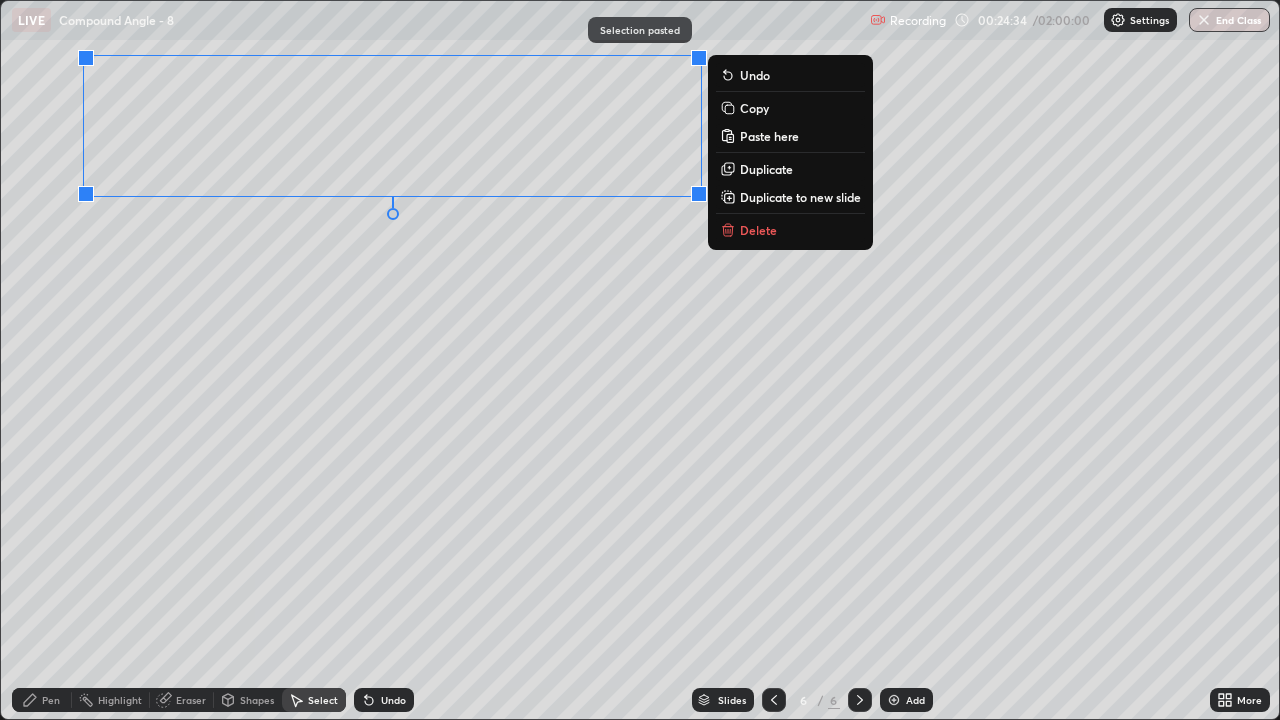 click on "0 ° Undo Copy Paste here Duplicate Duplicate to new slide Delete" at bounding box center [640, 360] 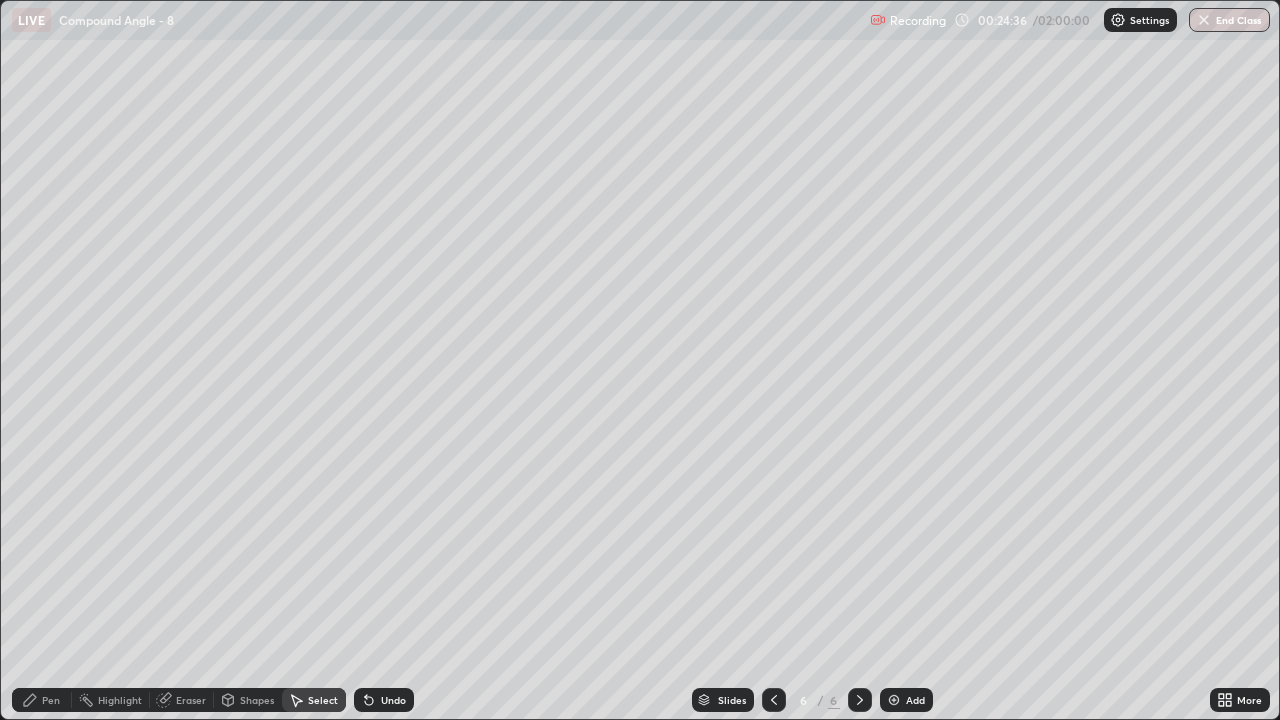 click on "Pen" at bounding box center (42, 700) 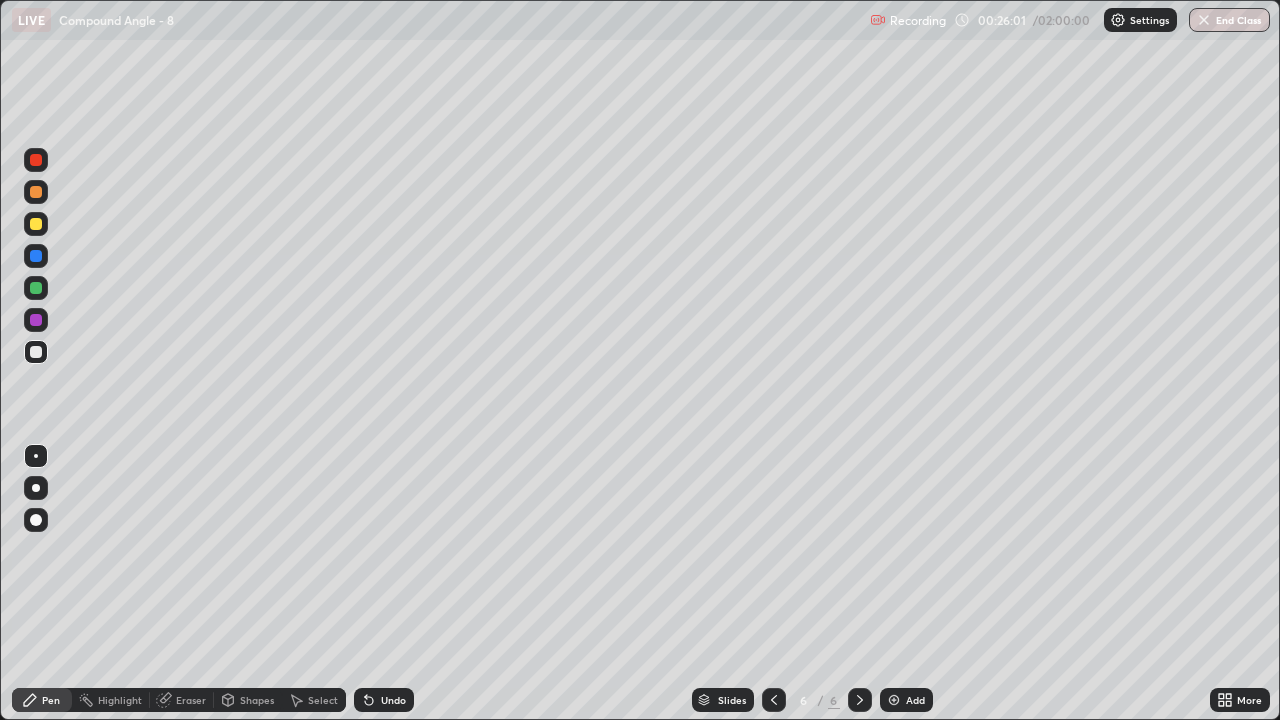 click on "Undo" at bounding box center (384, 700) 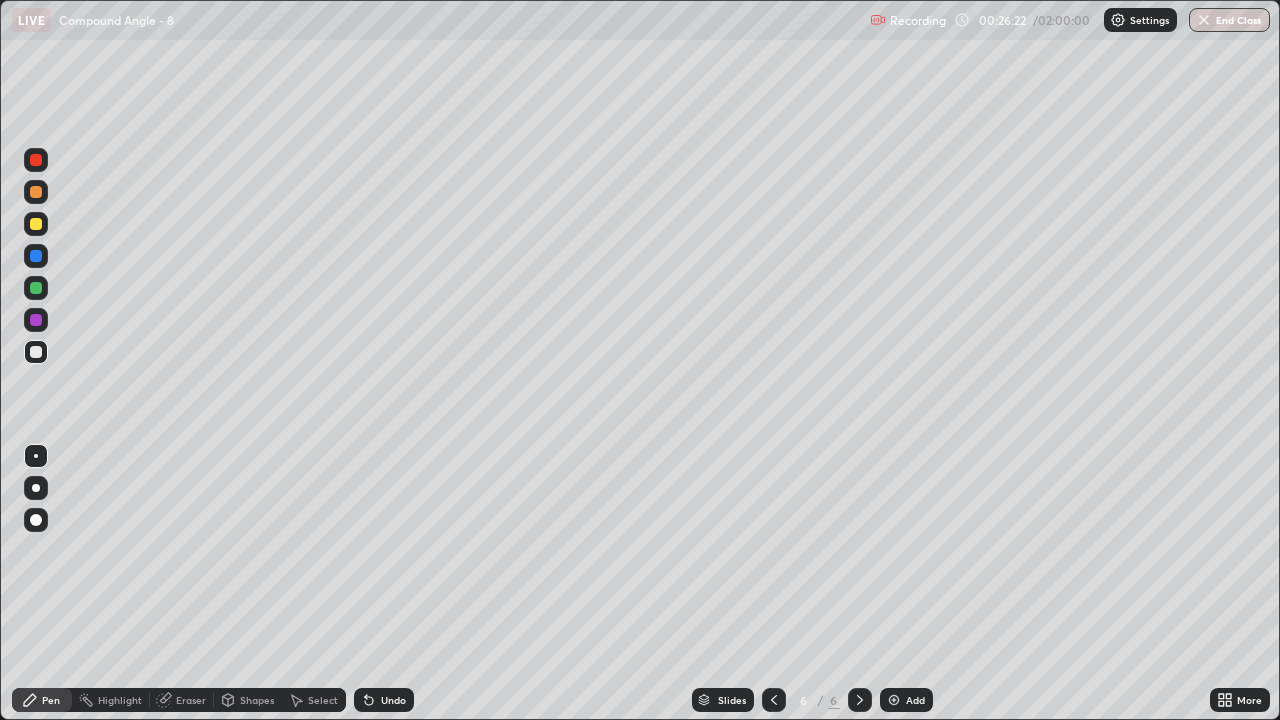 click on "Undo" at bounding box center [384, 700] 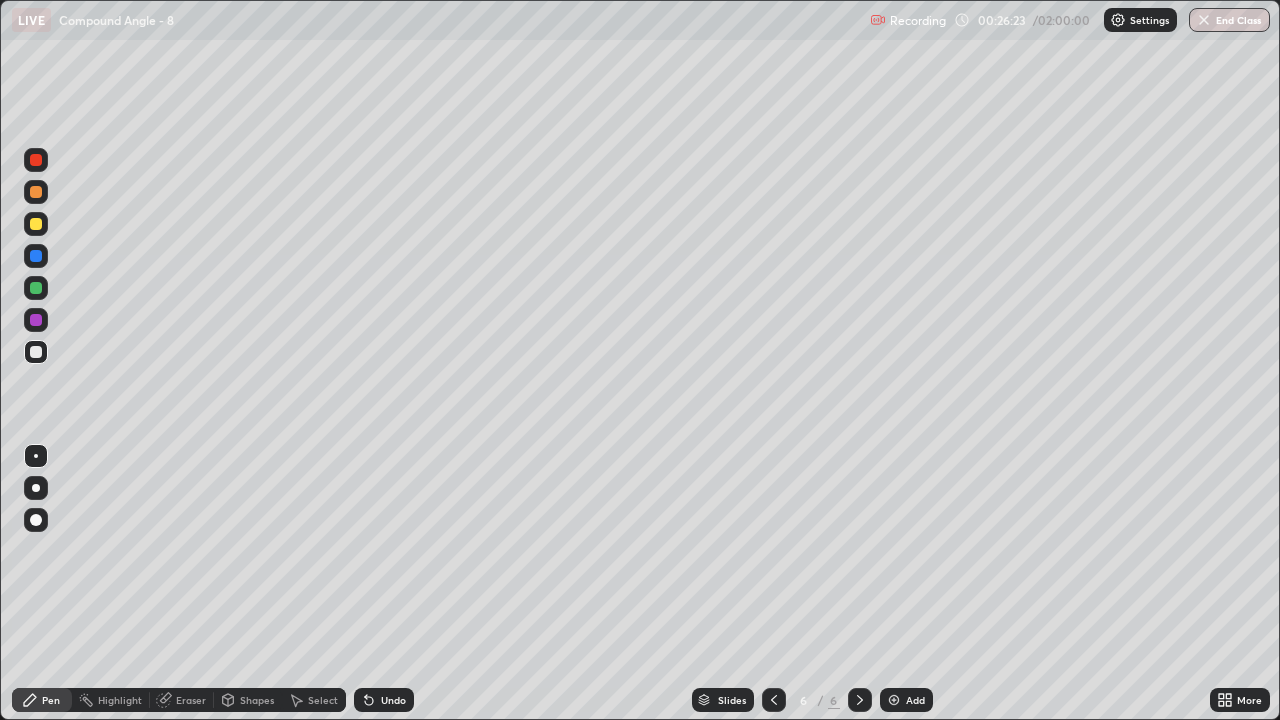 click 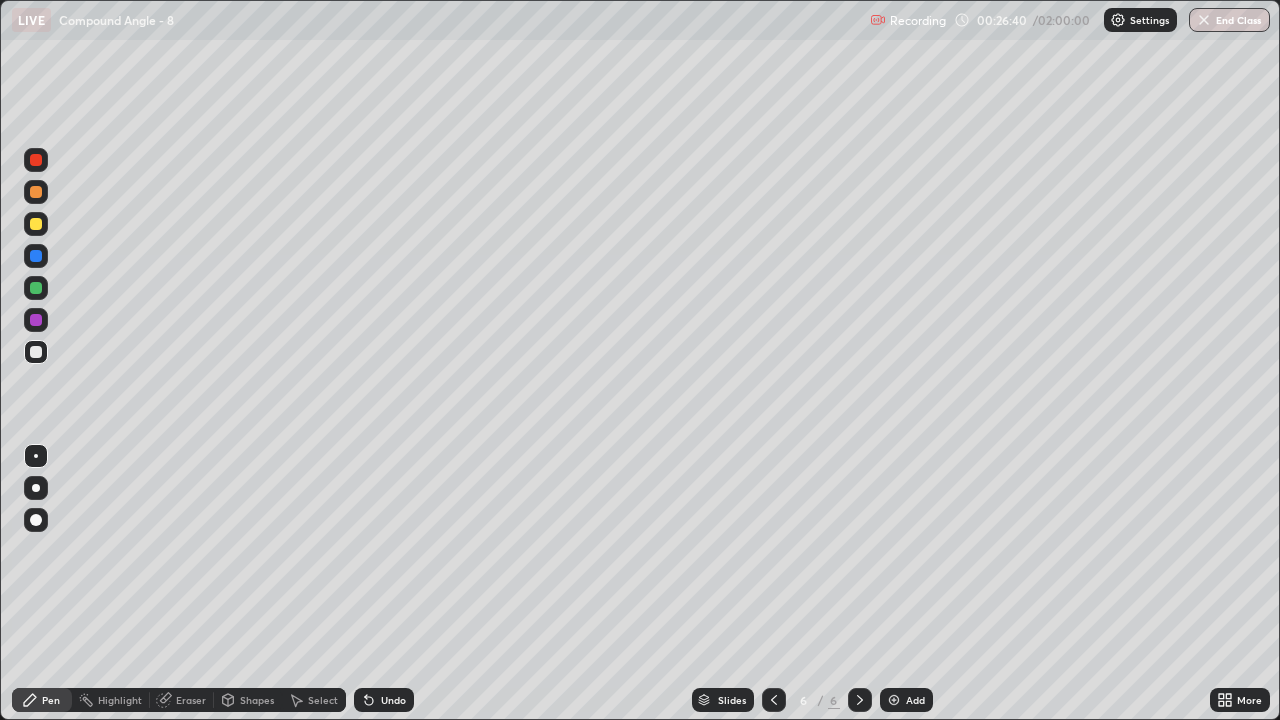 click 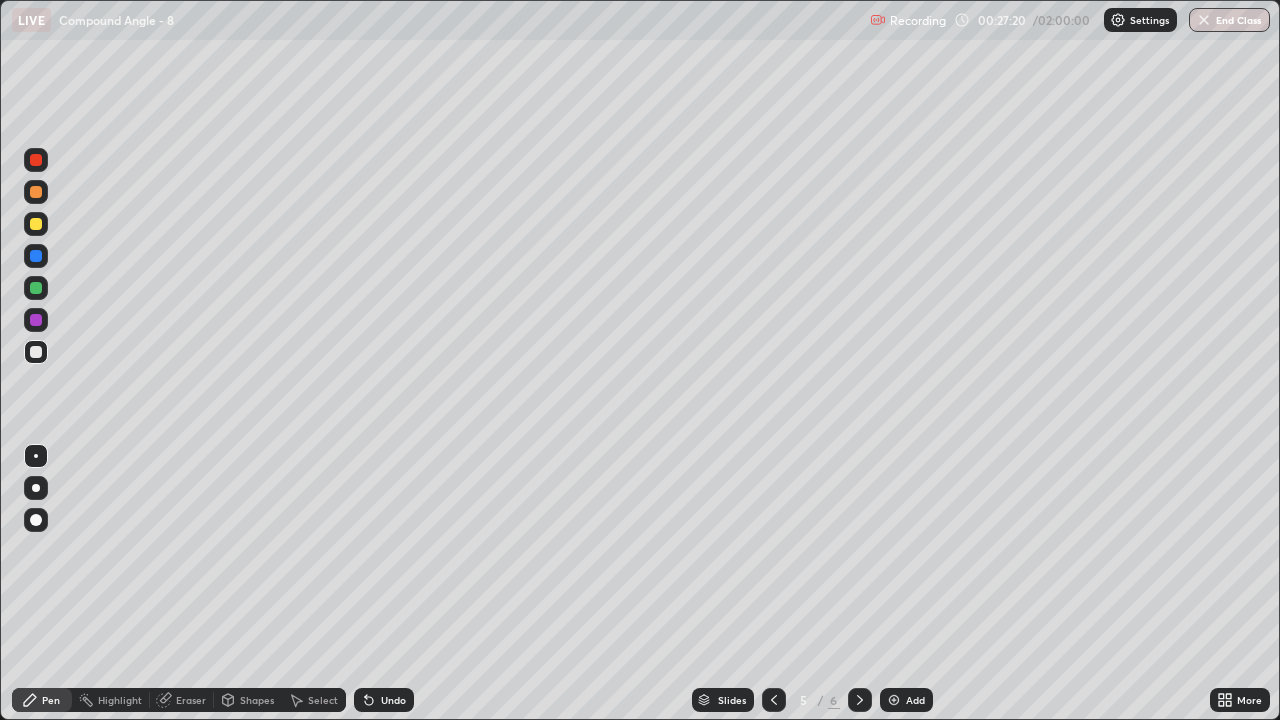 click 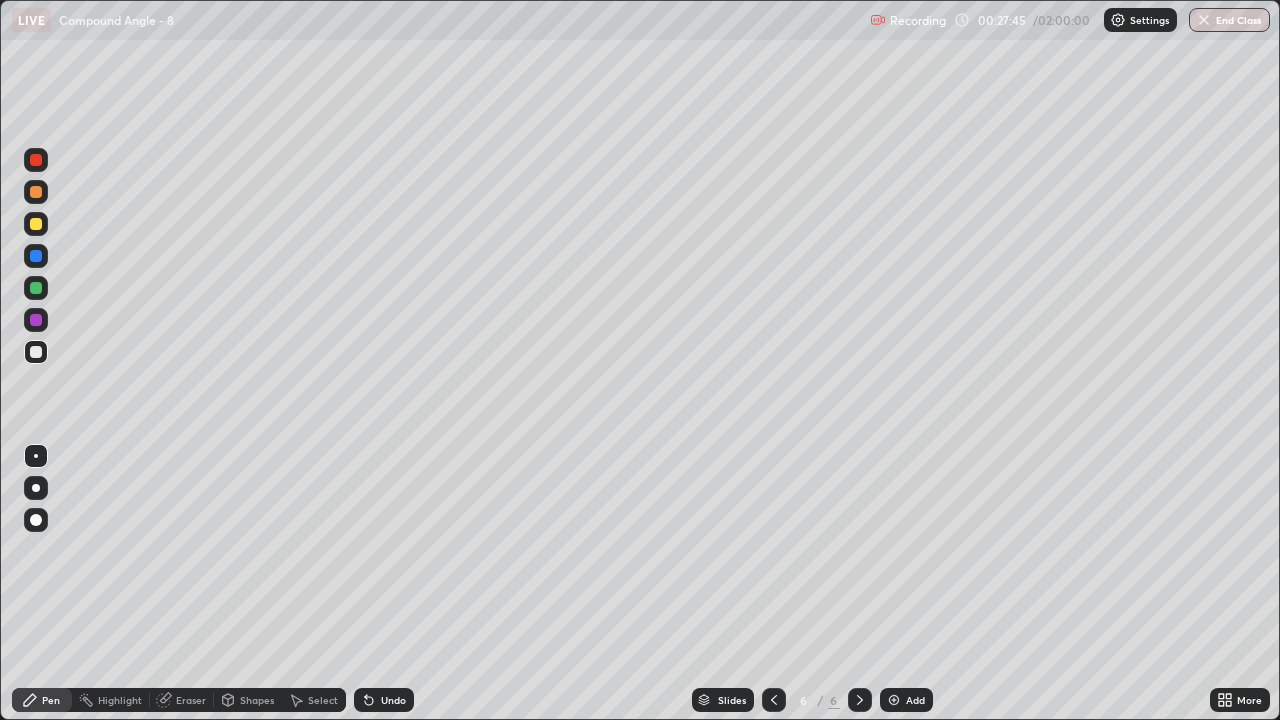 click on "Select" at bounding box center (314, 700) 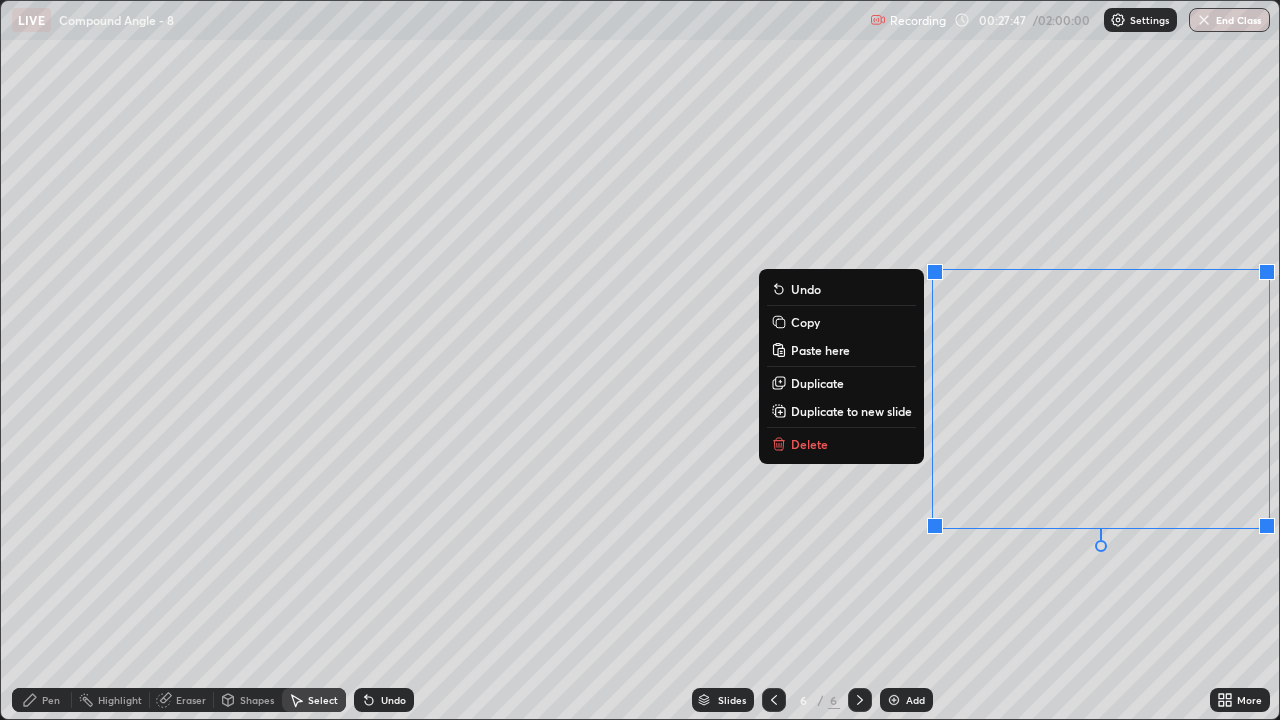 click on "Delete" at bounding box center [841, 444] 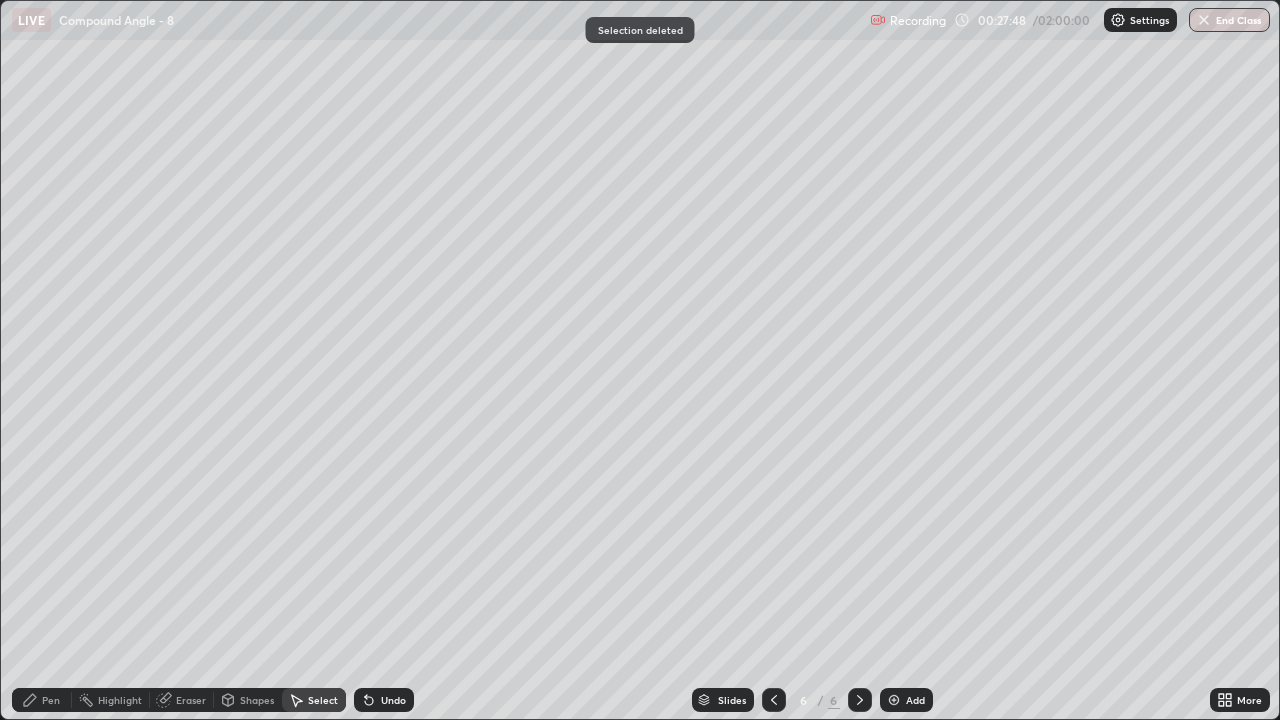 click 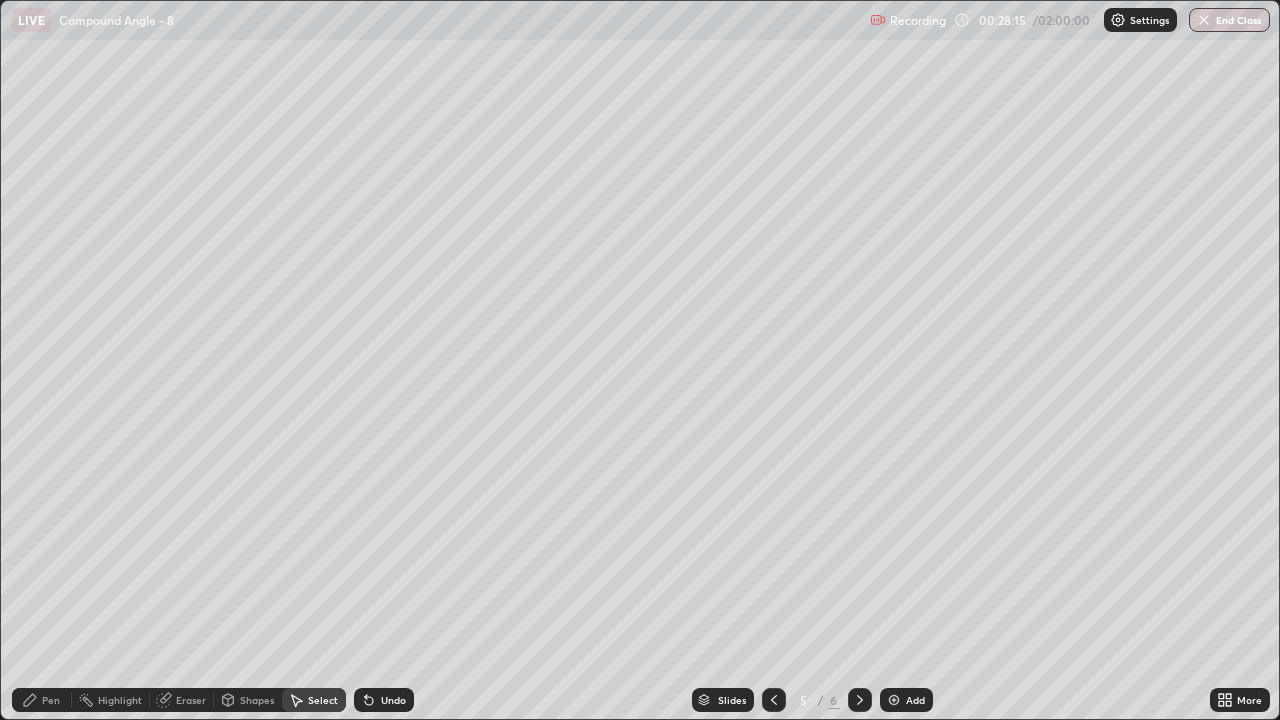 click at bounding box center [860, 700] 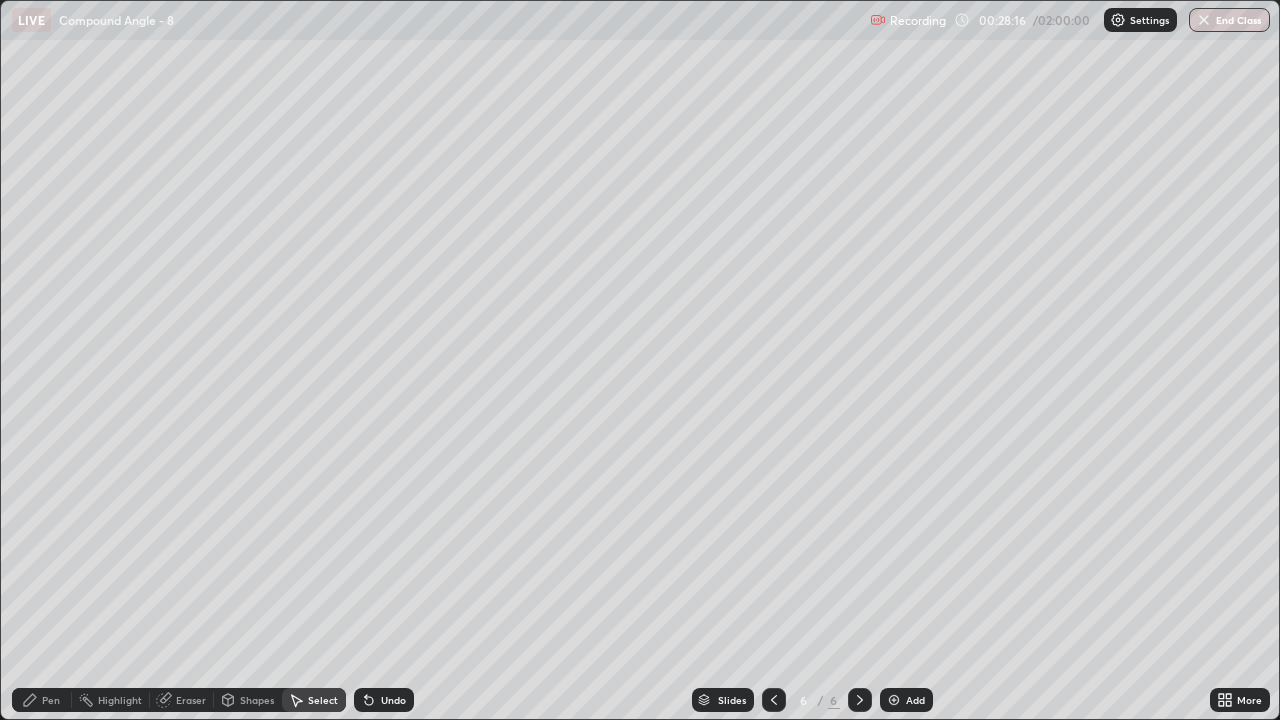 click 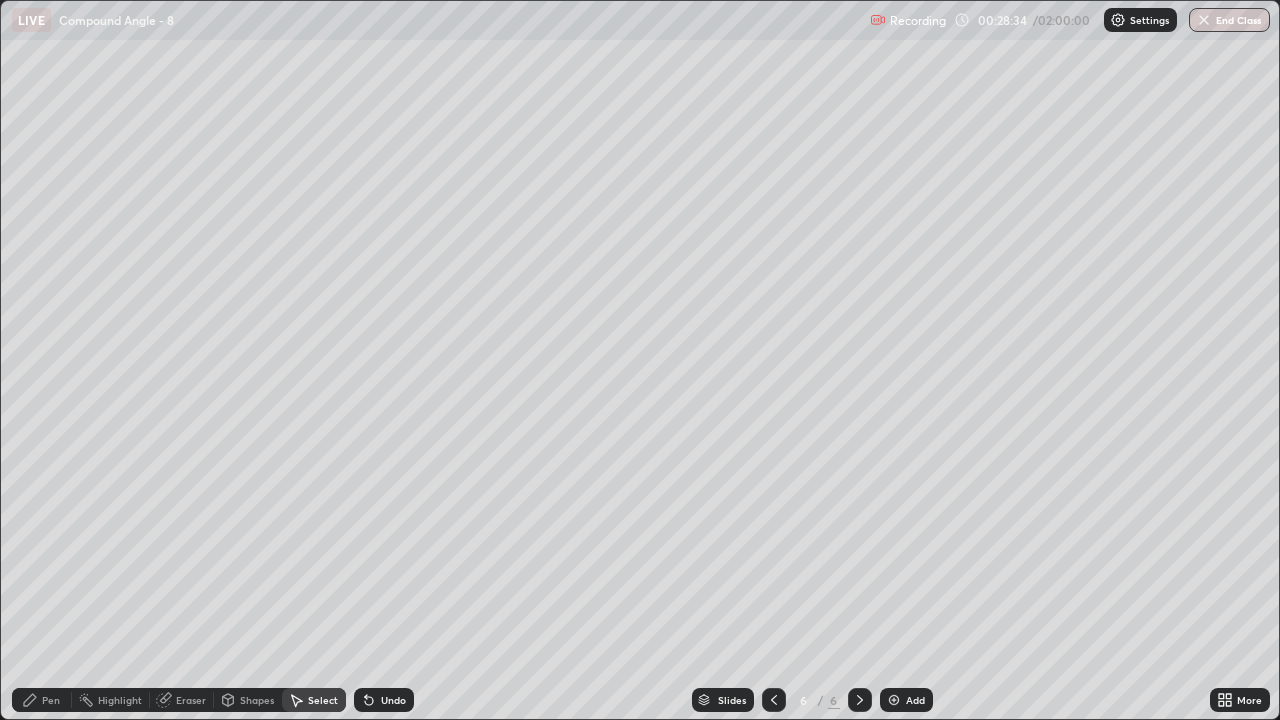 click on "Add" at bounding box center [906, 700] 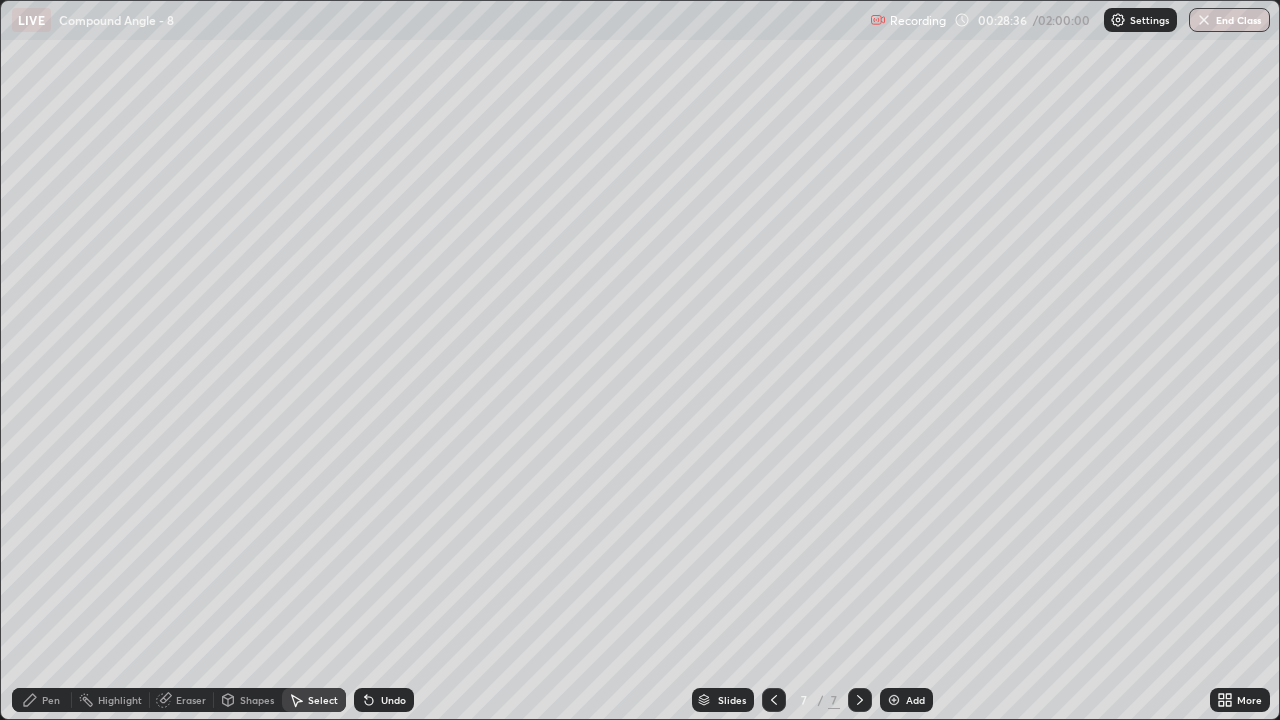 click 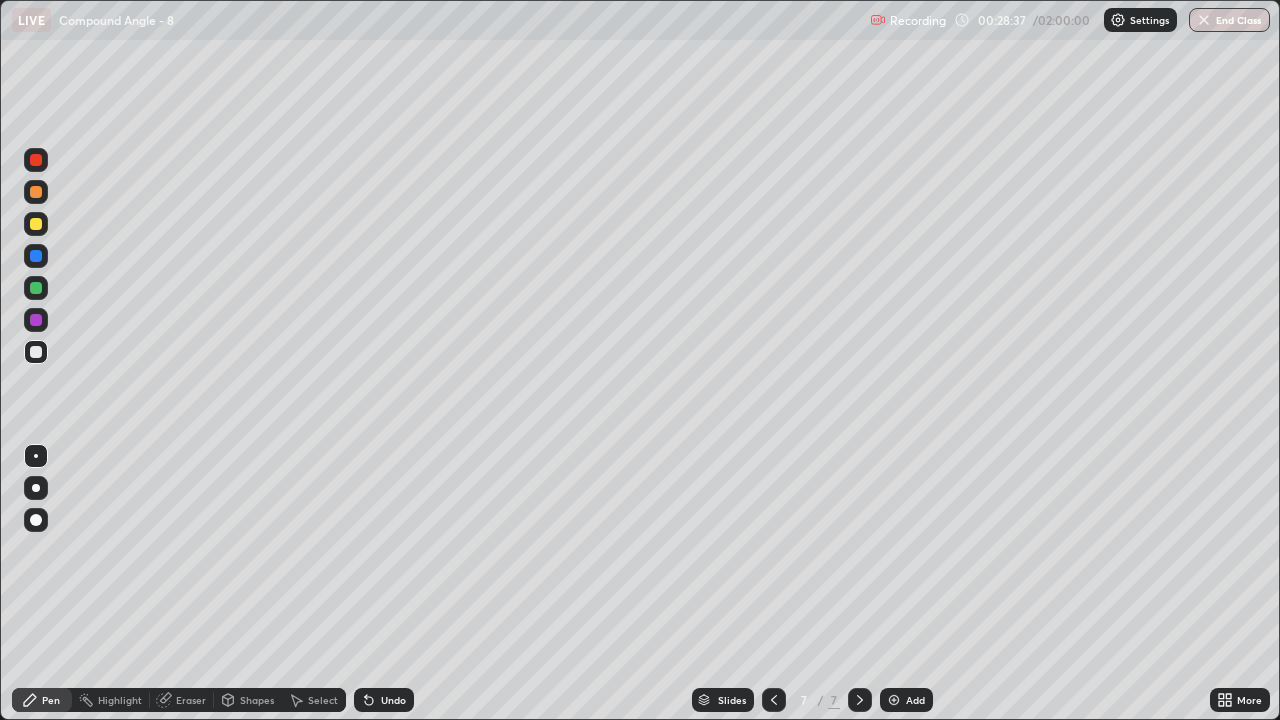 click at bounding box center (36, 224) 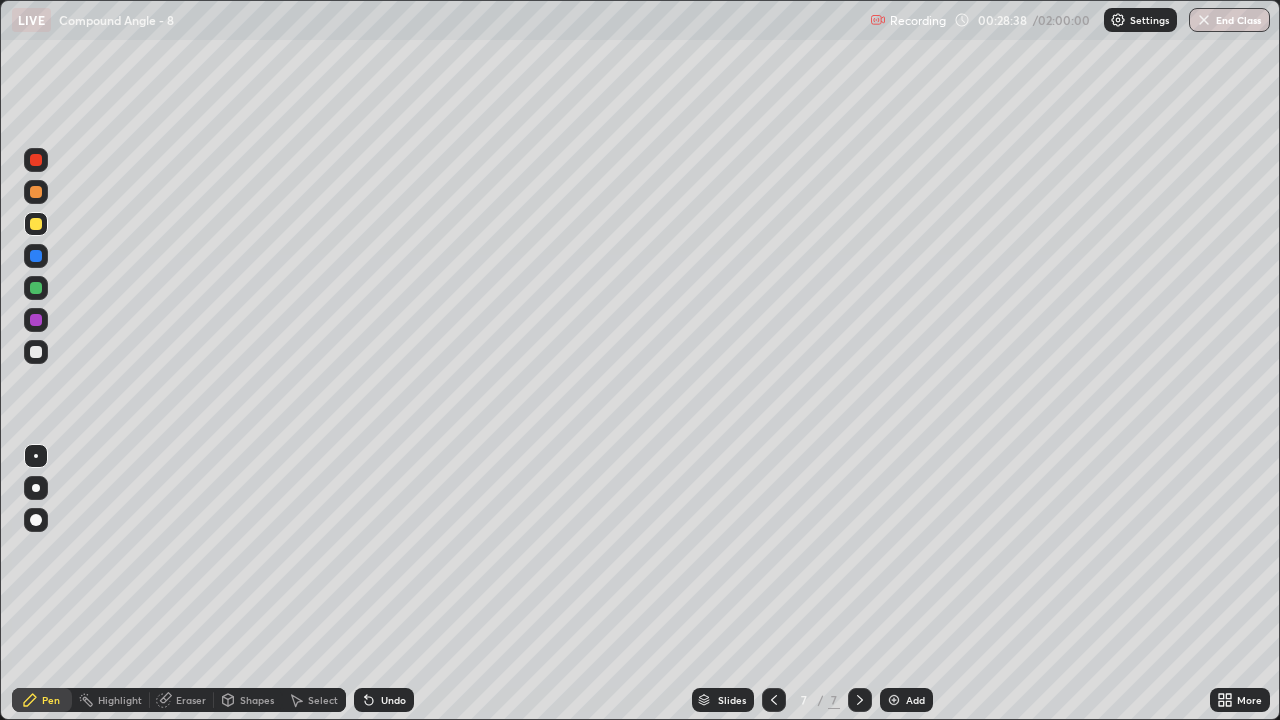 click 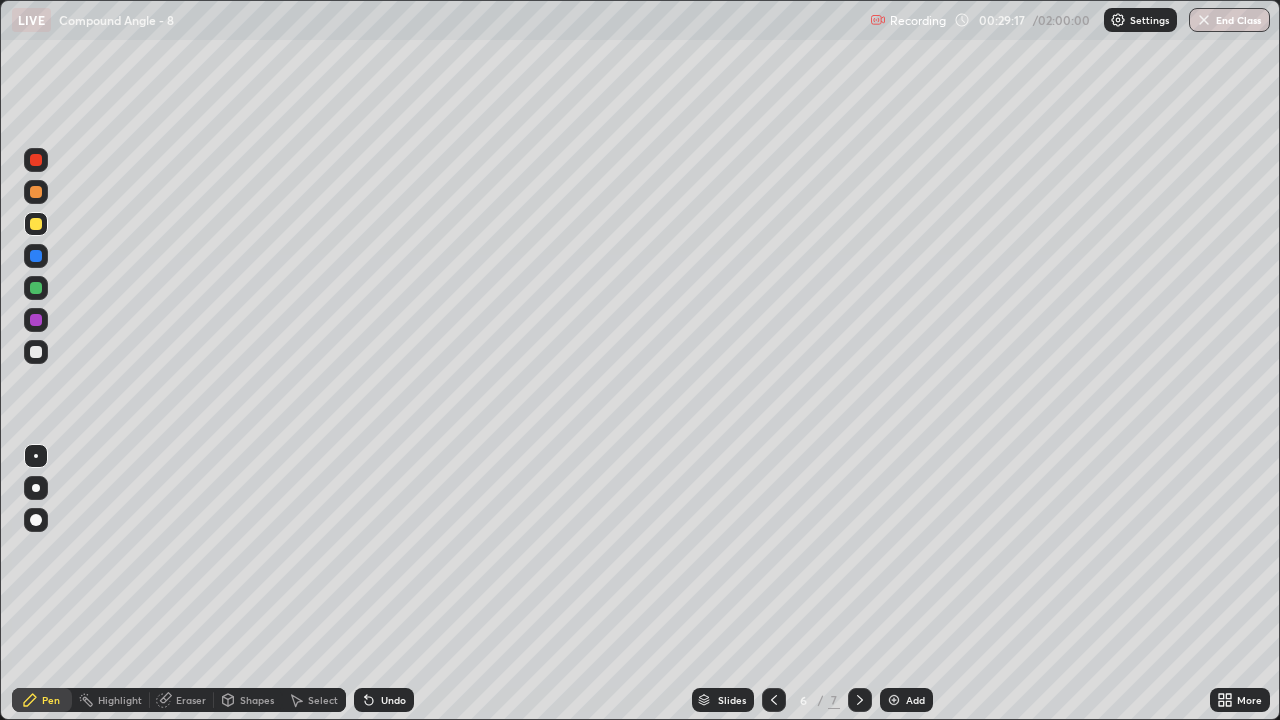 click 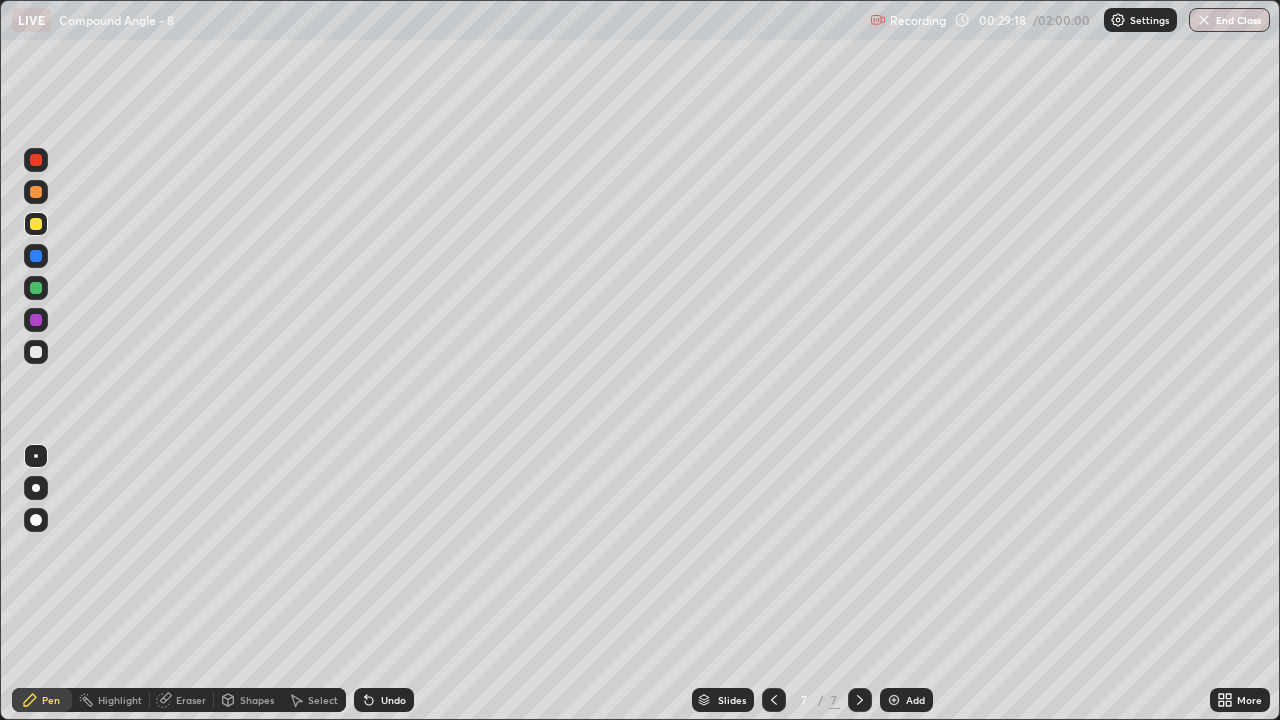 click at bounding box center (36, 224) 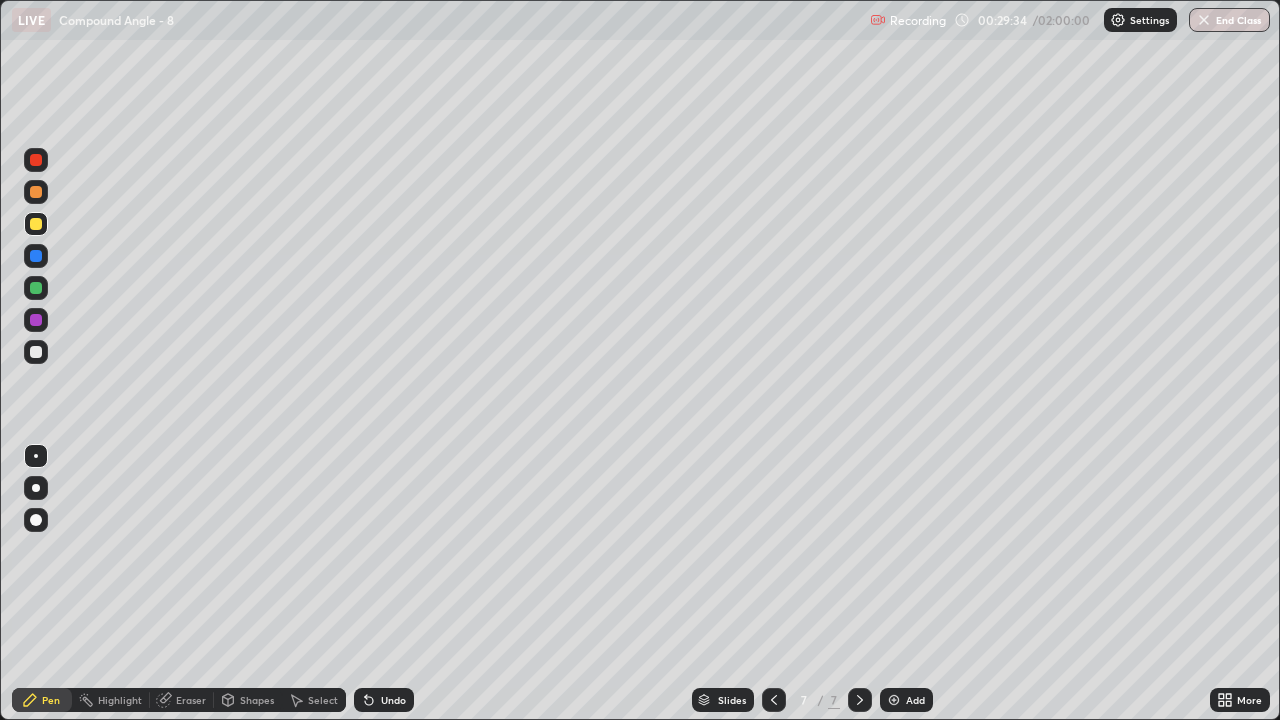 click on "Undo" at bounding box center [393, 700] 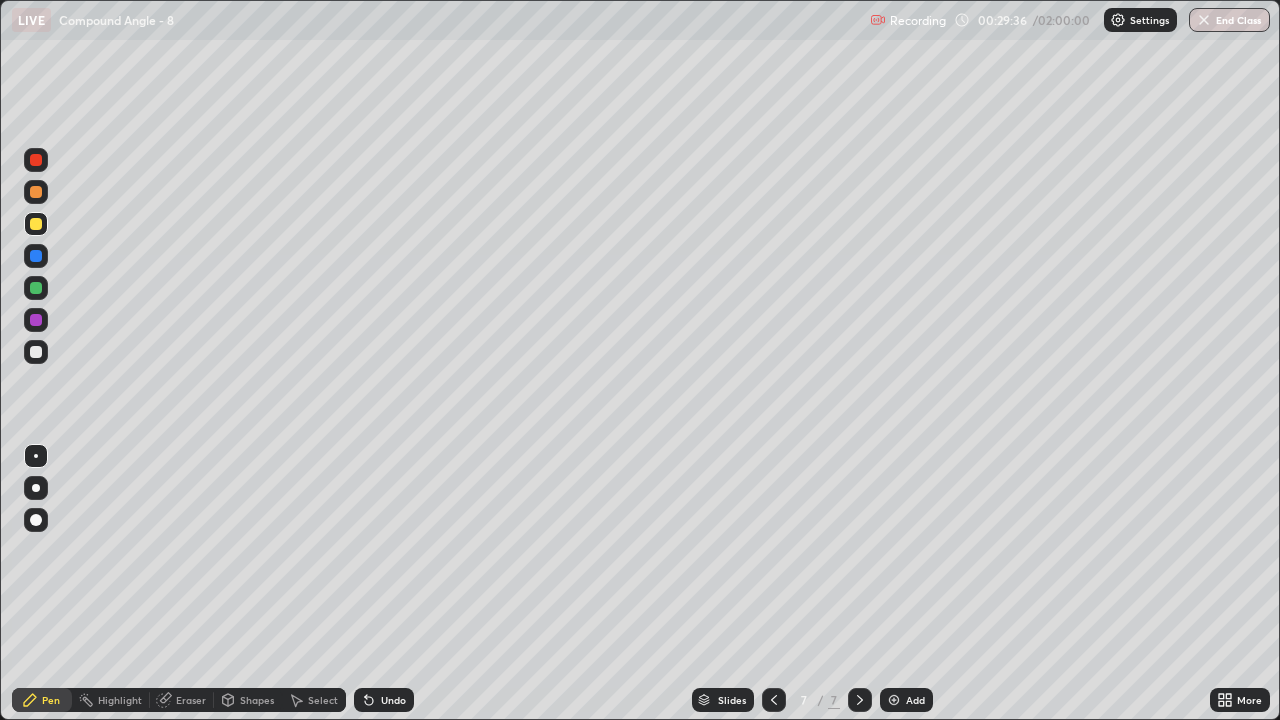 click on "Undo" at bounding box center (393, 700) 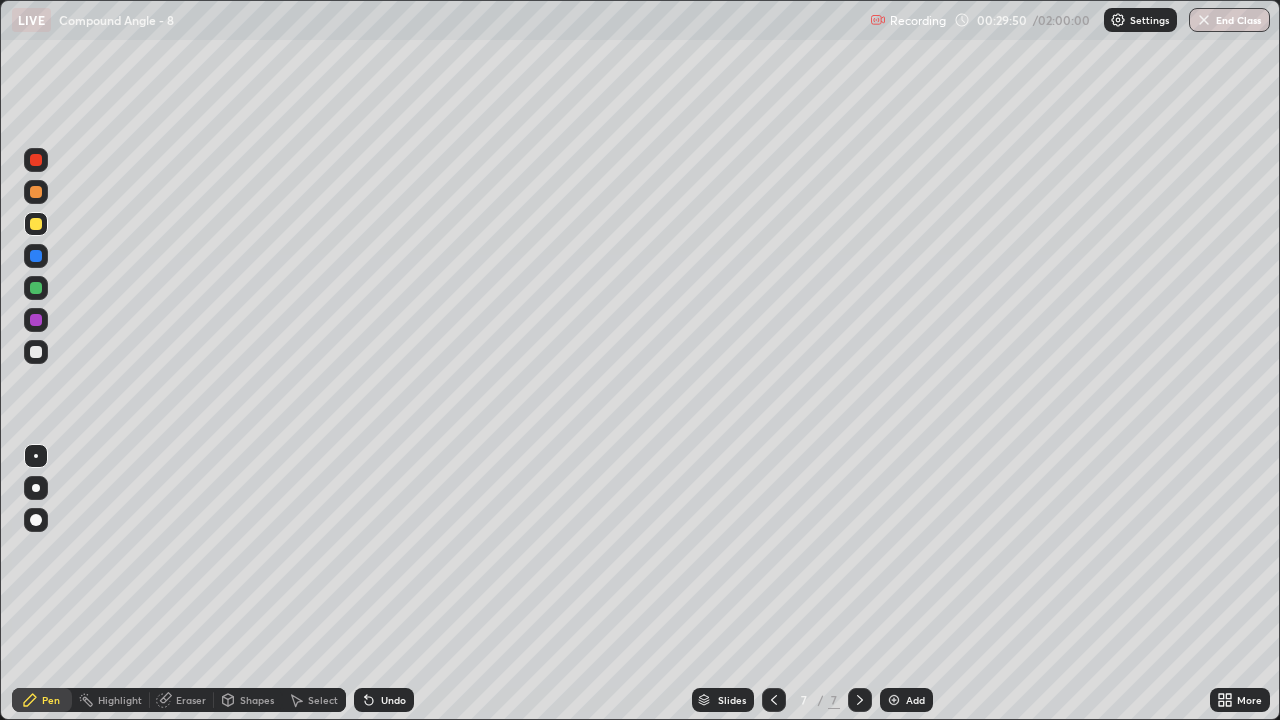 click at bounding box center [36, 352] 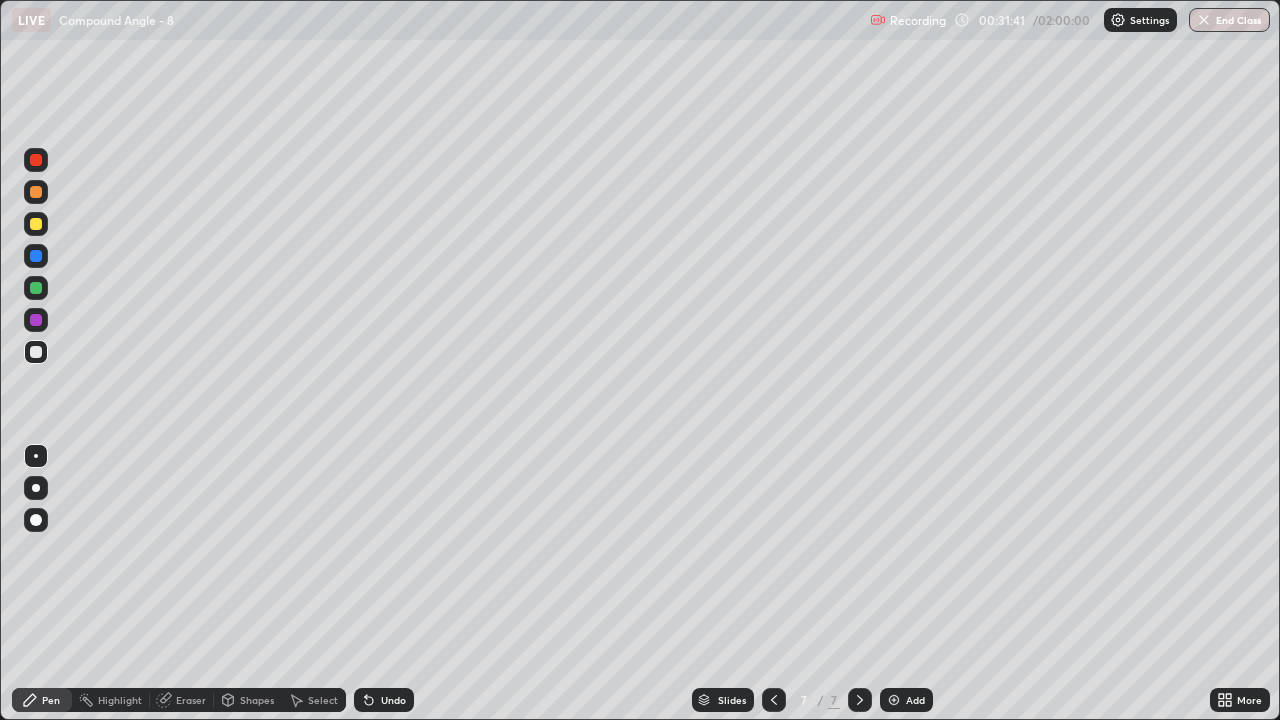 click at bounding box center [36, 224] 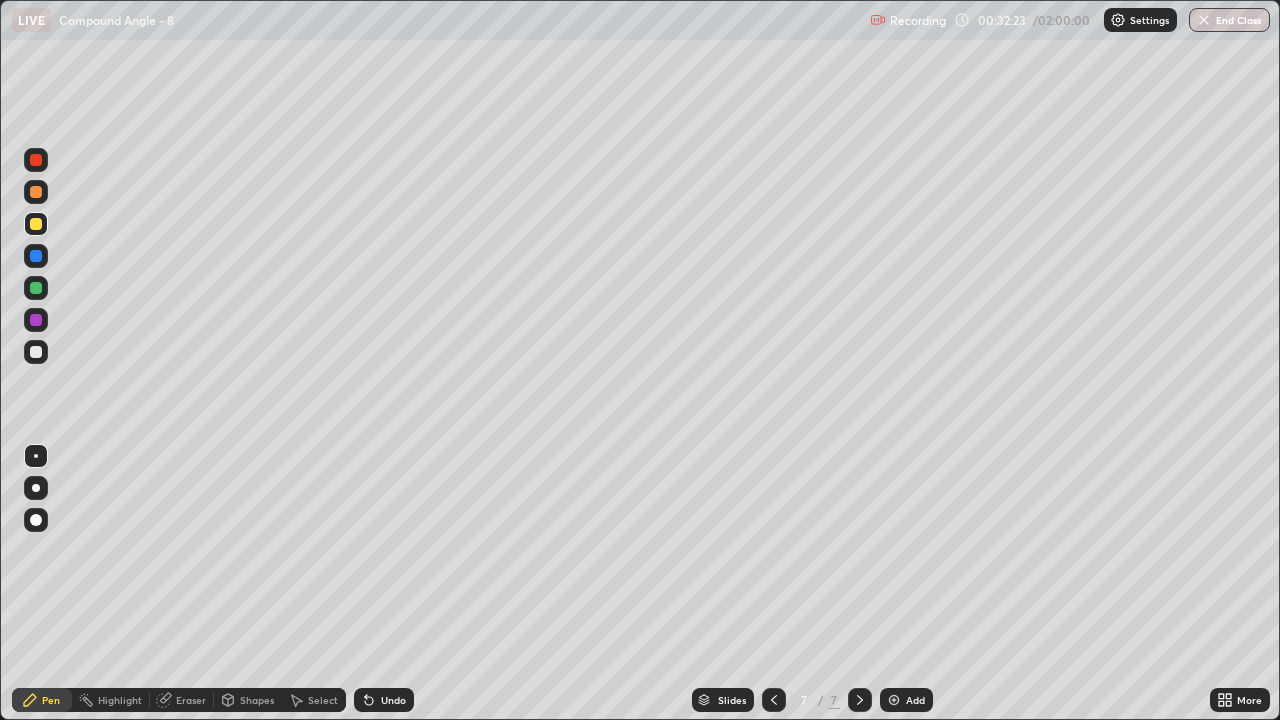 click on "Undo" at bounding box center (384, 700) 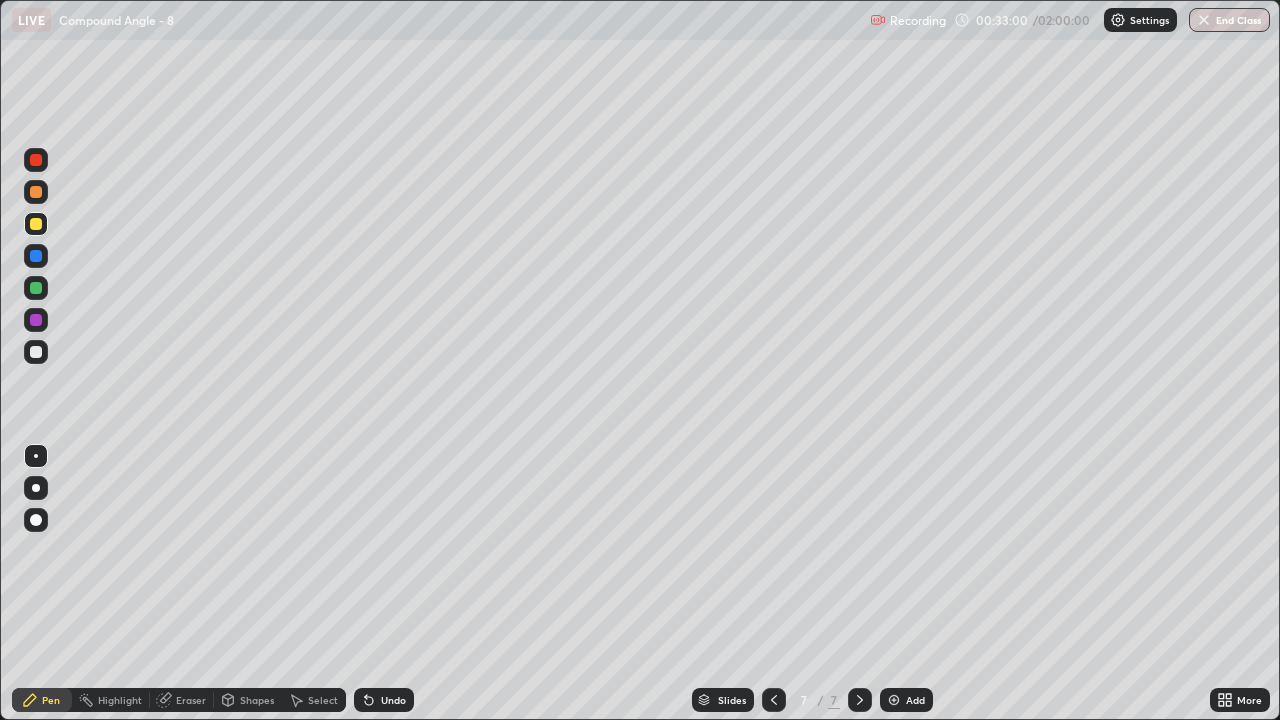click on "Undo" at bounding box center [393, 700] 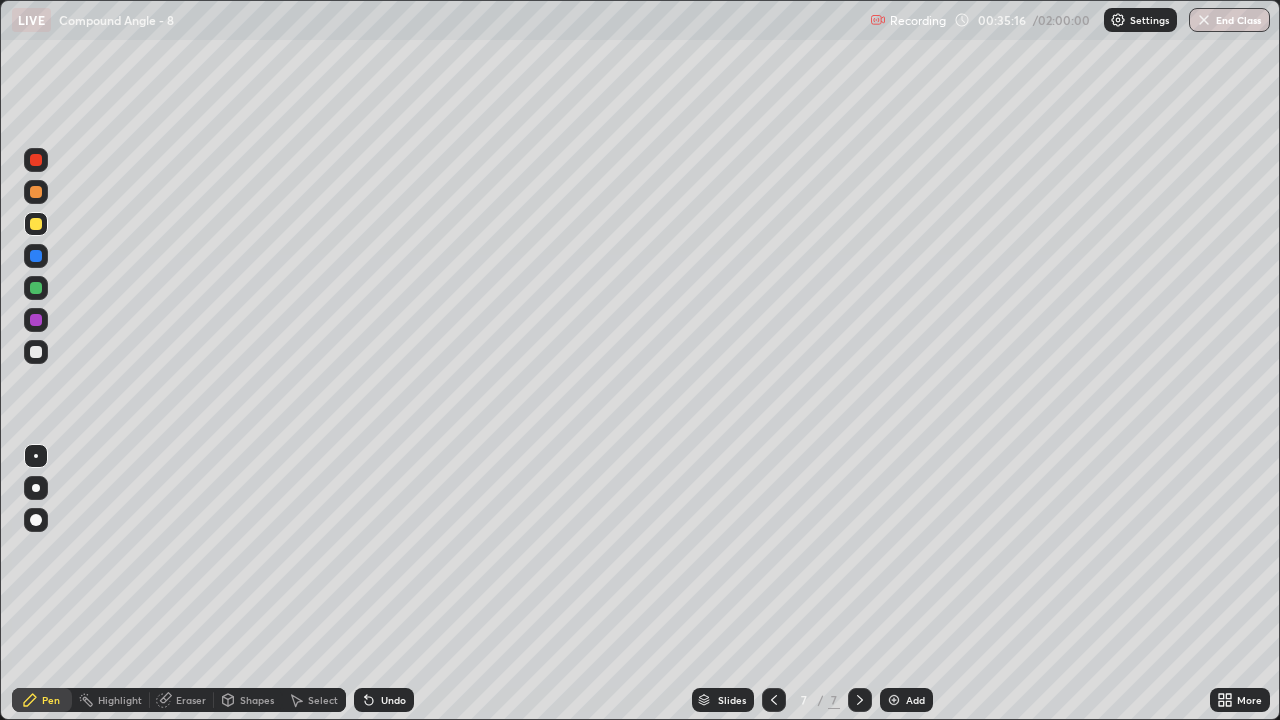 click on "Add" at bounding box center [915, 700] 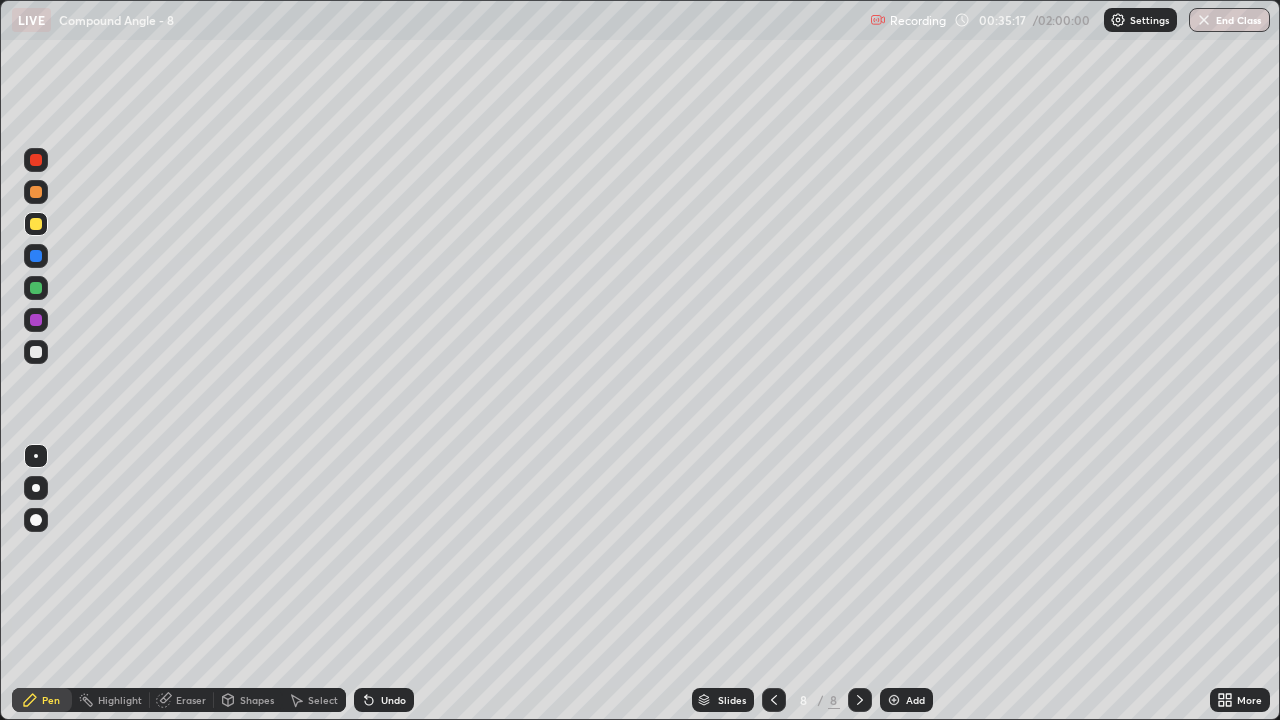 click at bounding box center [36, 352] 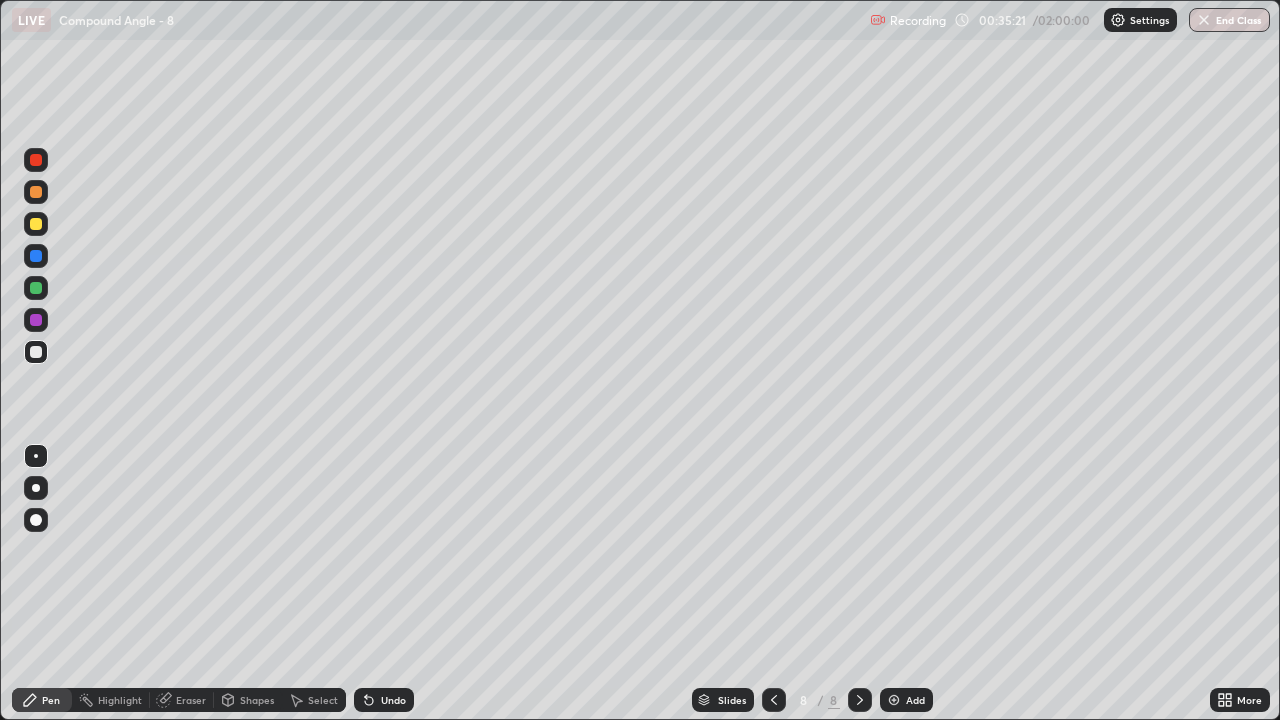 click 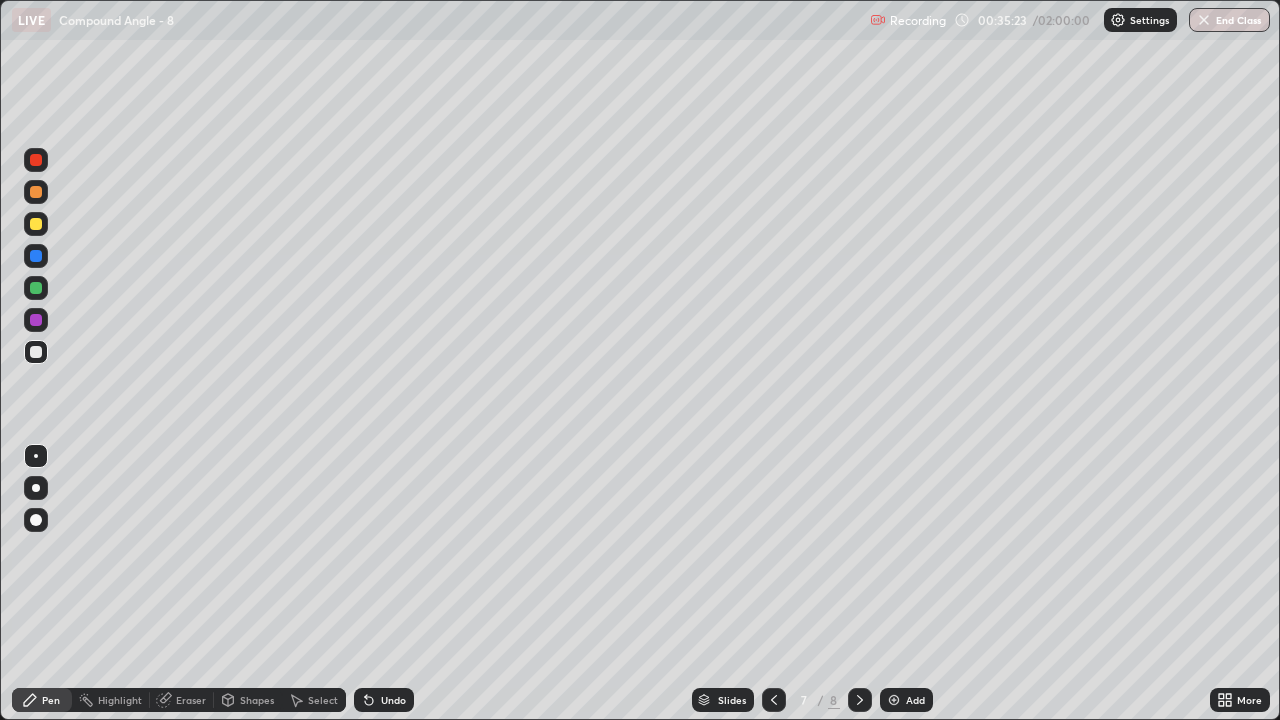 click 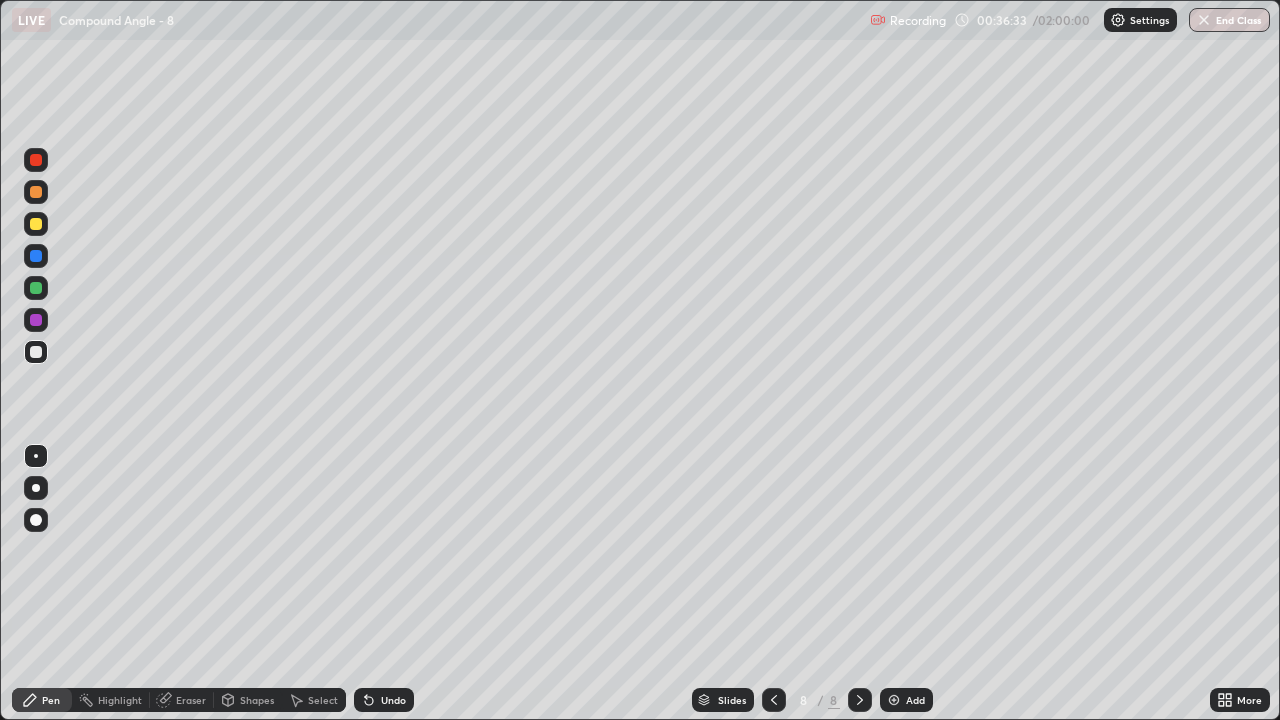 click on "Undo" at bounding box center (384, 700) 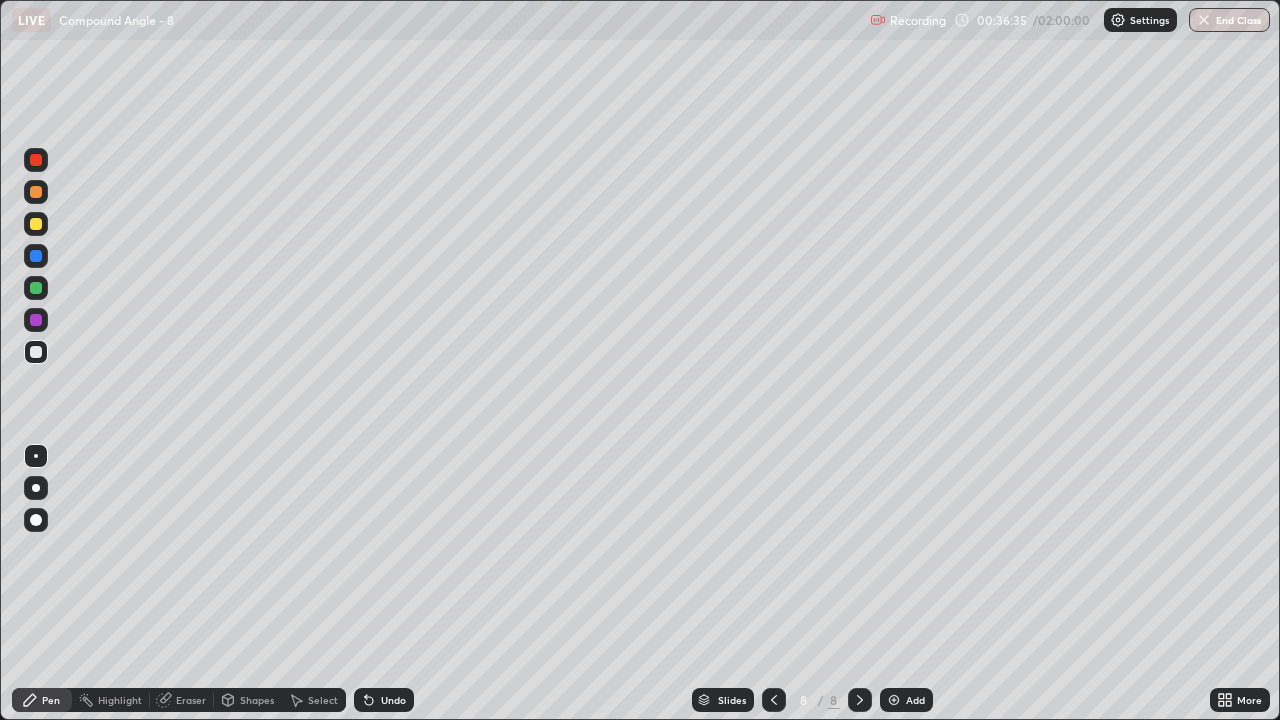 click on "Undo" at bounding box center [393, 700] 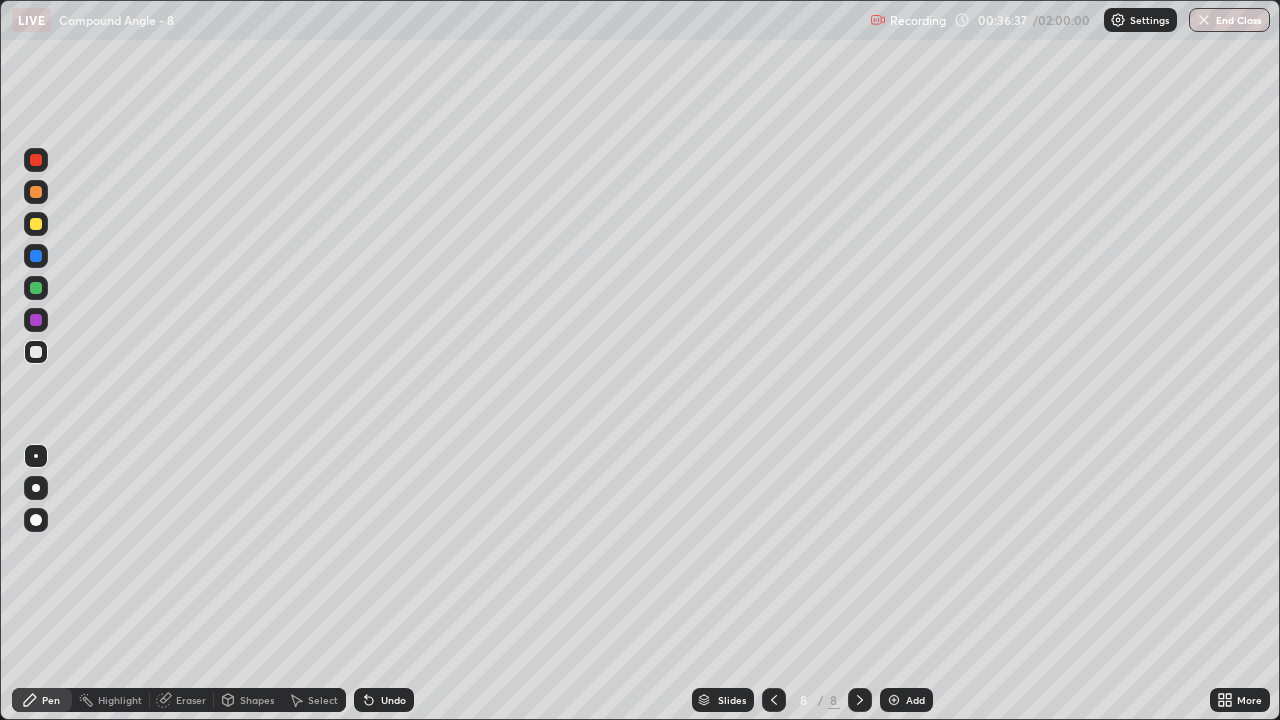 click on "Undo" at bounding box center (393, 700) 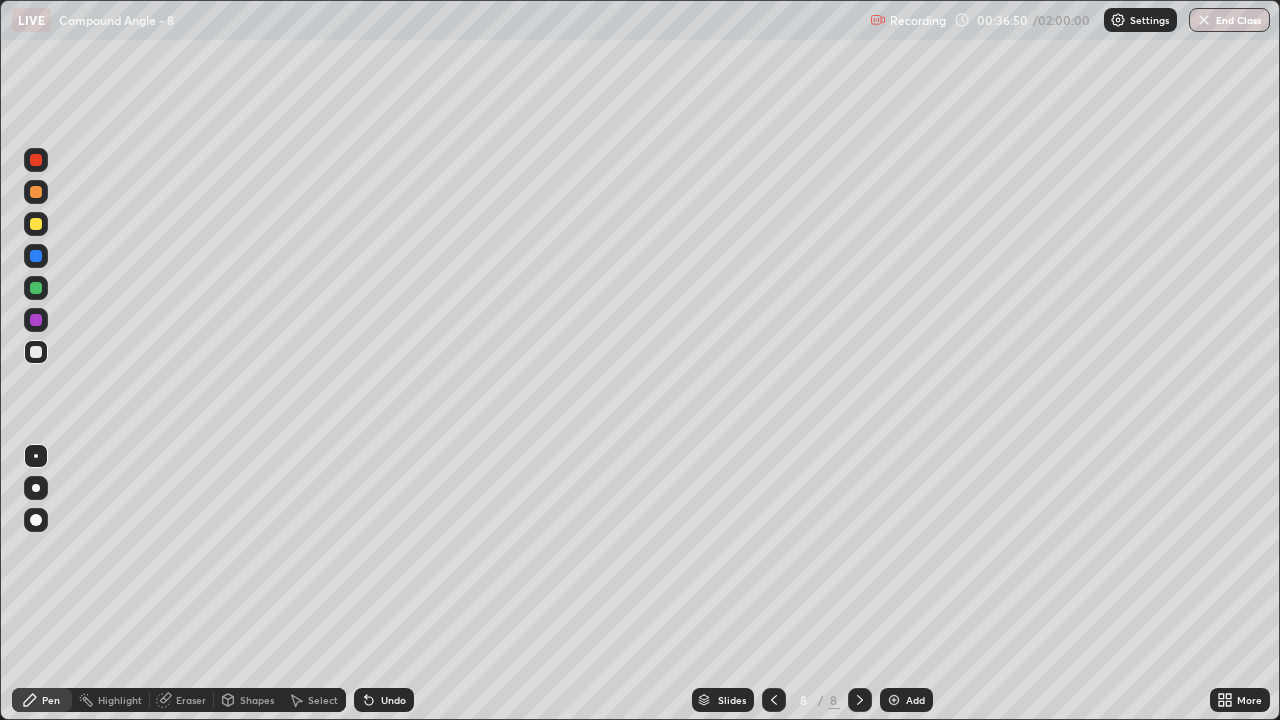click on "Shapes" at bounding box center [257, 700] 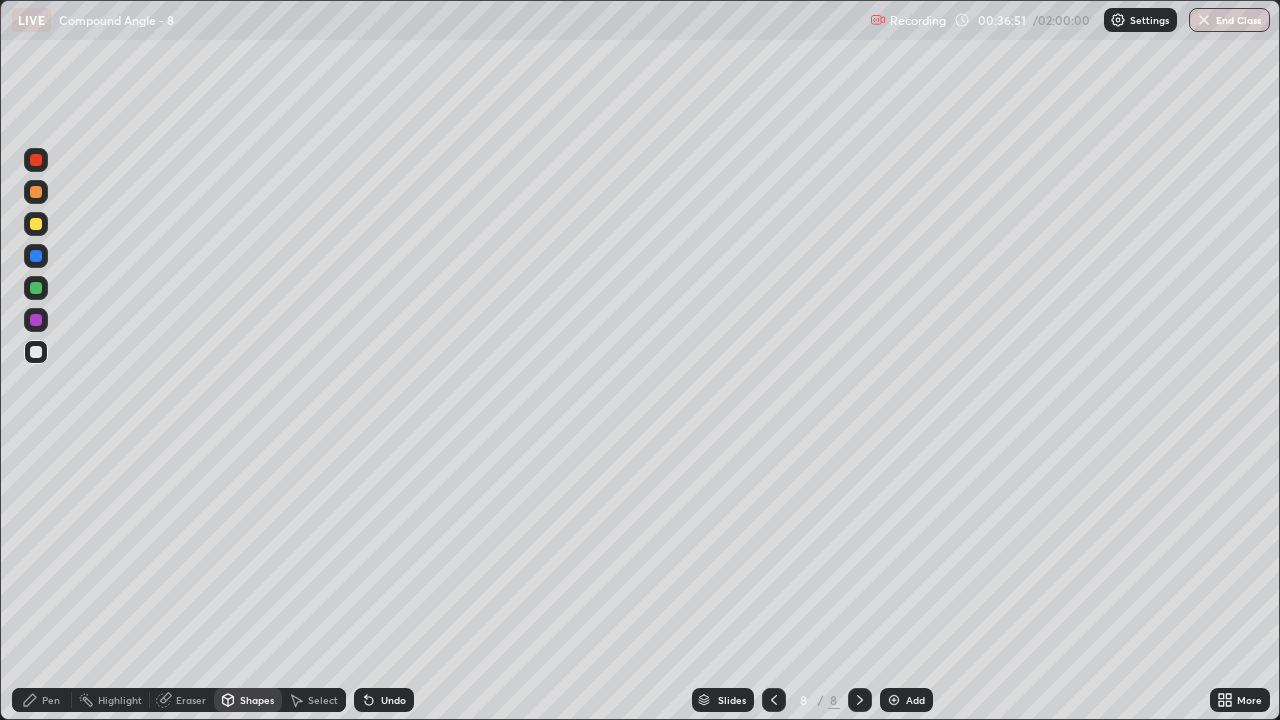 click on "Select" at bounding box center [323, 700] 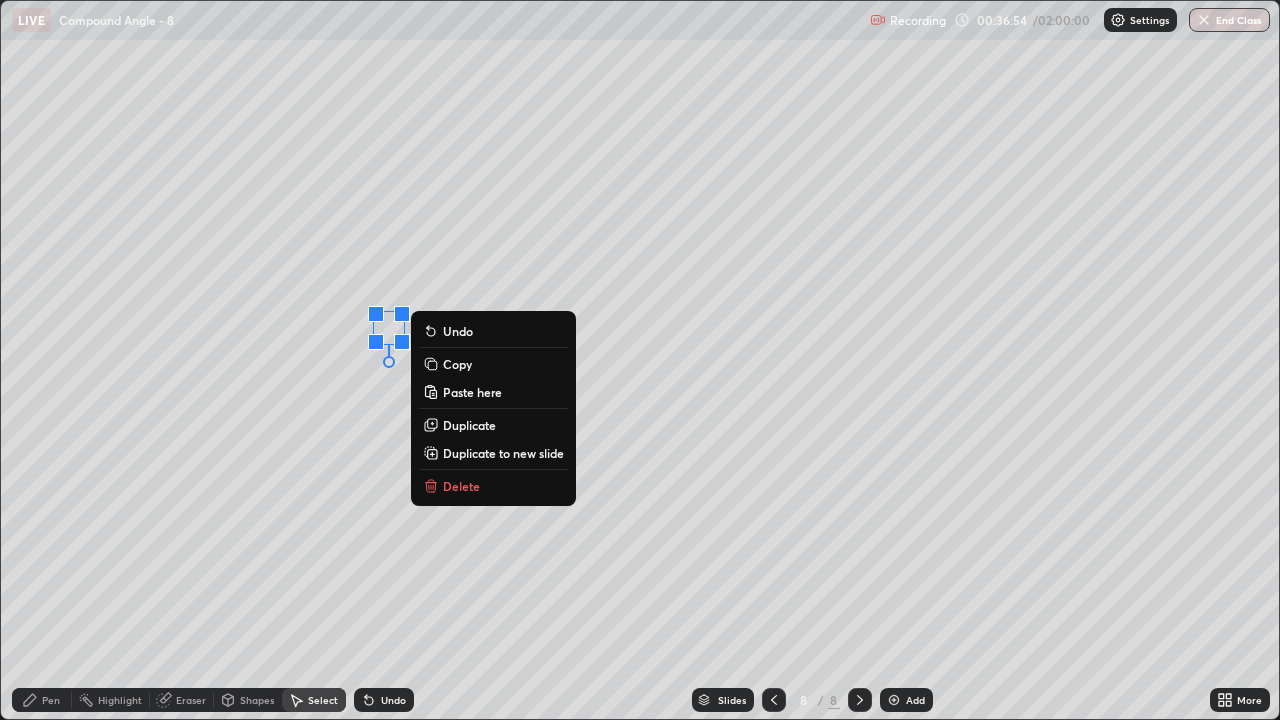 click on "0 ° Undo Copy Paste here Duplicate Duplicate to new slide Delete" at bounding box center (640, 360) 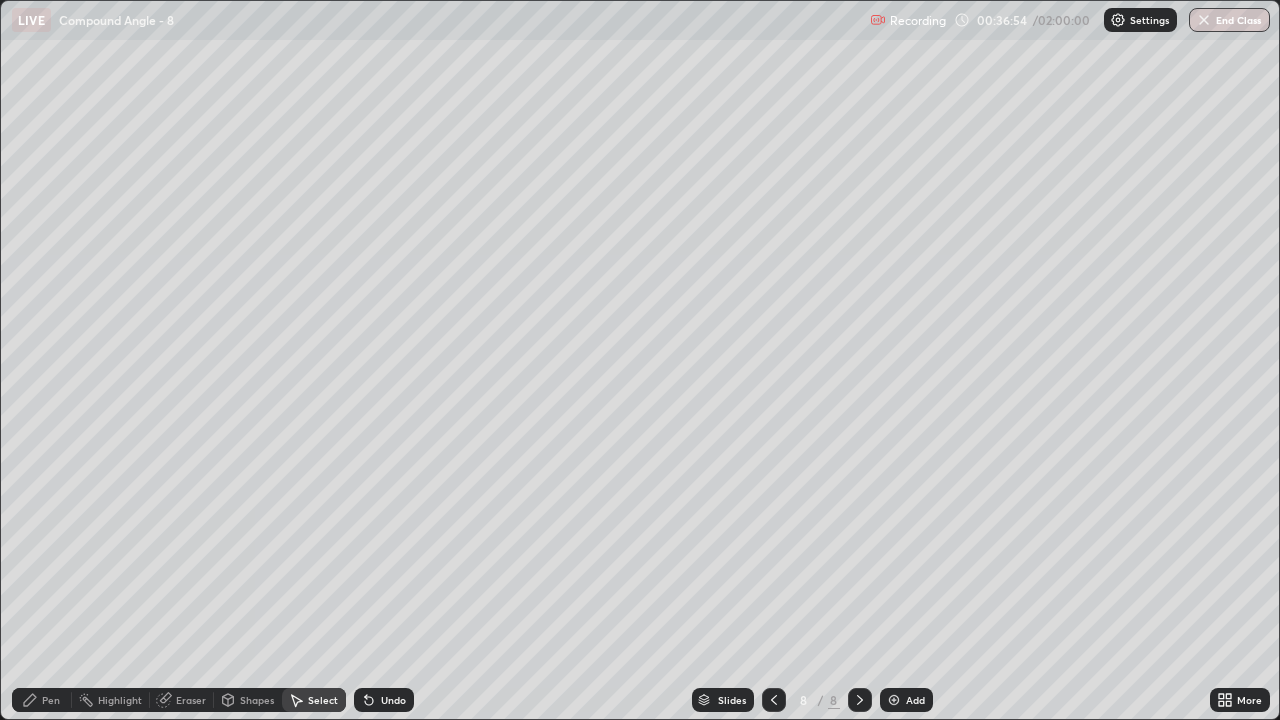 click on "Pen" at bounding box center [42, 700] 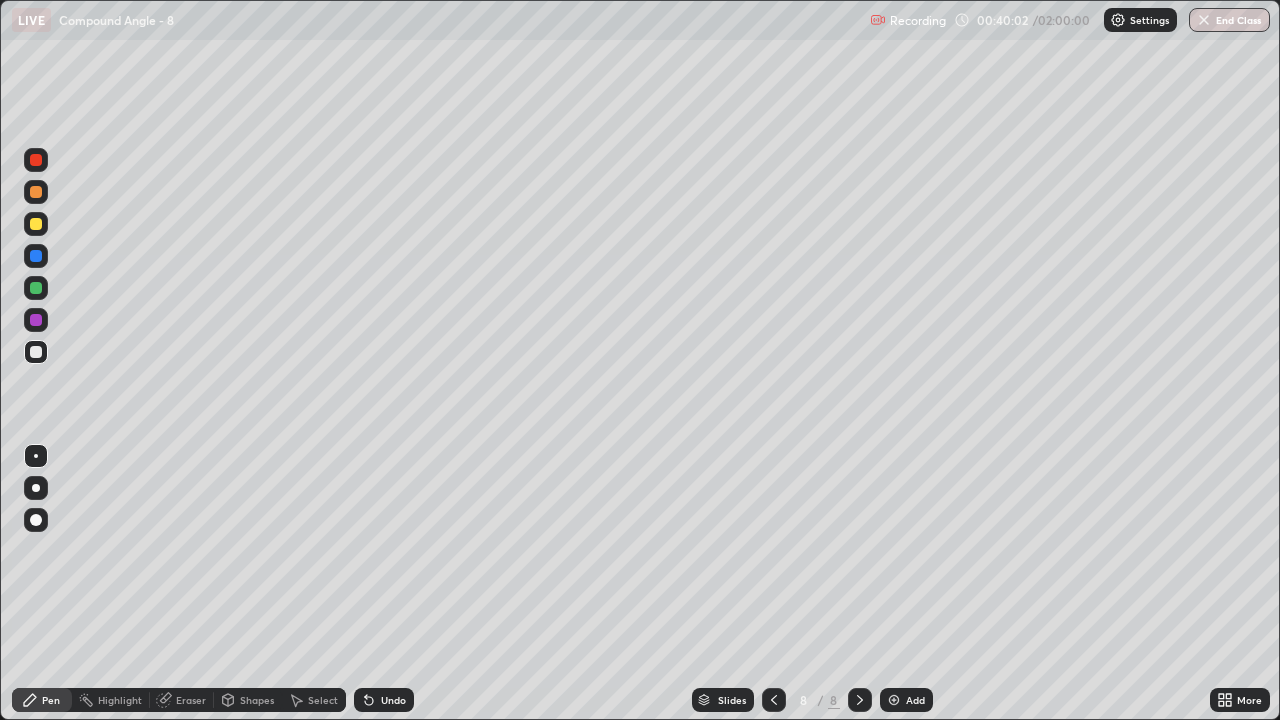 click on "Select" at bounding box center [323, 700] 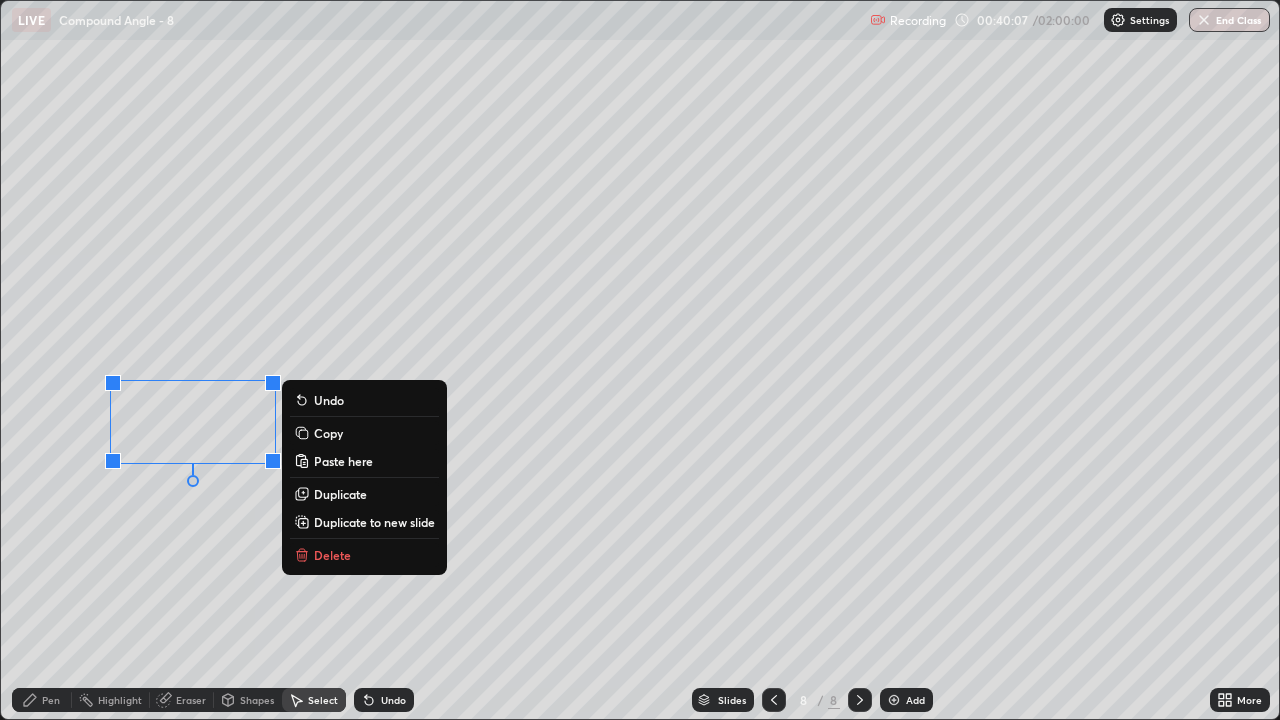 click on "0 ° Undo Copy Paste here Duplicate Duplicate to new slide Delete" at bounding box center (640, 360) 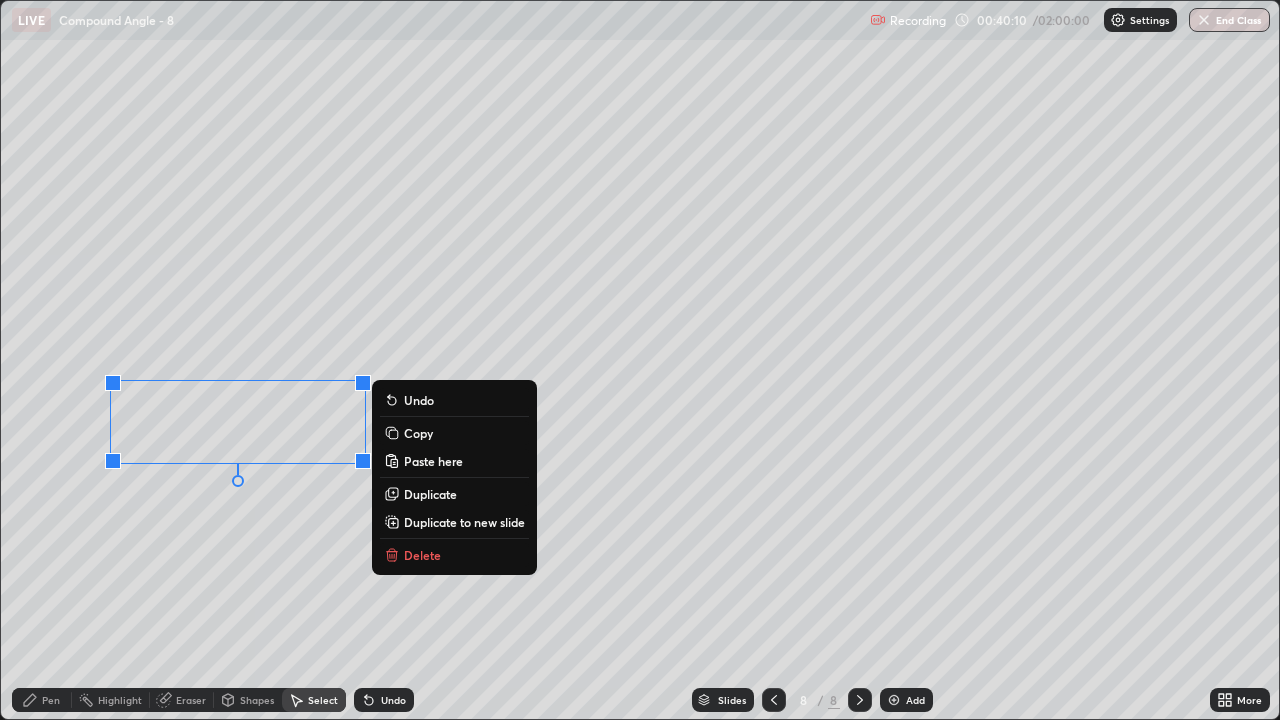 click on "0 ° Undo Copy Paste here Duplicate Duplicate to new slide Delete" at bounding box center [640, 360] 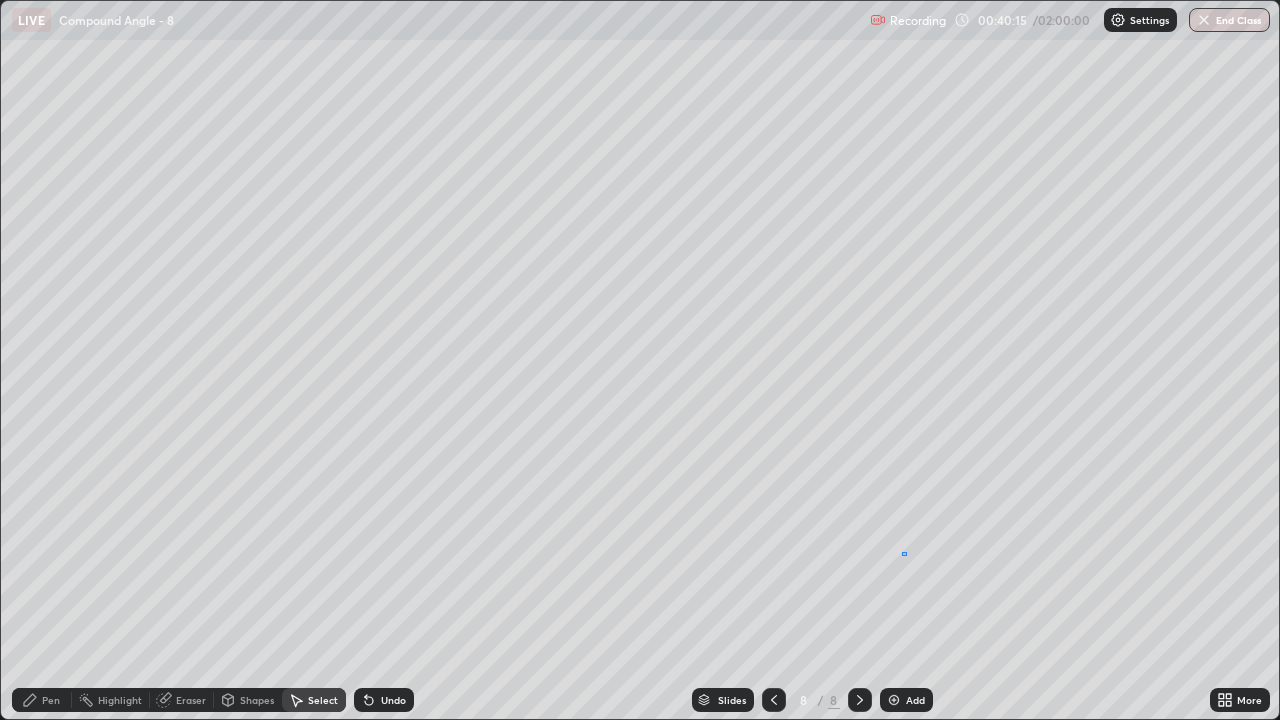 click on "0 ° Undo Copy Paste here Duplicate Duplicate to new slide Delete" at bounding box center [640, 360] 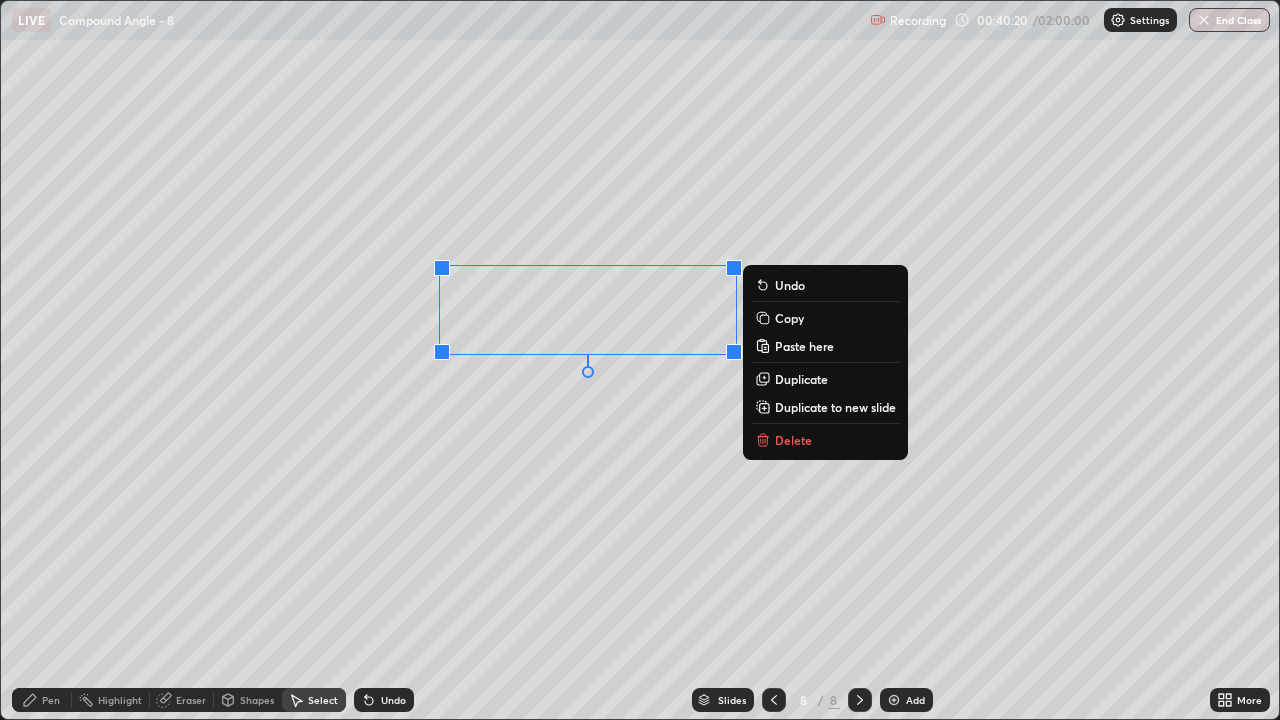click on "0 ° Undo Copy Paste here Duplicate Duplicate to new slide Delete" at bounding box center (640, 360) 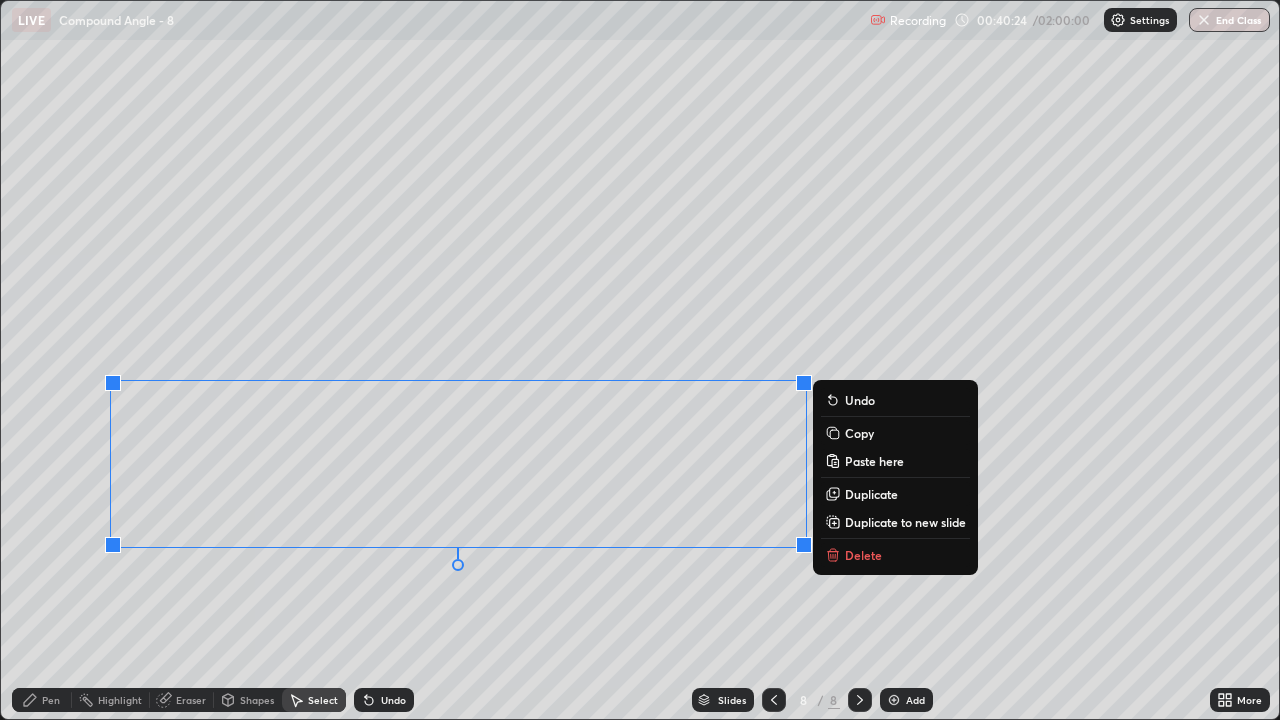 click on "0 ° Undo Copy Paste here Duplicate Duplicate to new slide Delete" at bounding box center [640, 360] 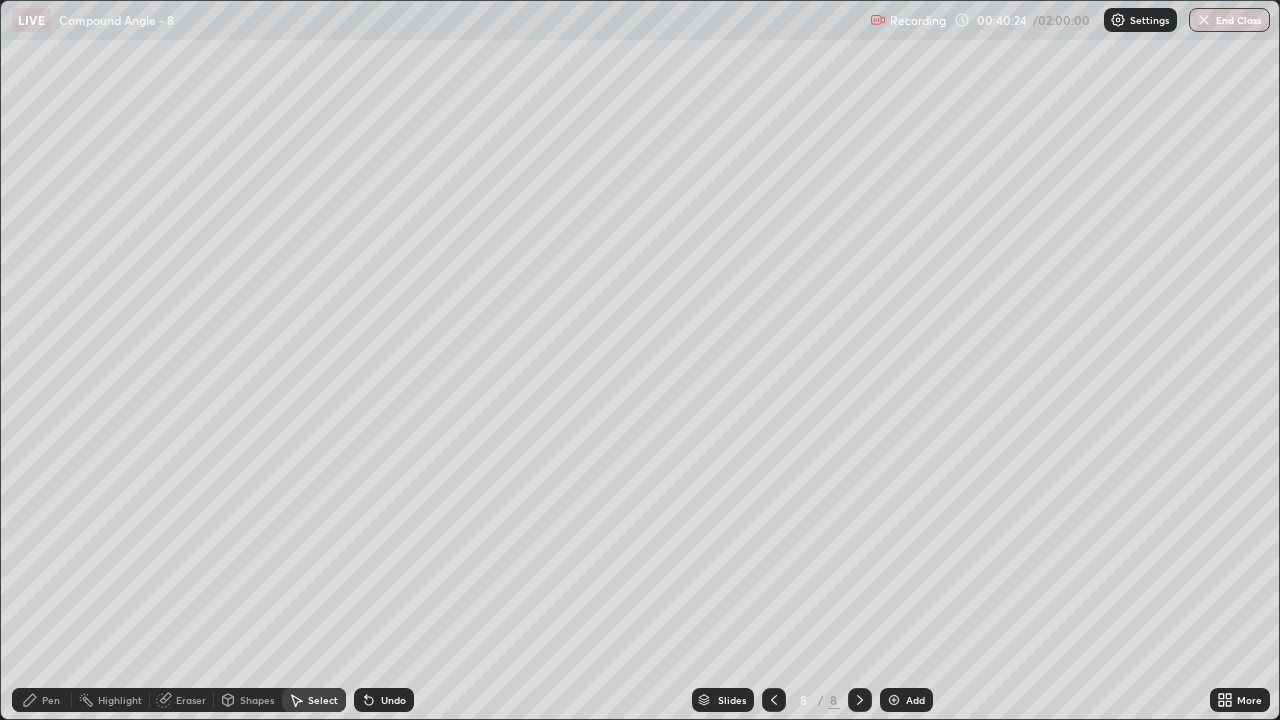 click on "Pen" at bounding box center (42, 700) 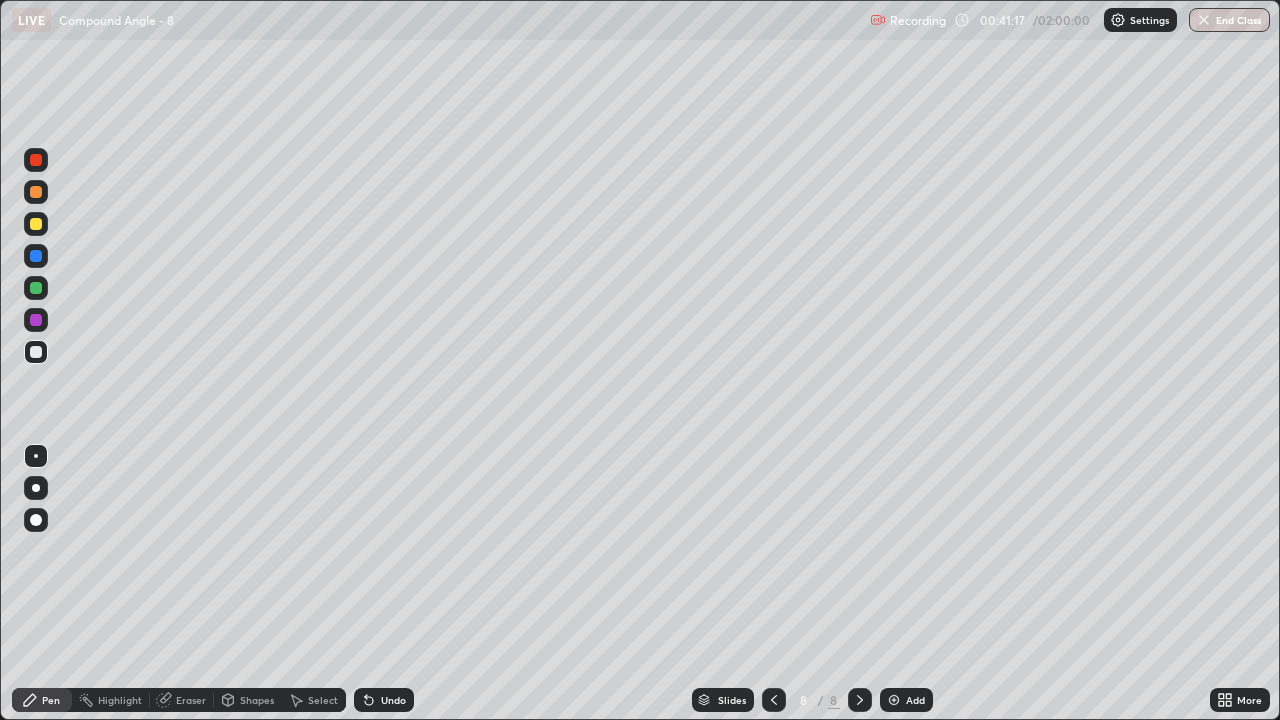 click 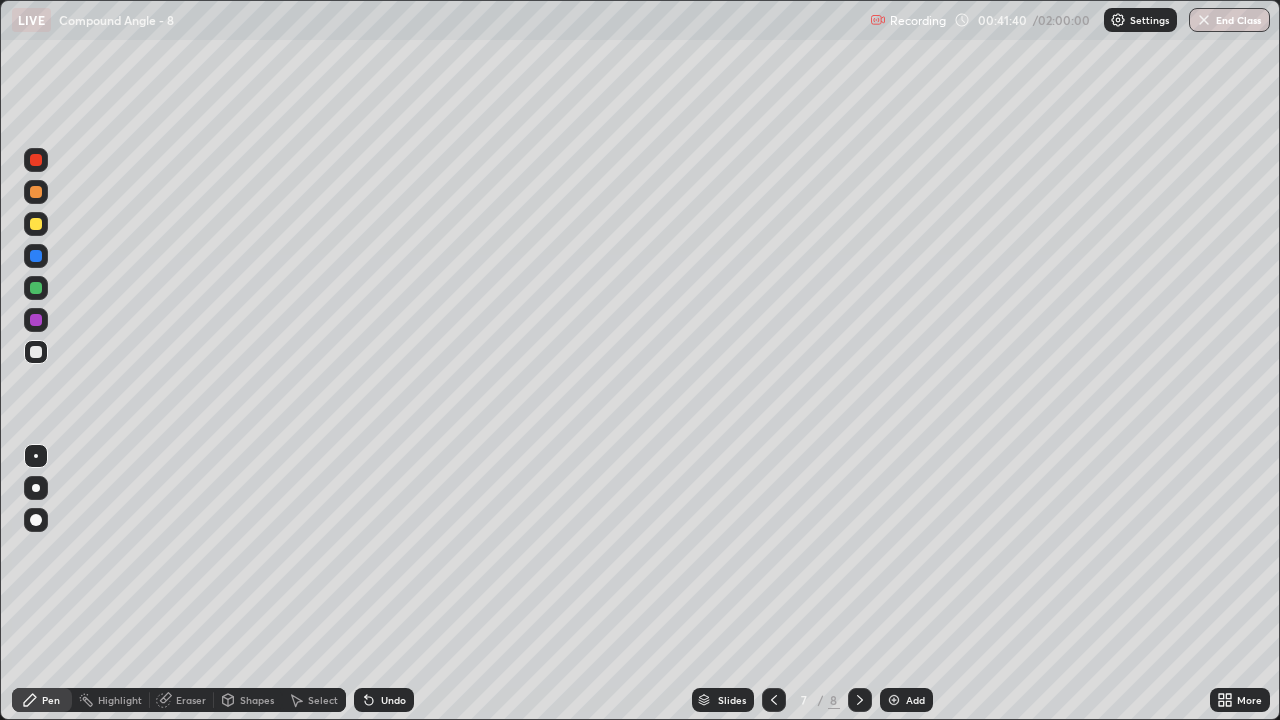 click at bounding box center [860, 700] 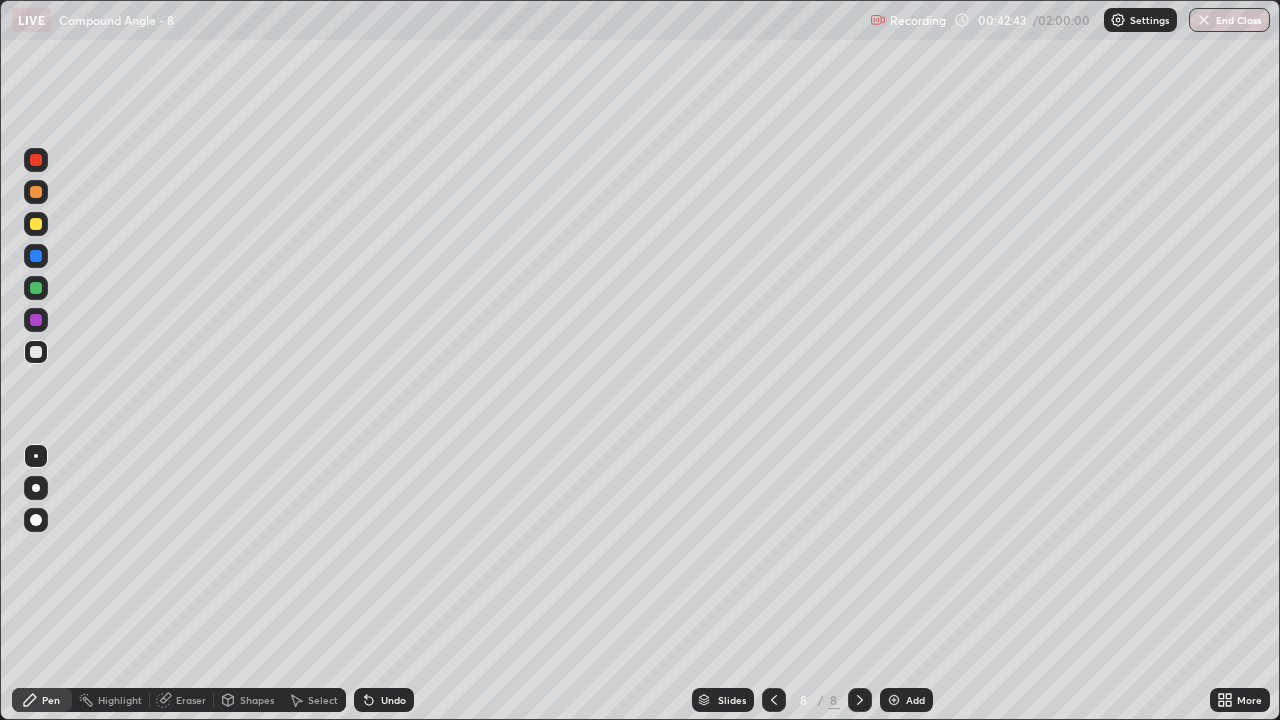 click 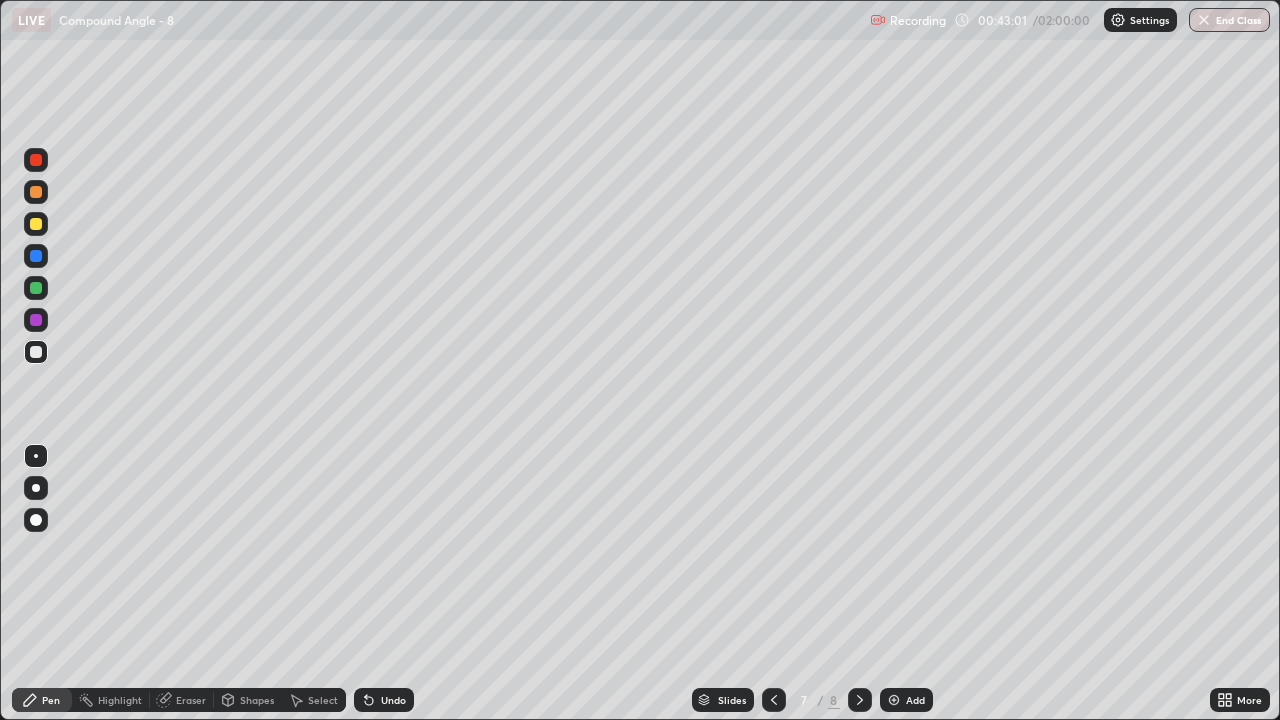 click on "Select" at bounding box center [323, 700] 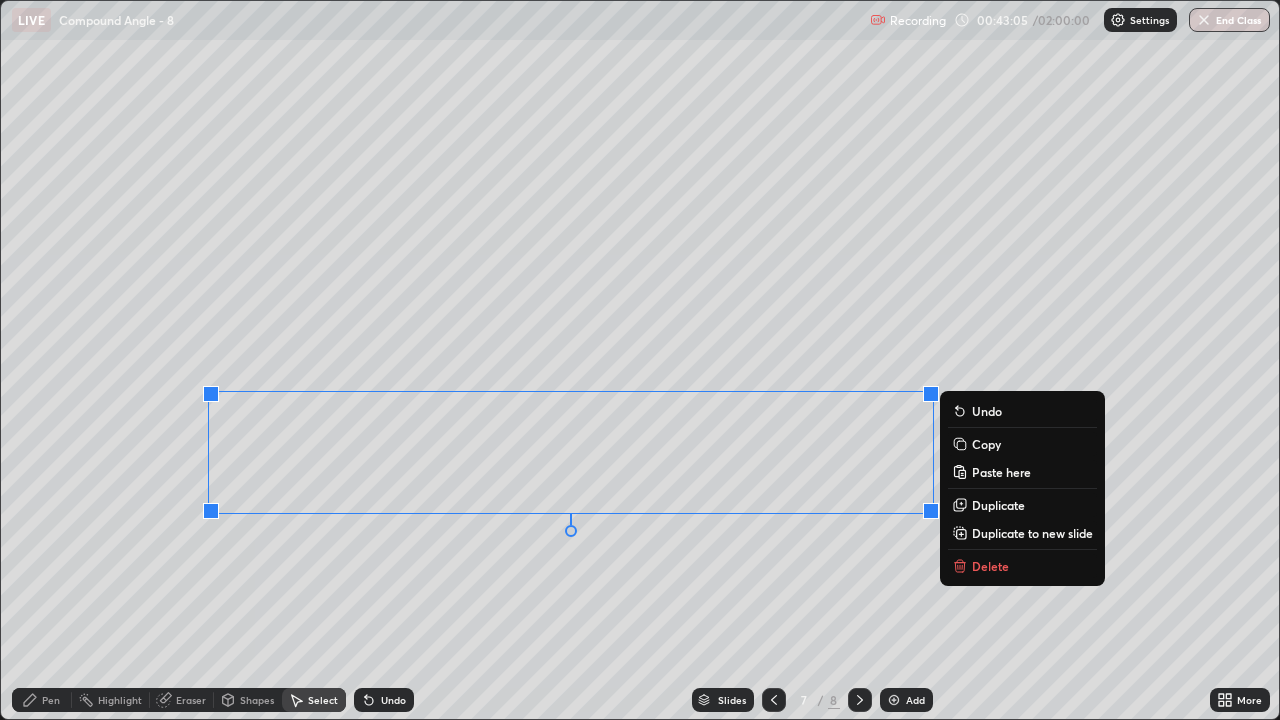 click on "Copy" at bounding box center (986, 444) 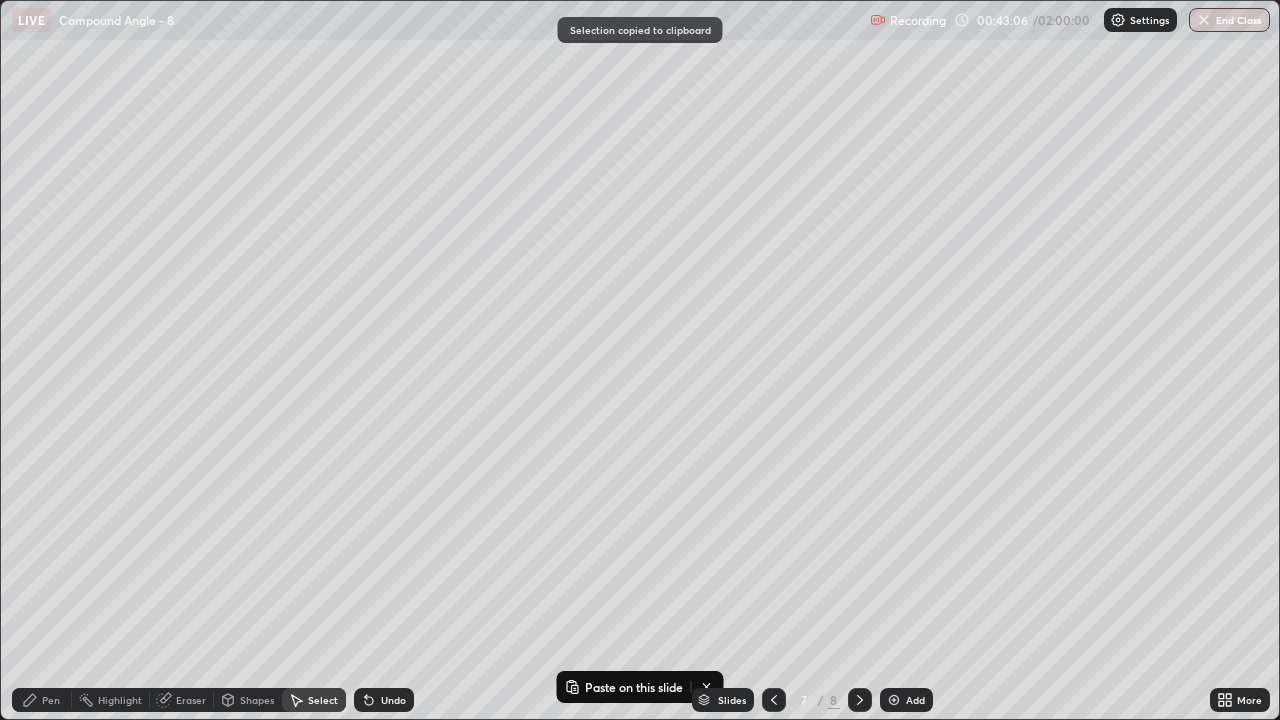 click at bounding box center (860, 700) 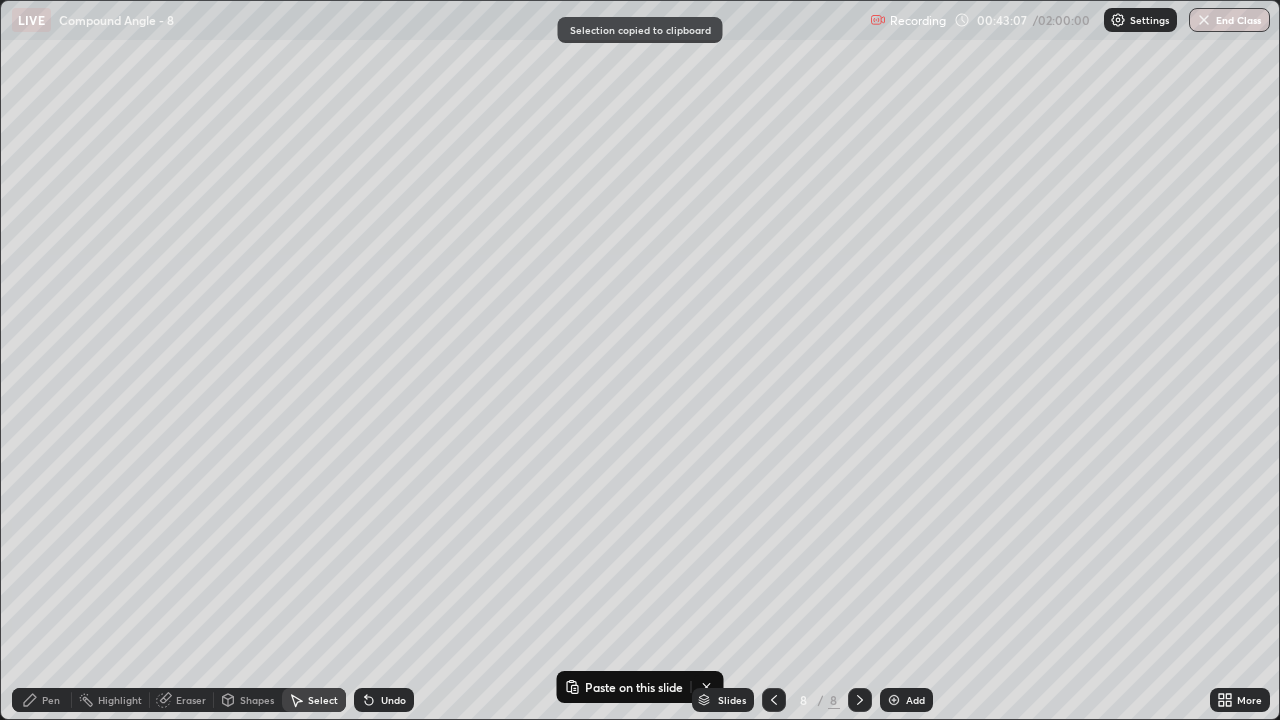 click 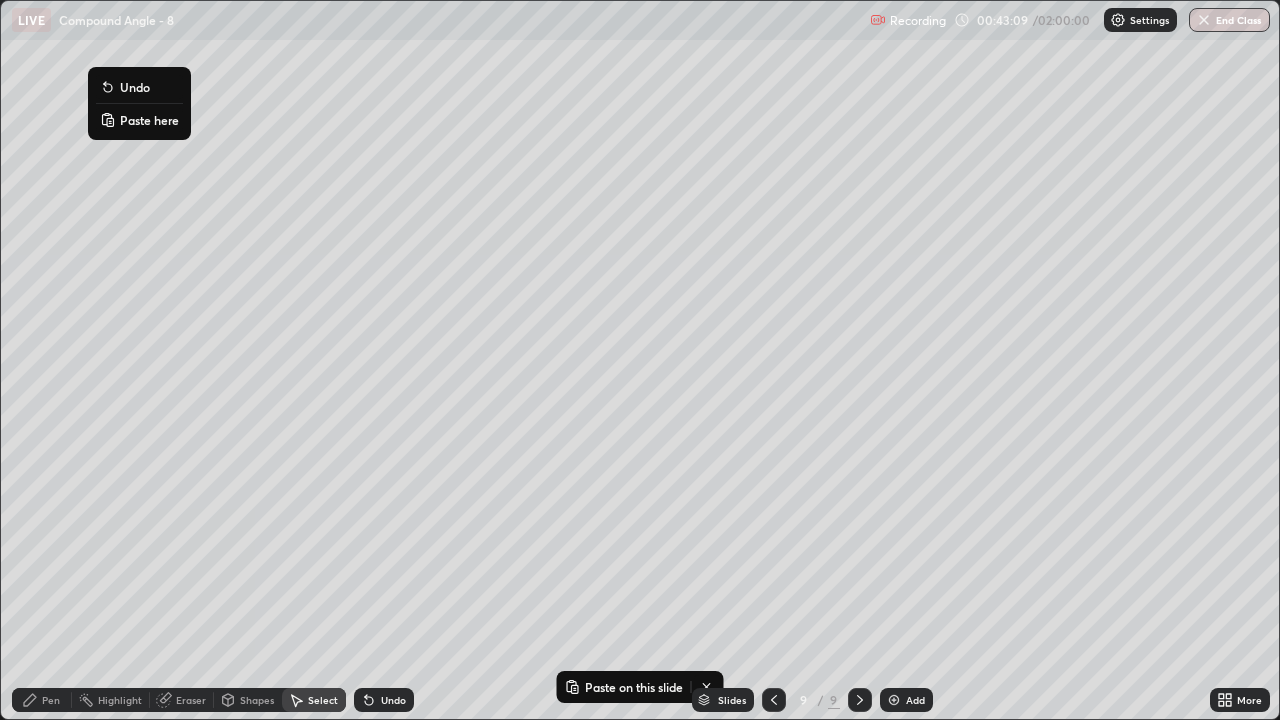 click on "Paste here" at bounding box center (139, 120) 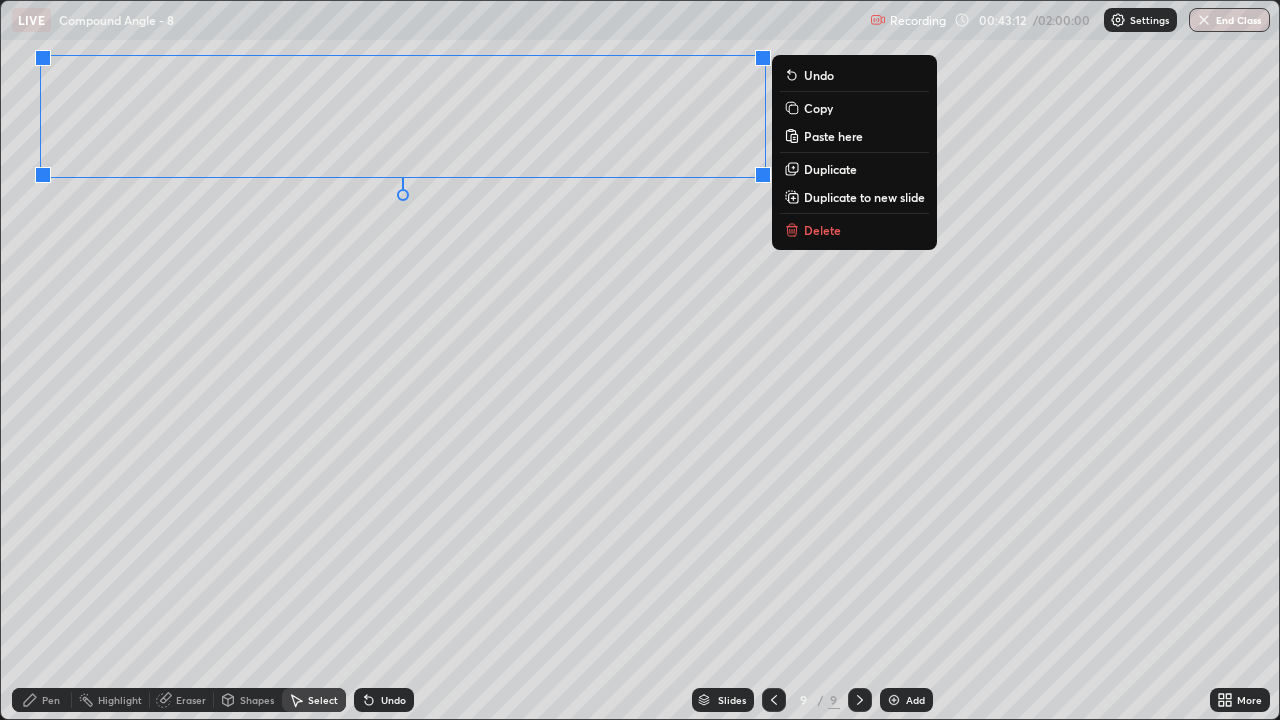 click on "Pen" at bounding box center (51, 700) 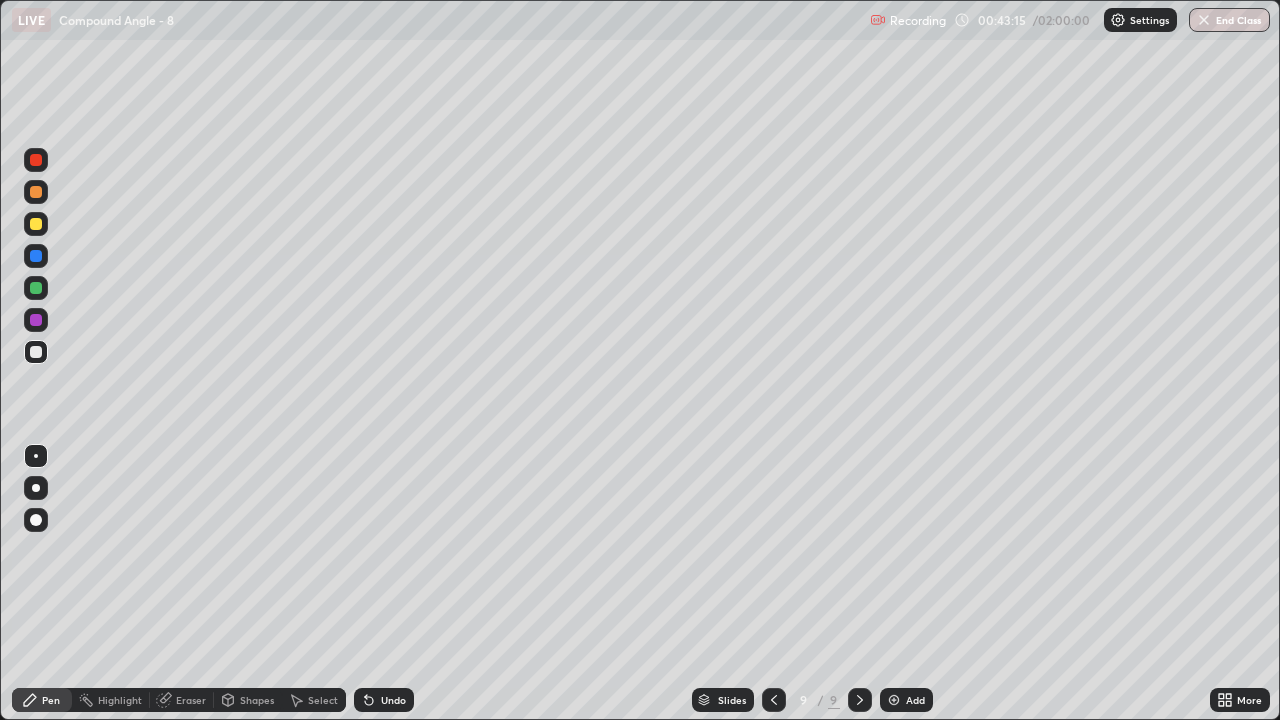 click on "Undo" at bounding box center (393, 700) 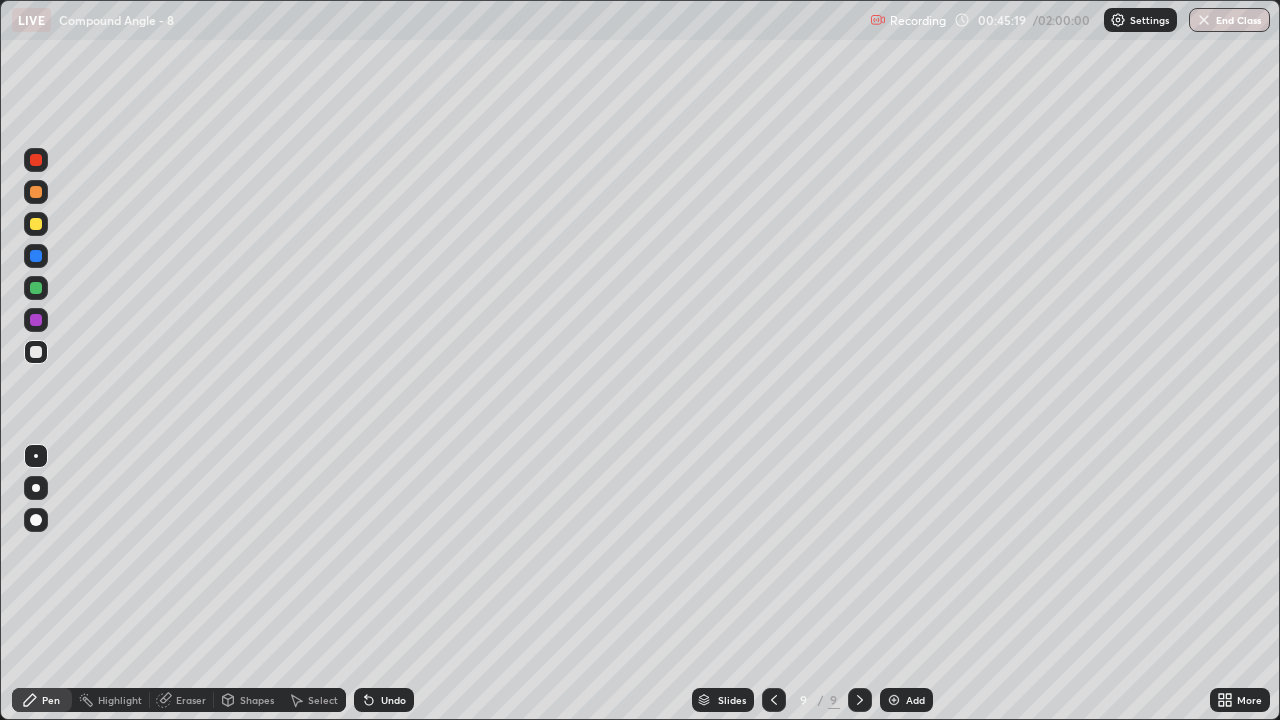 click on "Undo" at bounding box center (393, 700) 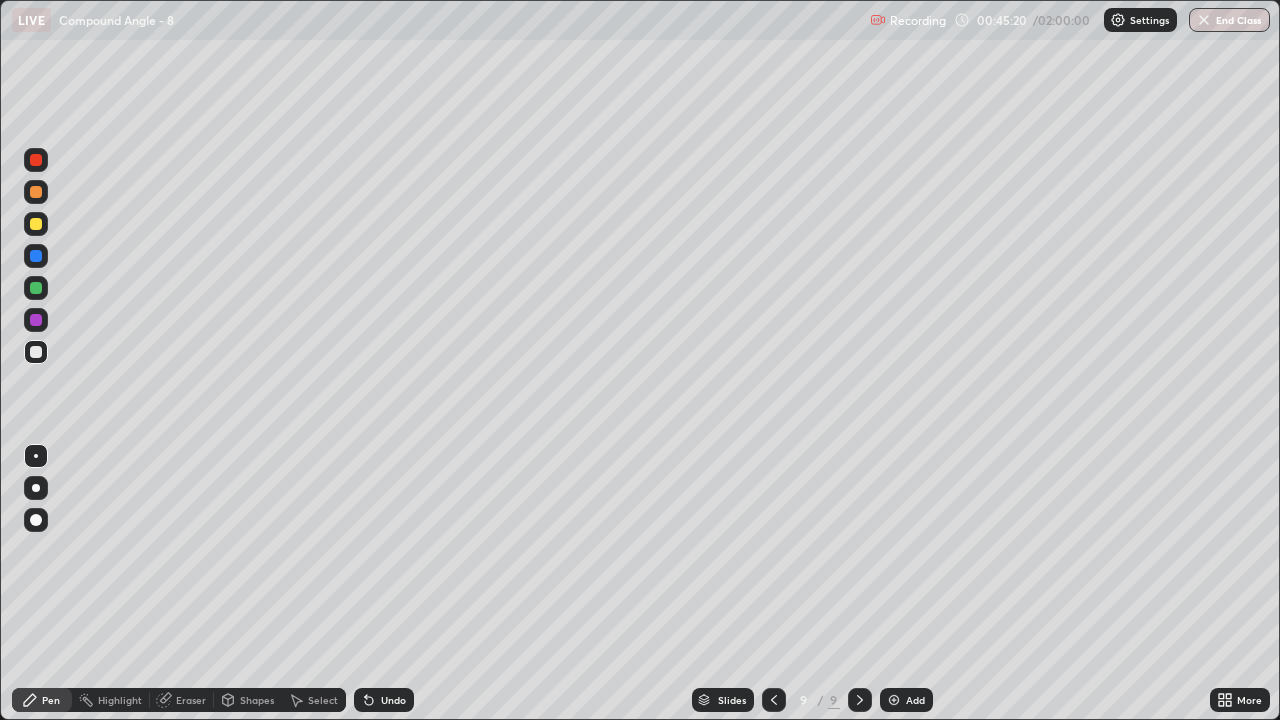 click on "Undo" at bounding box center [393, 700] 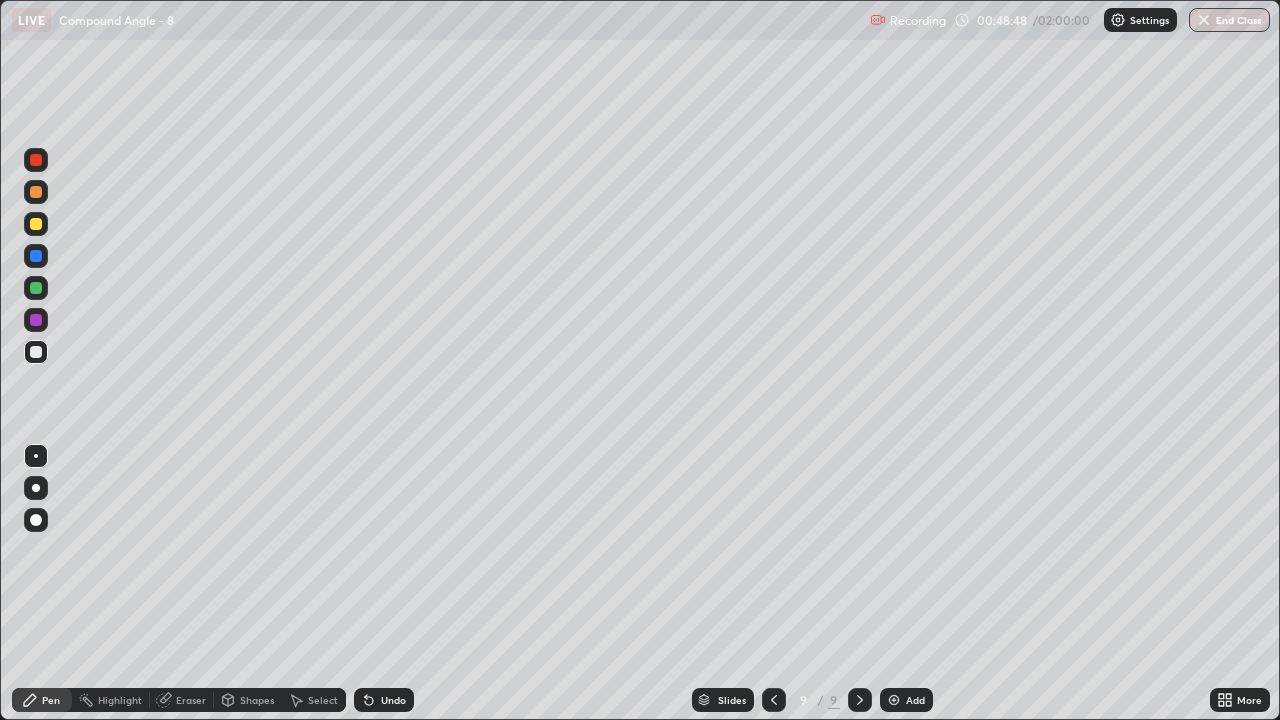 click at bounding box center [894, 700] 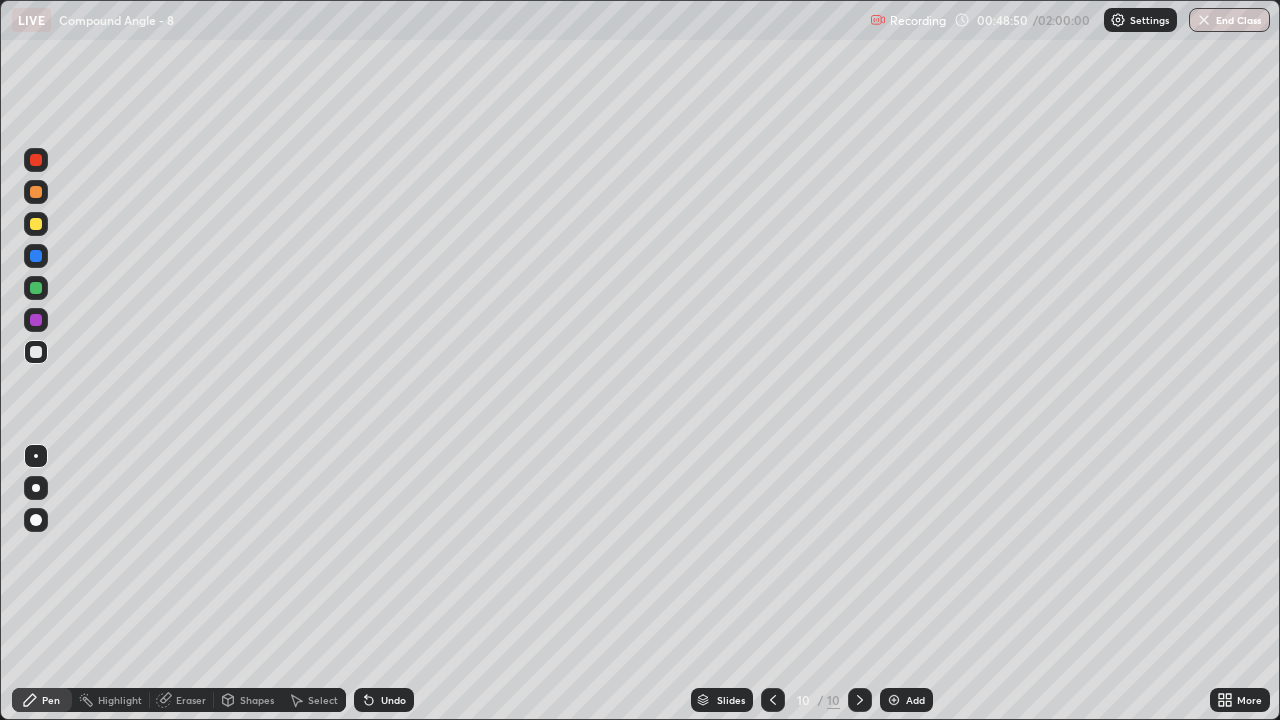 click at bounding box center [36, 224] 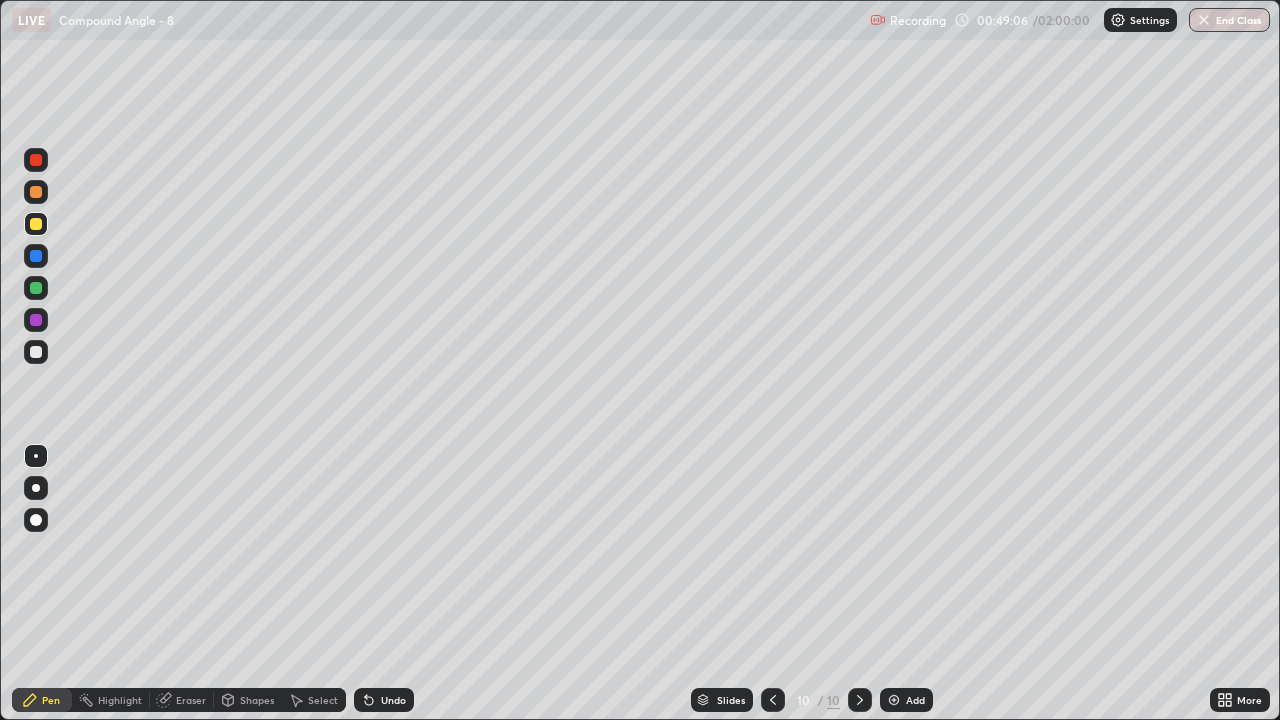 click at bounding box center (36, 352) 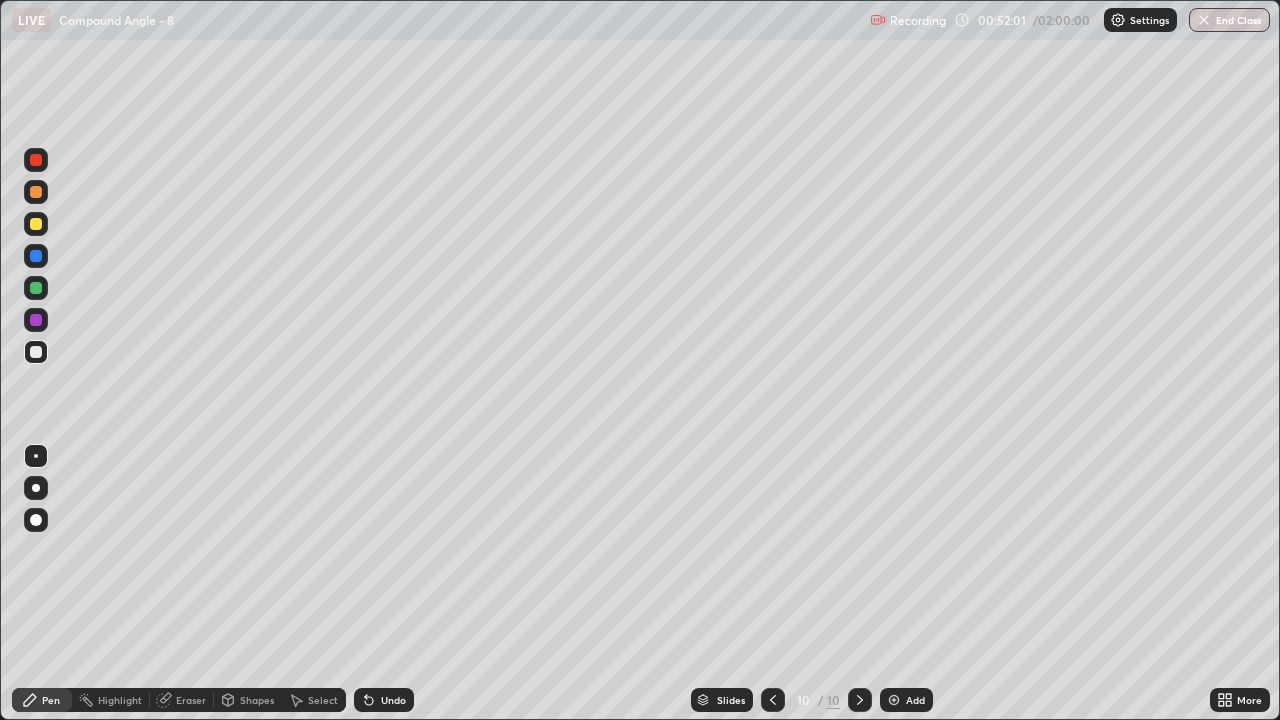 click on "Select" at bounding box center [323, 700] 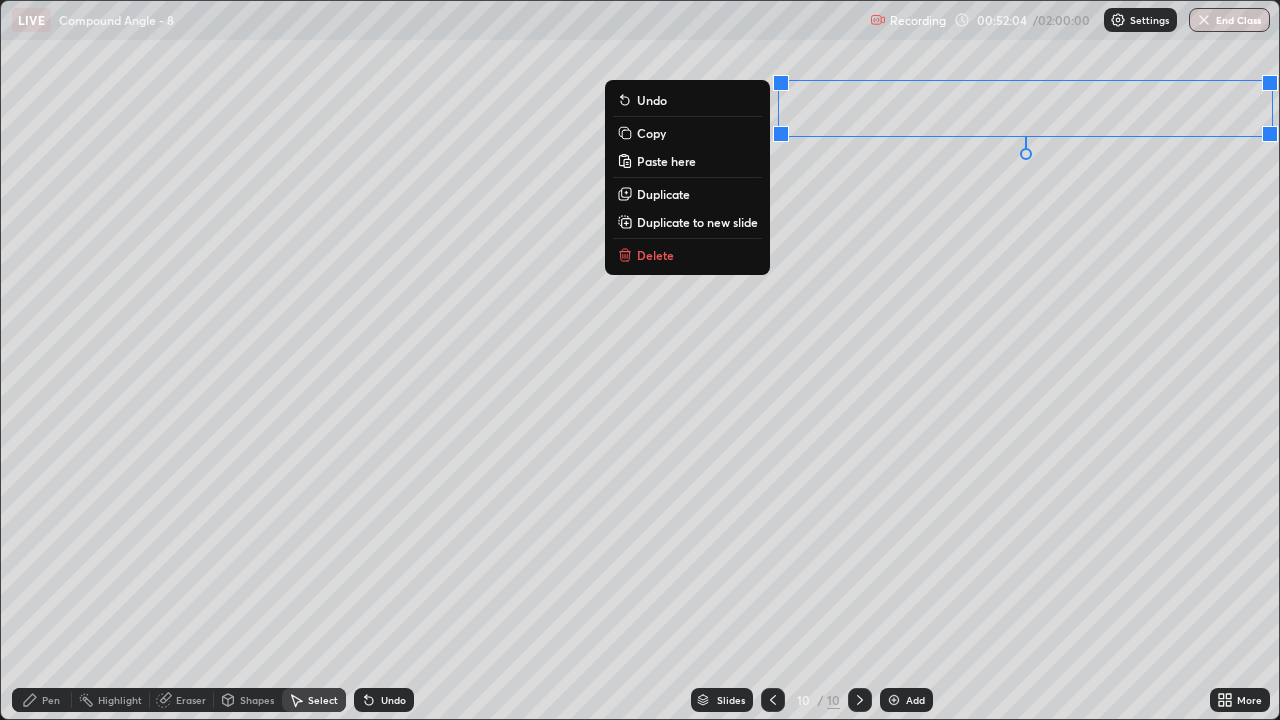 click on "Delete" at bounding box center [687, 255] 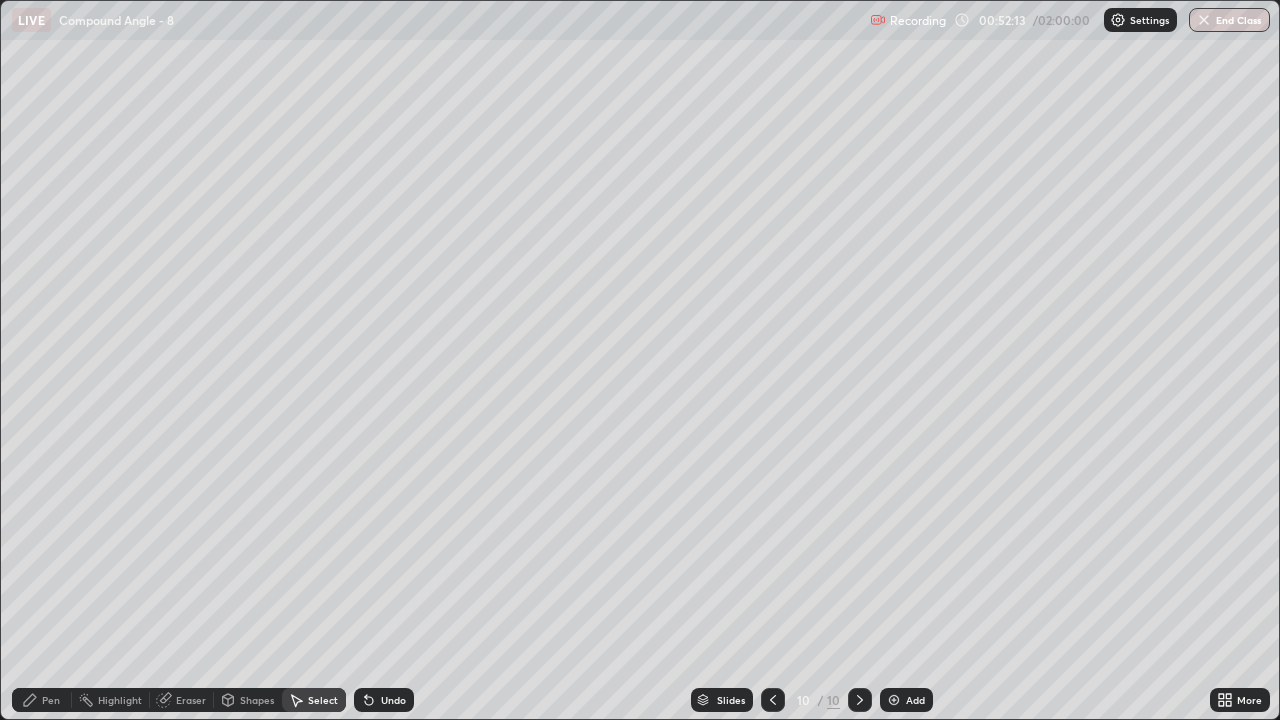 click on "Pen" at bounding box center [42, 700] 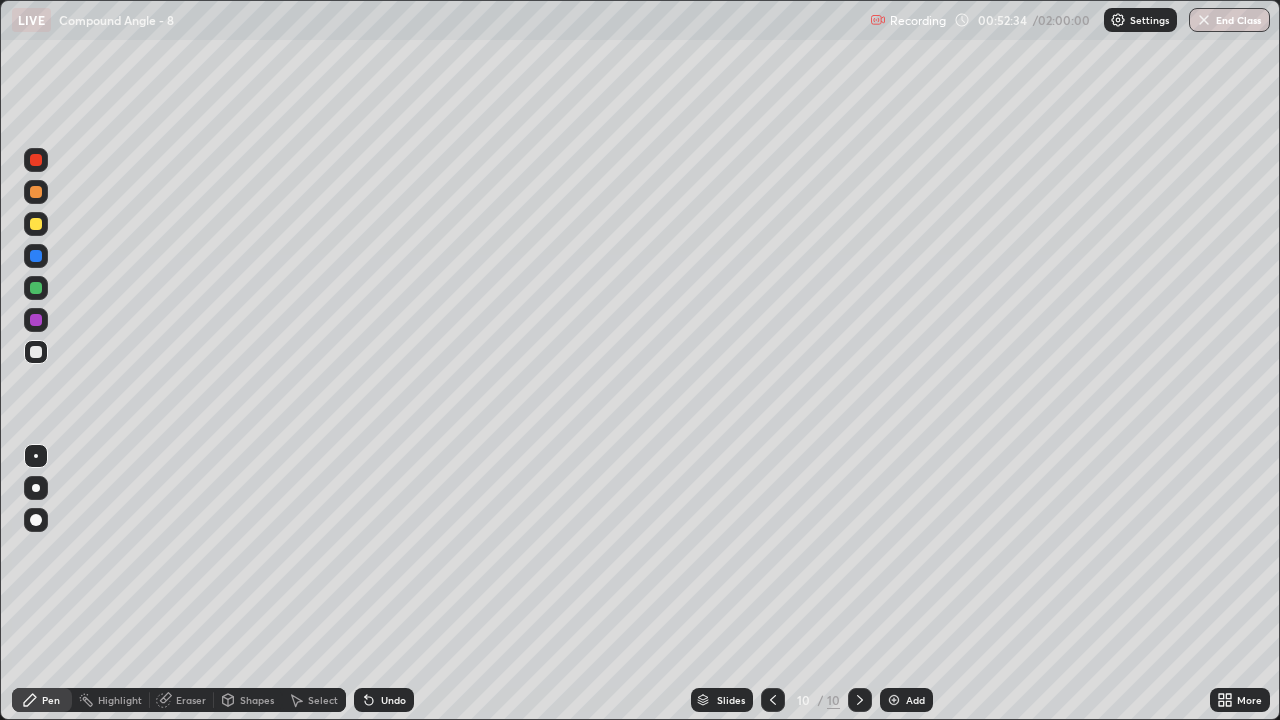 click on "Undo" at bounding box center (393, 700) 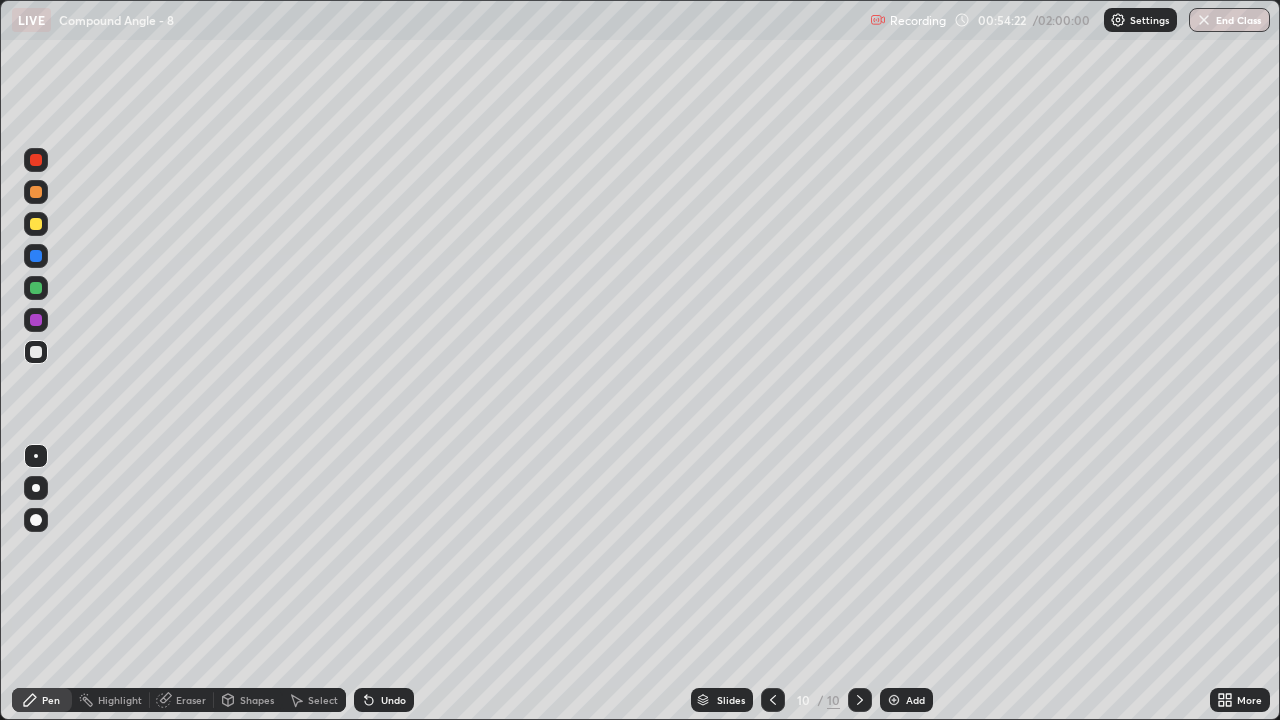 click on "Add" at bounding box center [915, 700] 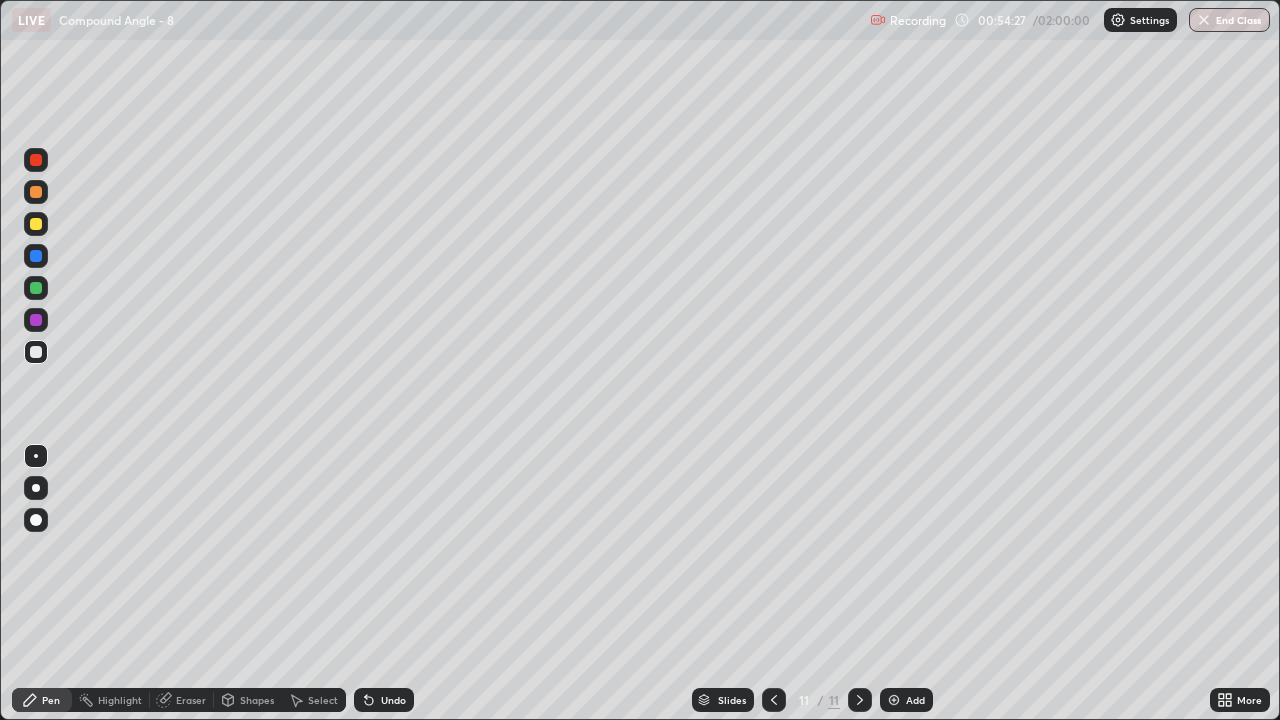 click 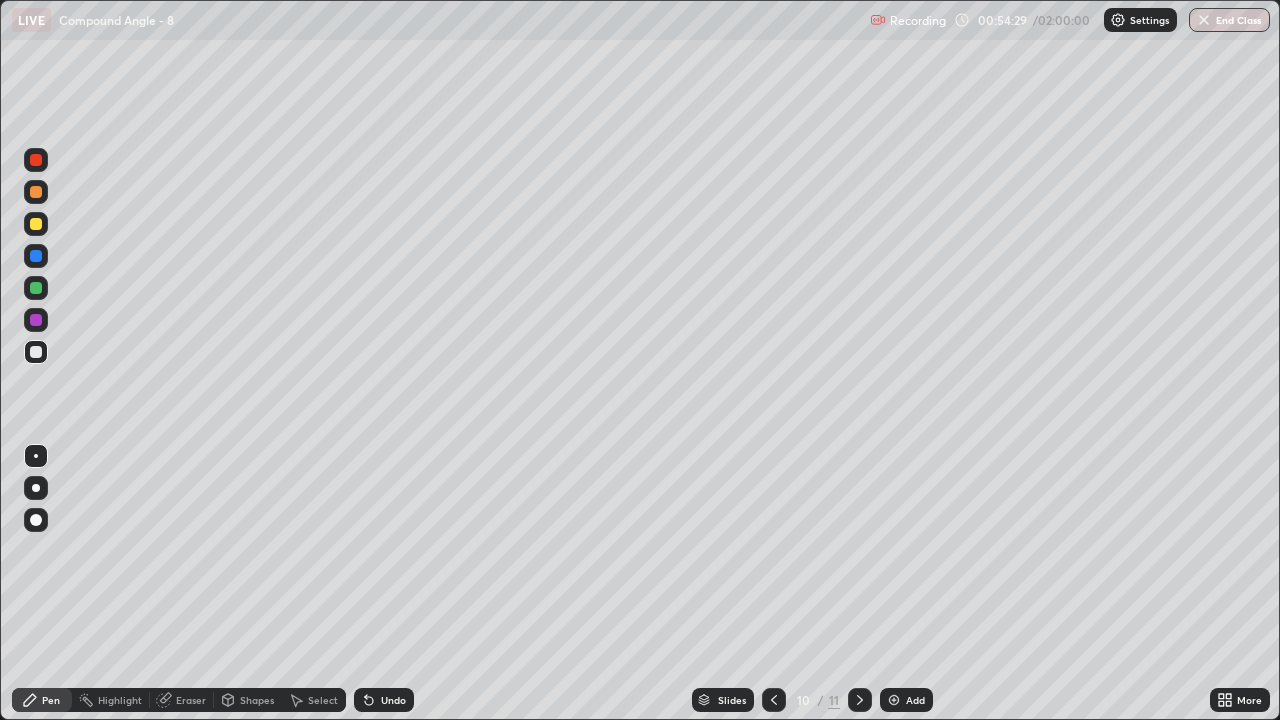click 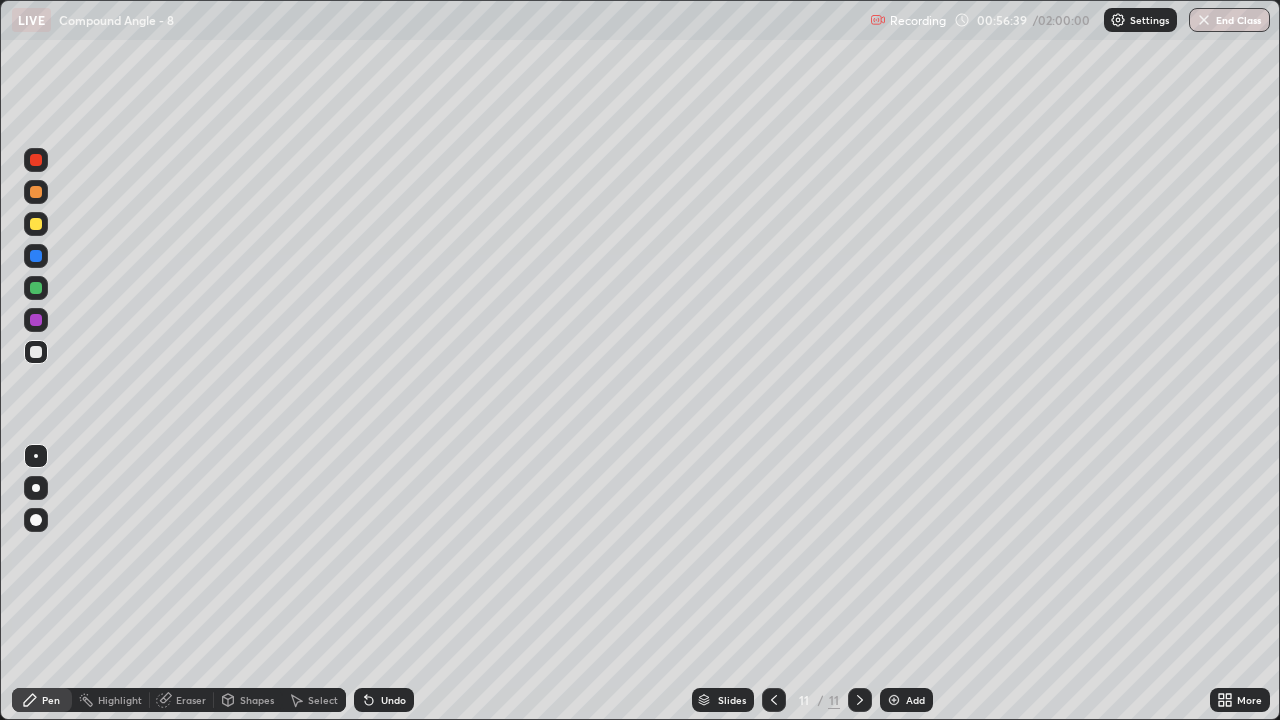click on "Undo" at bounding box center [393, 700] 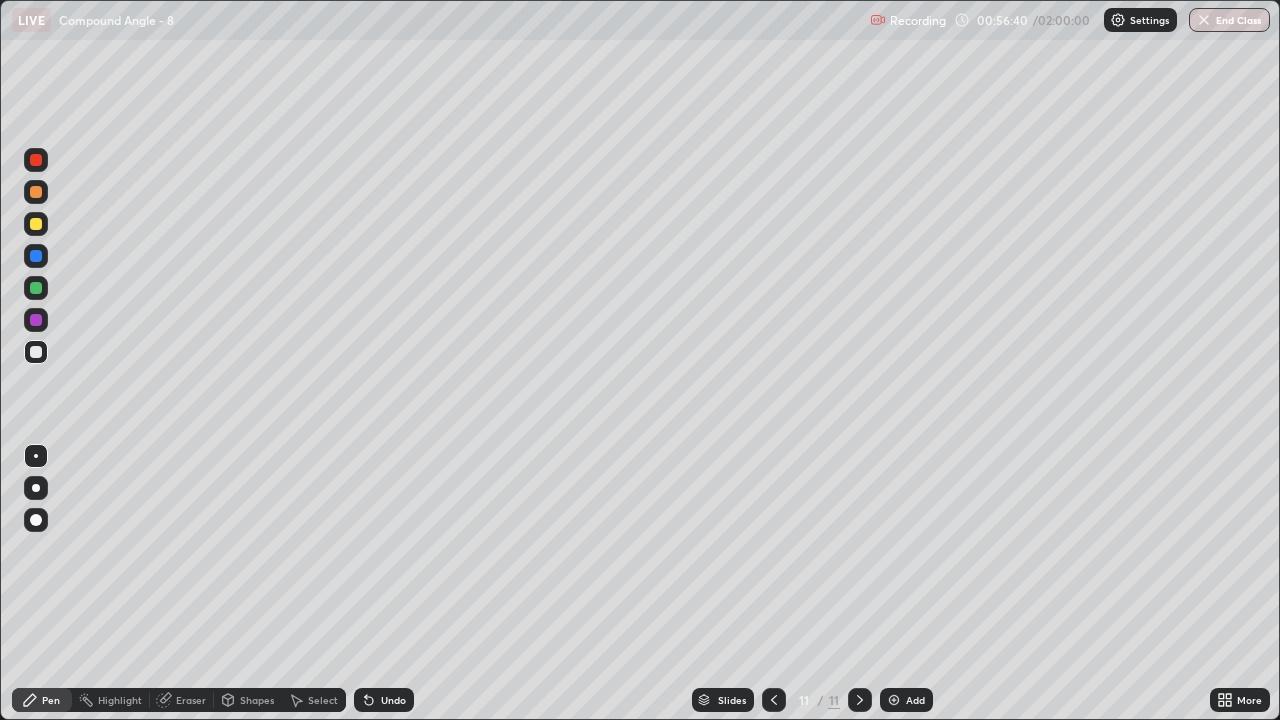 click on "Undo" at bounding box center (393, 700) 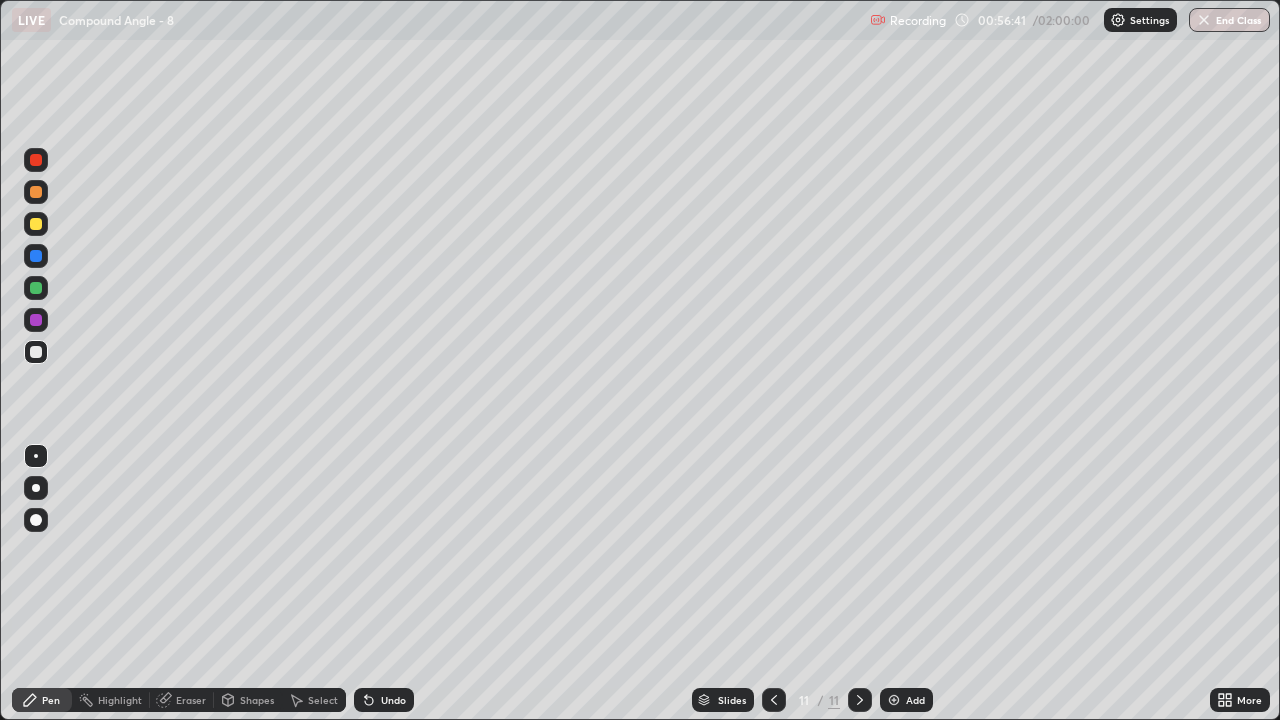 click at bounding box center (36, 224) 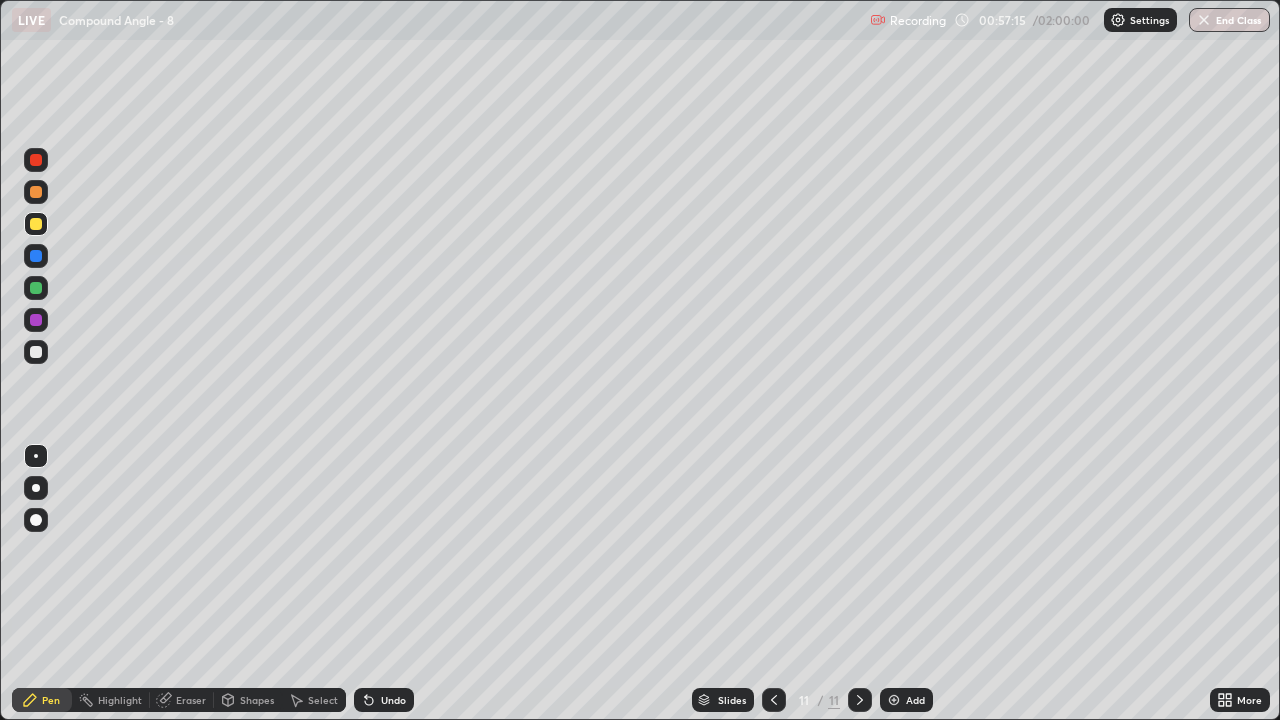 click on "Undo" at bounding box center [393, 700] 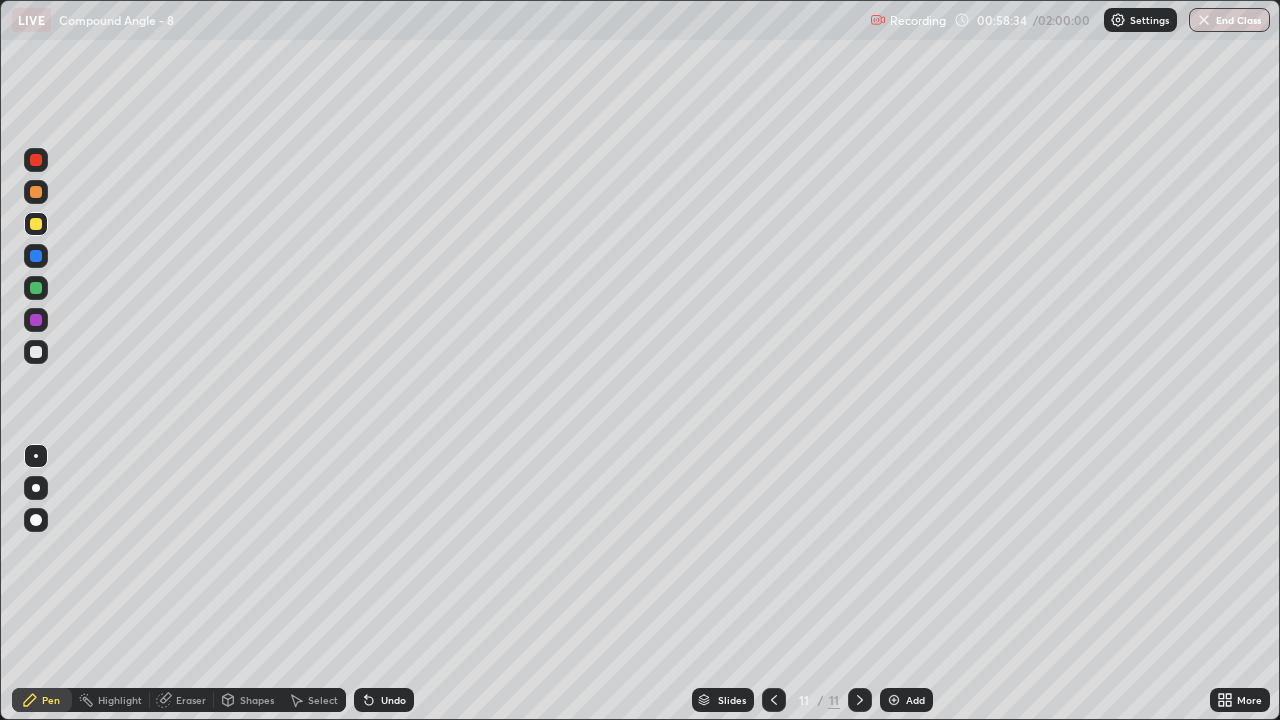 click at bounding box center [774, 700] 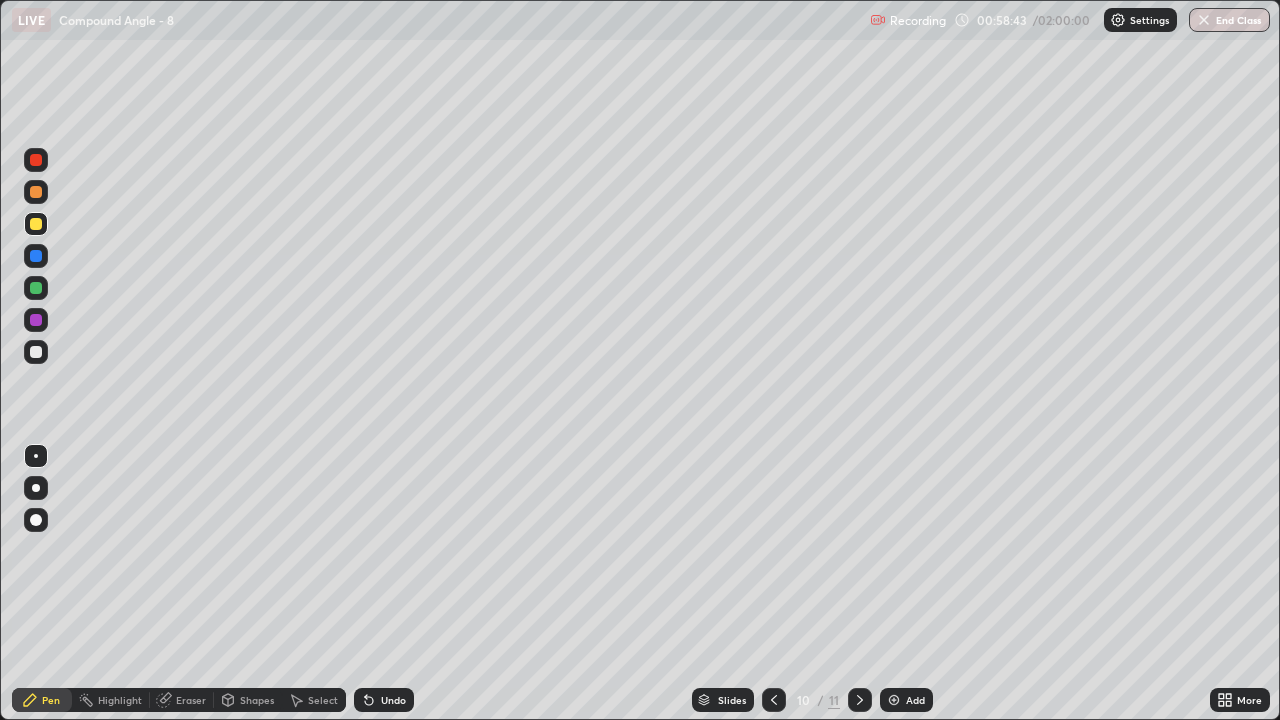 click at bounding box center [860, 700] 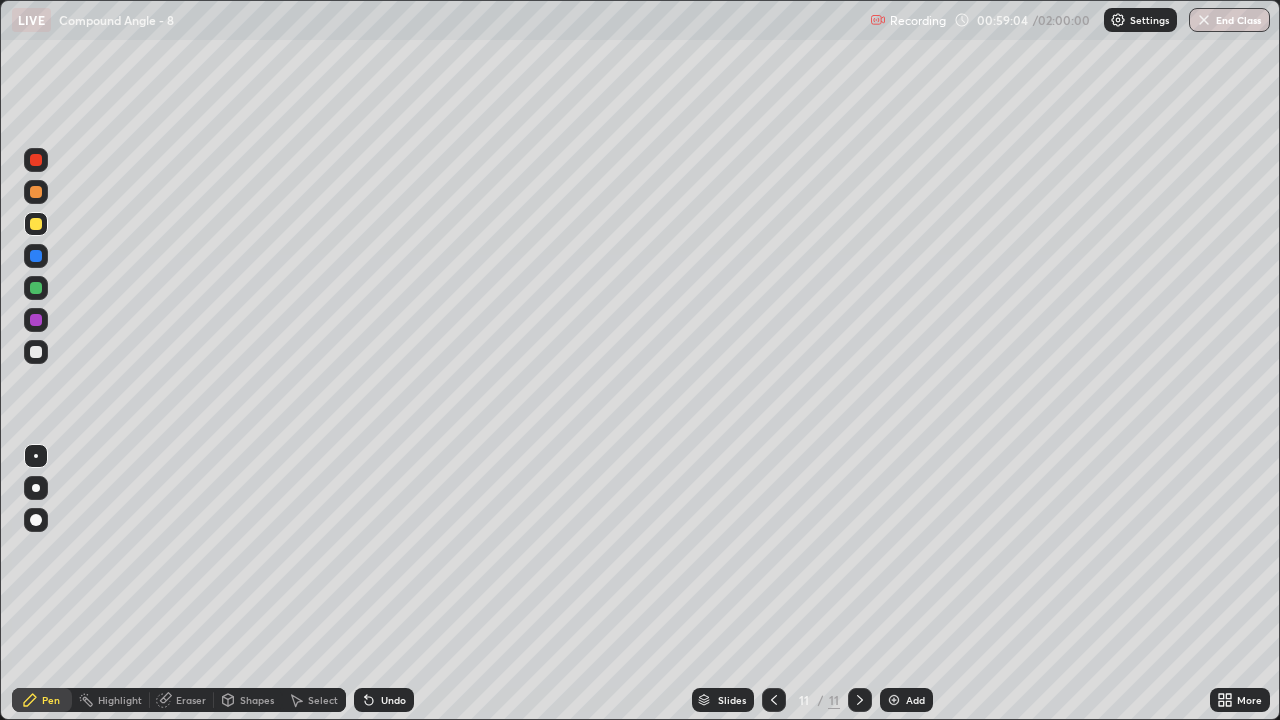 click 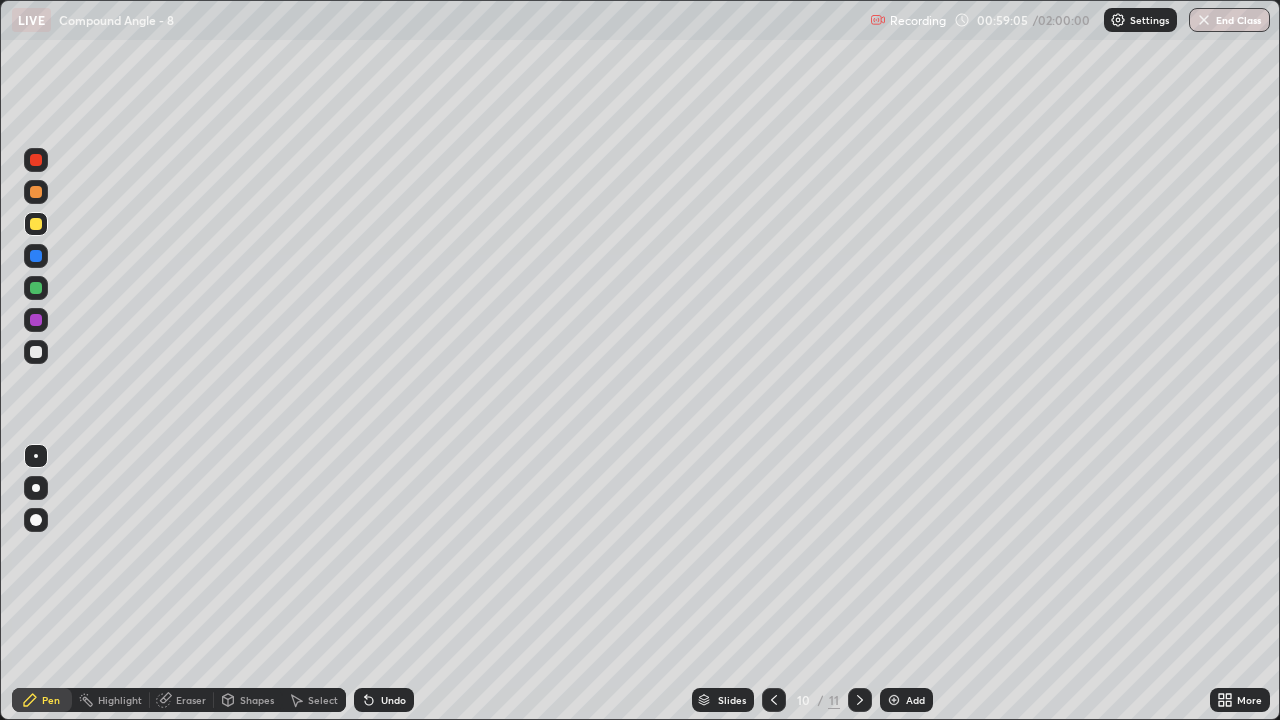 click at bounding box center (860, 700) 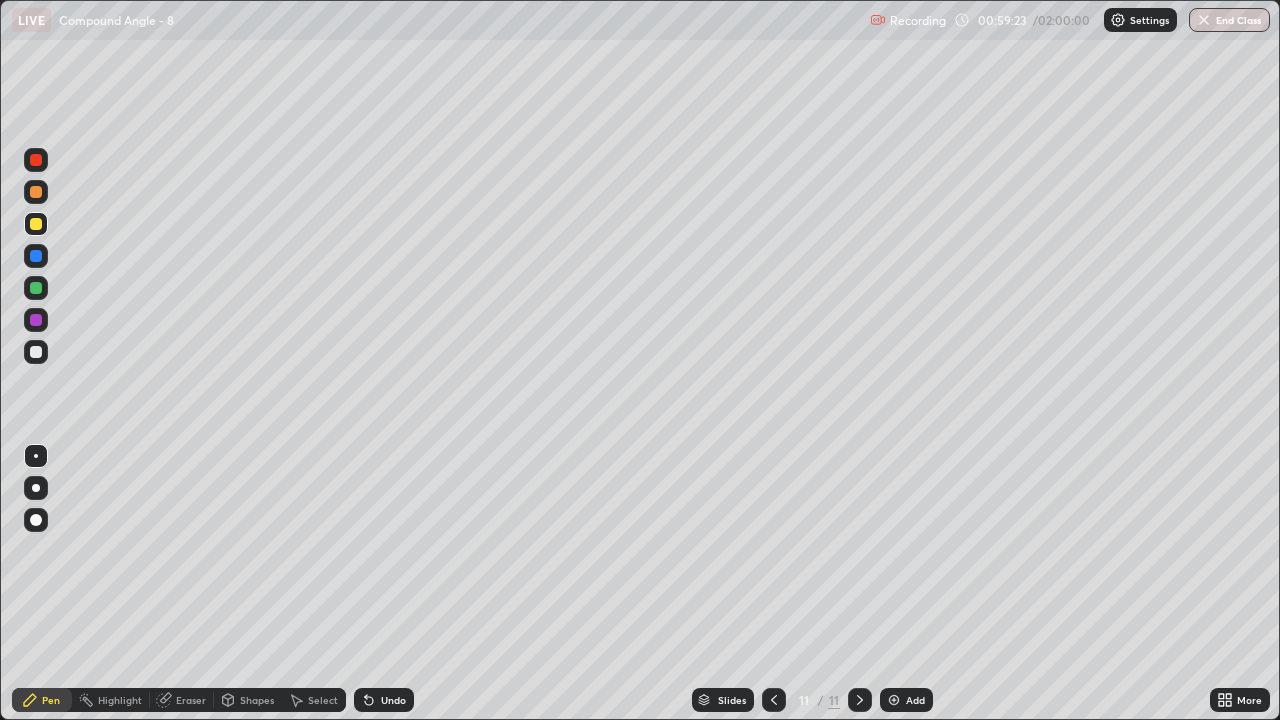 click 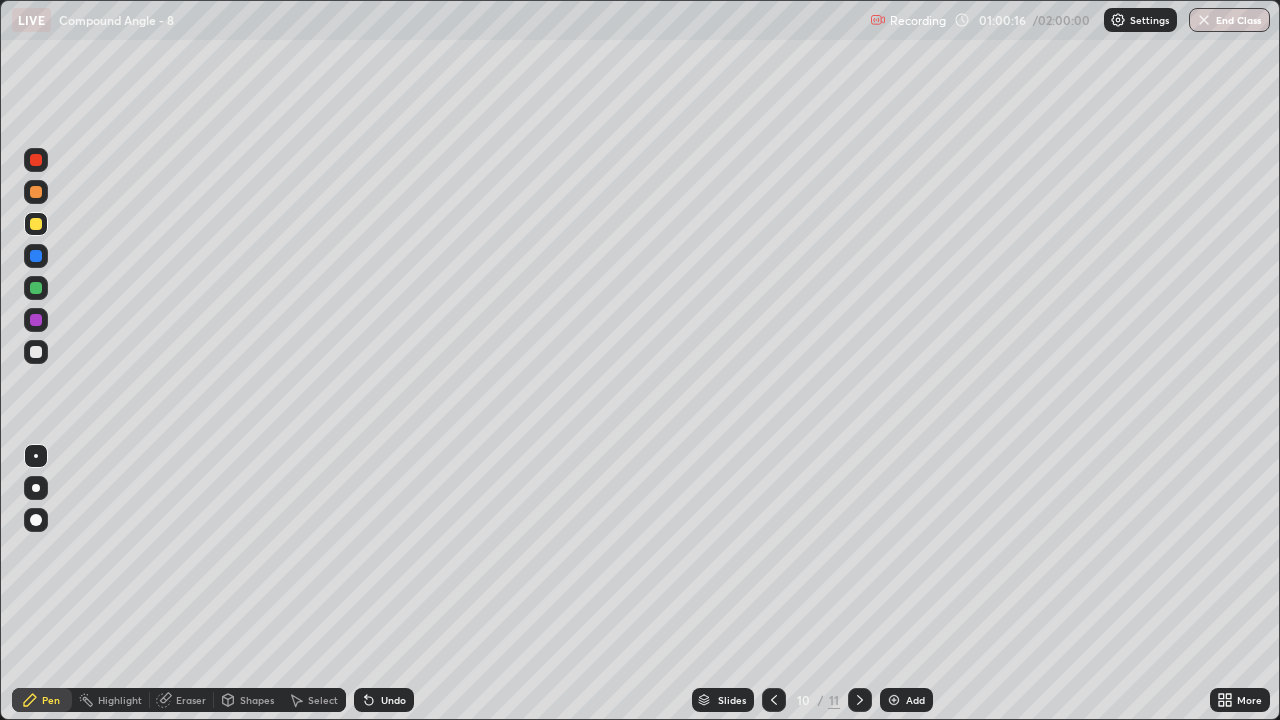 click 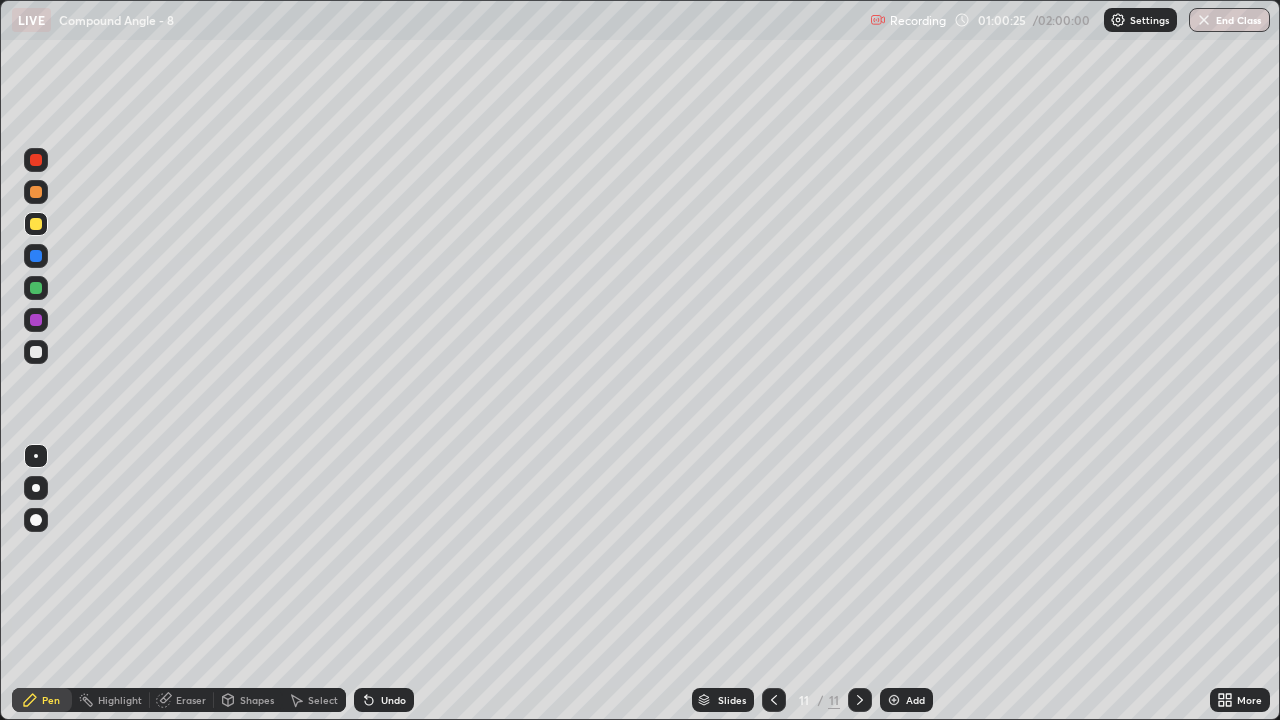 click 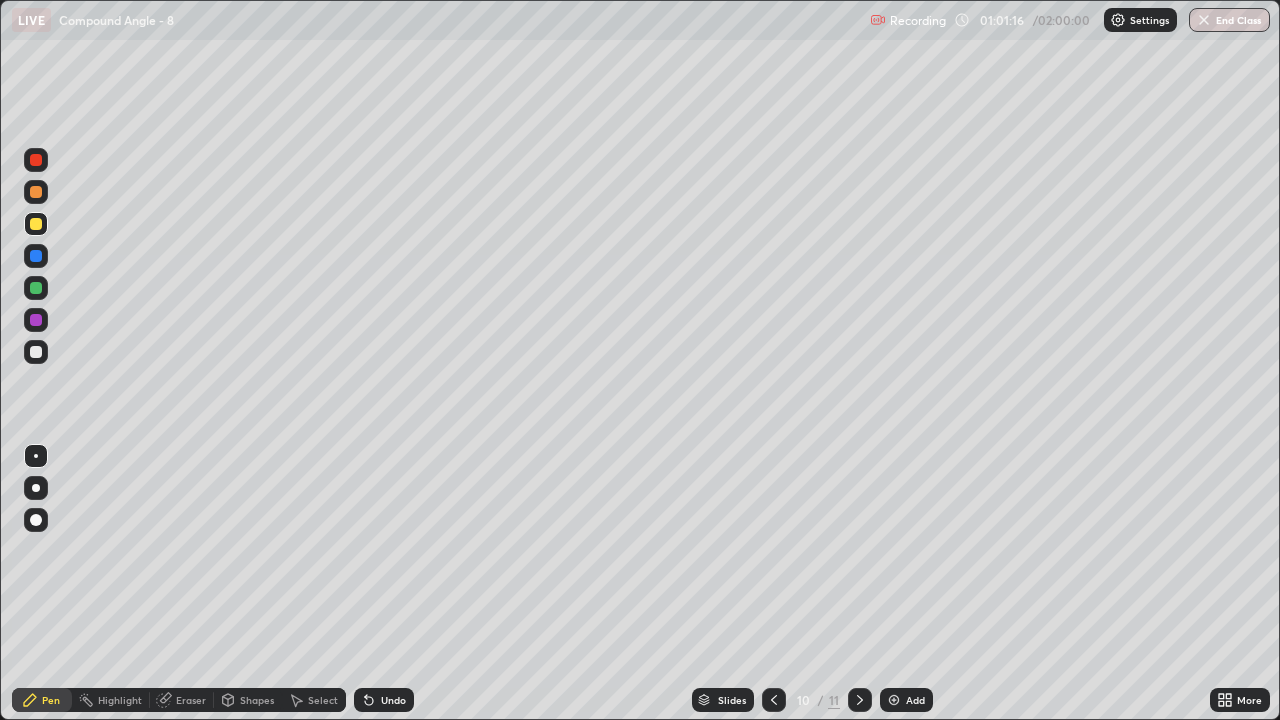 click 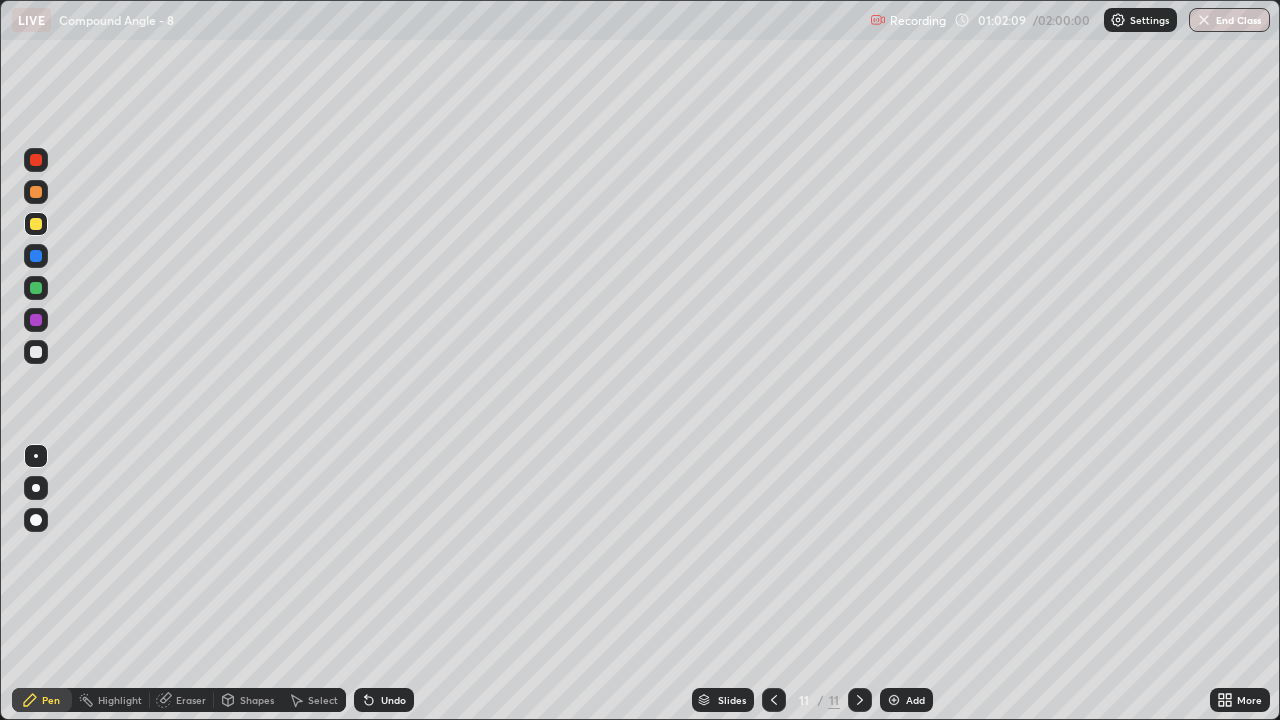 click at bounding box center (894, 700) 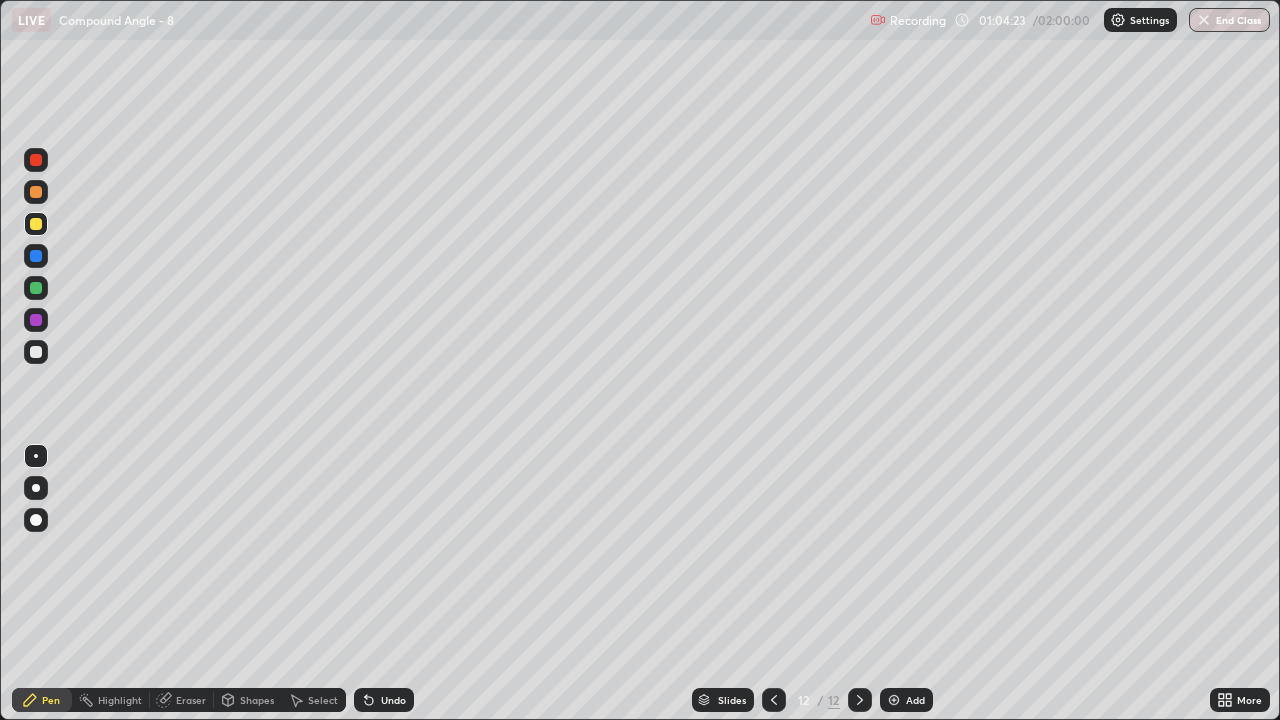 click on "Select" at bounding box center (323, 700) 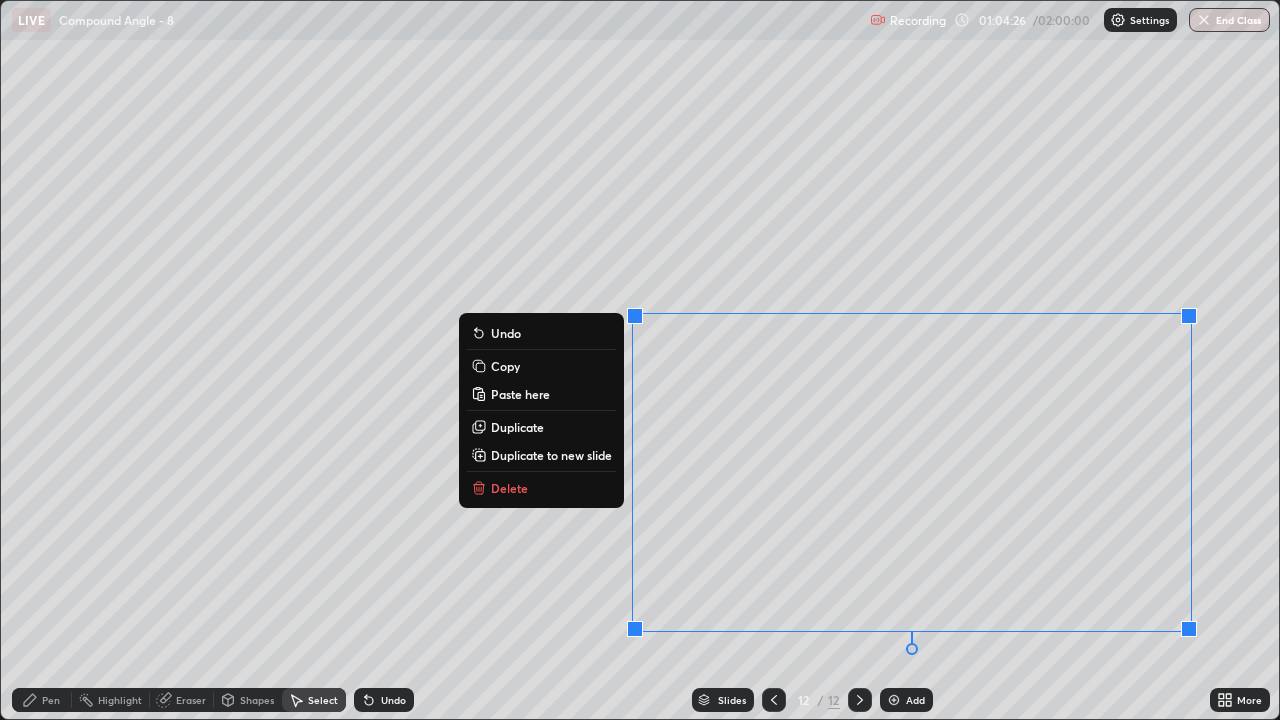 click on "Delete" at bounding box center [541, 488] 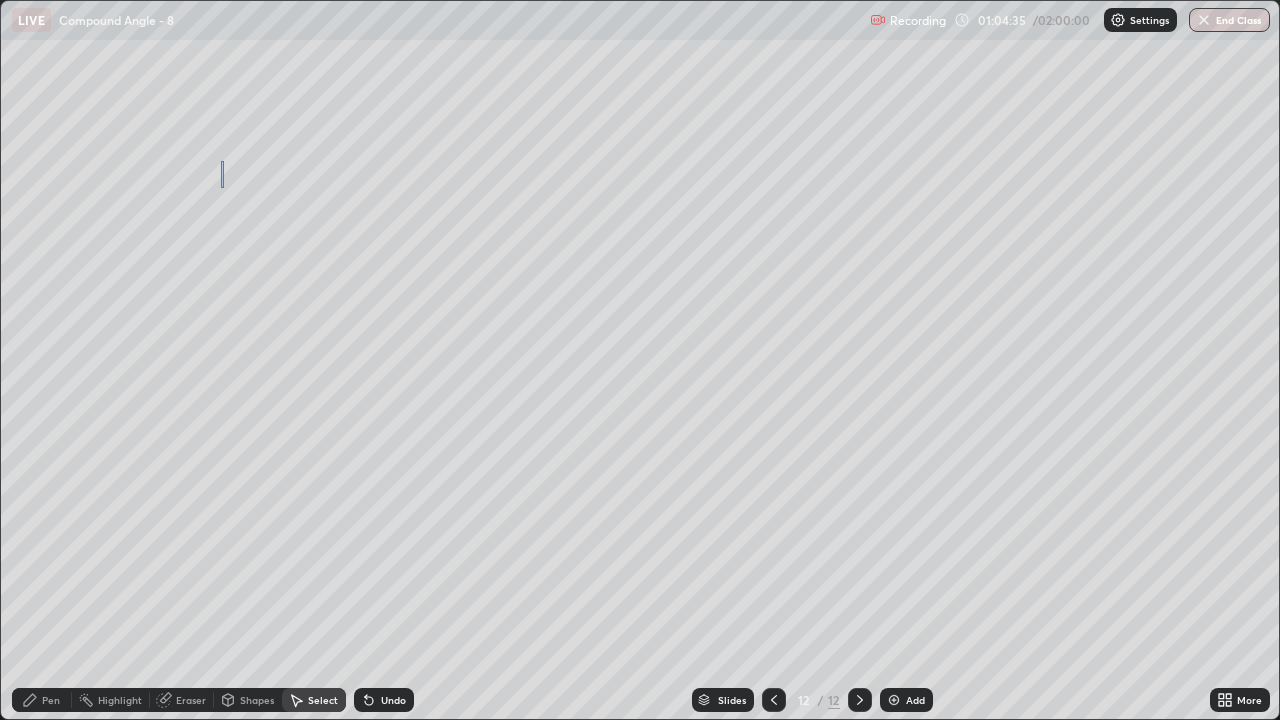 click on "0 ° Undo Copy Paste here Duplicate Duplicate to new slide Delete" at bounding box center (640, 360) 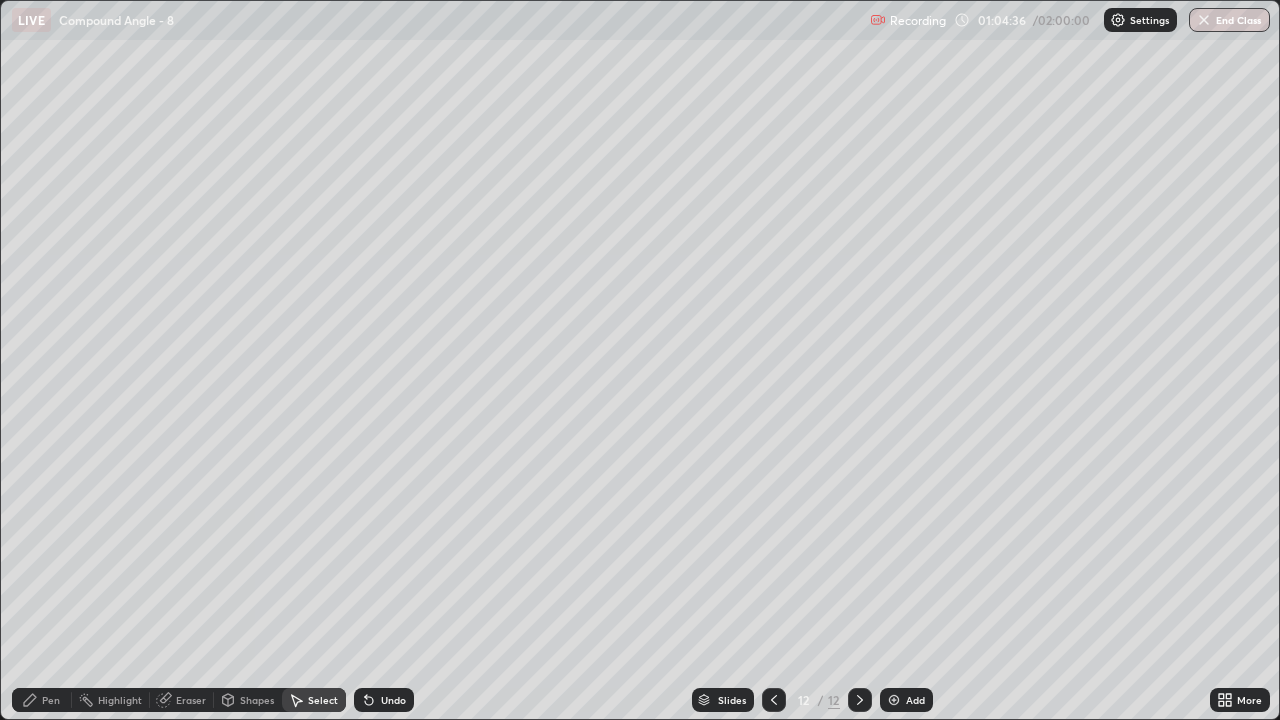 click on "Pen" at bounding box center [42, 700] 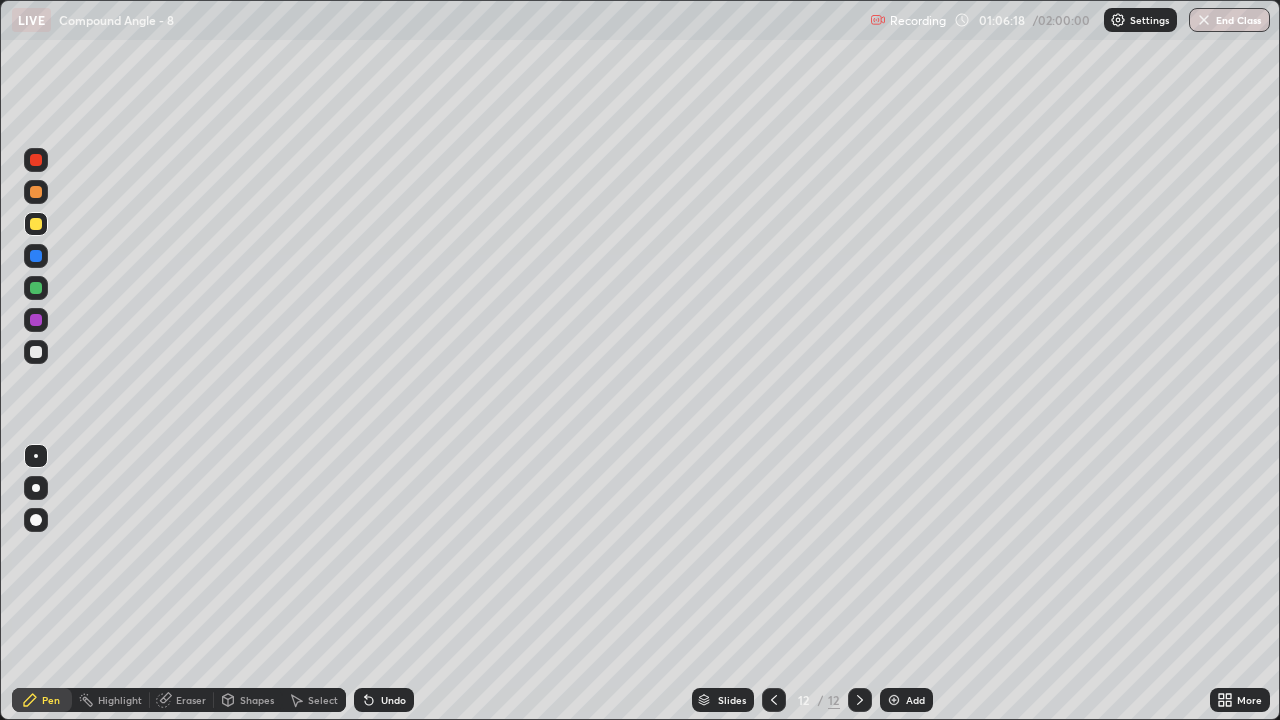 click on "Add" at bounding box center [915, 700] 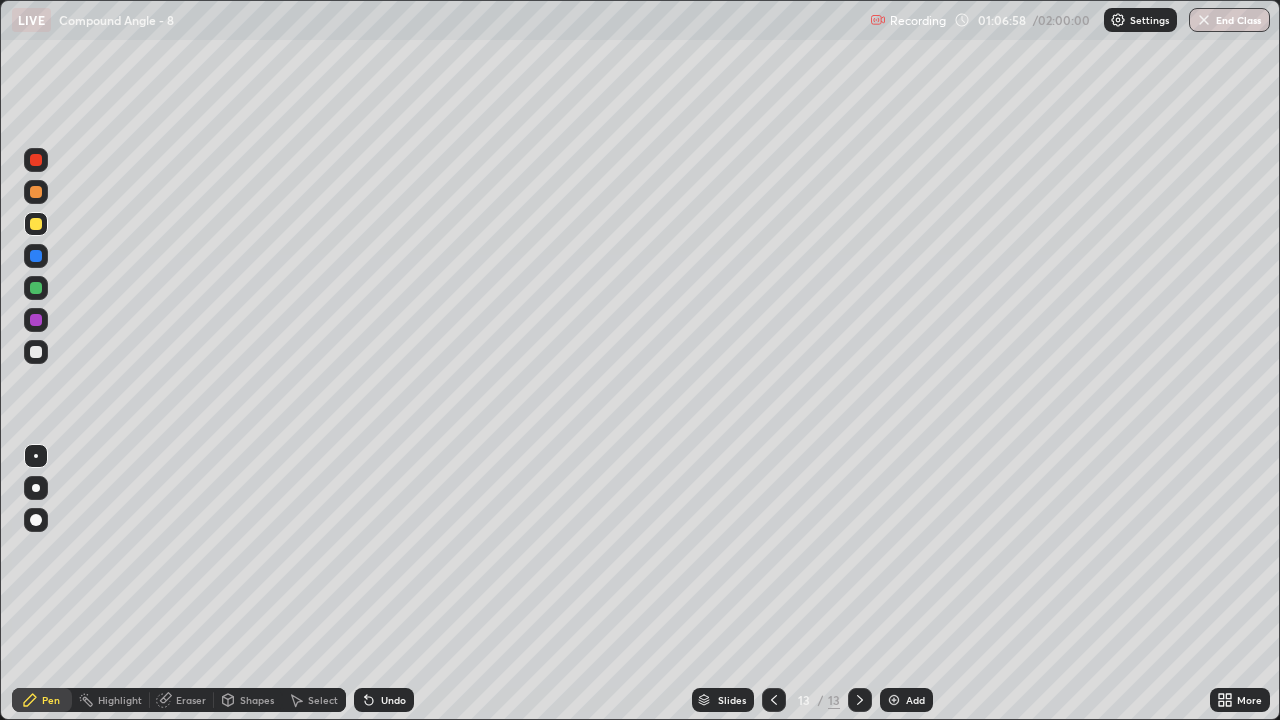 click on "Undo" at bounding box center (384, 700) 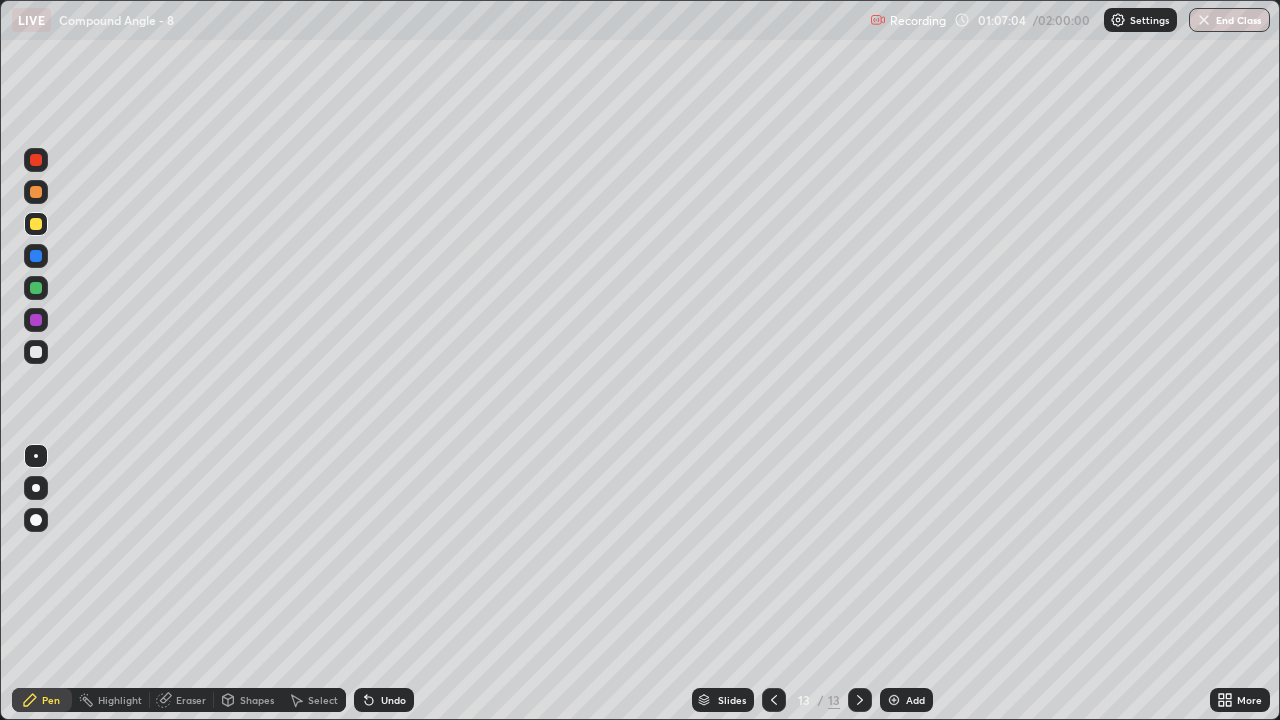 click on "Undo" at bounding box center (393, 700) 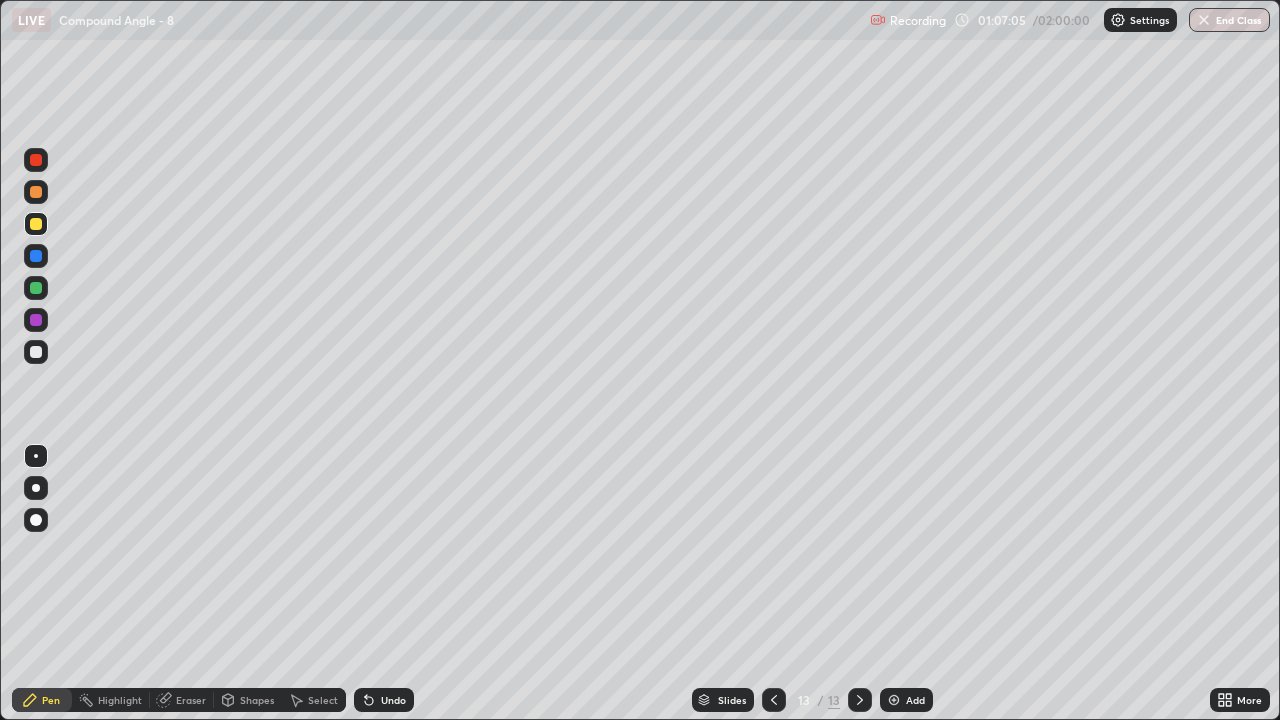 click on "Undo" at bounding box center (393, 700) 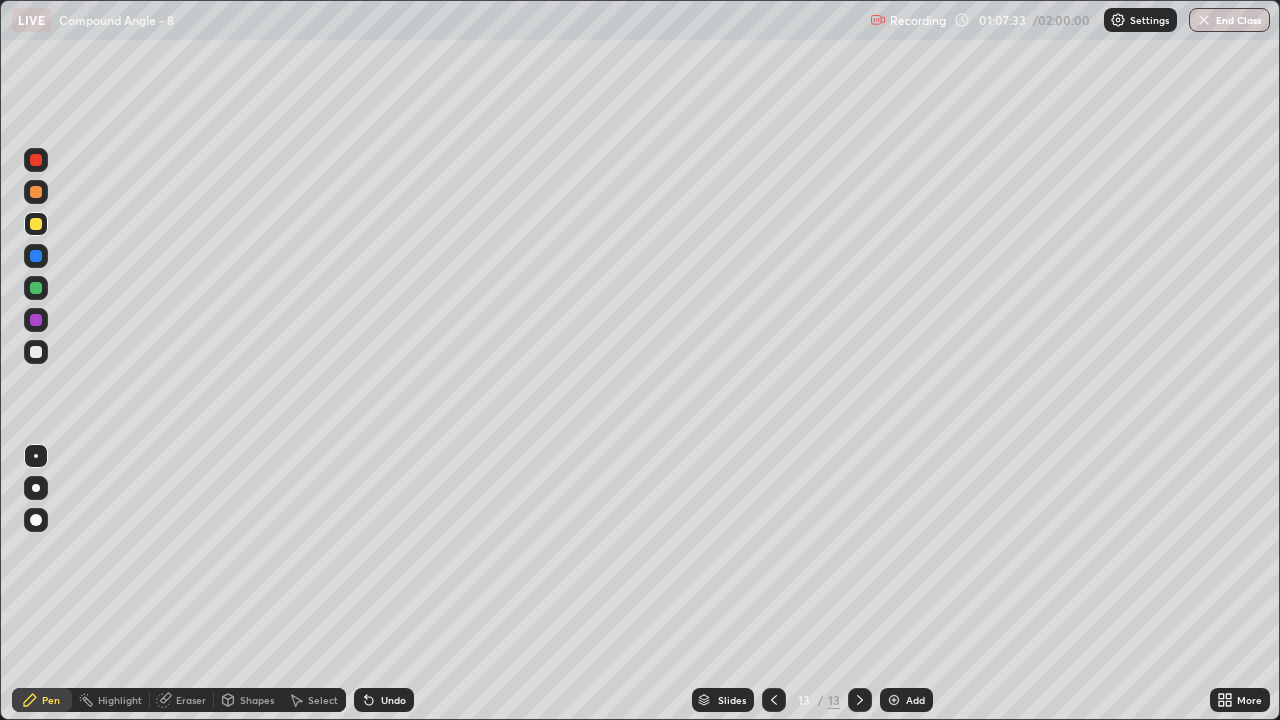 click on "Select" at bounding box center [314, 700] 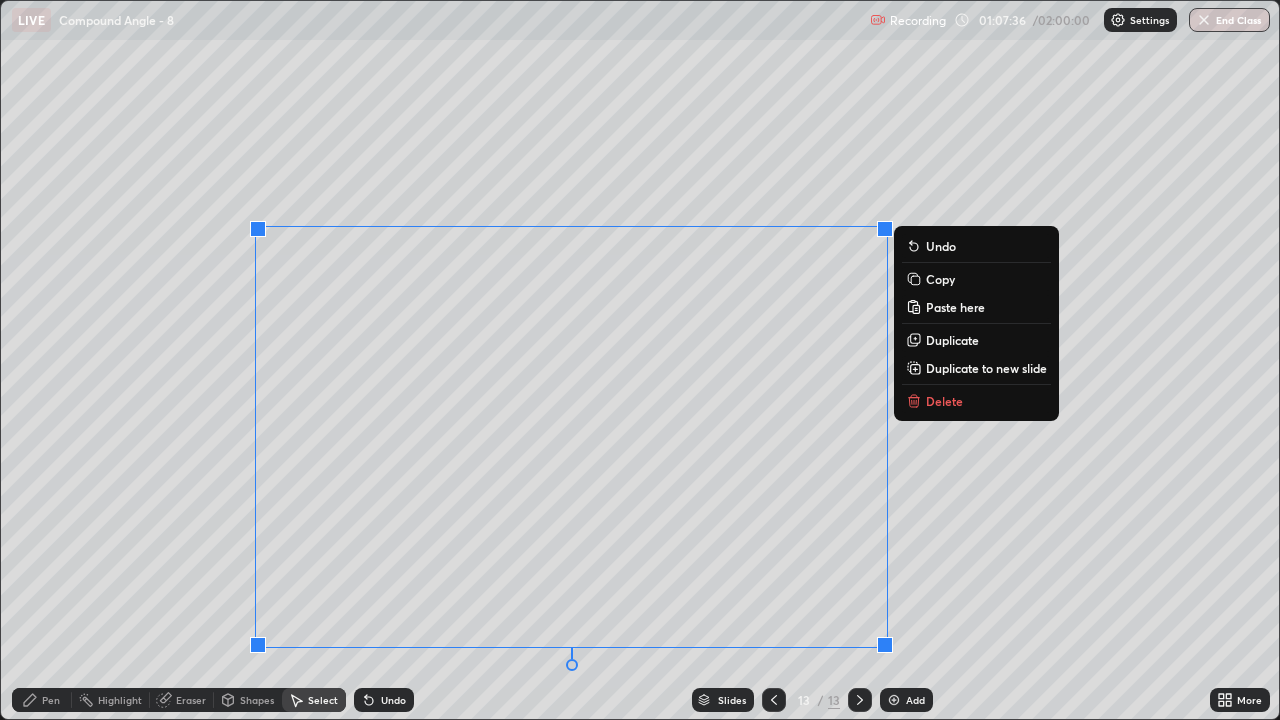 click on "Delete" at bounding box center [944, 401] 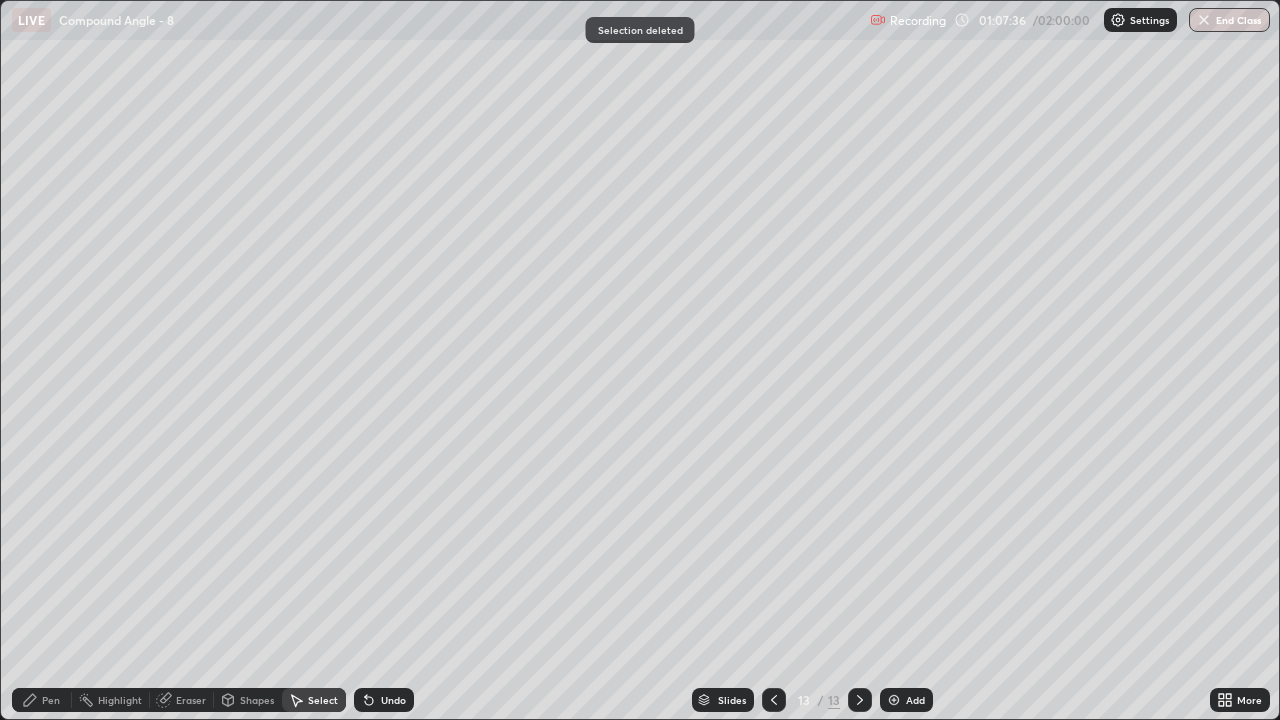 click at bounding box center [774, 700] 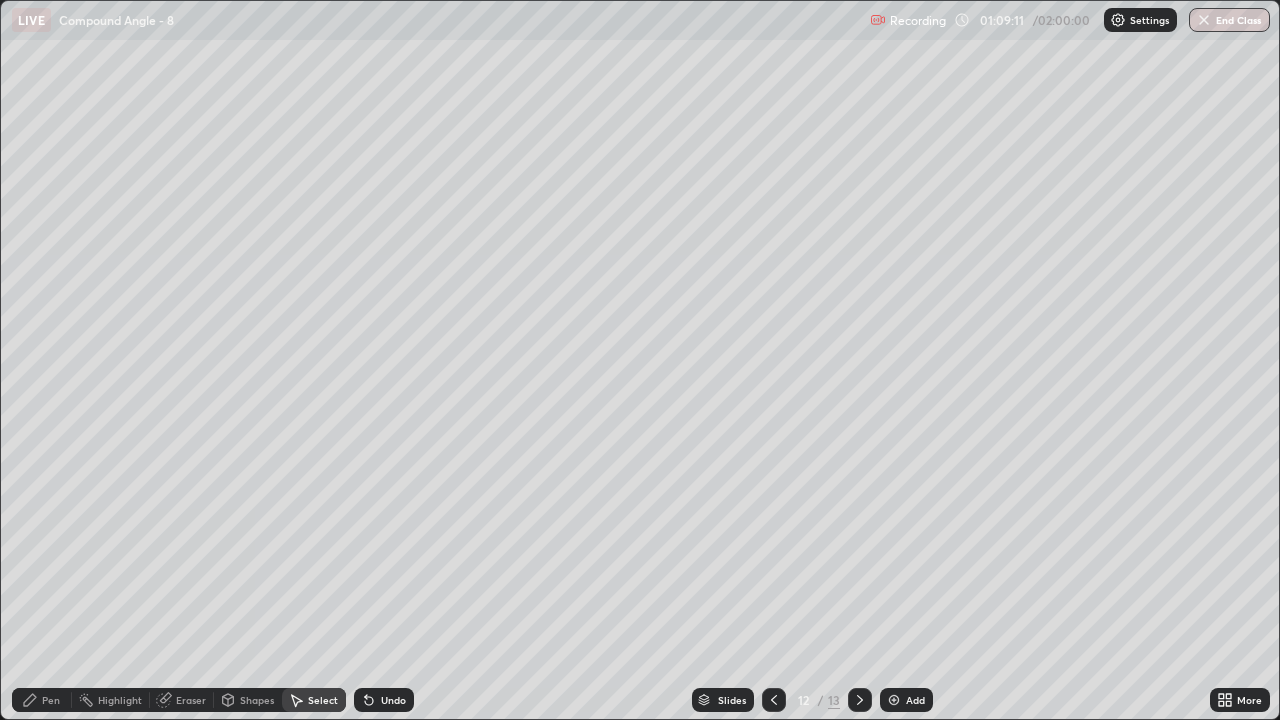 click on "Pen" at bounding box center (51, 700) 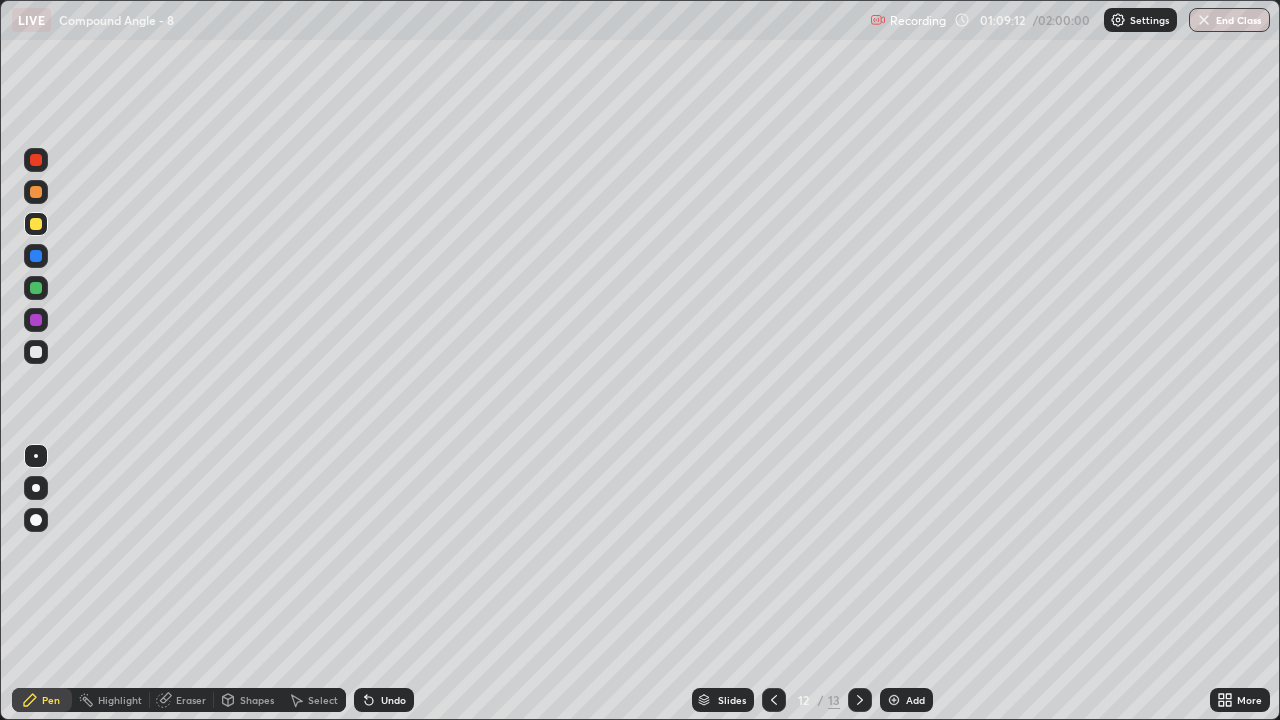 click at bounding box center [36, 352] 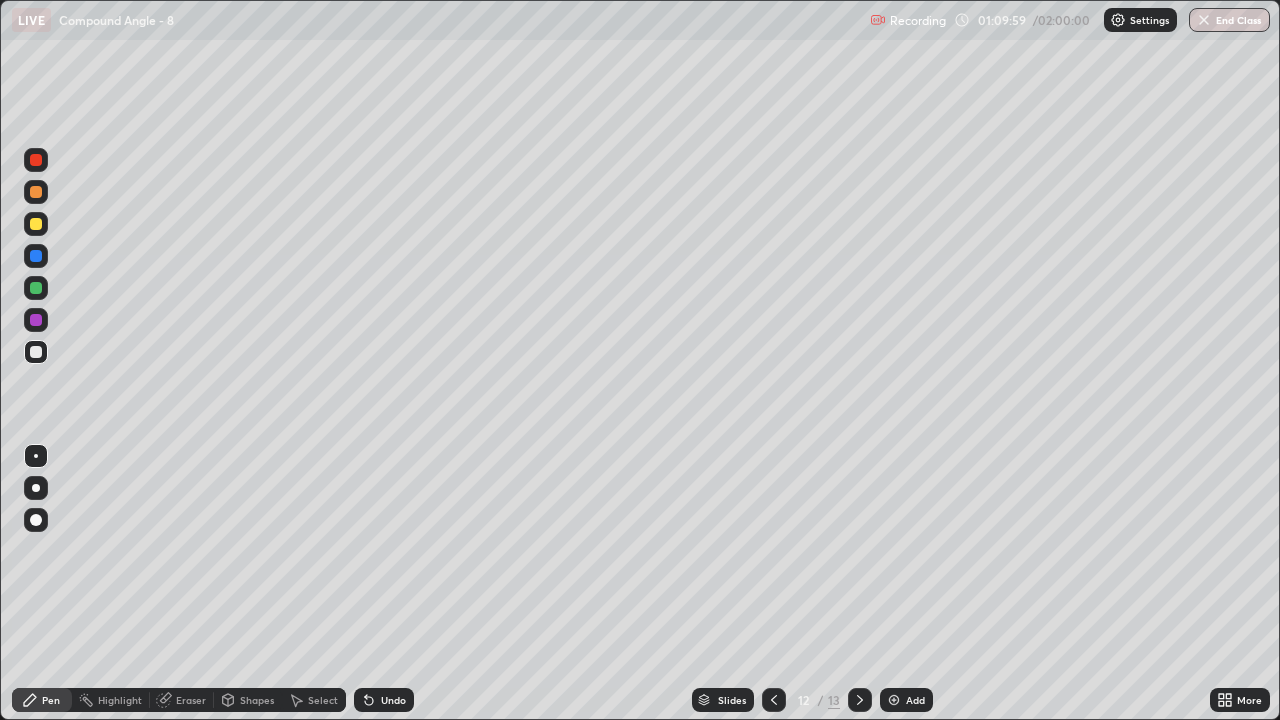 click 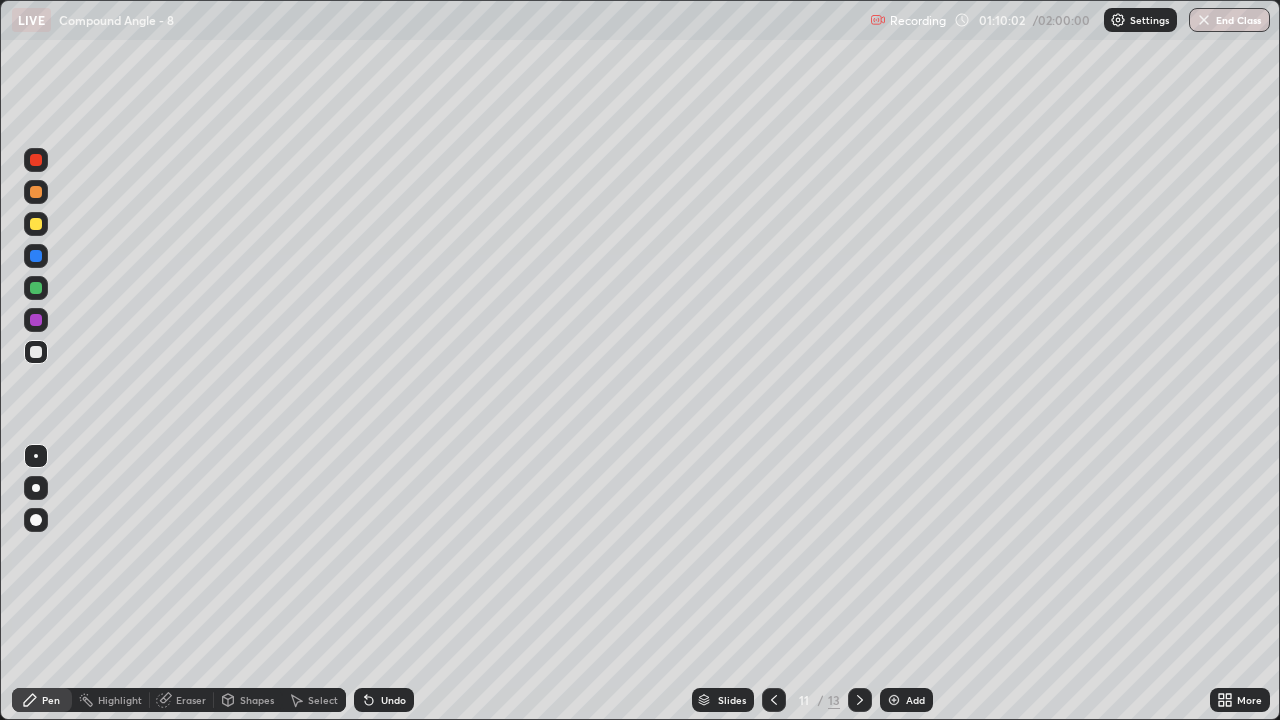 click 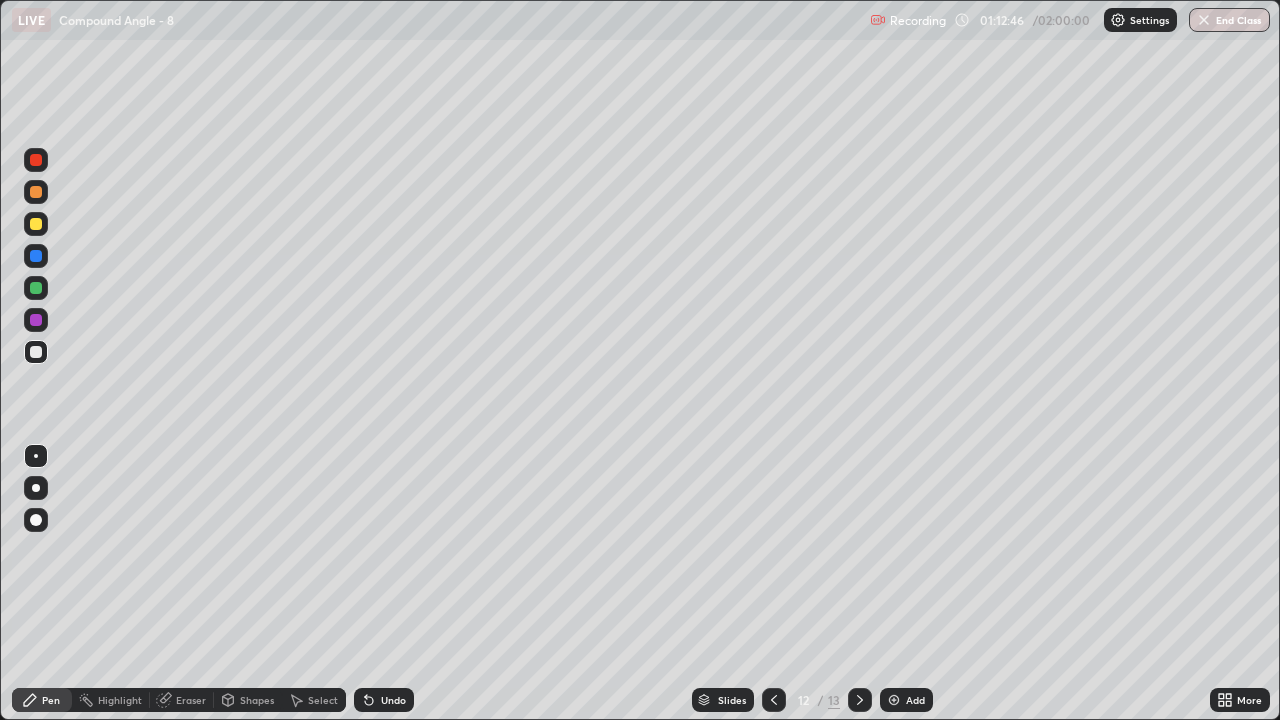 click on "Select" at bounding box center (323, 700) 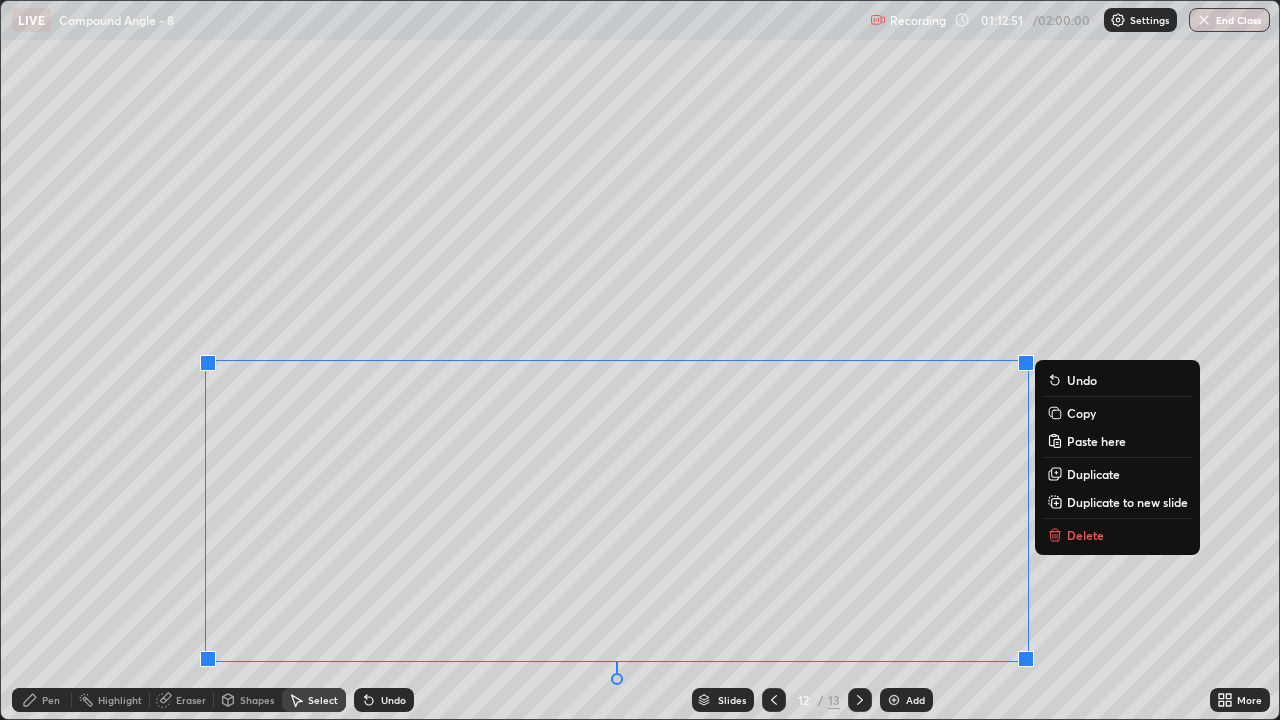 click on "0 ° Undo Copy Paste here Duplicate Duplicate to new slide Delete" at bounding box center [640, 360] 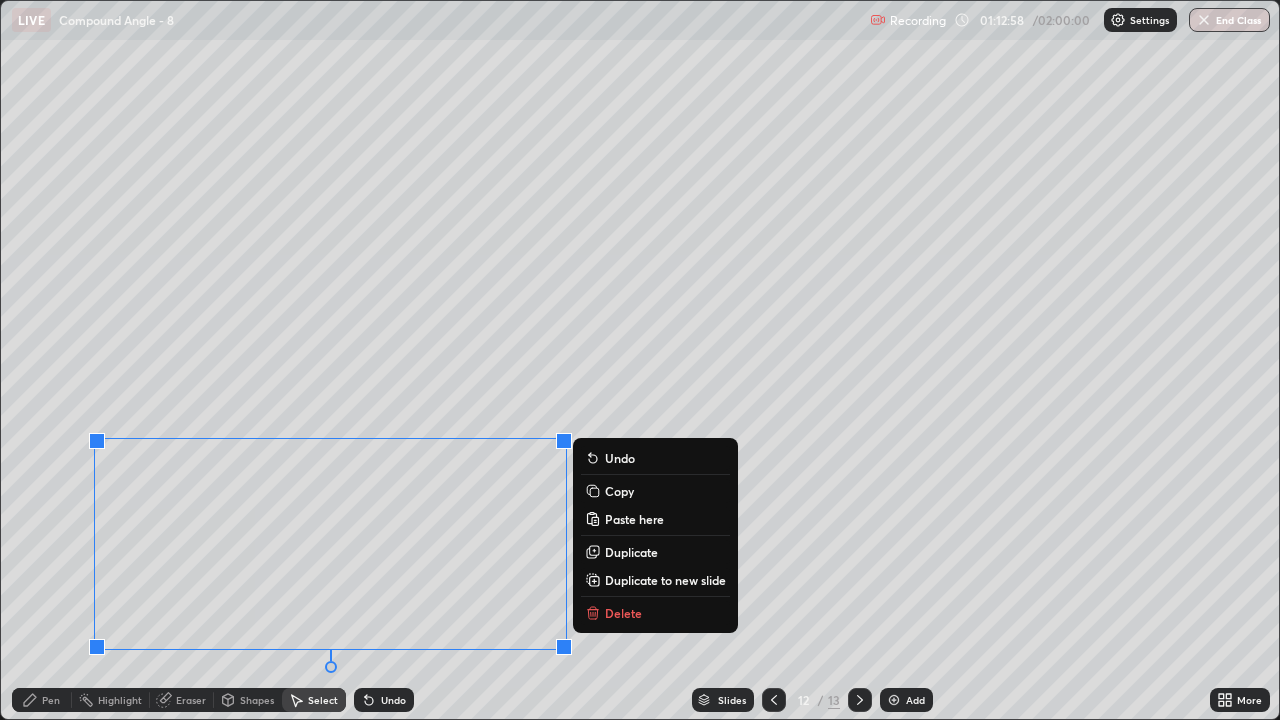 click on "0 ° Undo Copy Paste here Duplicate Duplicate to new slide Delete" at bounding box center [640, 360] 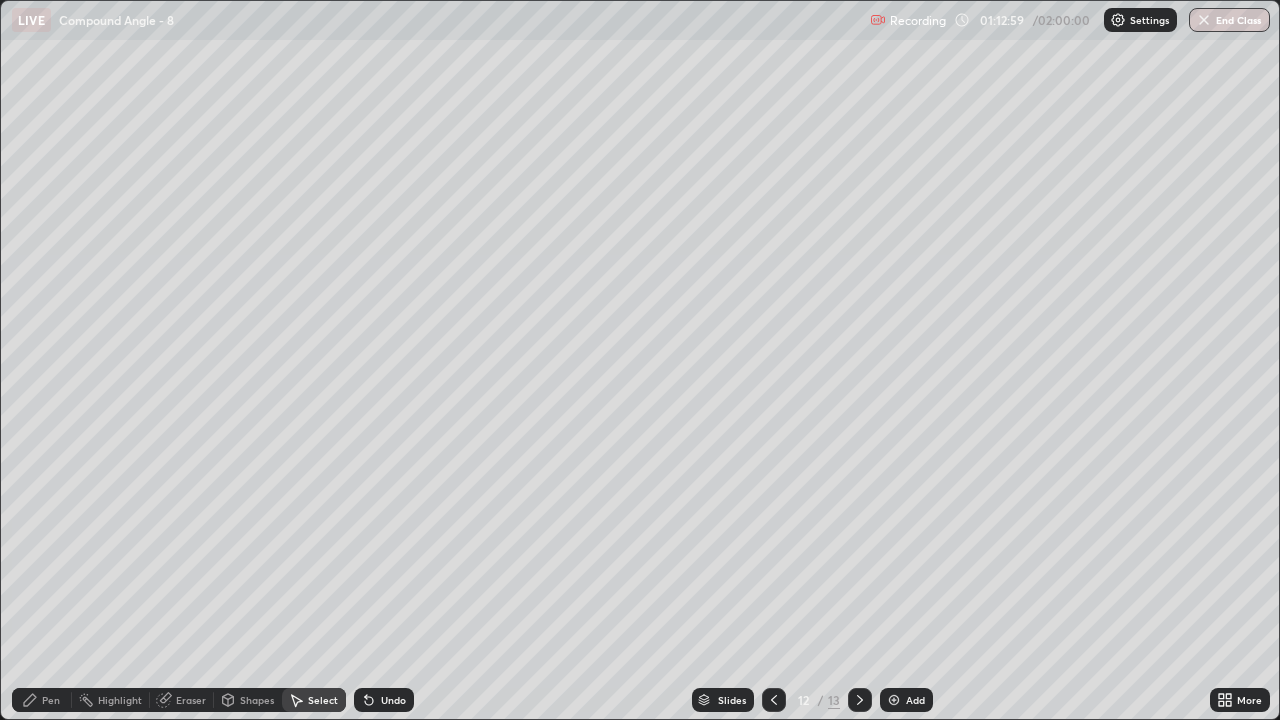 click 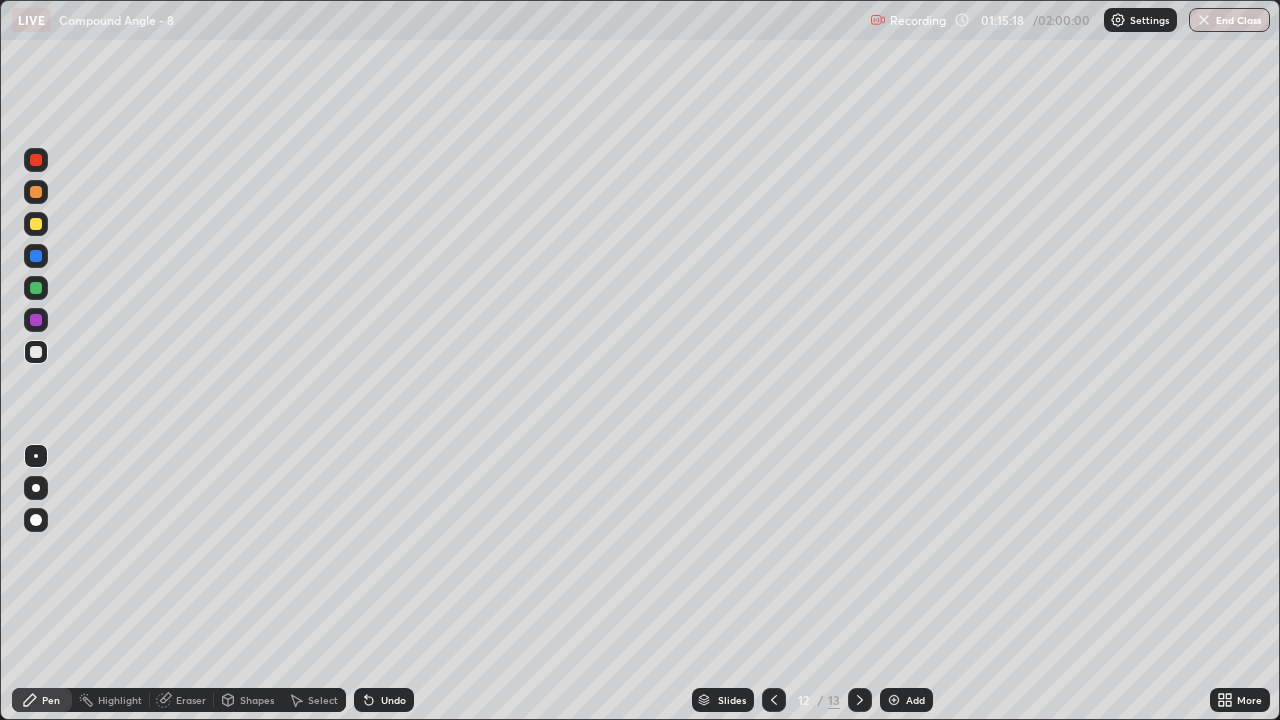 click on "Slides 12 / 13 Add" at bounding box center [812, 700] 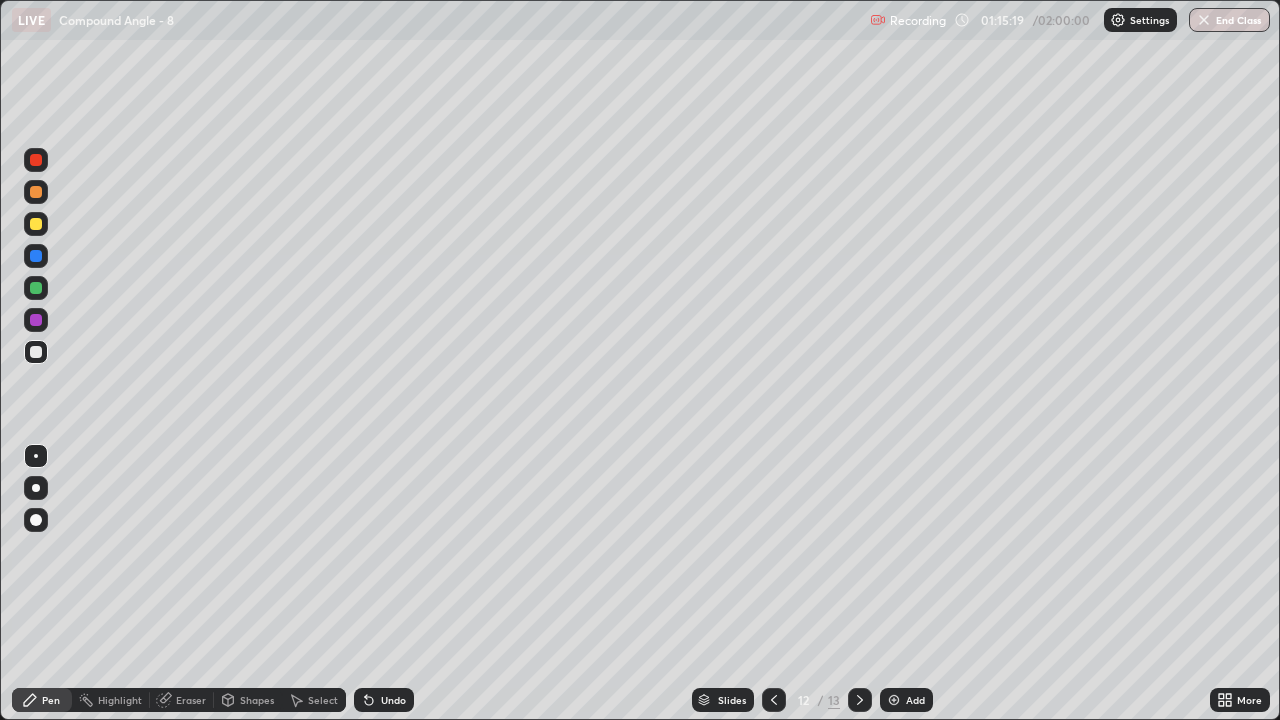click on "Slides 12 / 13 Add" at bounding box center [812, 700] 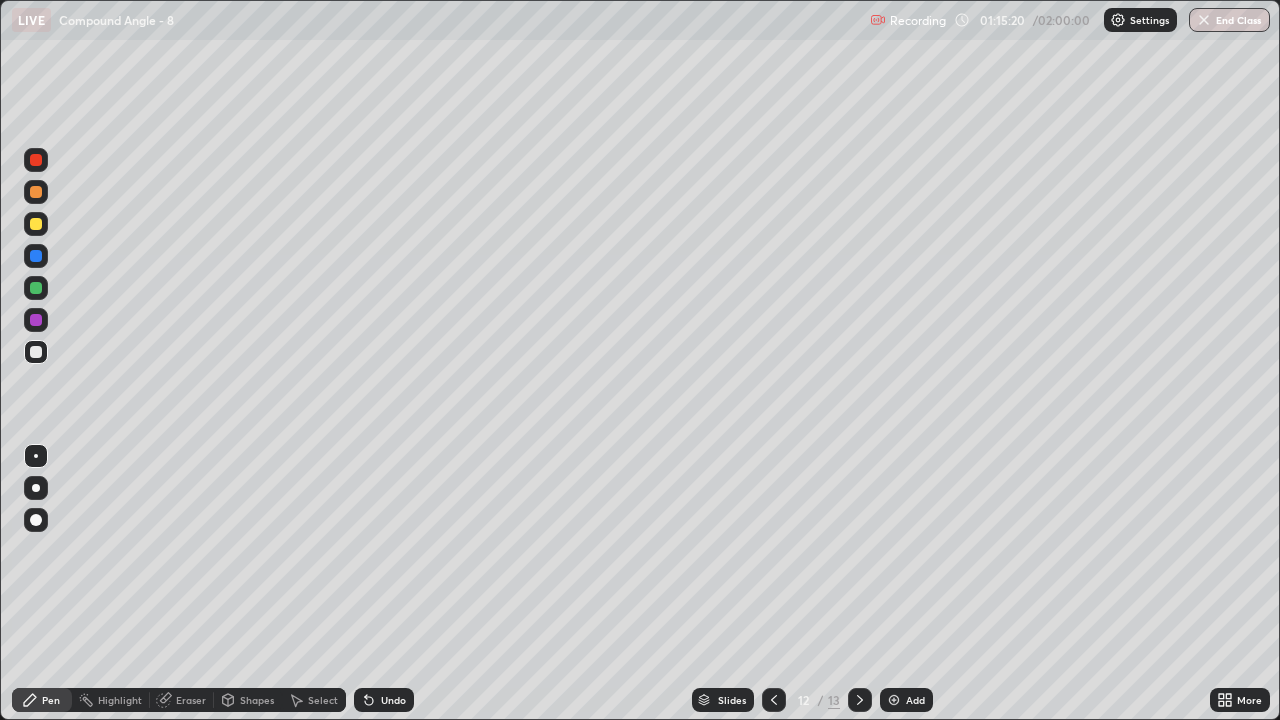 click on "Slides 12 / 13 Add" at bounding box center [812, 700] 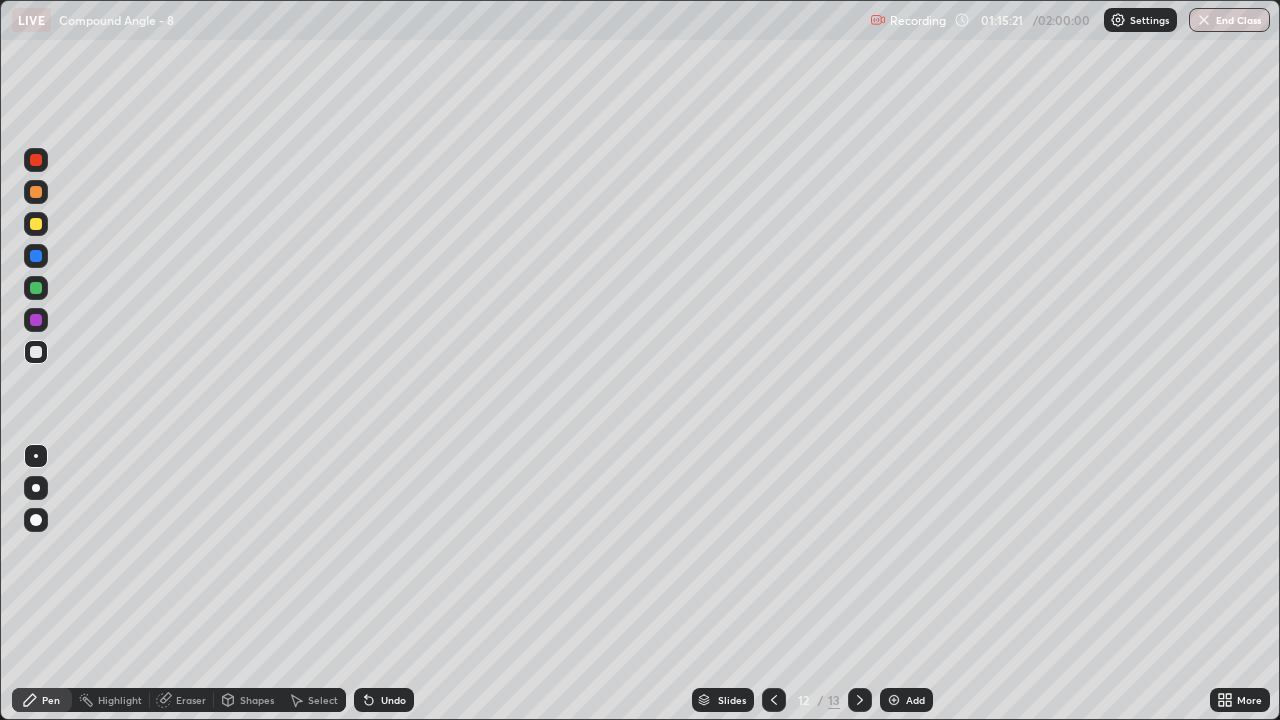 click on "Slides 12 / 13 Add" at bounding box center (812, 700) 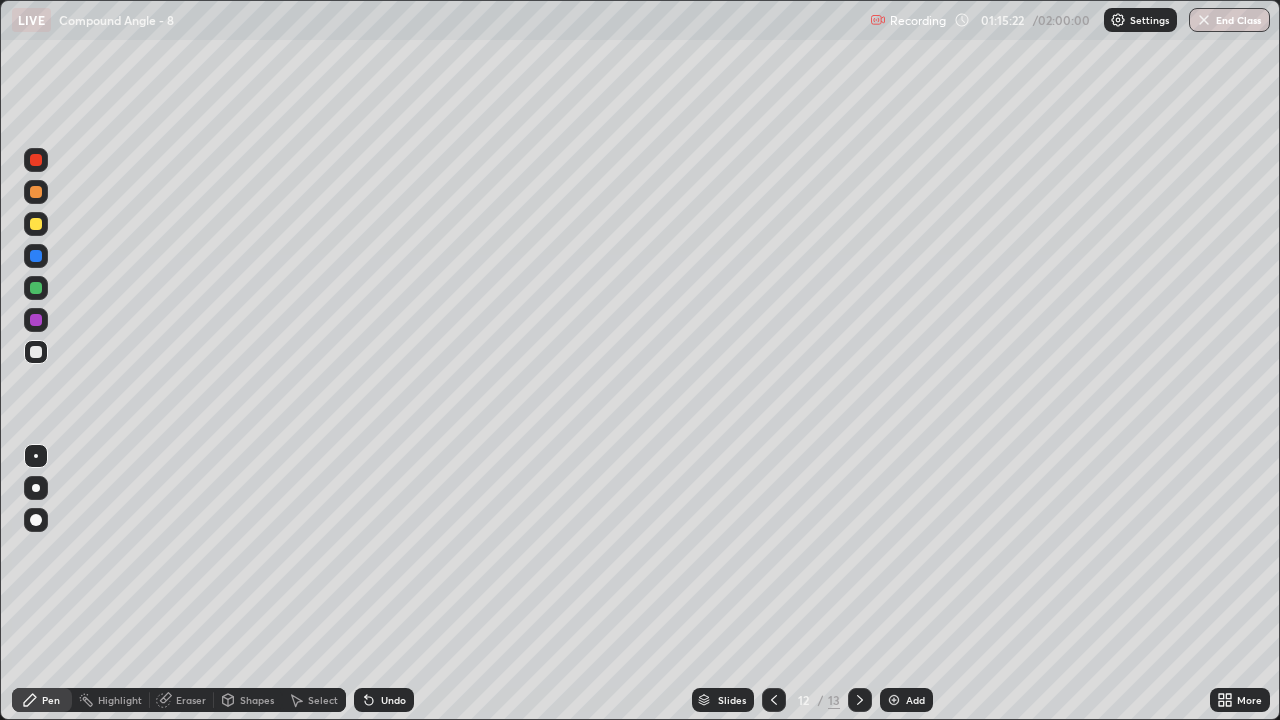 click on "Slides 12 / 13 Add" at bounding box center (812, 700) 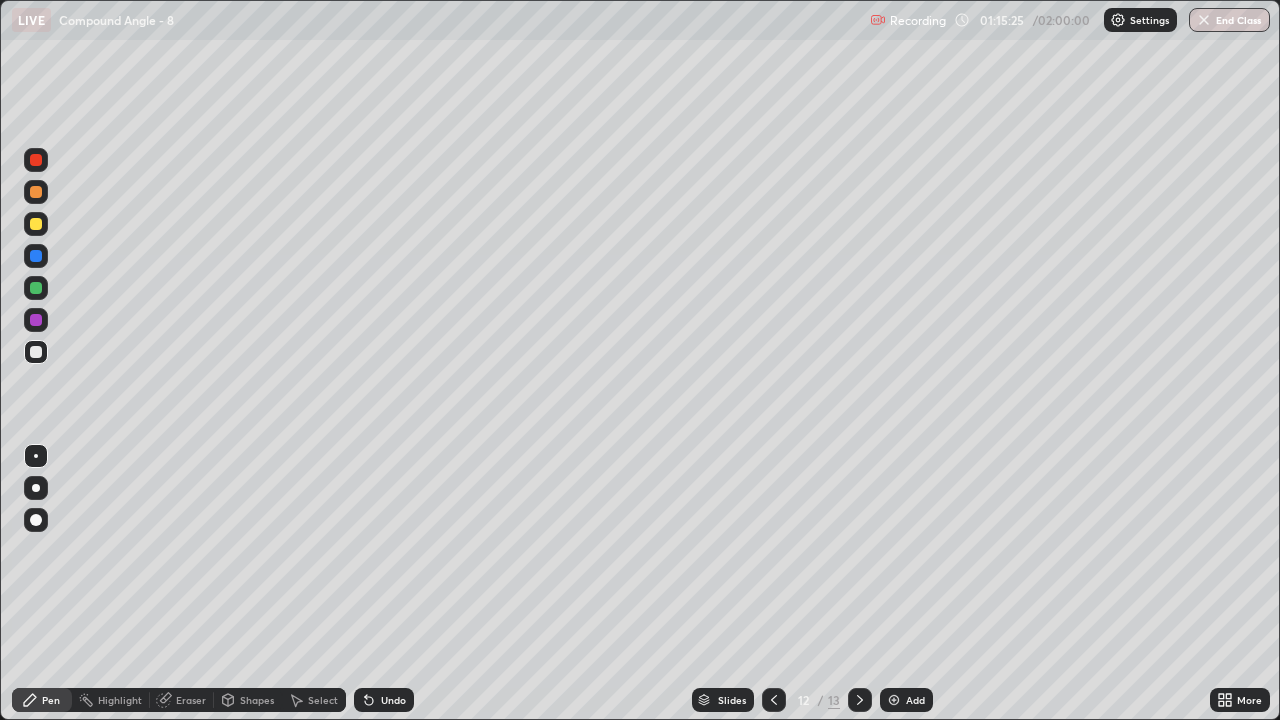click on "Slides 12 / 13 Add" at bounding box center [812, 700] 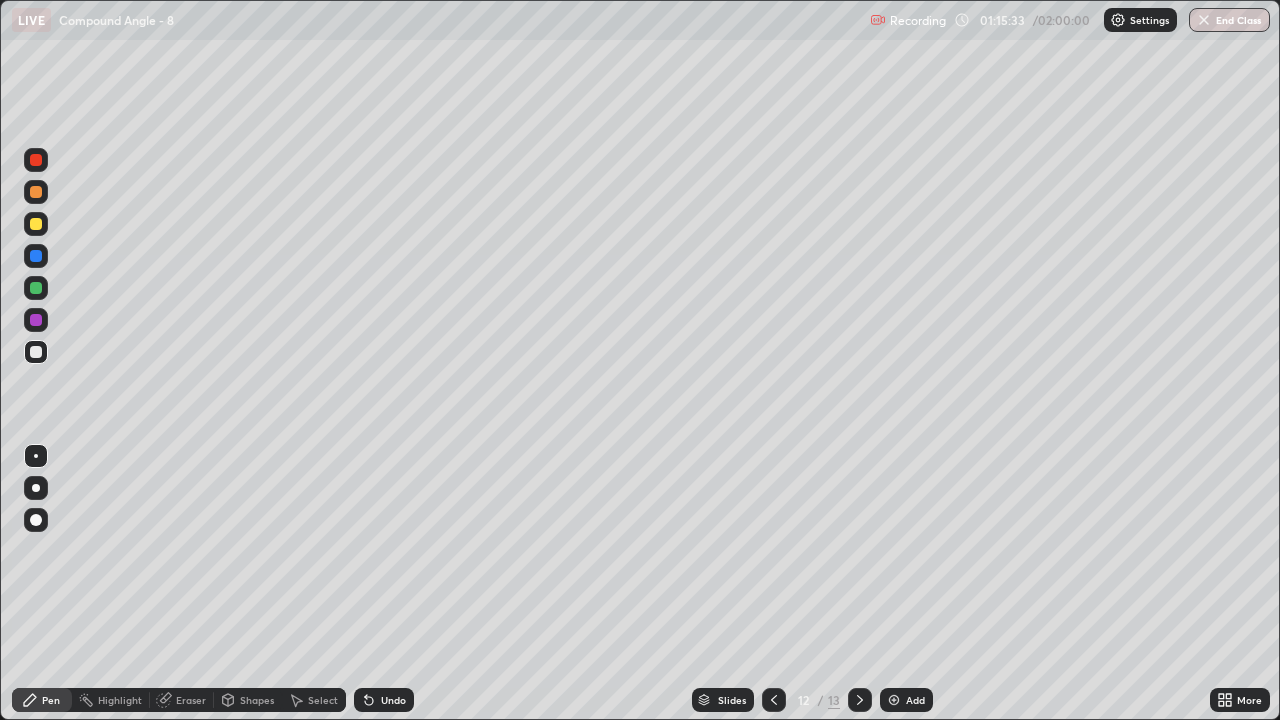 click on "Eraser" at bounding box center [191, 700] 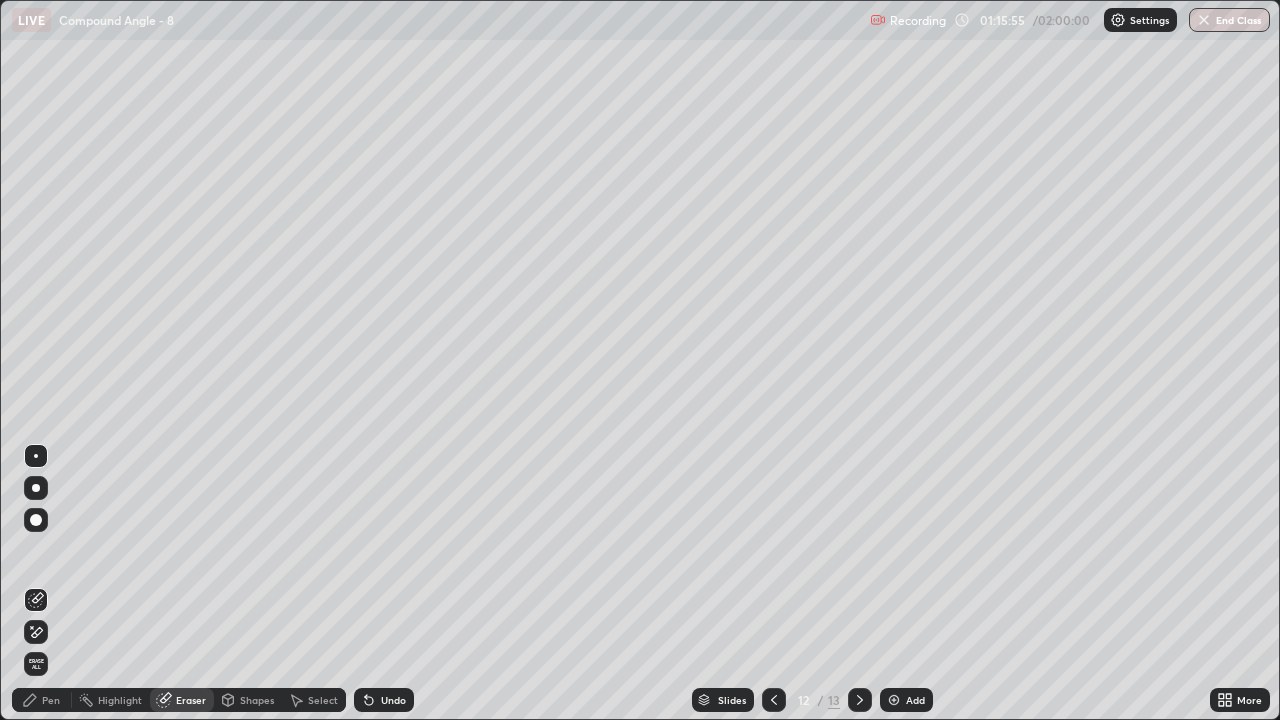 click on "Select" at bounding box center [323, 700] 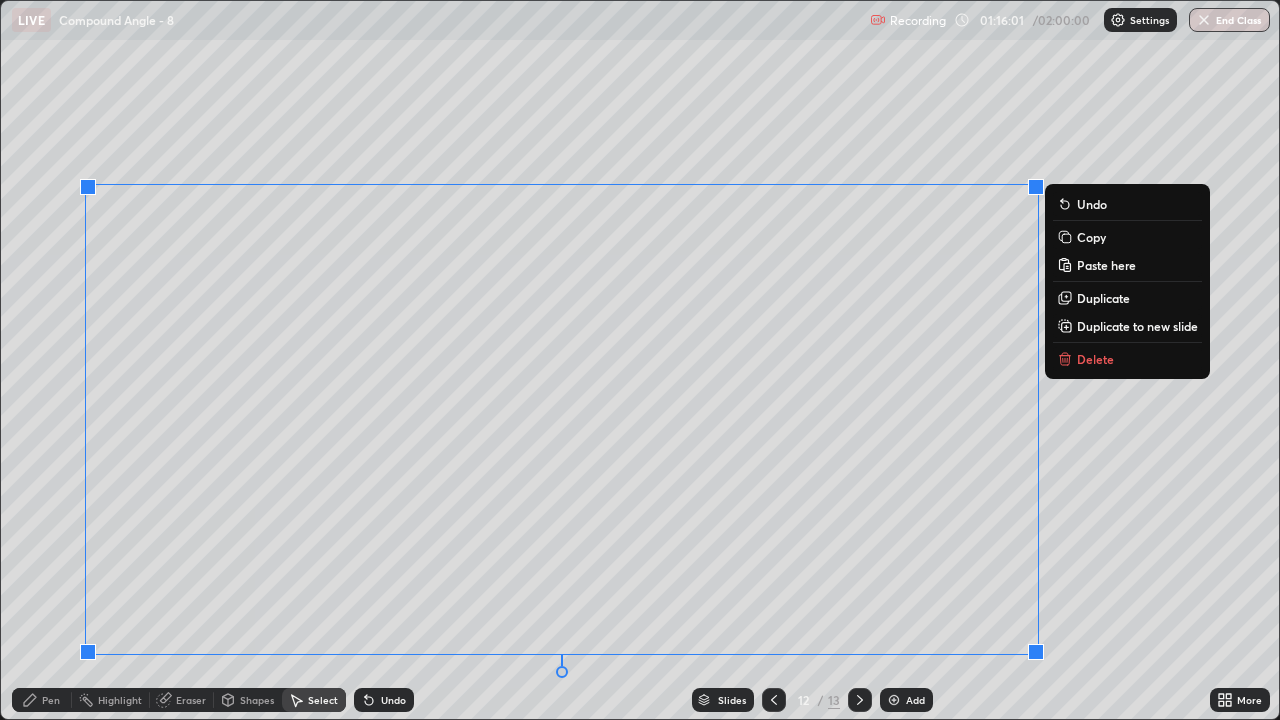 click on "0 ° Undo Copy Paste here Duplicate Duplicate to new slide Delete" at bounding box center [640, 360] 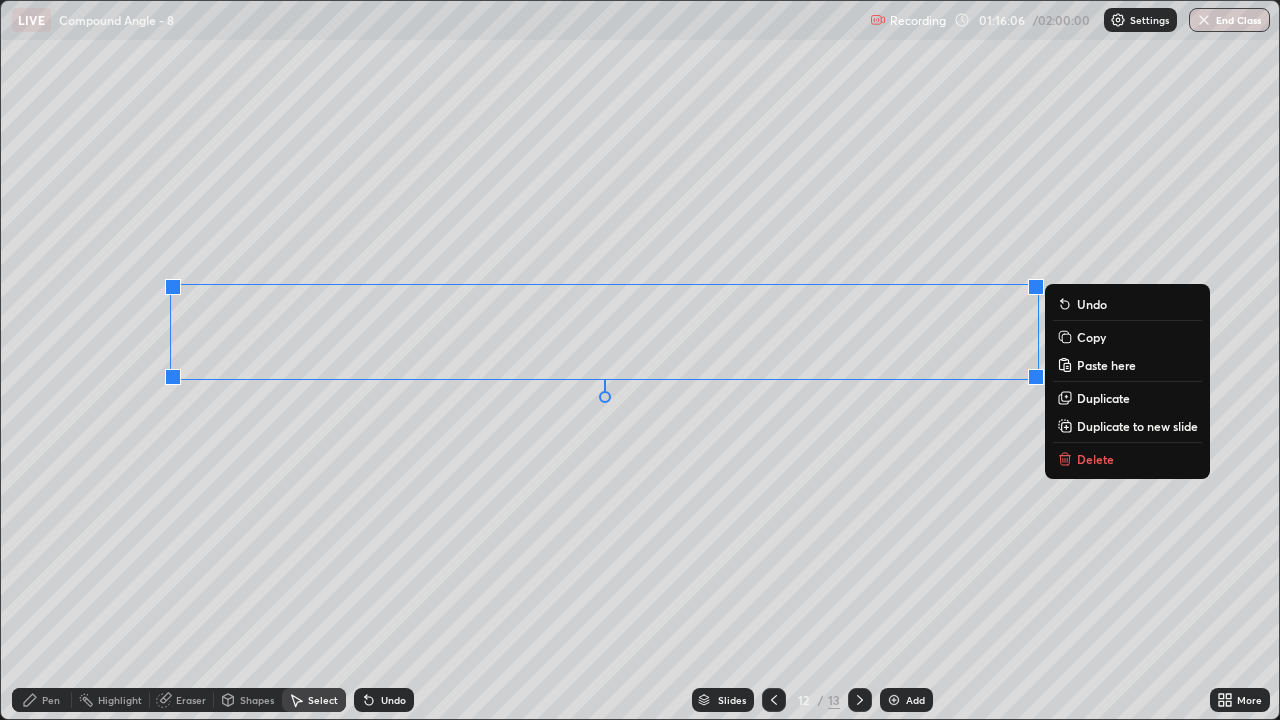 click on "Duplicate to new slide" at bounding box center (1137, 426) 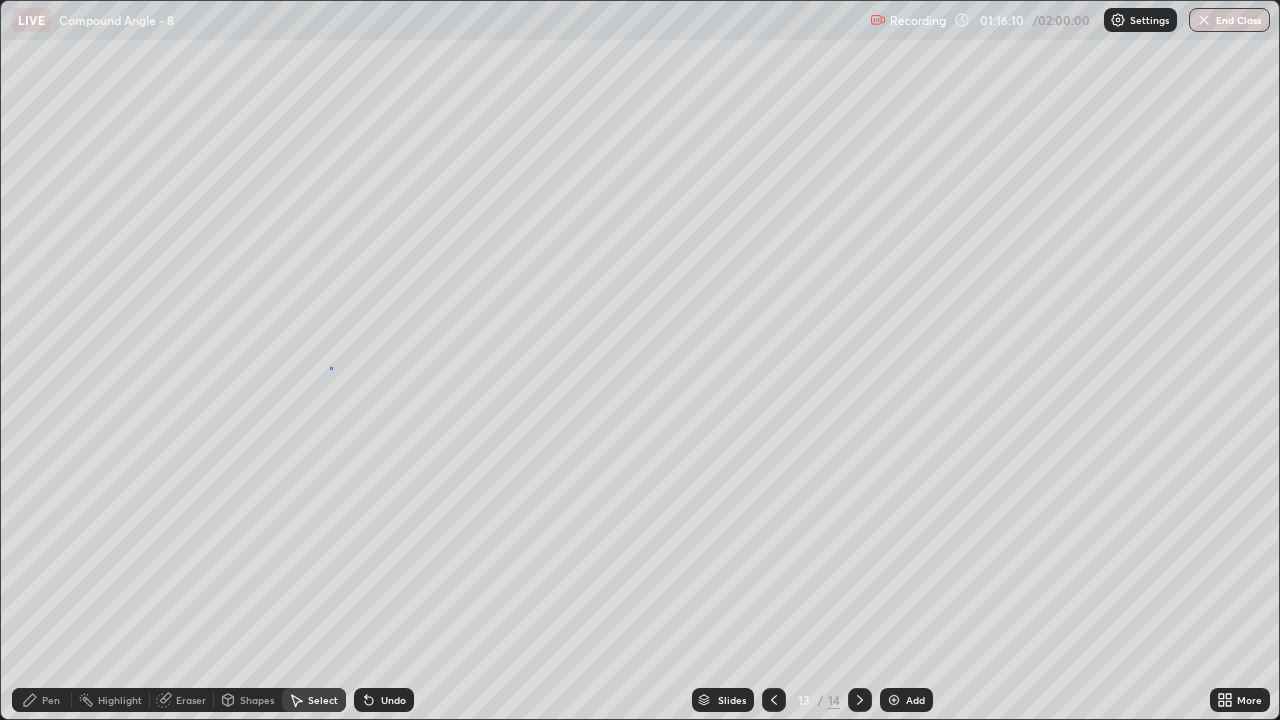 click on "0 ° Undo Copy Paste here Duplicate Duplicate to new slide Delete" at bounding box center [640, 360] 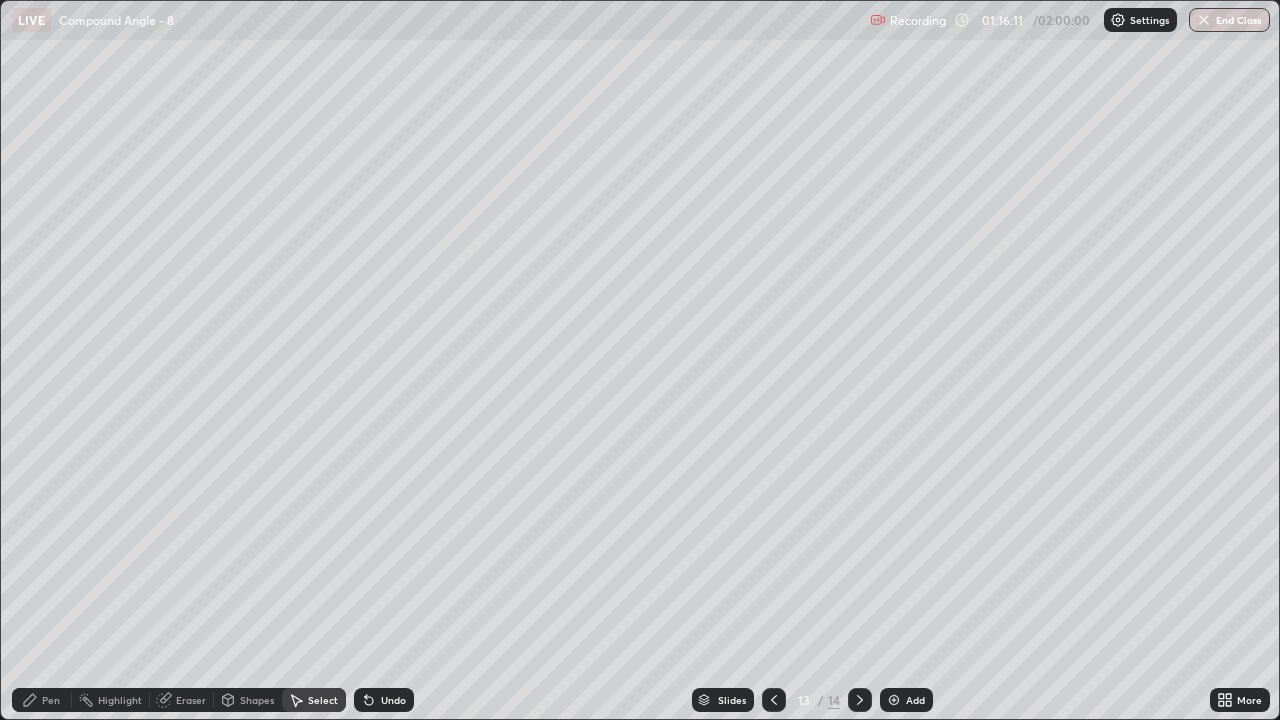 click on "Pen" at bounding box center [51, 700] 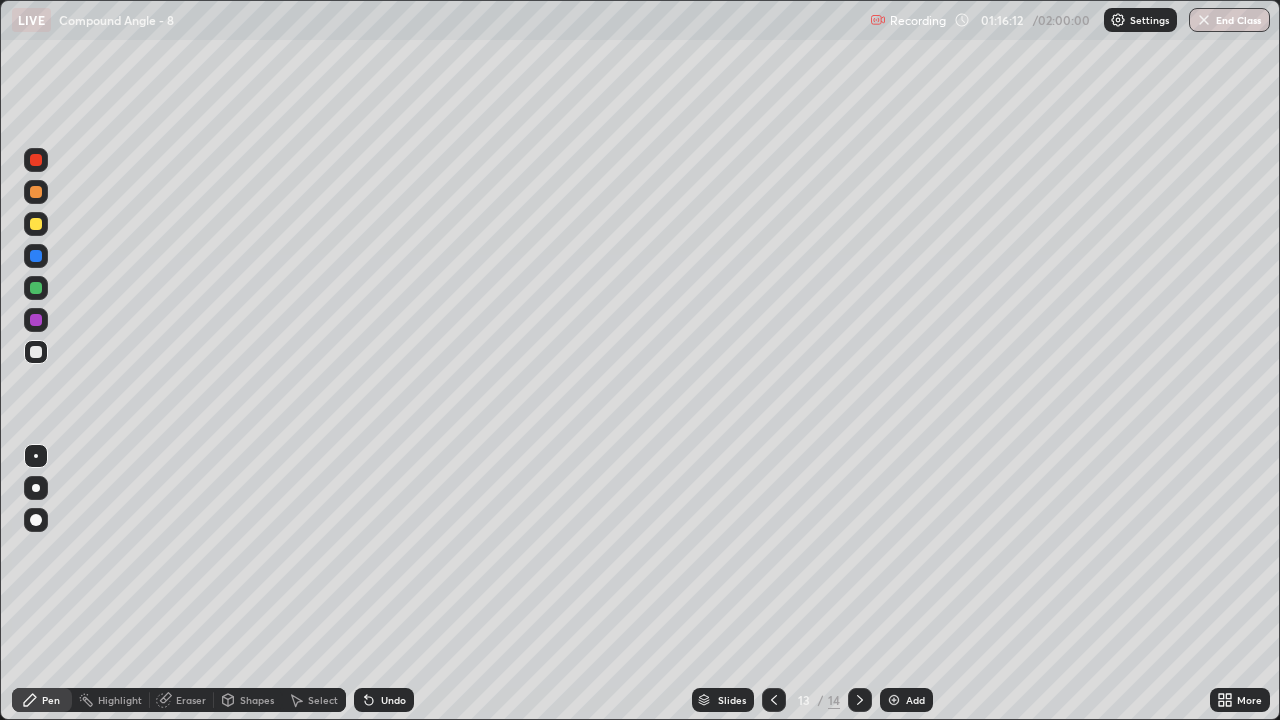 click at bounding box center (36, 224) 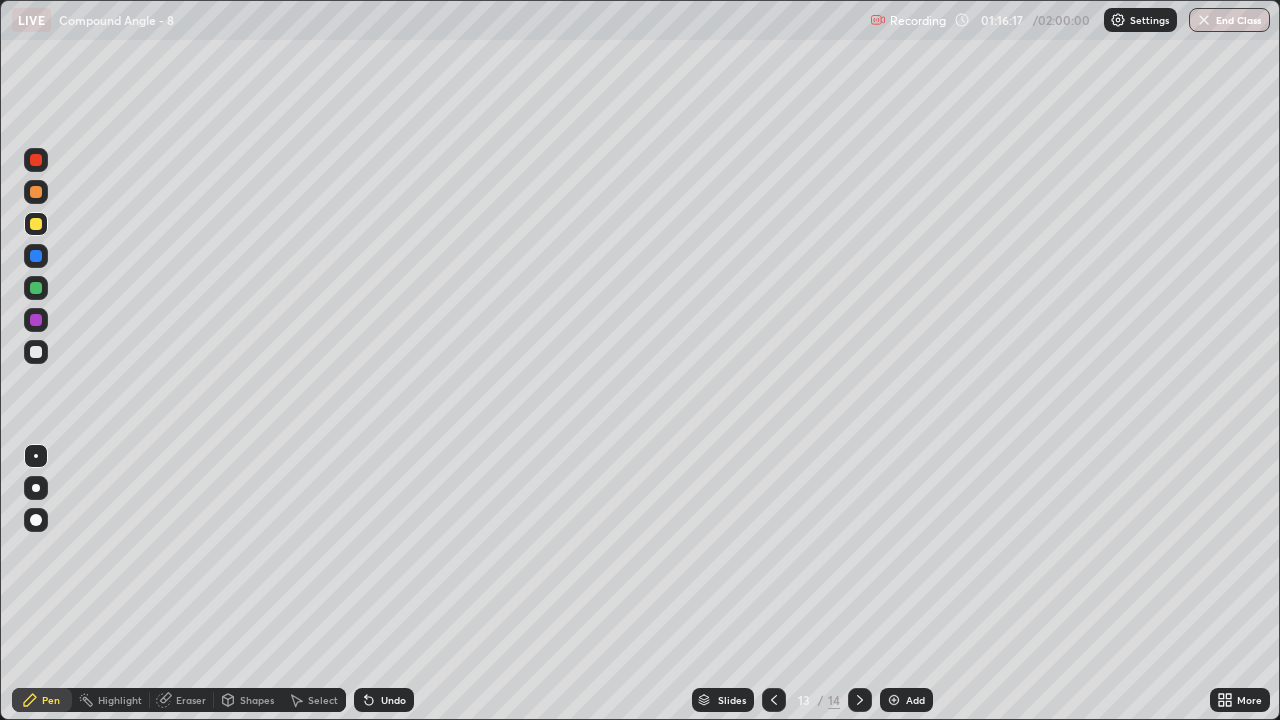 click at bounding box center (36, 352) 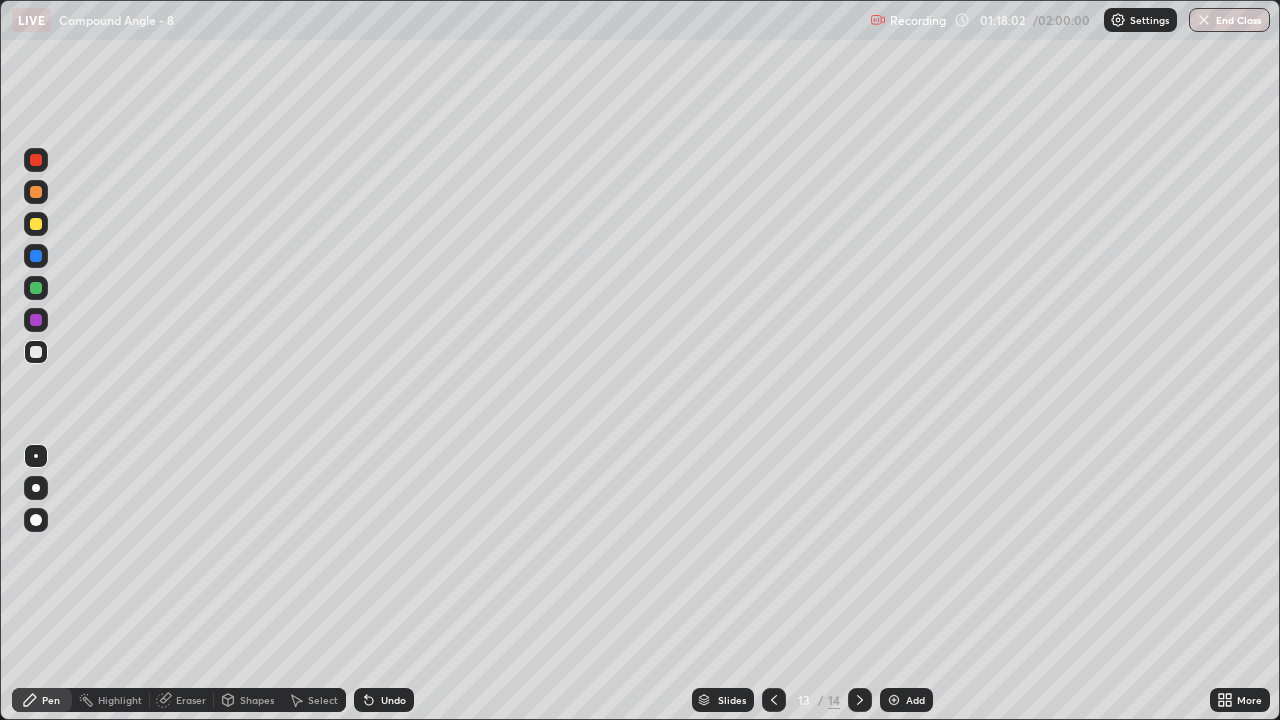 click on "Eraser" at bounding box center [182, 700] 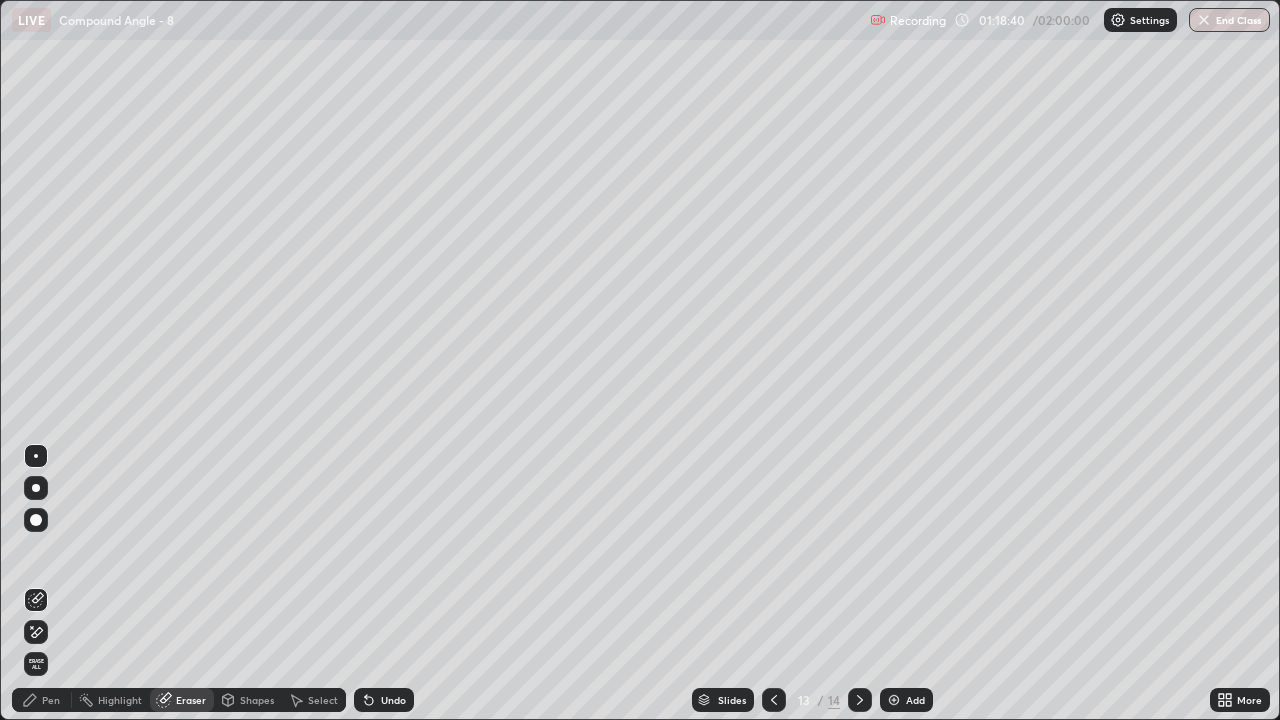 click at bounding box center [36, 520] 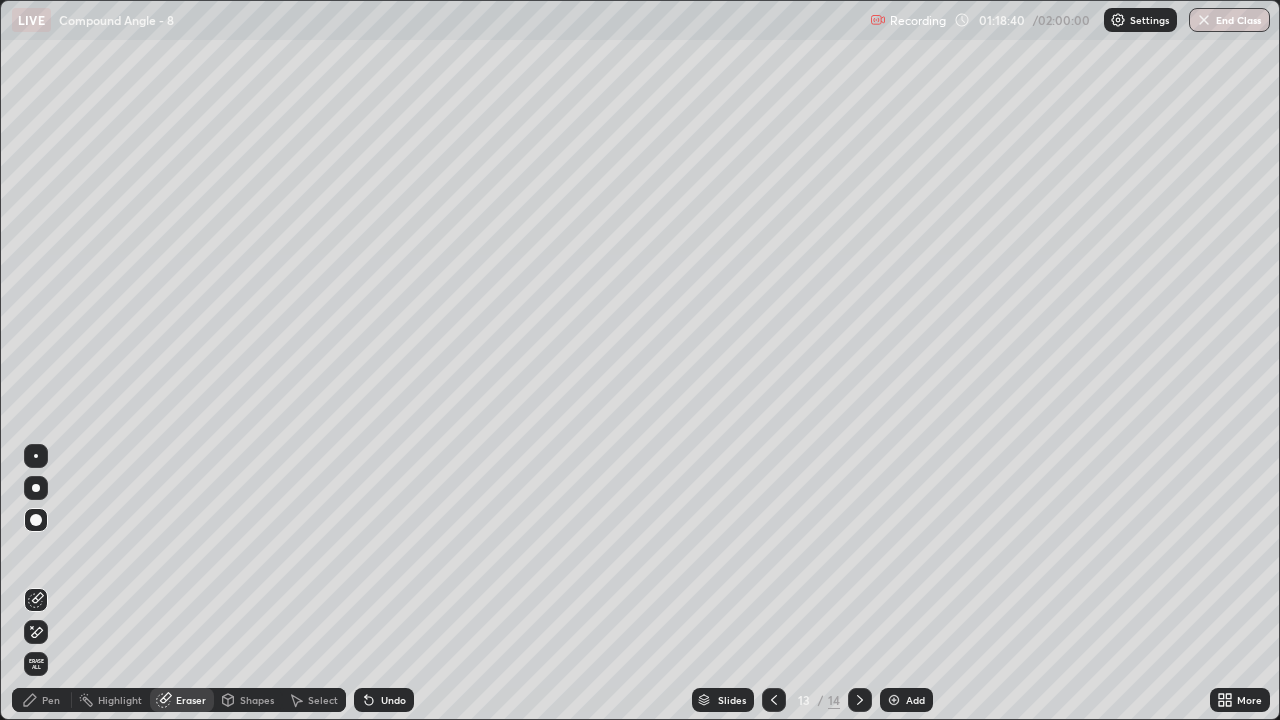 click 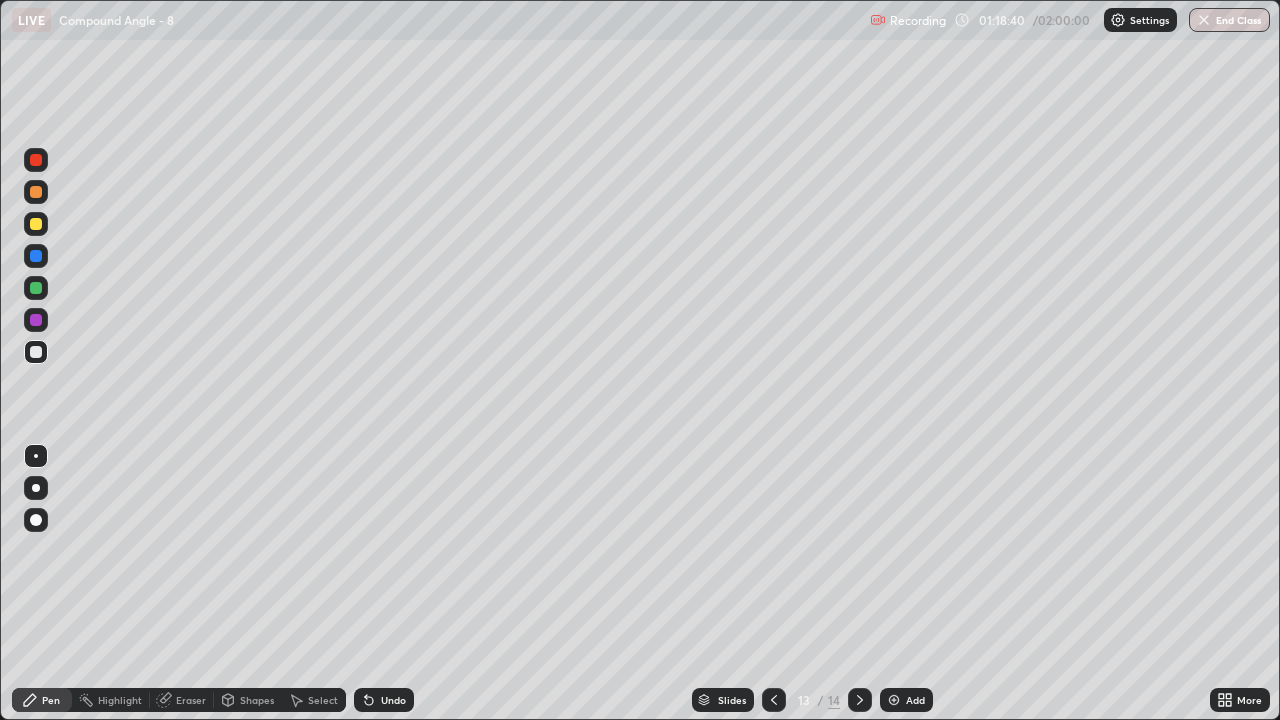 click 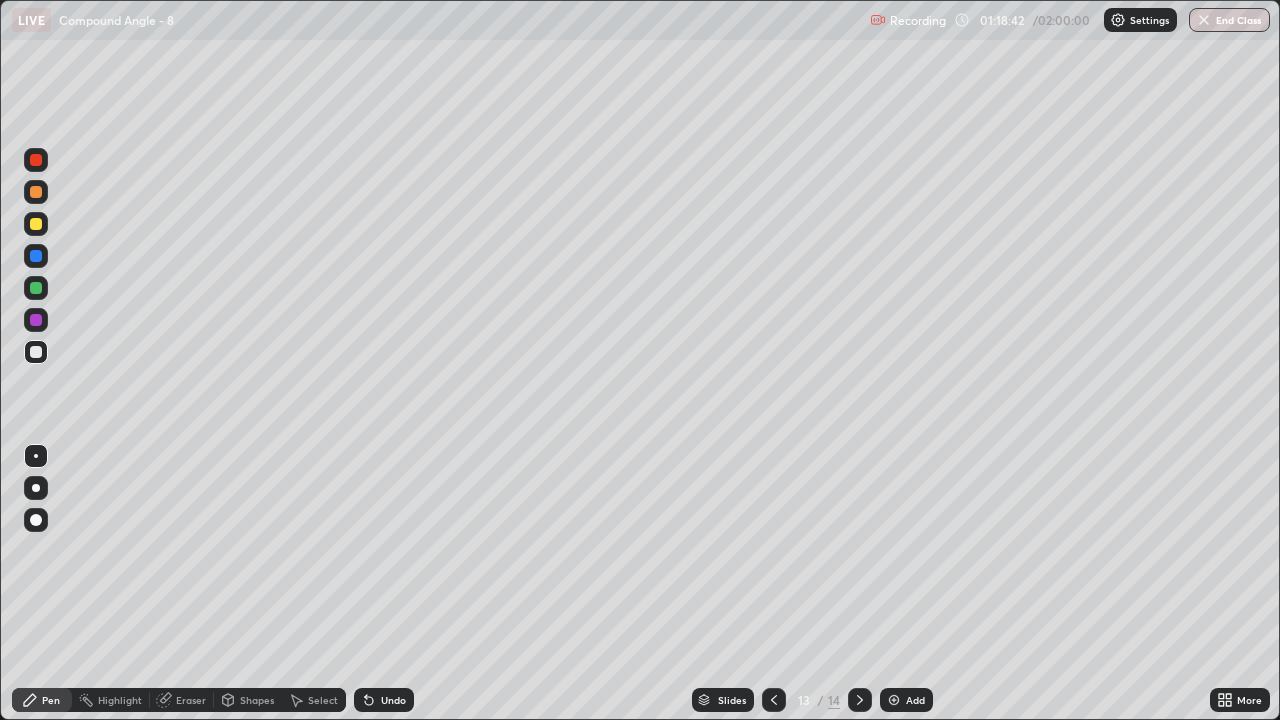 click at bounding box center [36, 456] 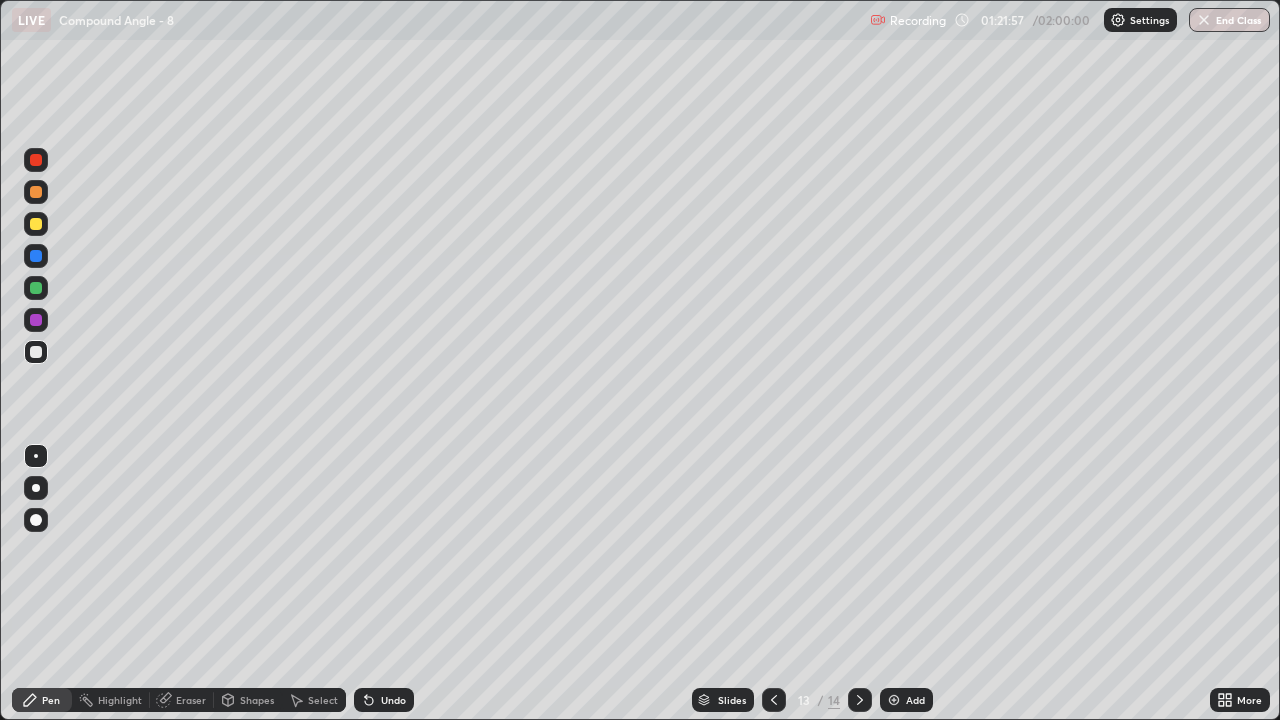 click on "Undo" at bounding box center (384, 700) 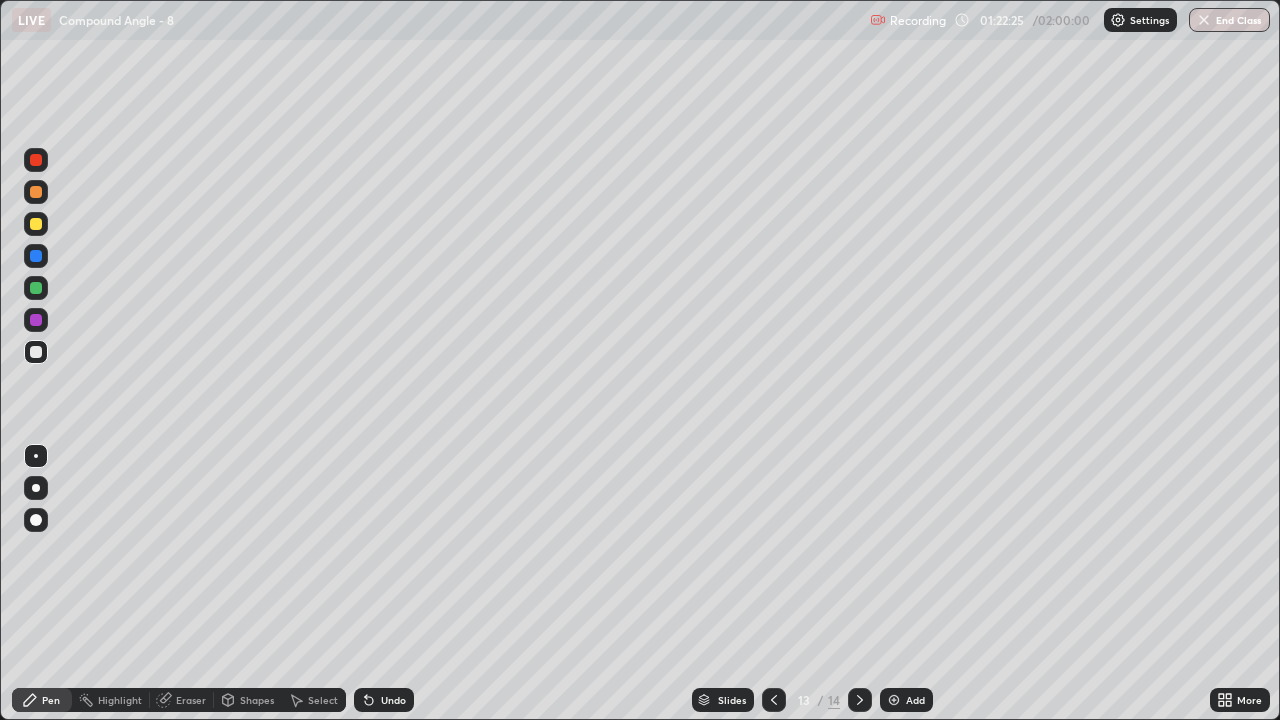 click 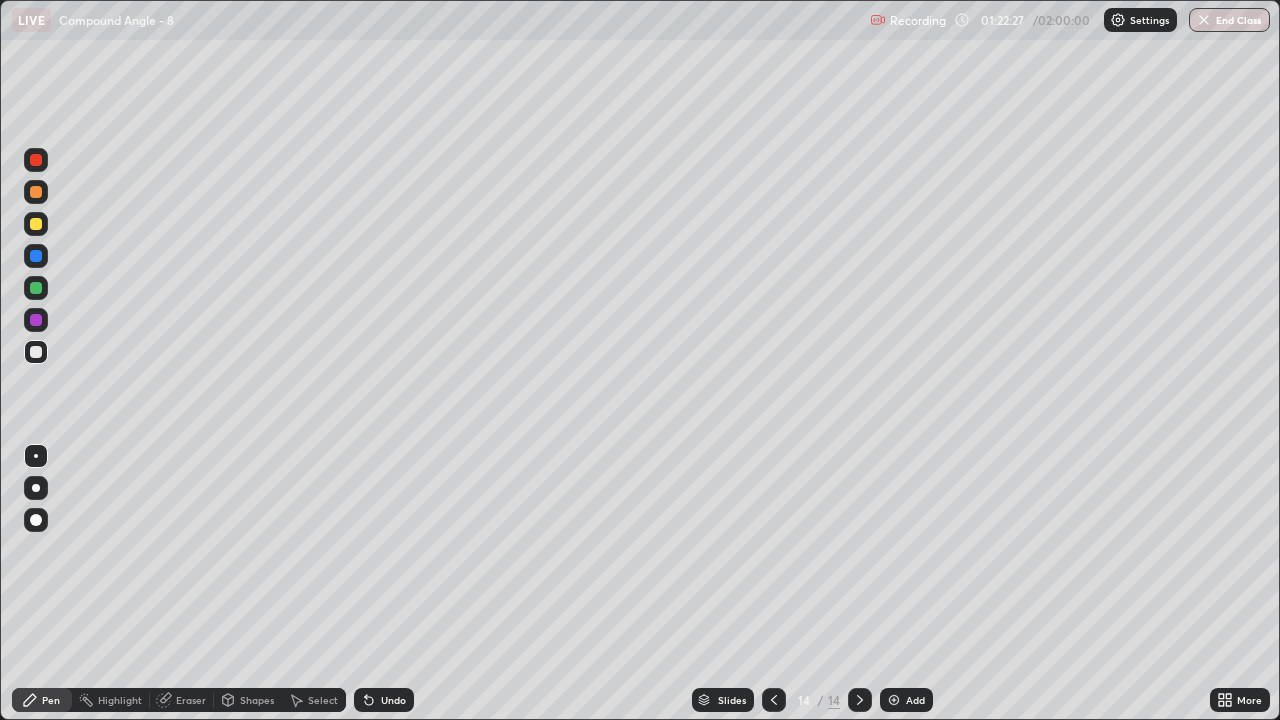 click at bounding box center (36, 224) 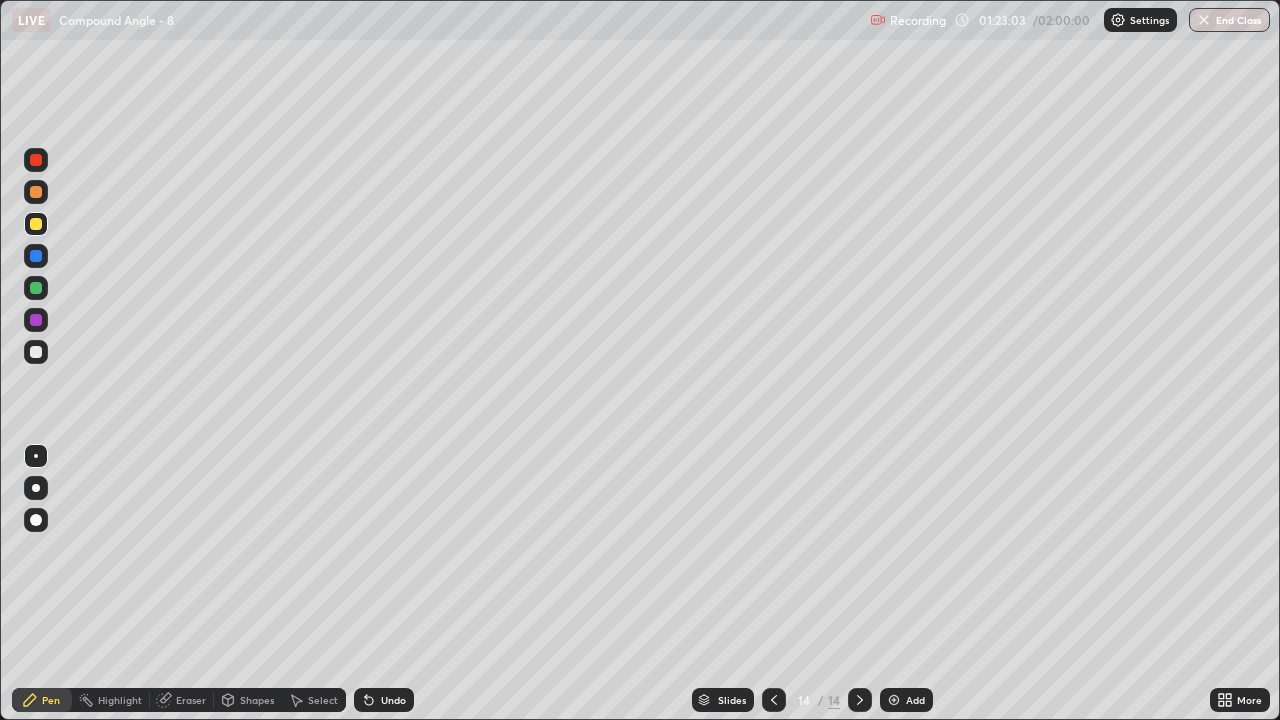 click on "Select" at bounding box center [323, 700] 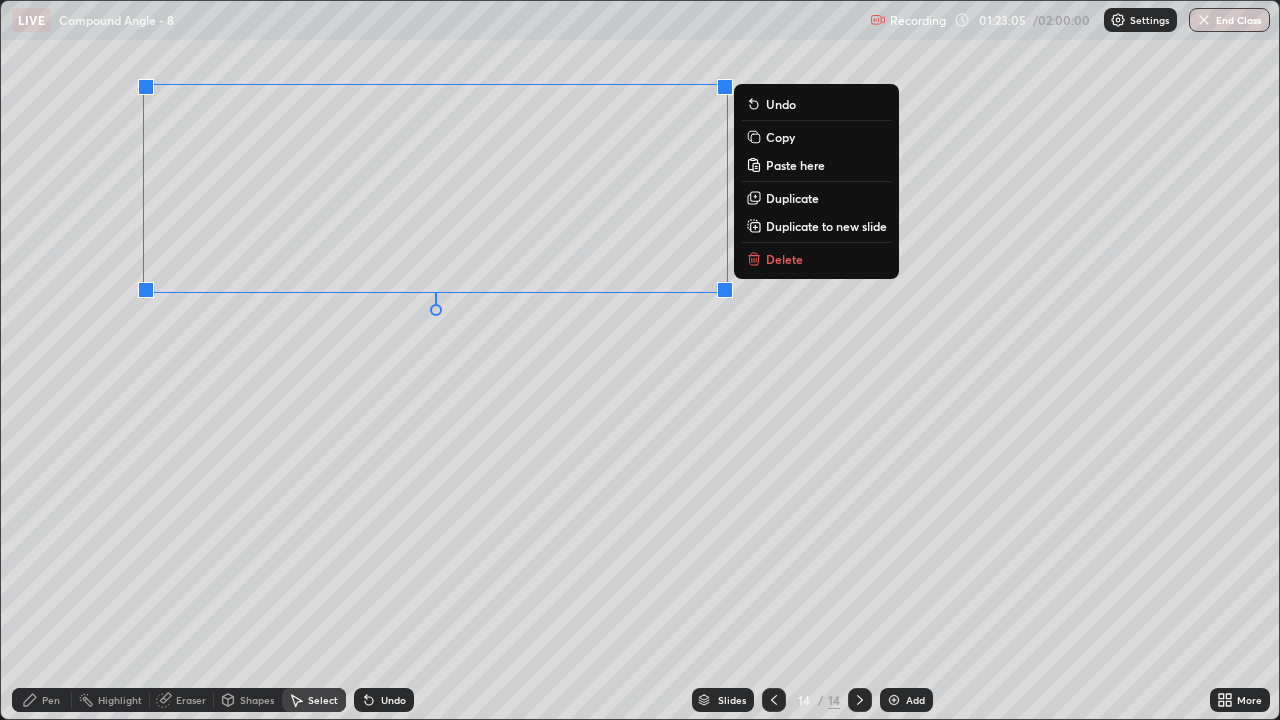 click on "Delete" at bounding box center (816, 259) 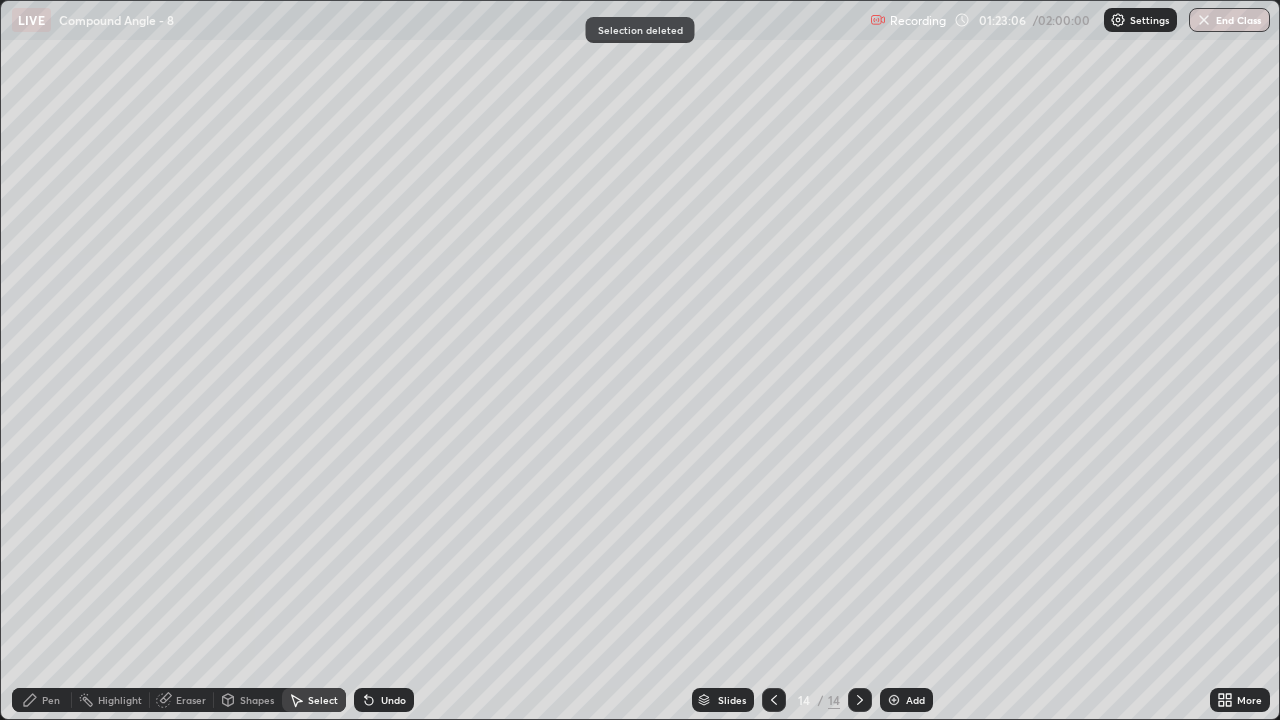 click at bounding box center [774, 700] 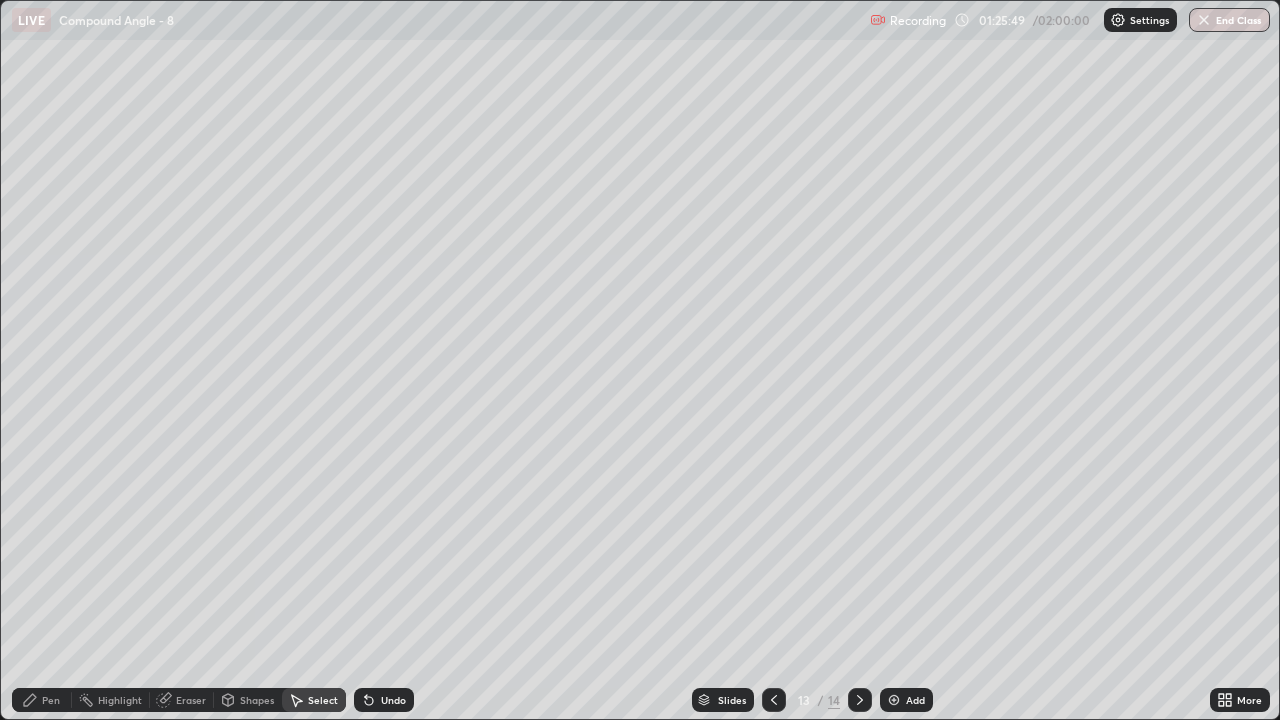 click 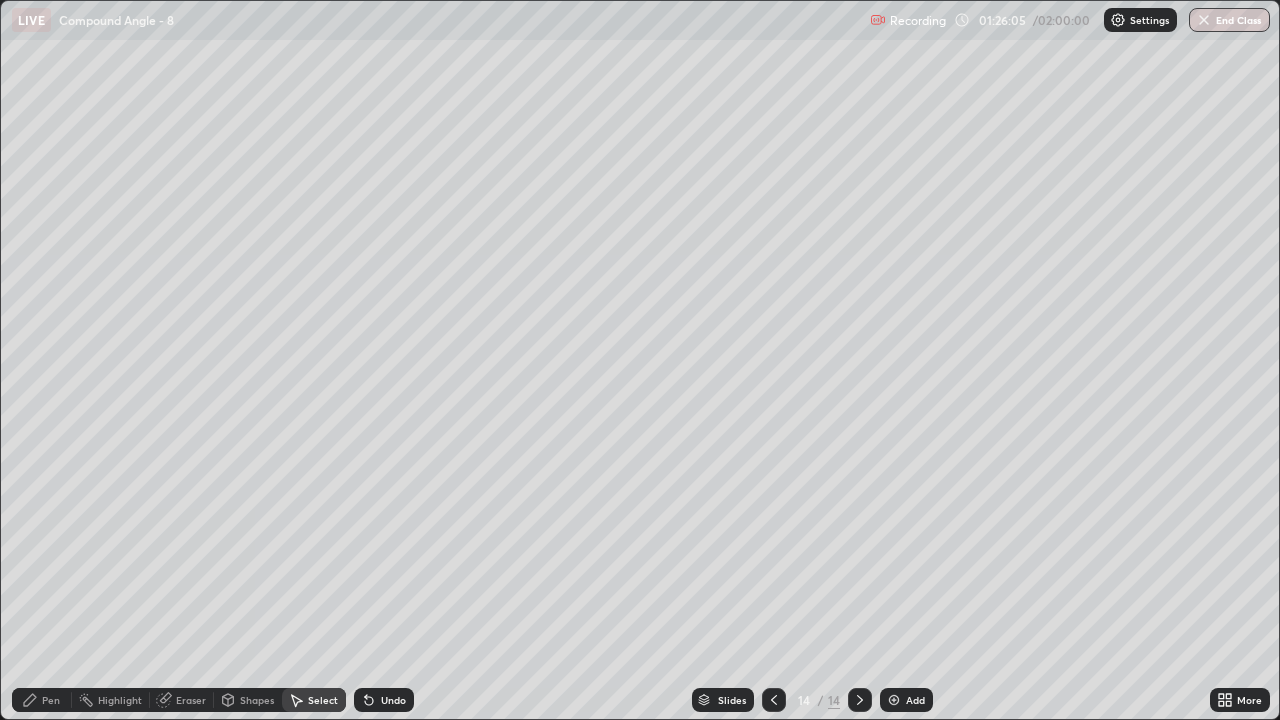 click on "Pen" at bounding box center [42, 700] 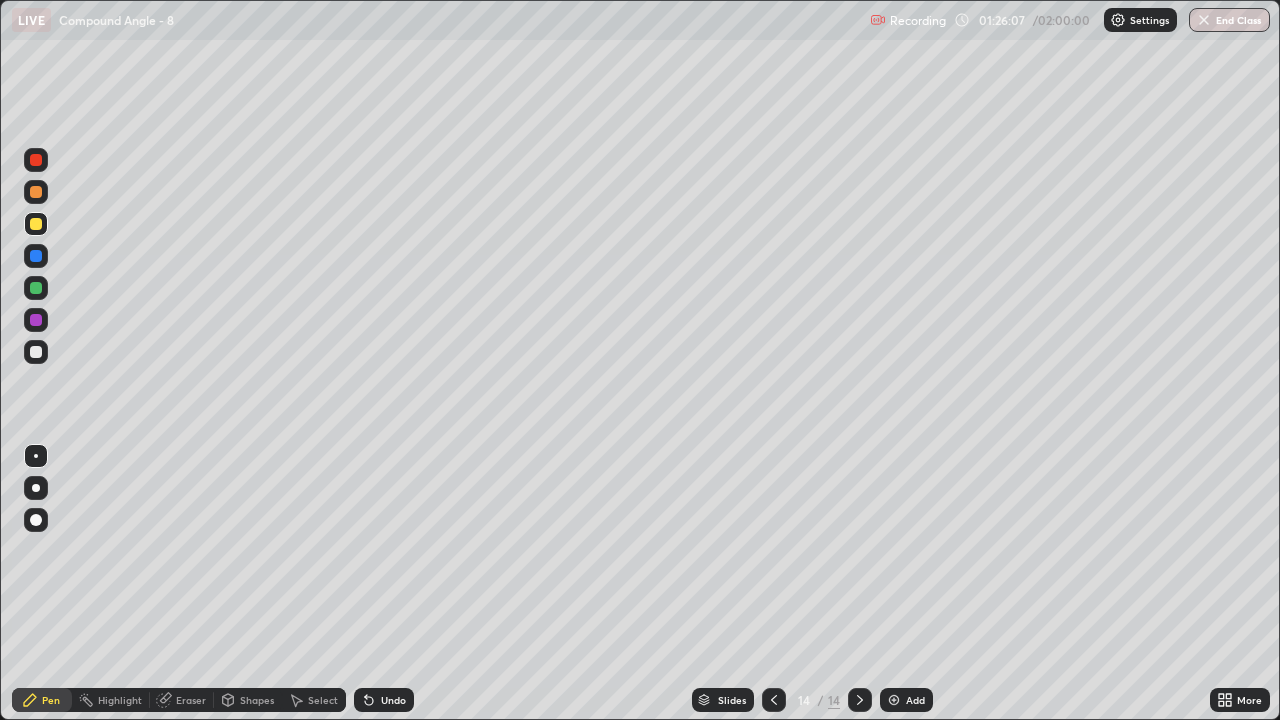 click at bounding box center [36, 224] 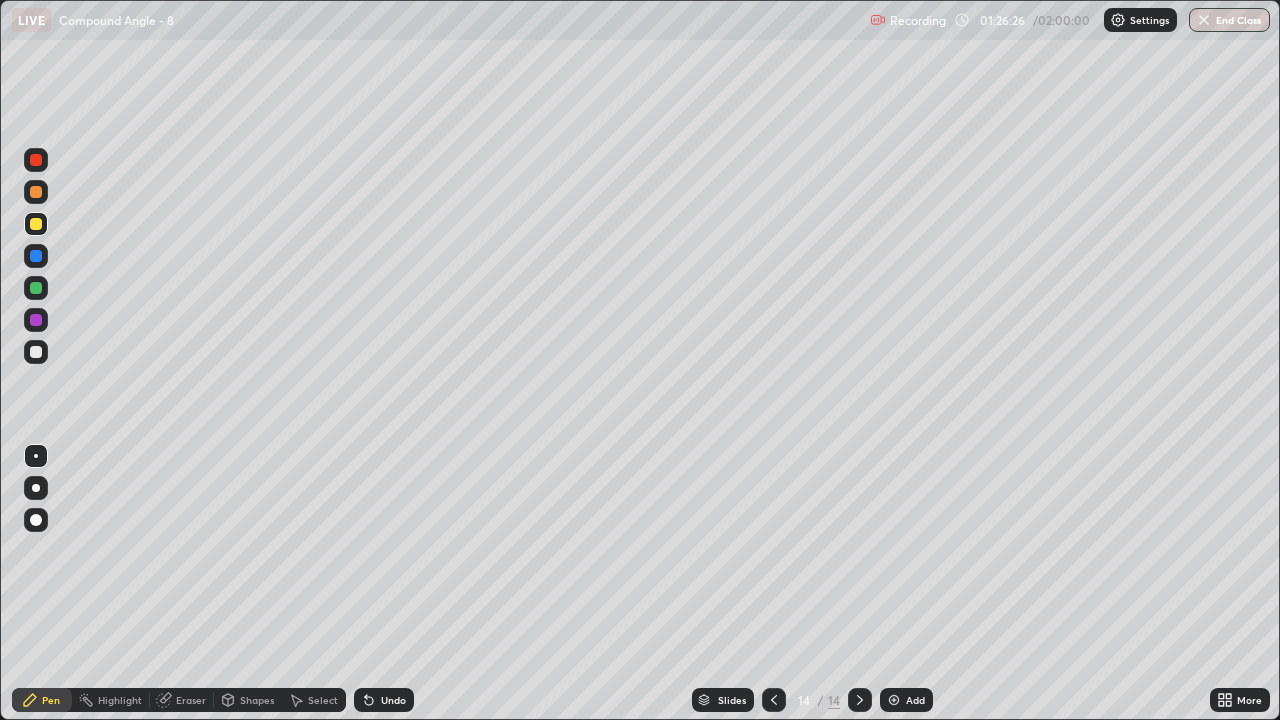 click on "Undo" at bounding box center [393, 700] 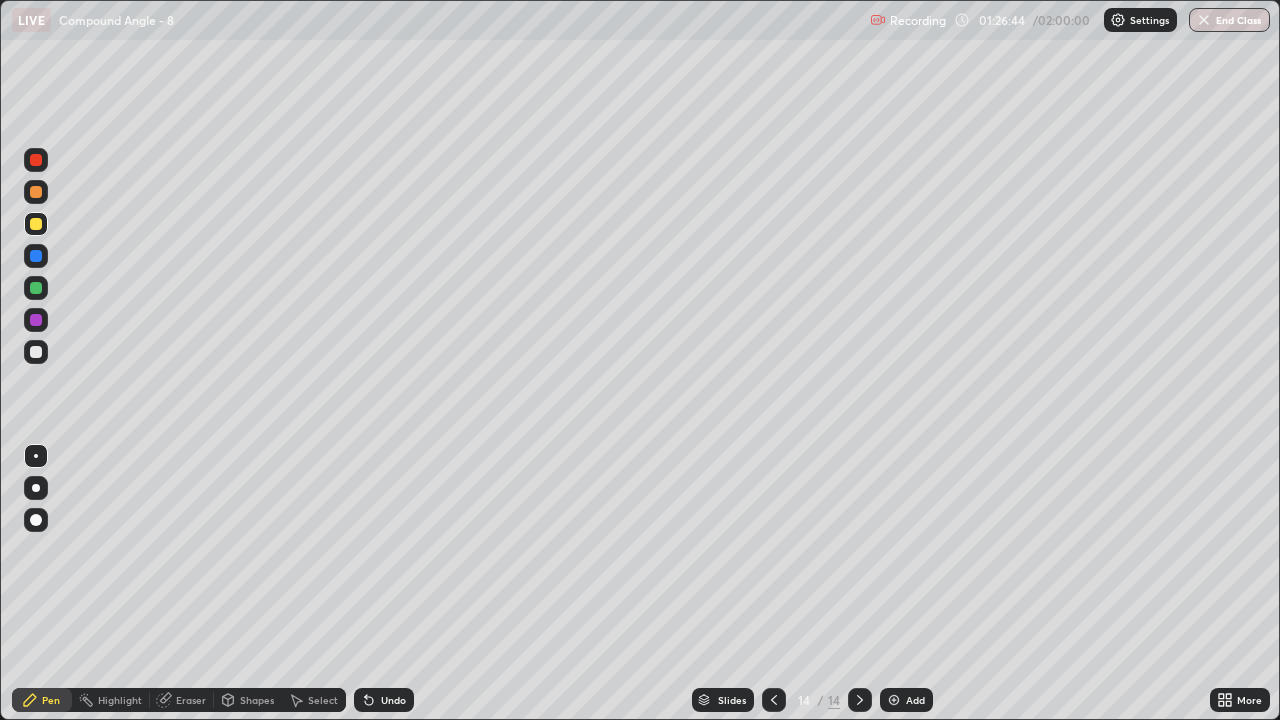click at bounding box center [36, 352] 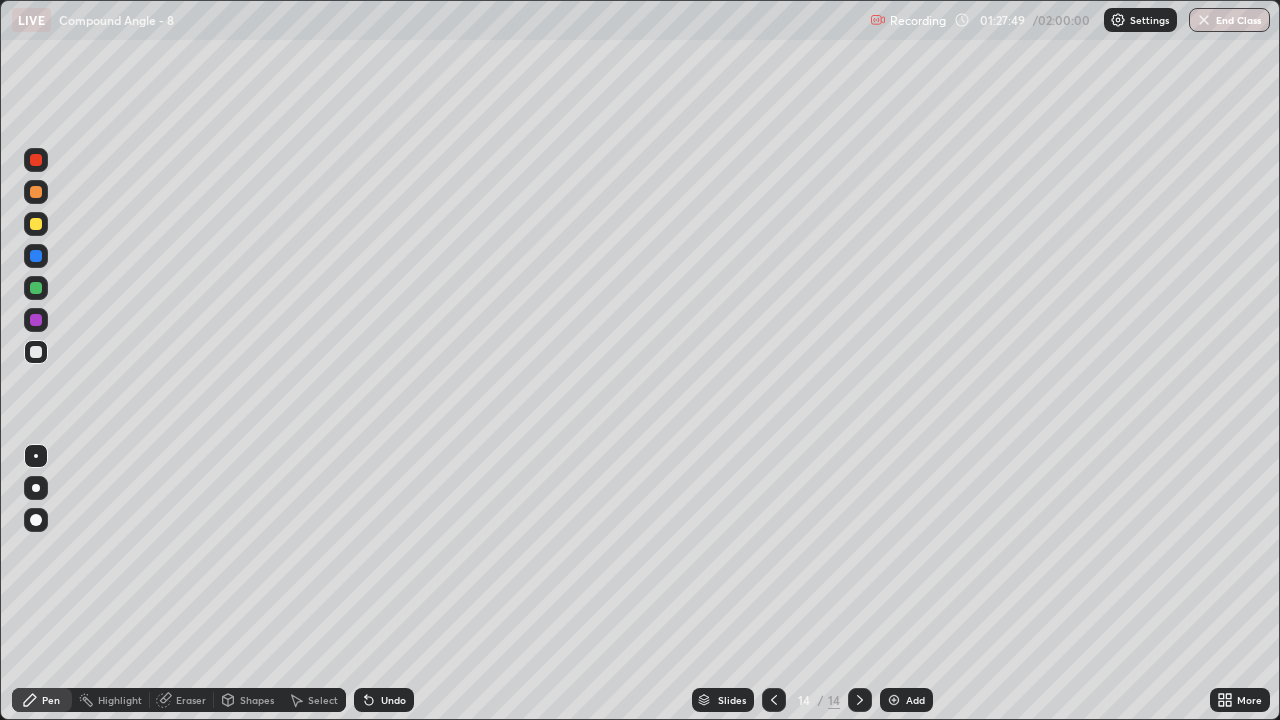 click on "Eraser" at bounding box center (182, 700) 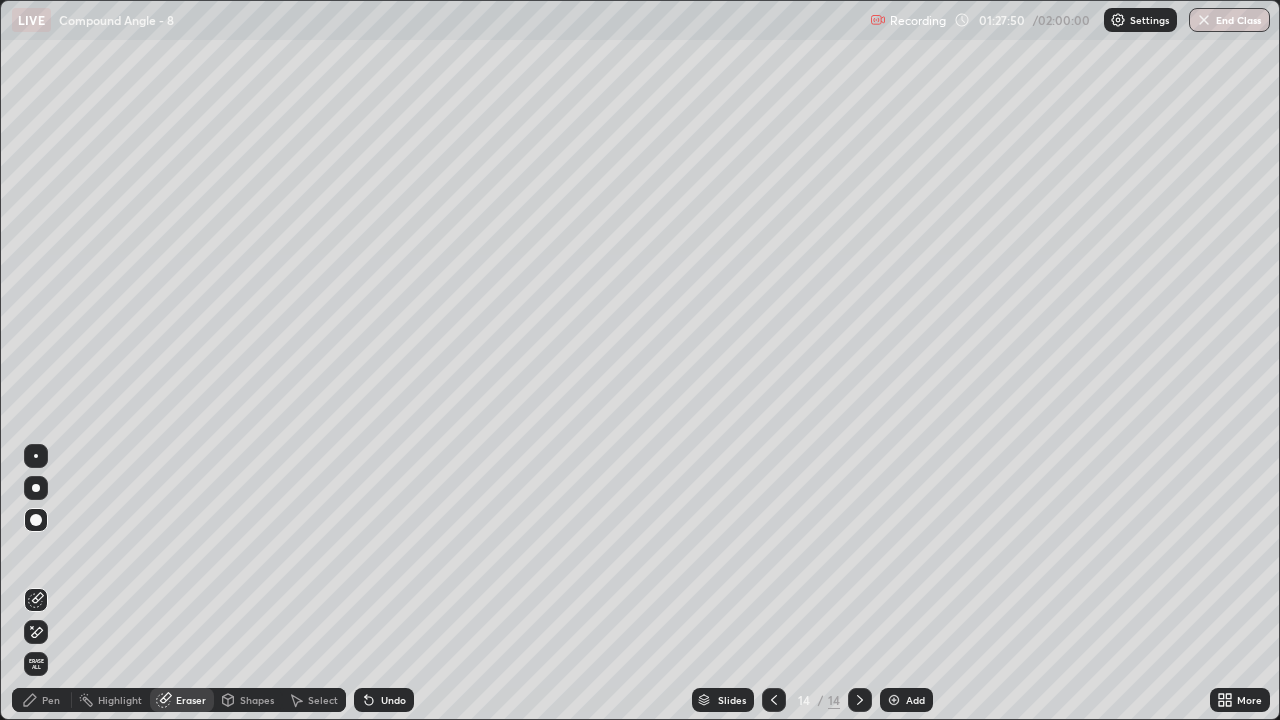 click 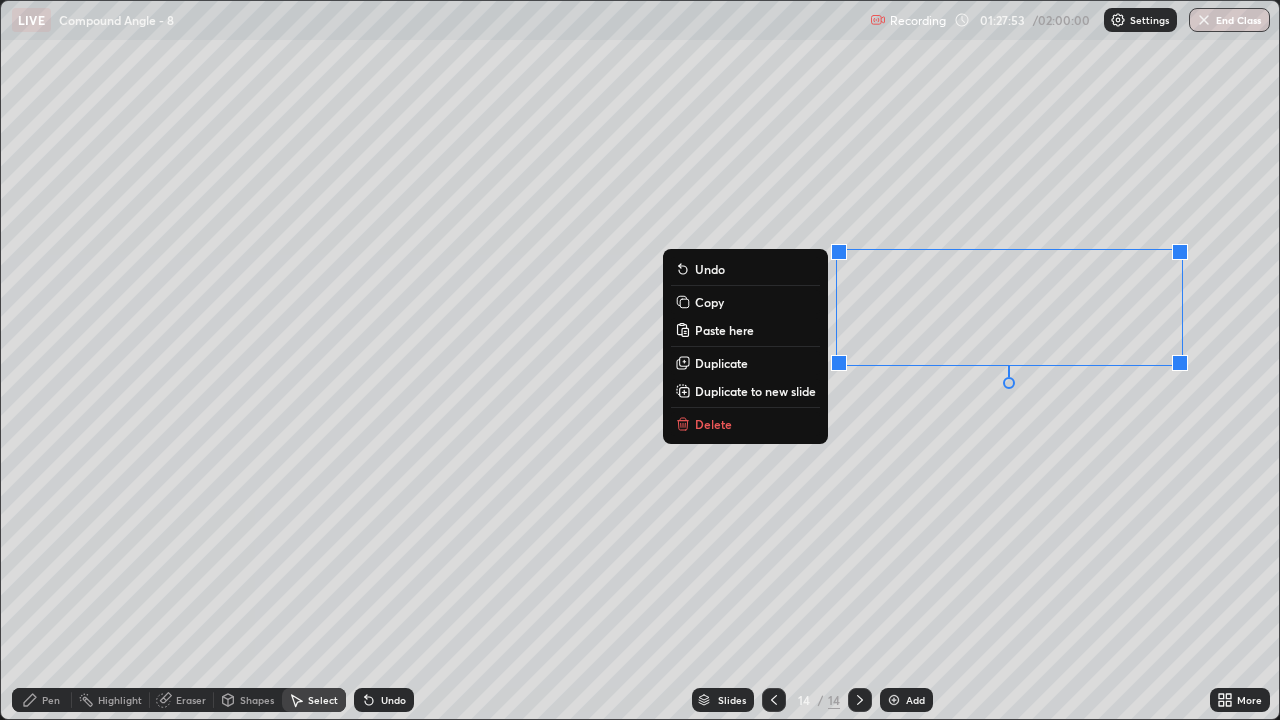 click on "0 ° Undo Copy Paste here Duplicate Duplicate to new slide Delete" at bounding box center [640, 360] 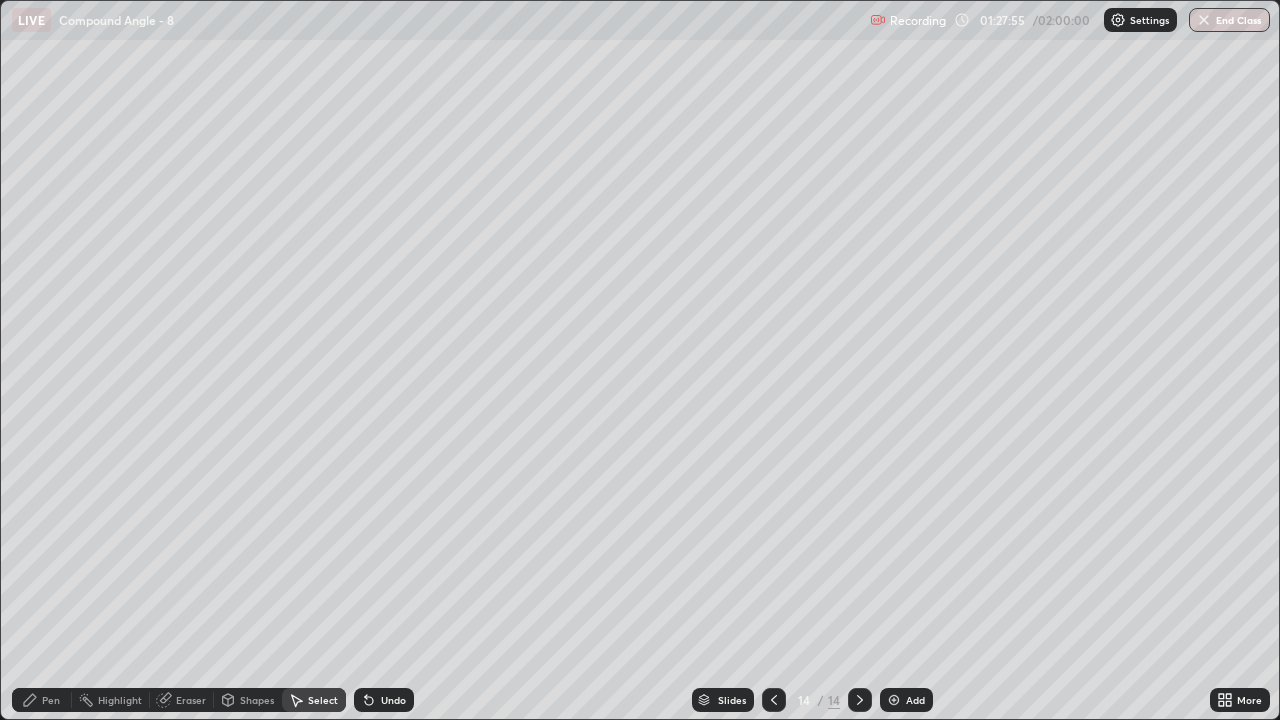 click on "Pen" at bounding box center (42, 700) 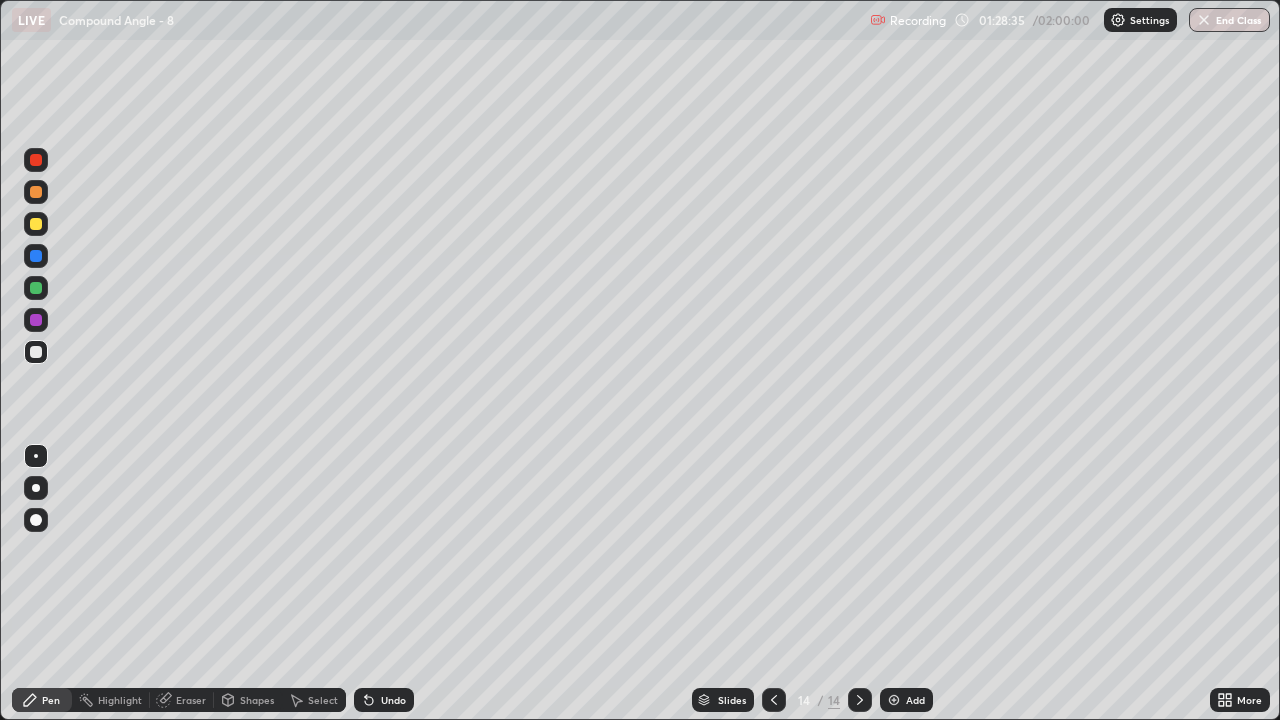 click on "Undo" at bounding box center (384, 700) 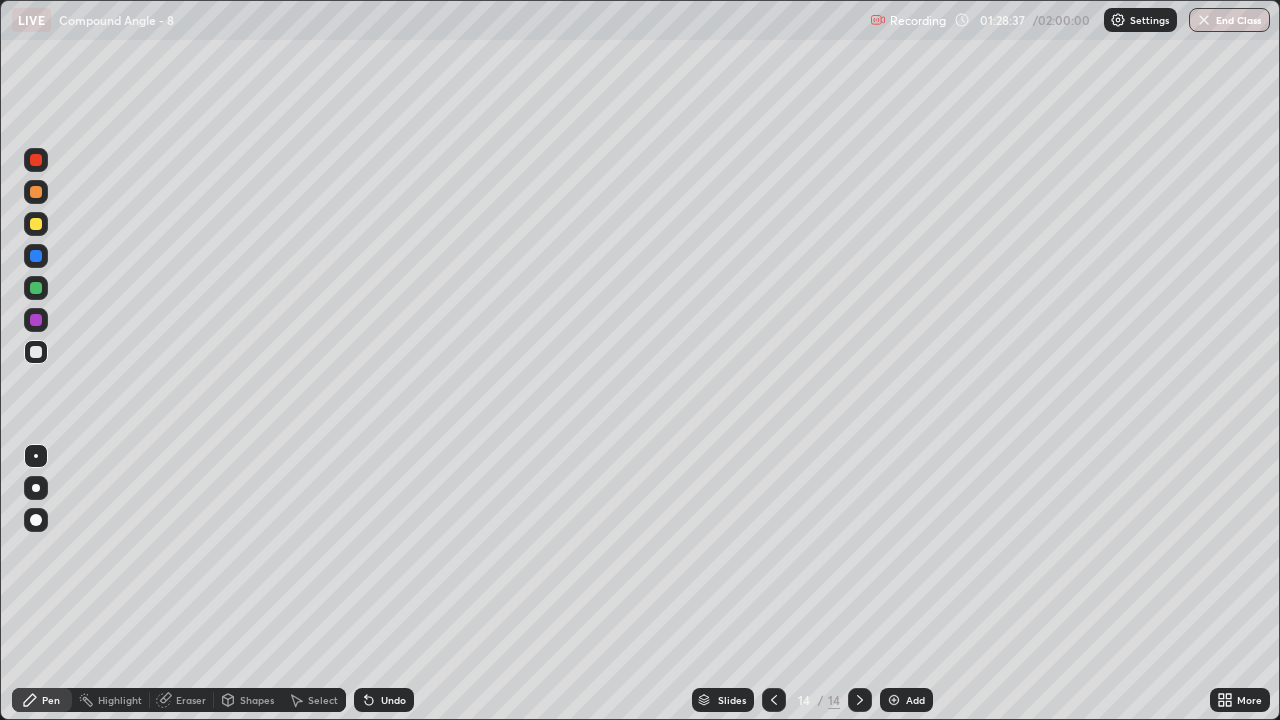 click on "Undo" at bounding box center (384, 700) 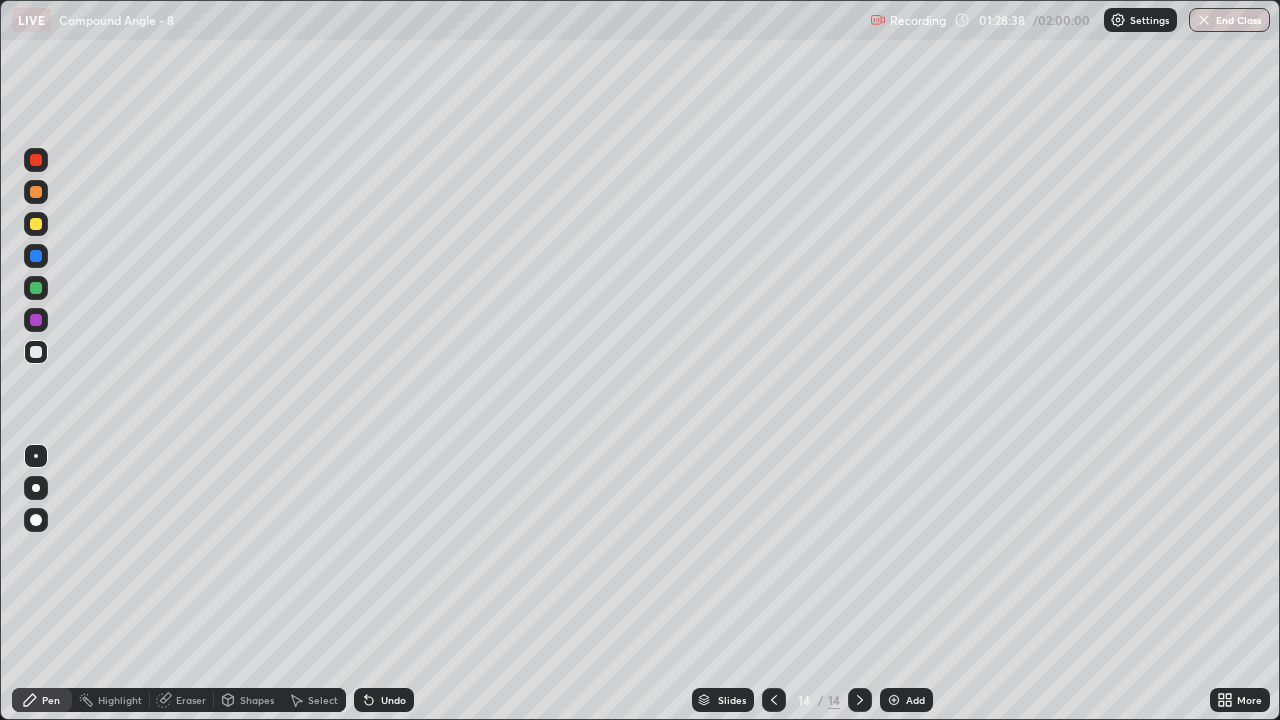 click on "Undo" at bounding box center (384, 700) 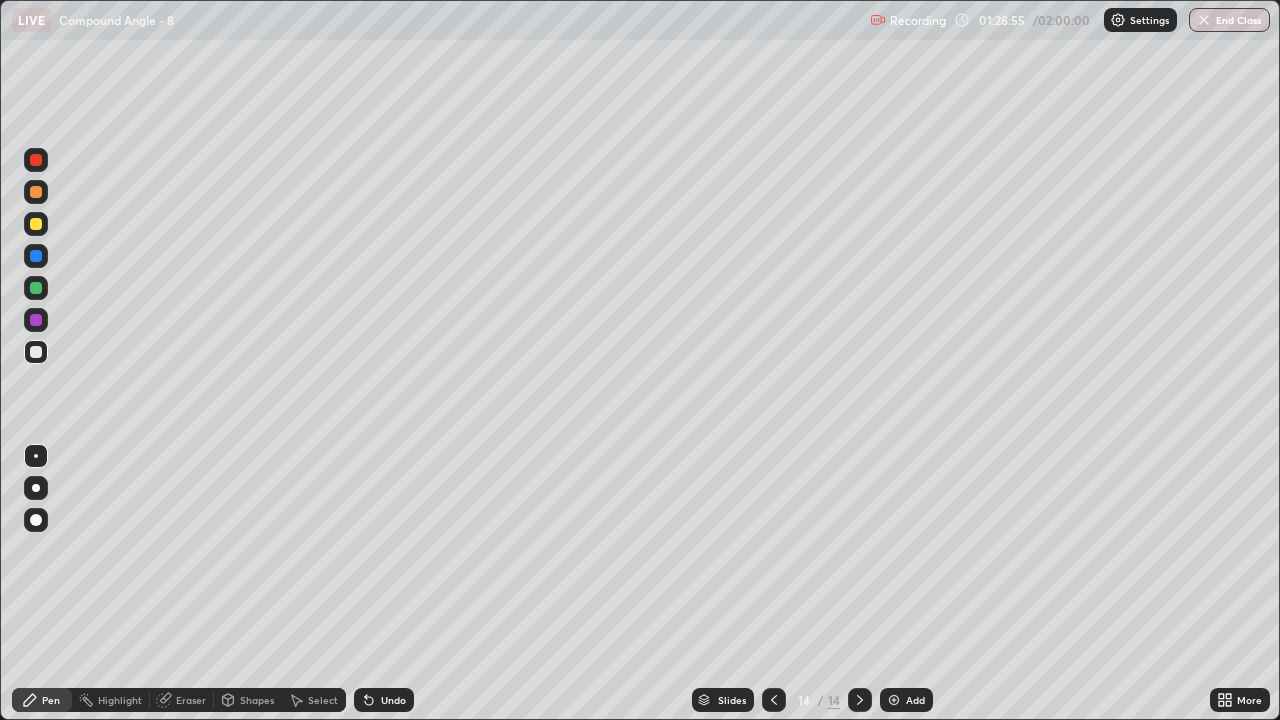 click on "Undo" at bounding box center (393, 700) 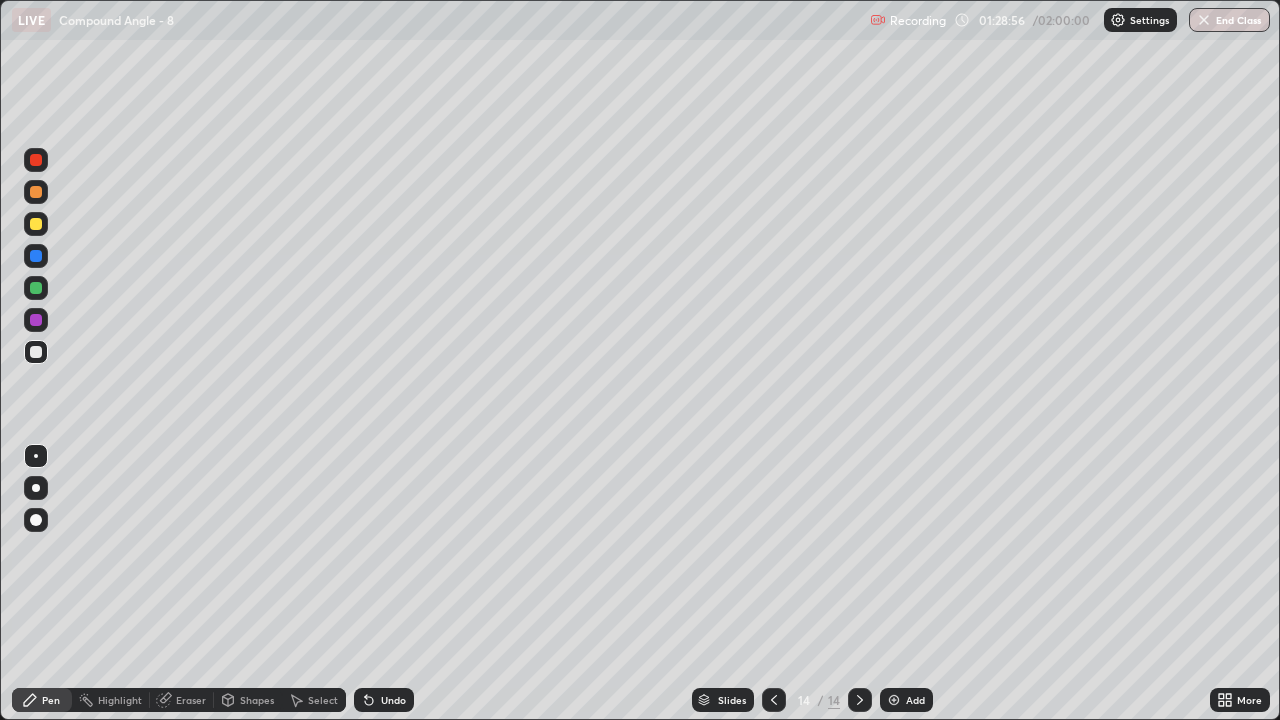 click on "Undo" at bounding box center (384, 700) 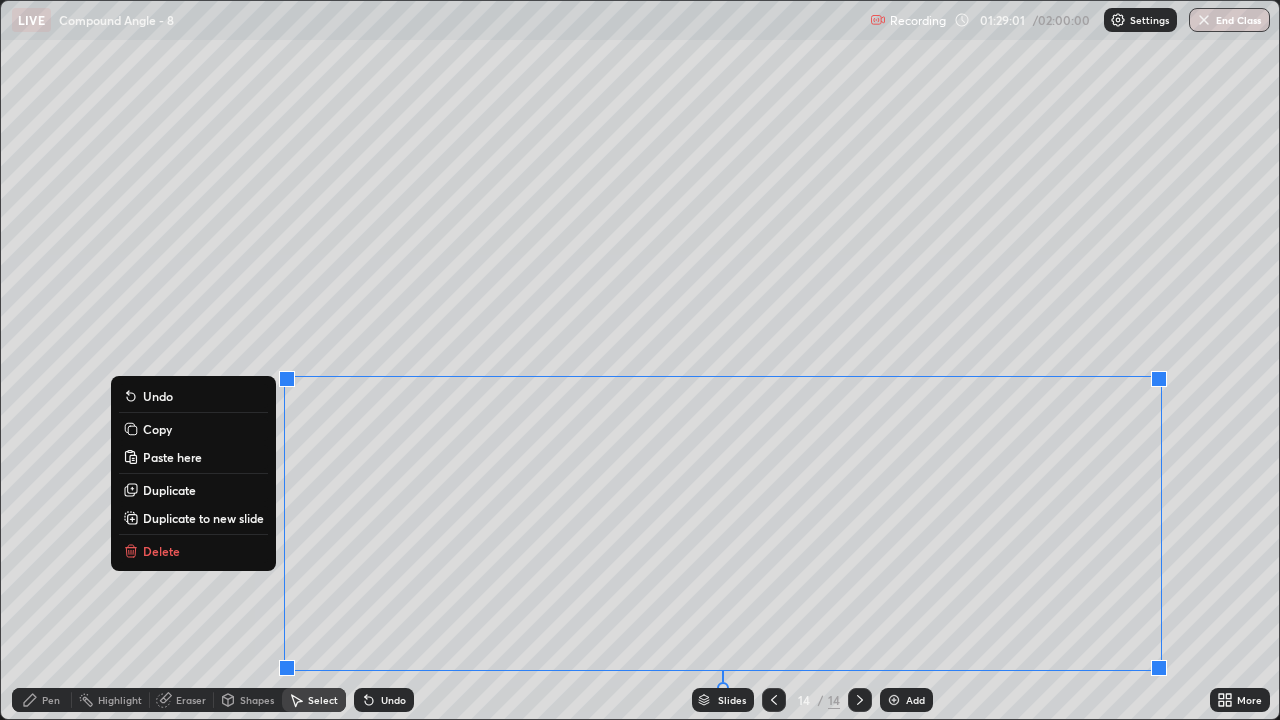 click on "Select" at bounding box center (323, 700) 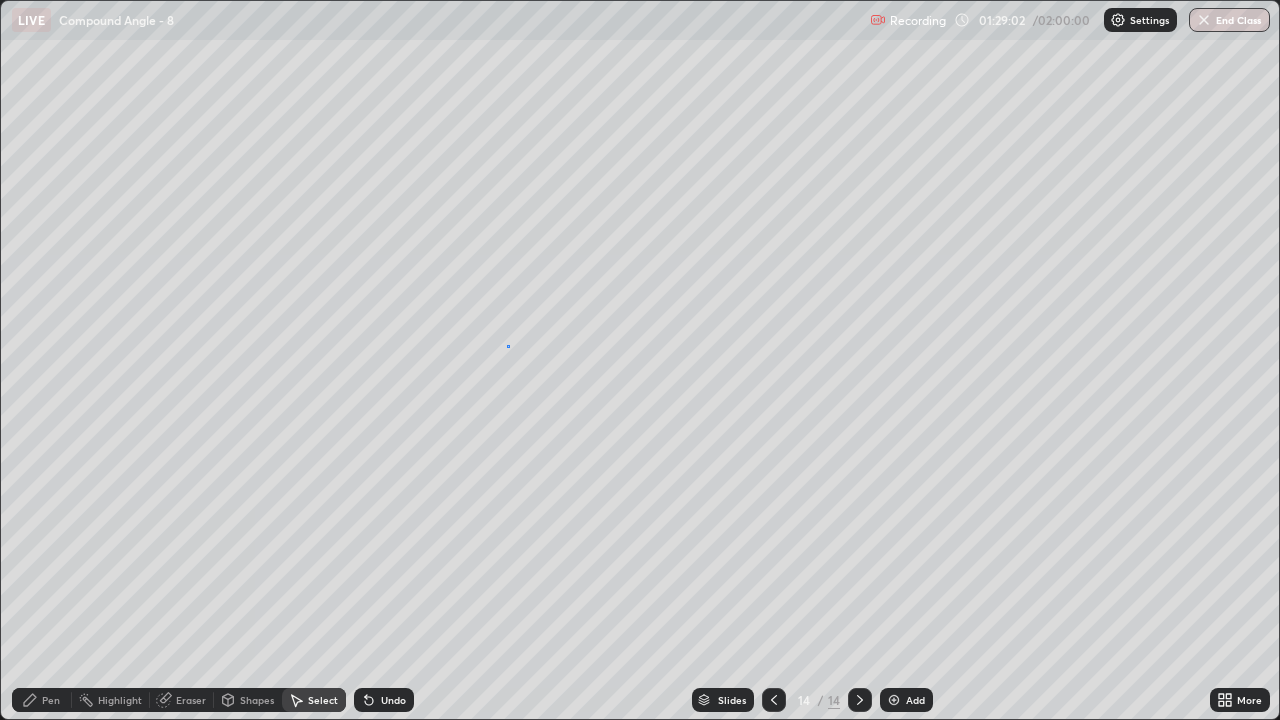 click on "0 ° Undo Copy Paste here Duplicate Duplicate to new slide Delete" at bounding box center (640, 360) 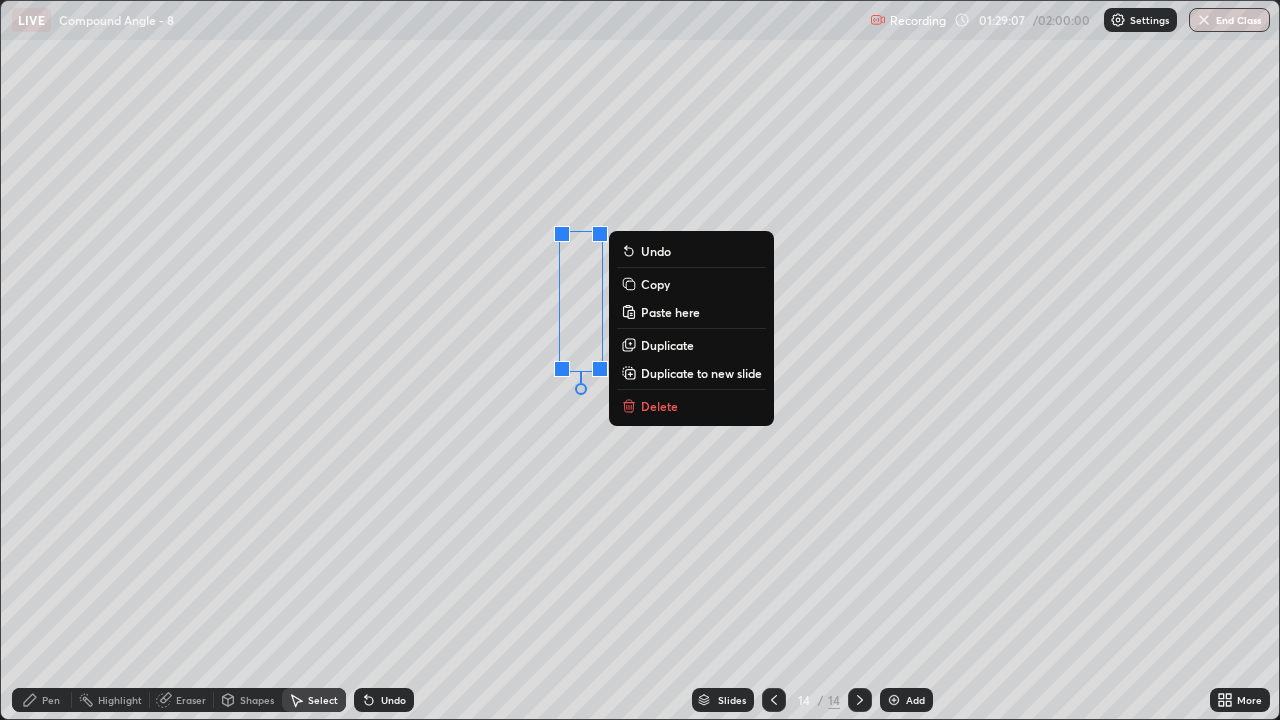 click on "0 ° Undo Copy Paste here Duplicate Duplicate to new slide Delete" at bounding box center (640, 360) 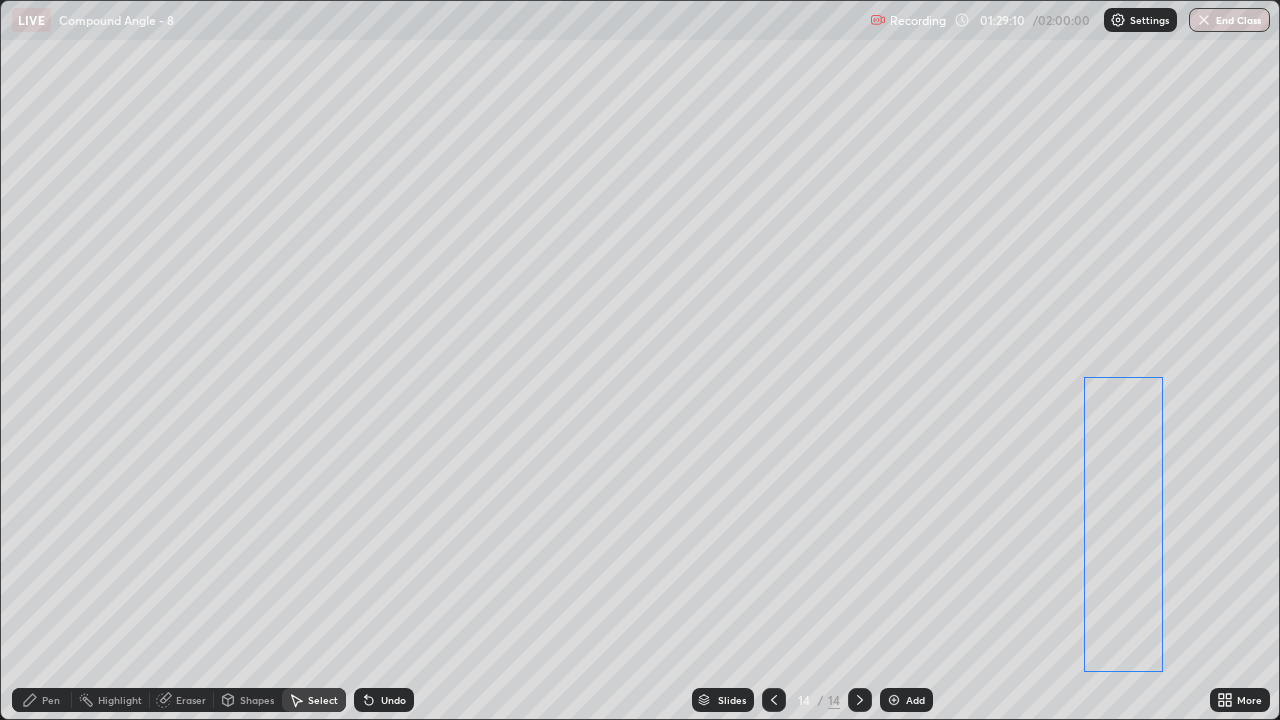 click on "0 ° Undo Copy Paste here Duplicate Duplicate to new slide Delete" at bounding box center [640, 360] 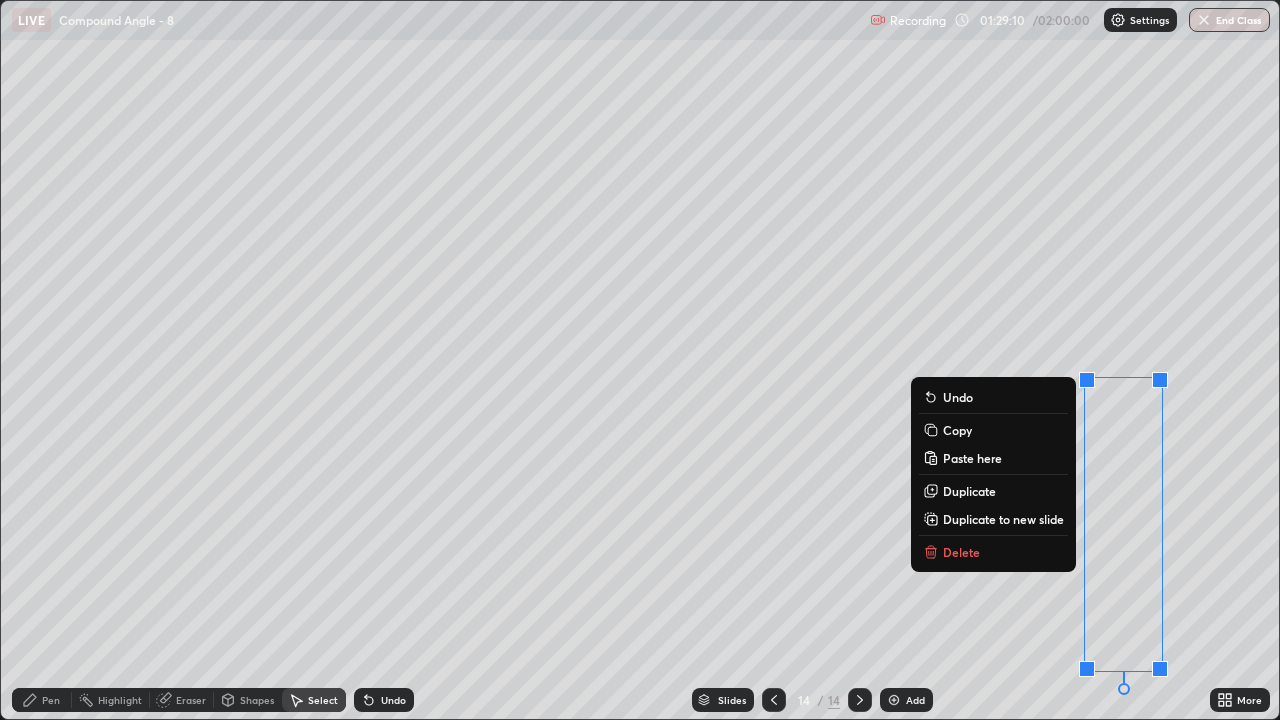 click on "0 ° Undo Copy Paste here Duplicate Duplicate to new slide Delete" at bounding box center [640, 360] 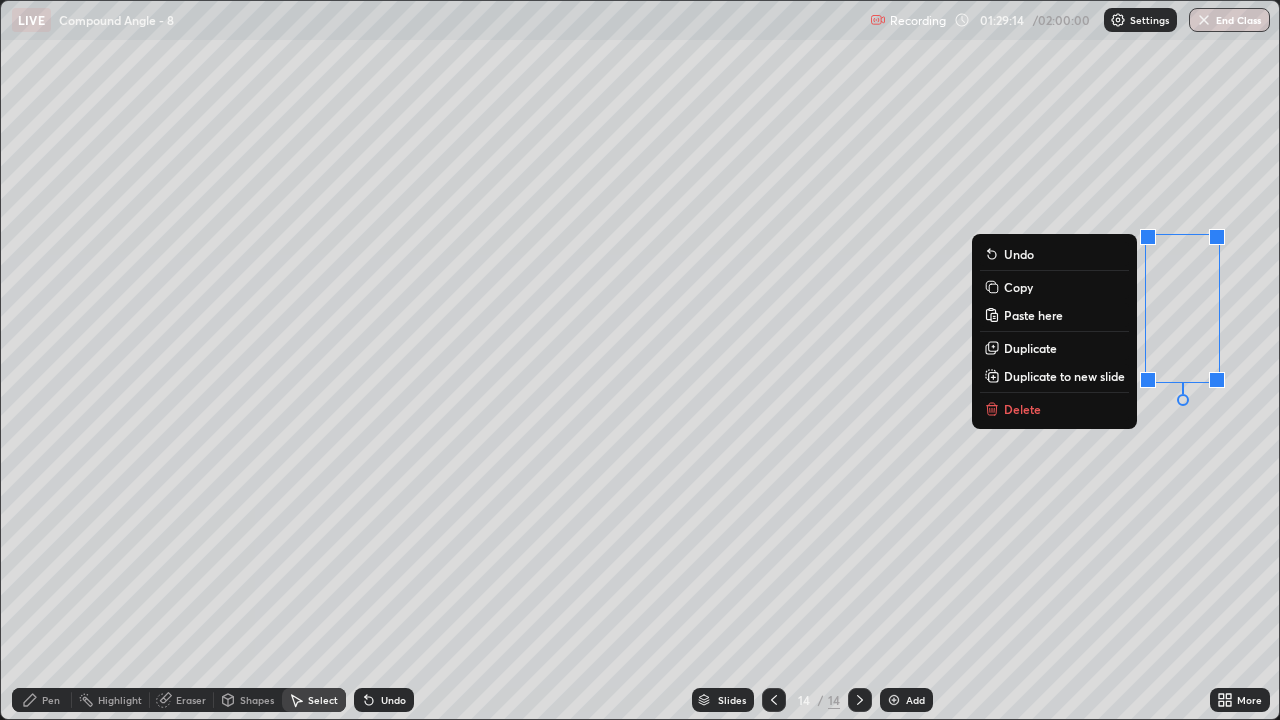 click on "0 ° Undo Copy Paste here Duplicate Duplicate to new slide Delete" at bounding box center [640, 360] 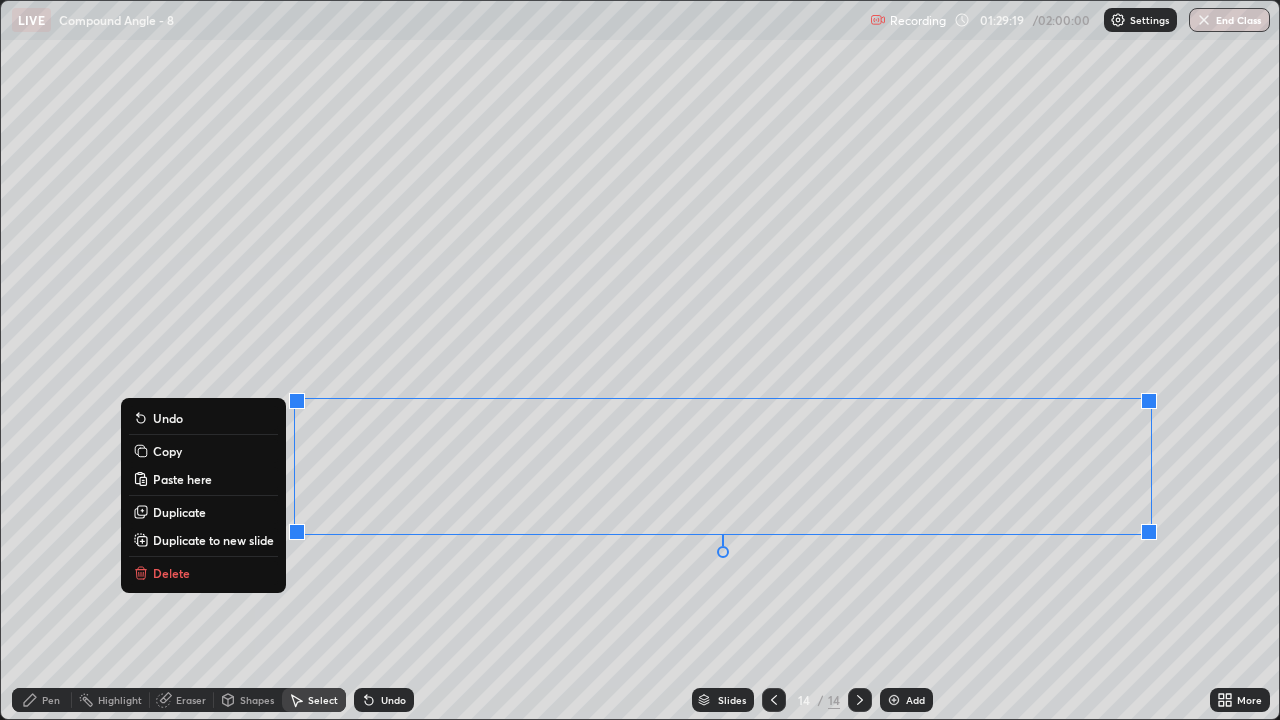 click on "0 ° Undo Copy Paste here Duplicate Duplicate to new slide Delete" at bounding box center [640, 360] 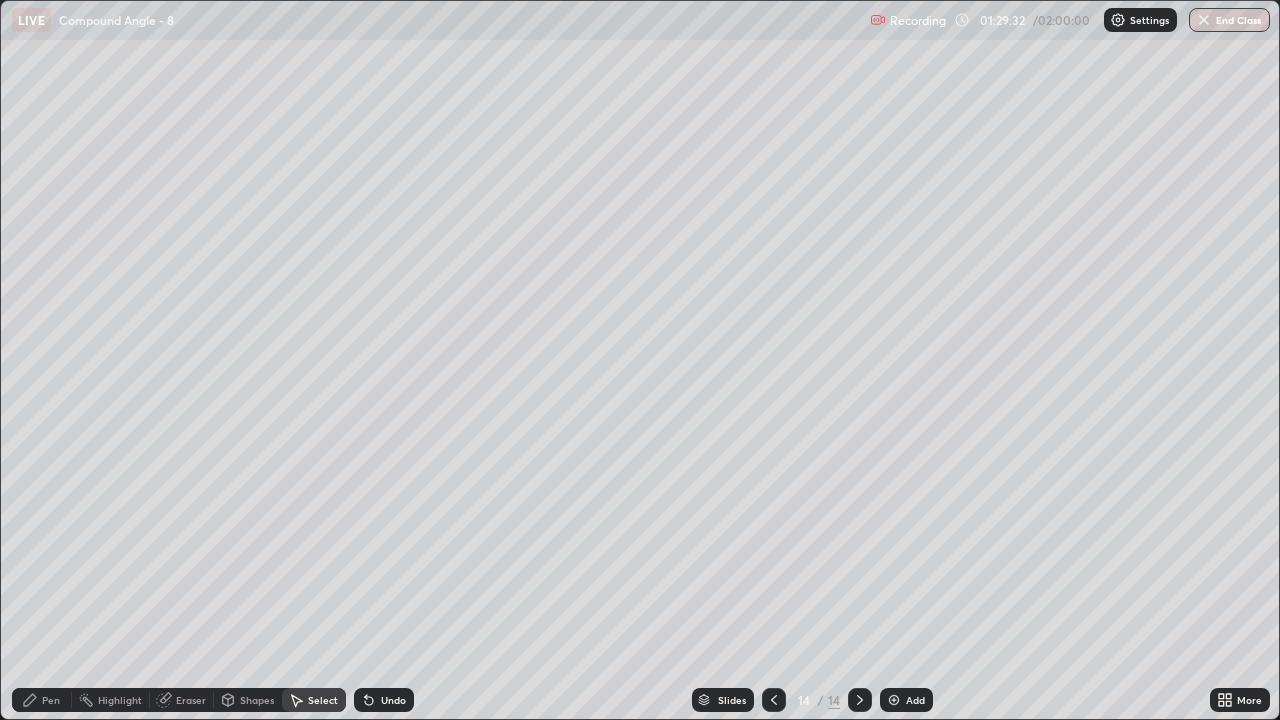 click on "0 ° Undo Copy Paste here Duplicate Duplicate to new slide Delete" at bounding box center (640, 360) 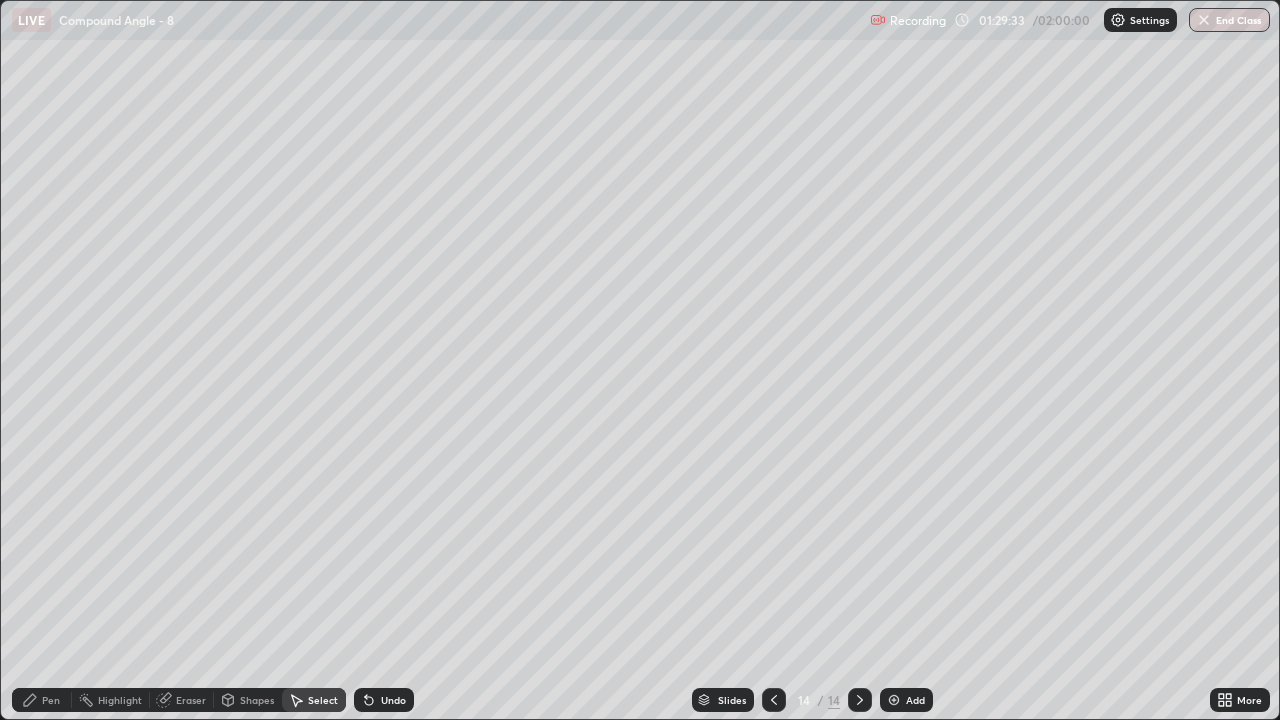 click on "Pen" at bounding box center [42, 700] 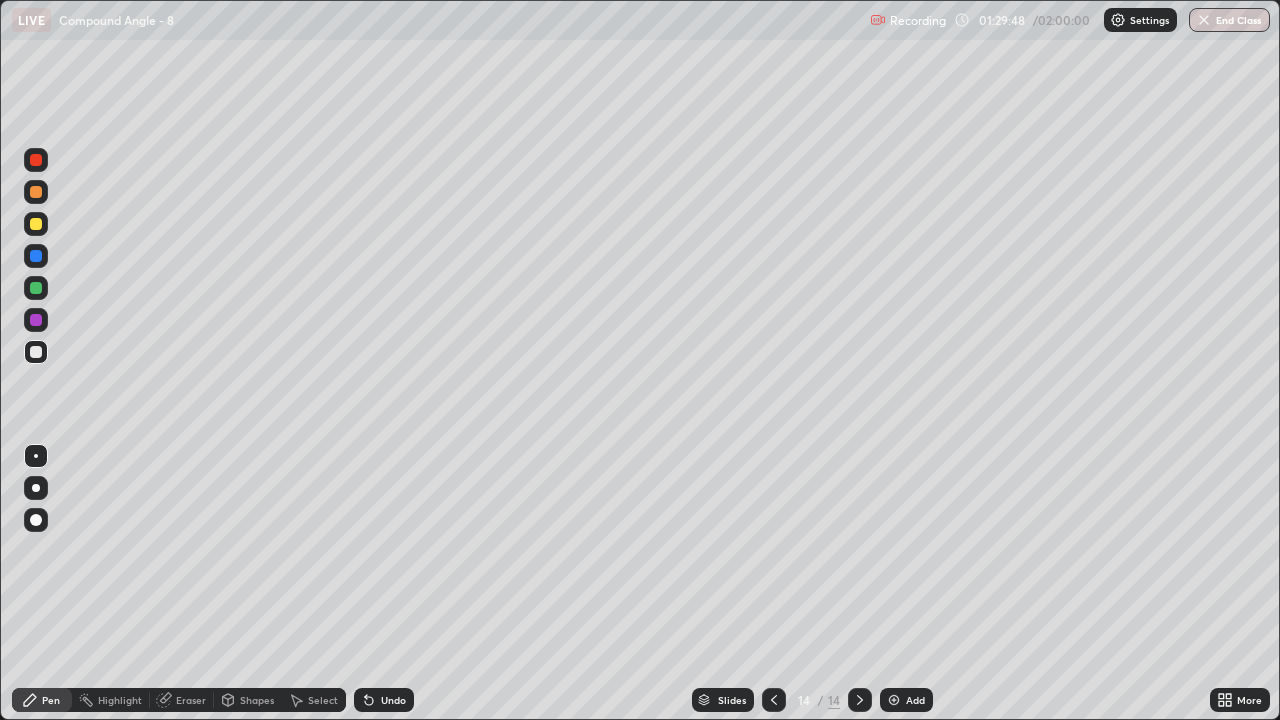 click on "Select" at bounding box center [323, 700] 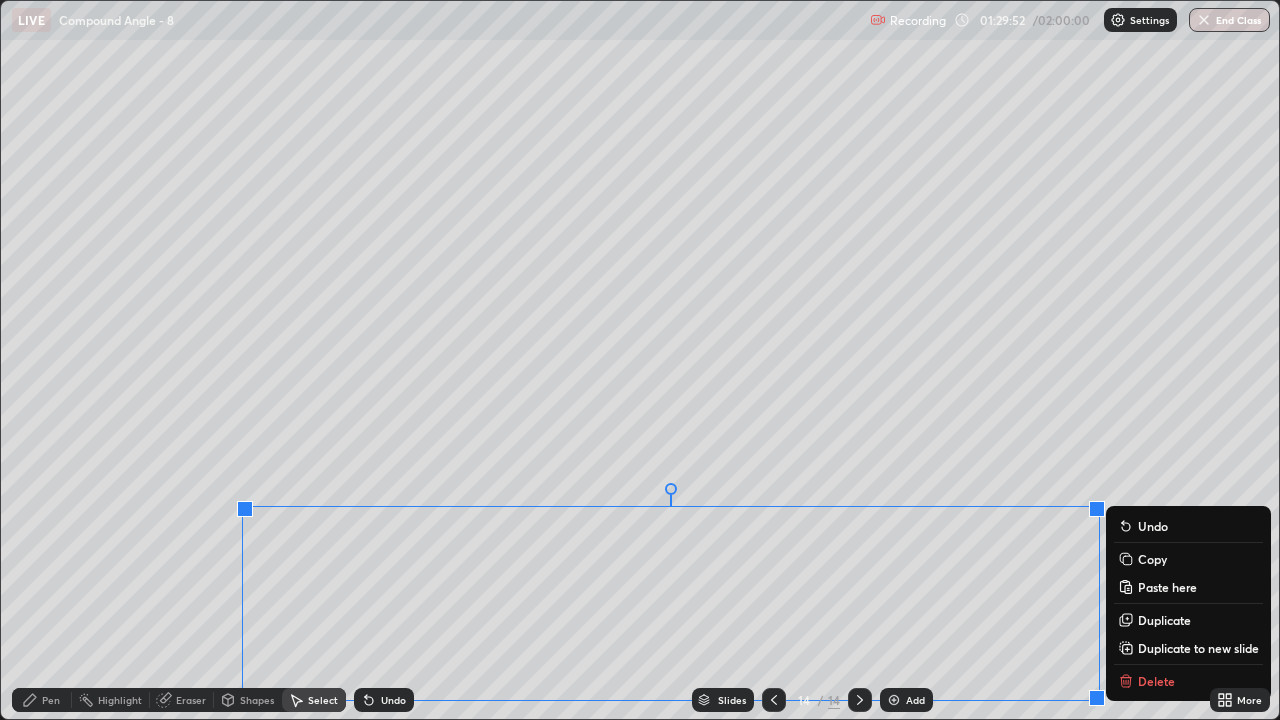 click on "Pen" at bounding box center [42, 700] 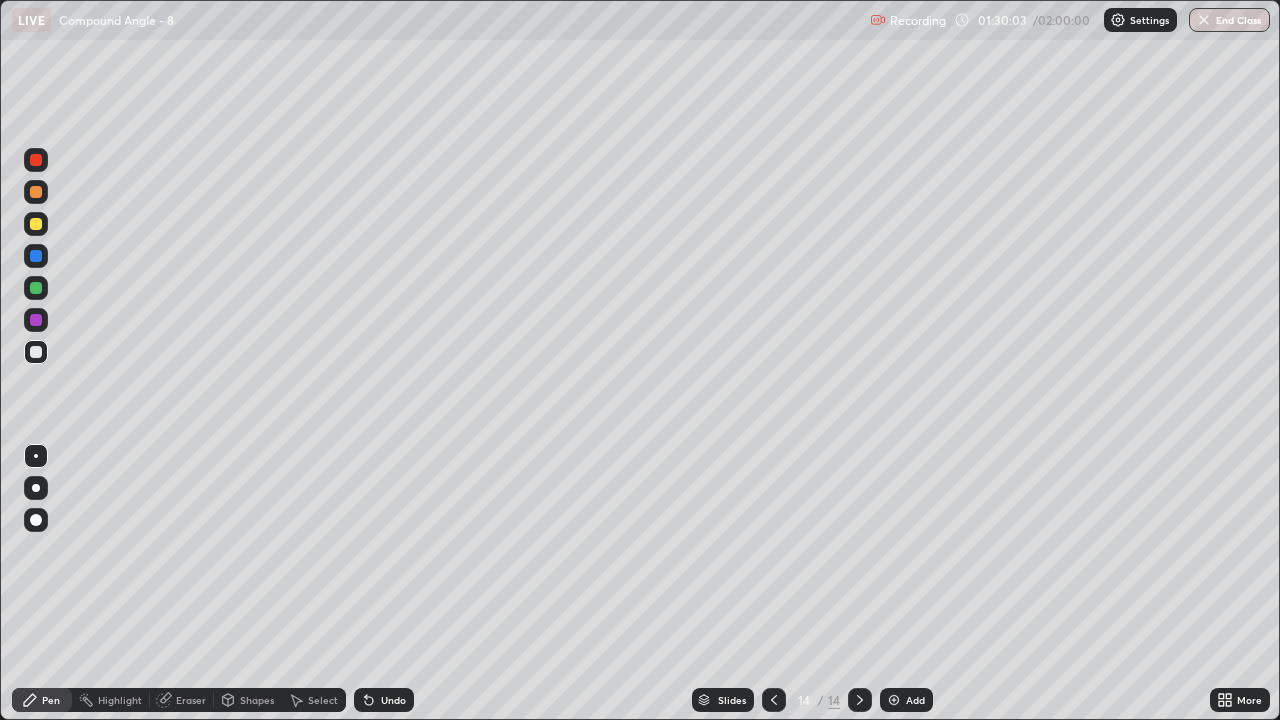 click on "Undo" at bounding box center (393, 700) 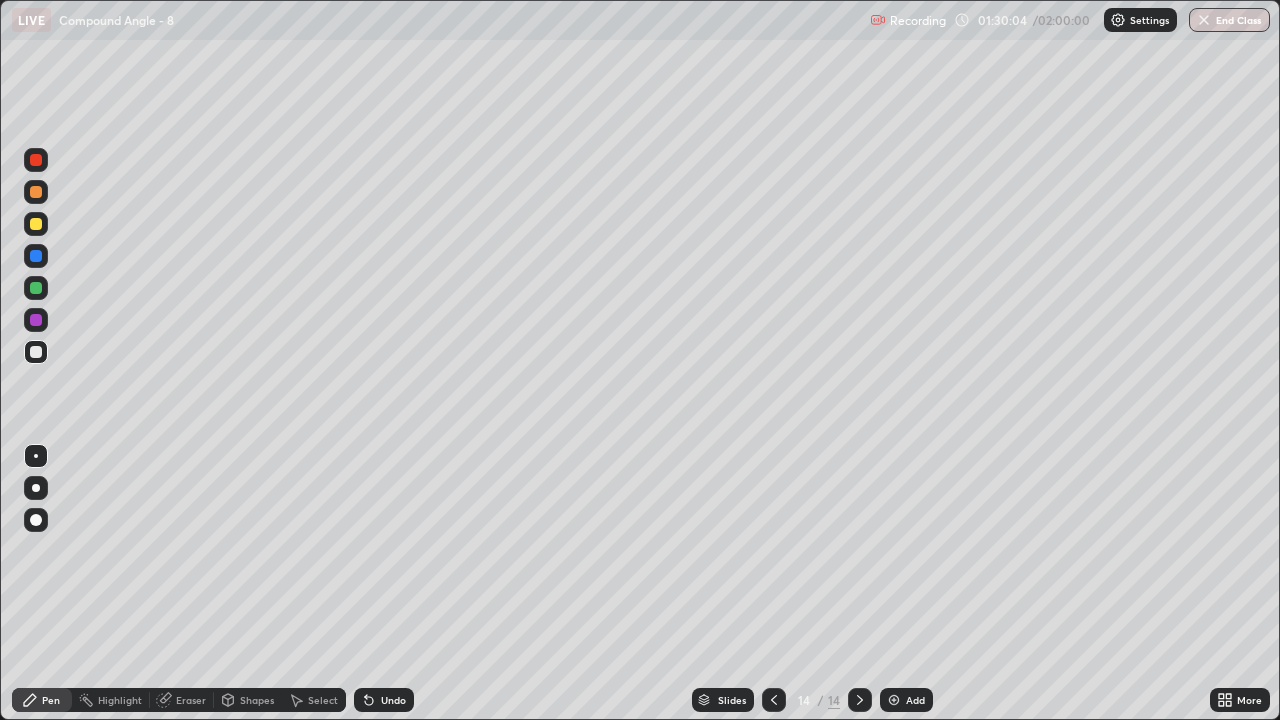 click on "Undo" at bounding box center [393, 700] 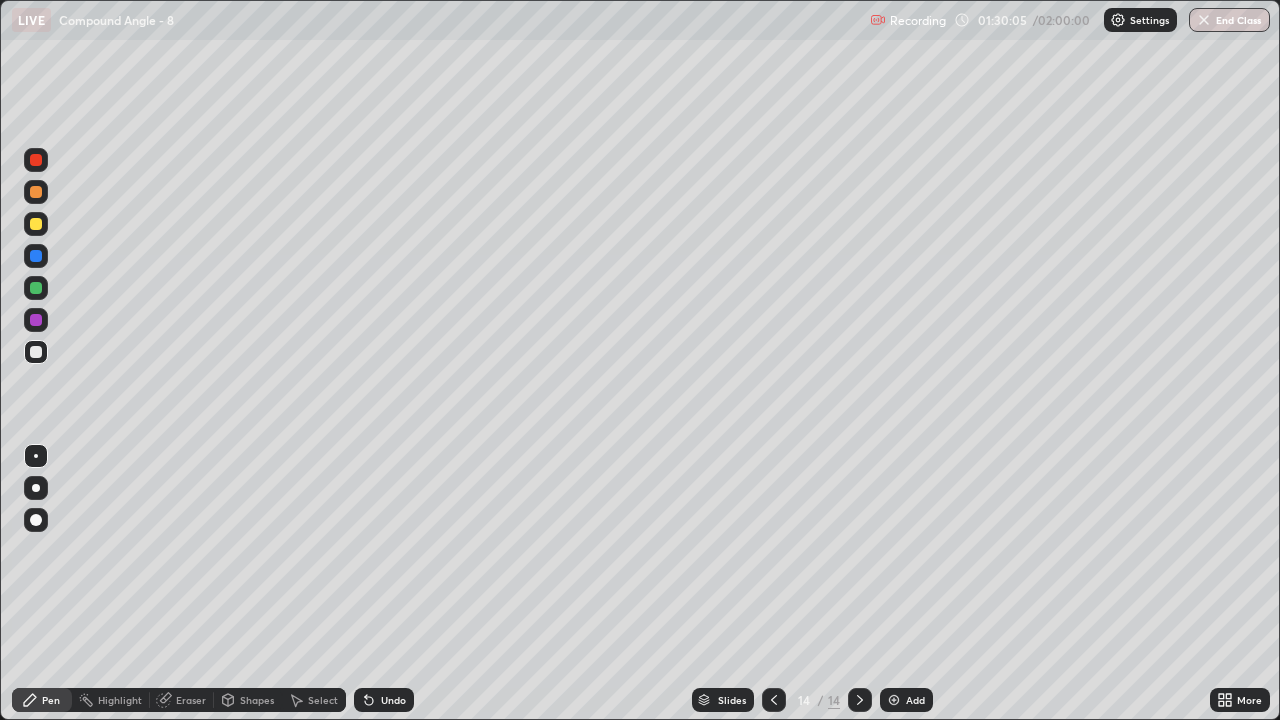 click on "Undo" at bounding box center [384, 700] 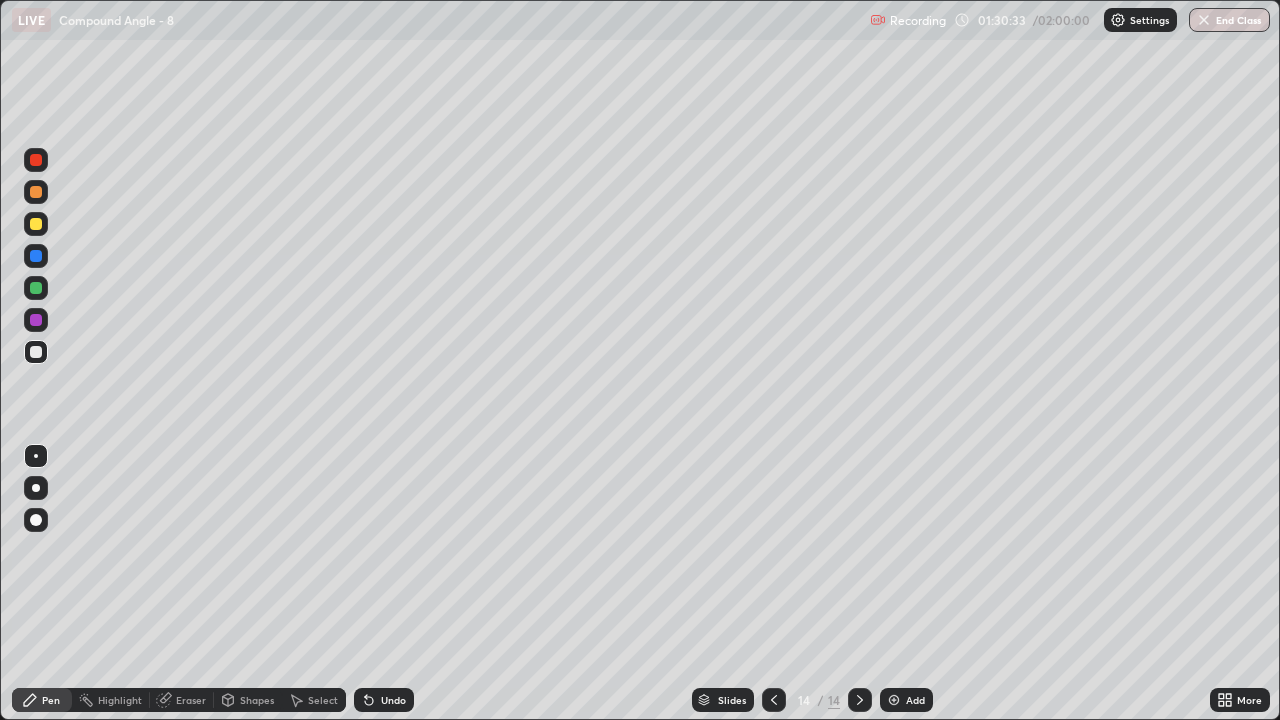 click on "Eraser" at bounding box center (182, 700) 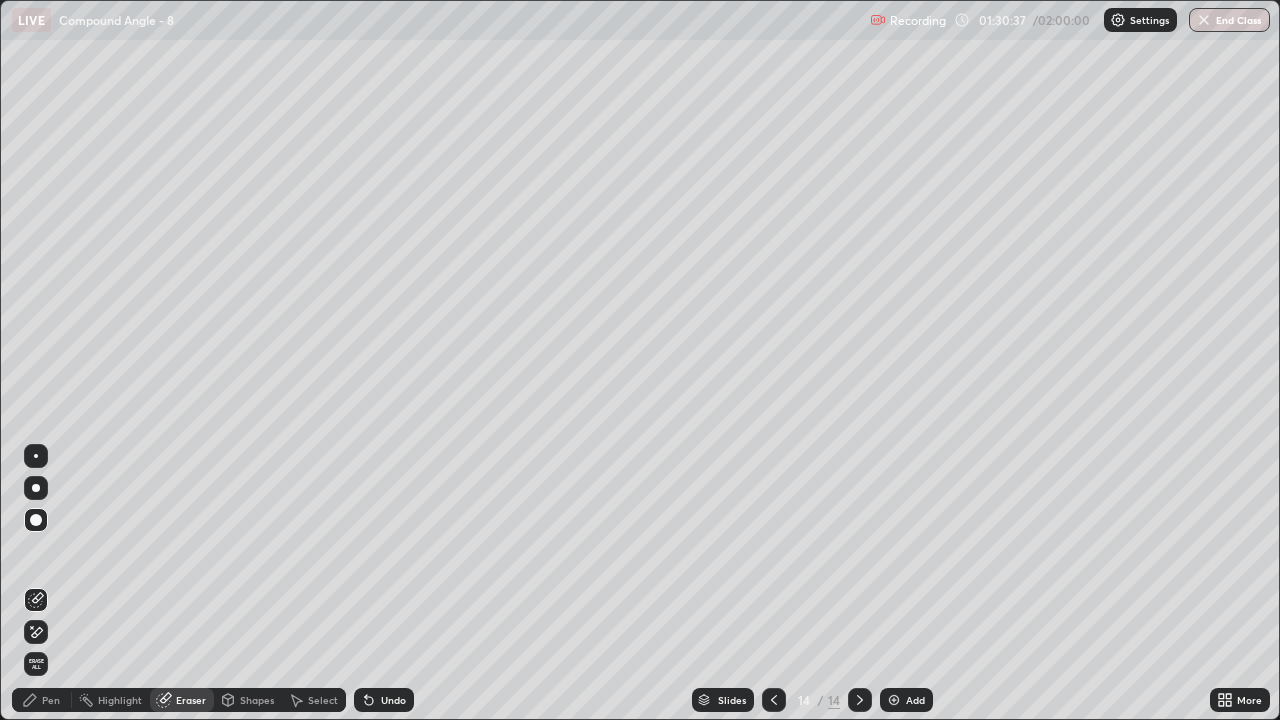 click on "Pen" at bounding box center [42, 700] 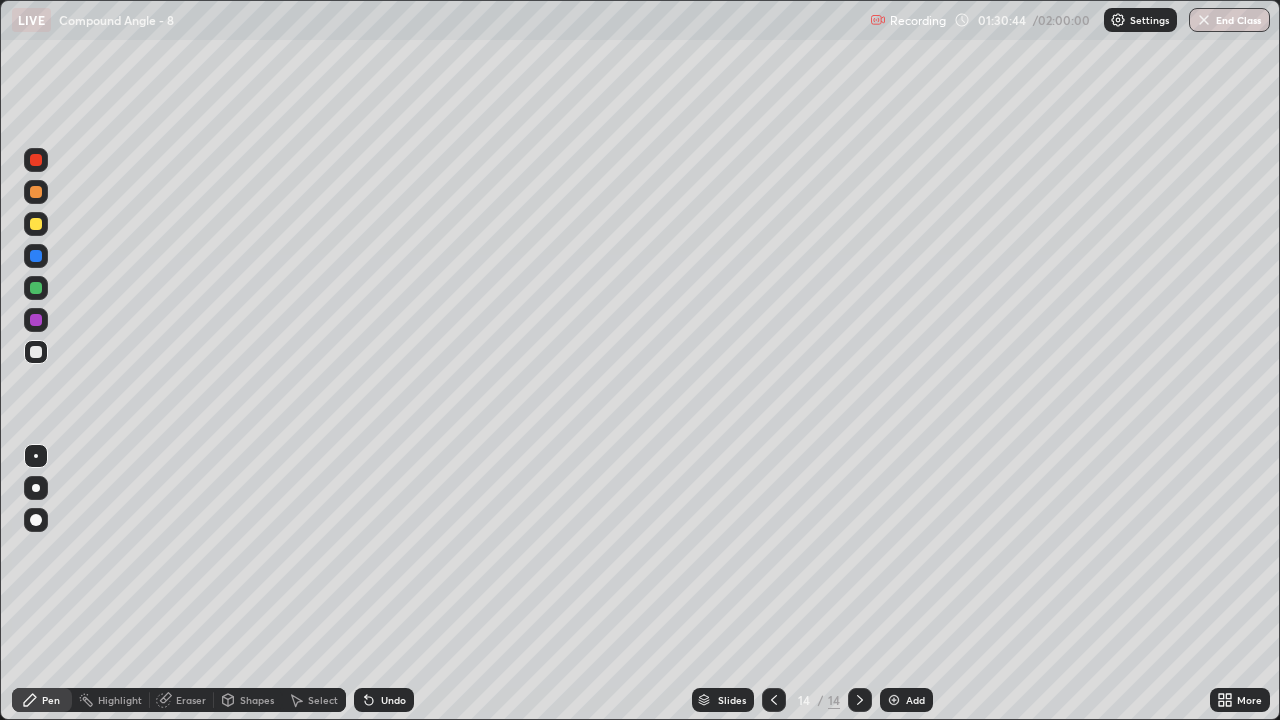 click 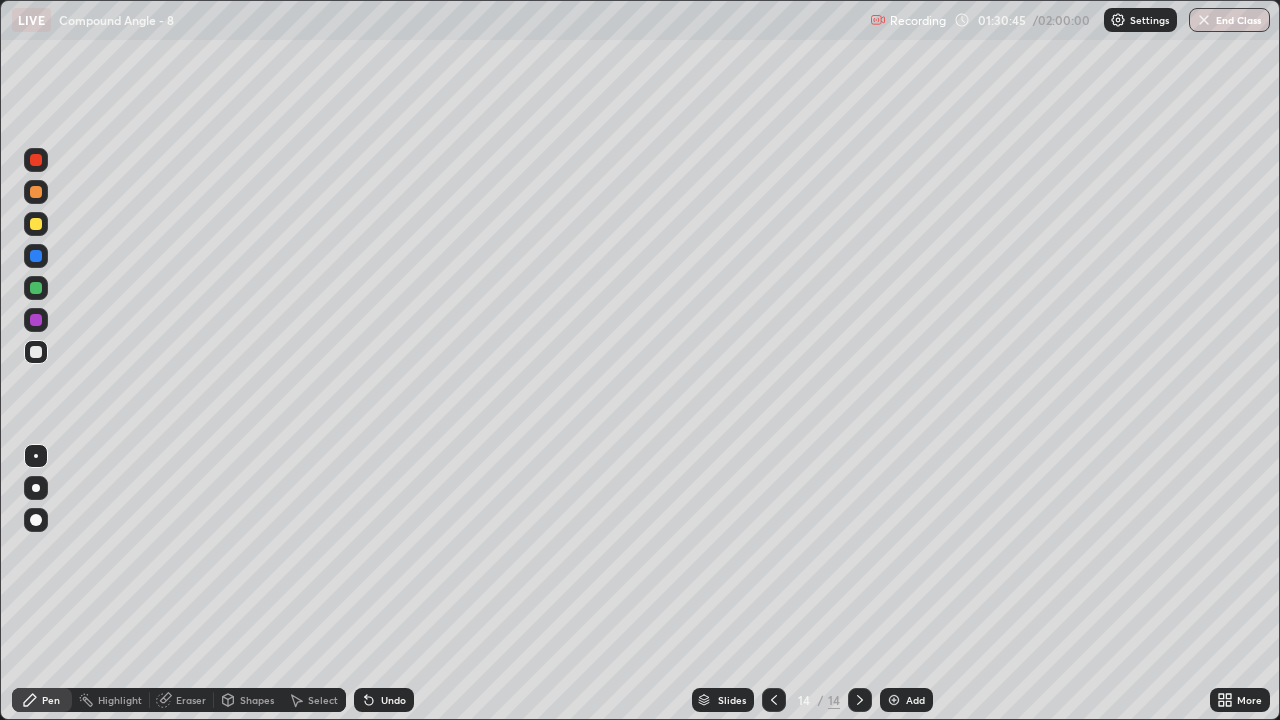 click on "Add" at bounding box center (906, 700) 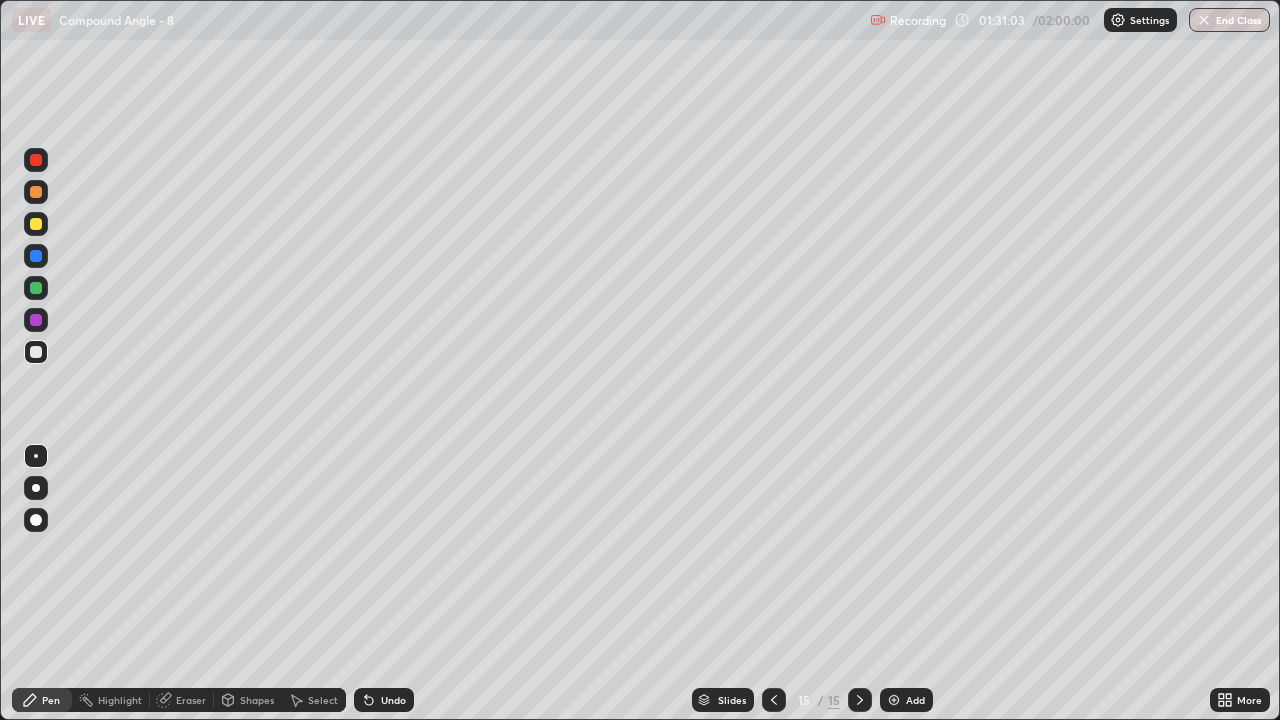 click on "Undo" at bounding box center (384, 700) 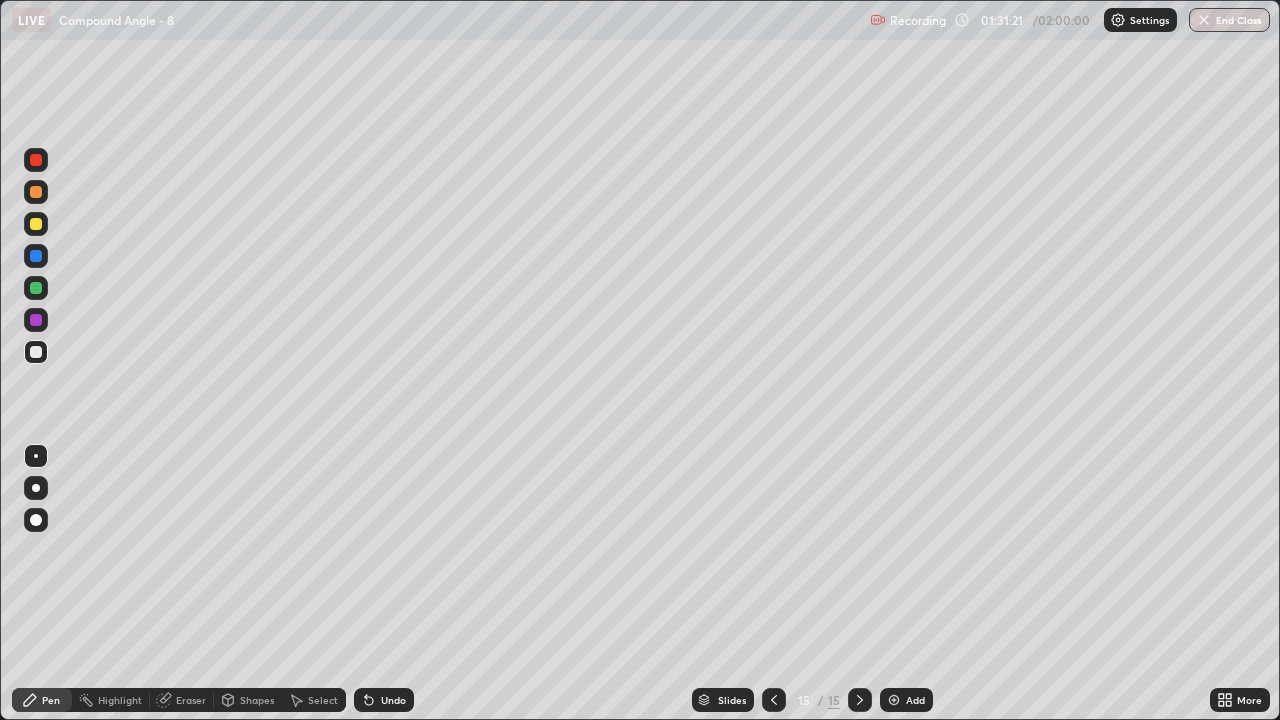click 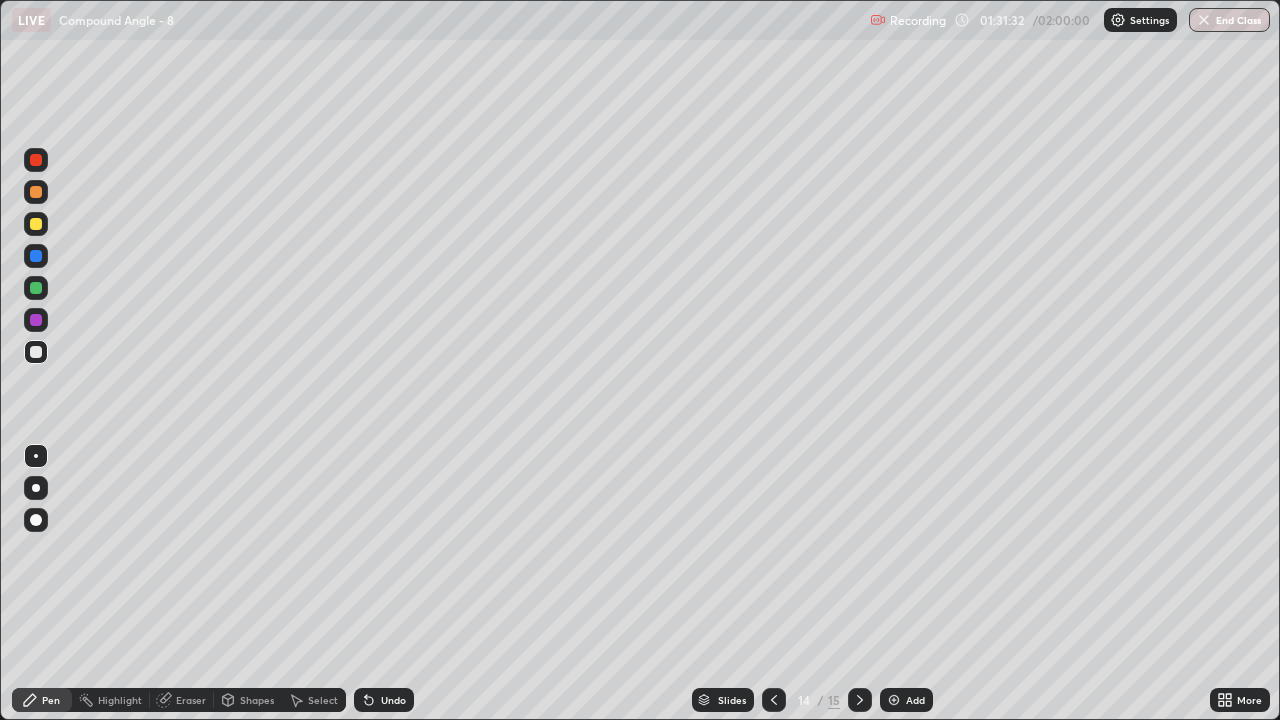 click 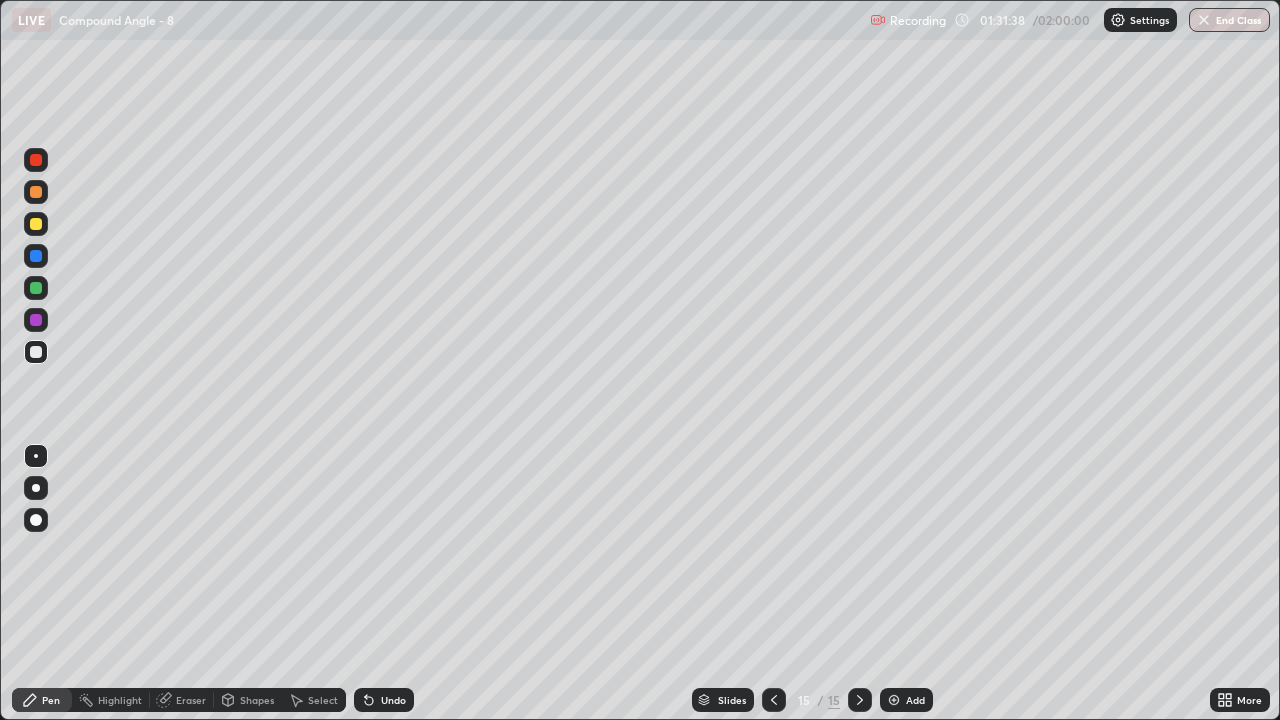 click at bounding box center (36, 224) 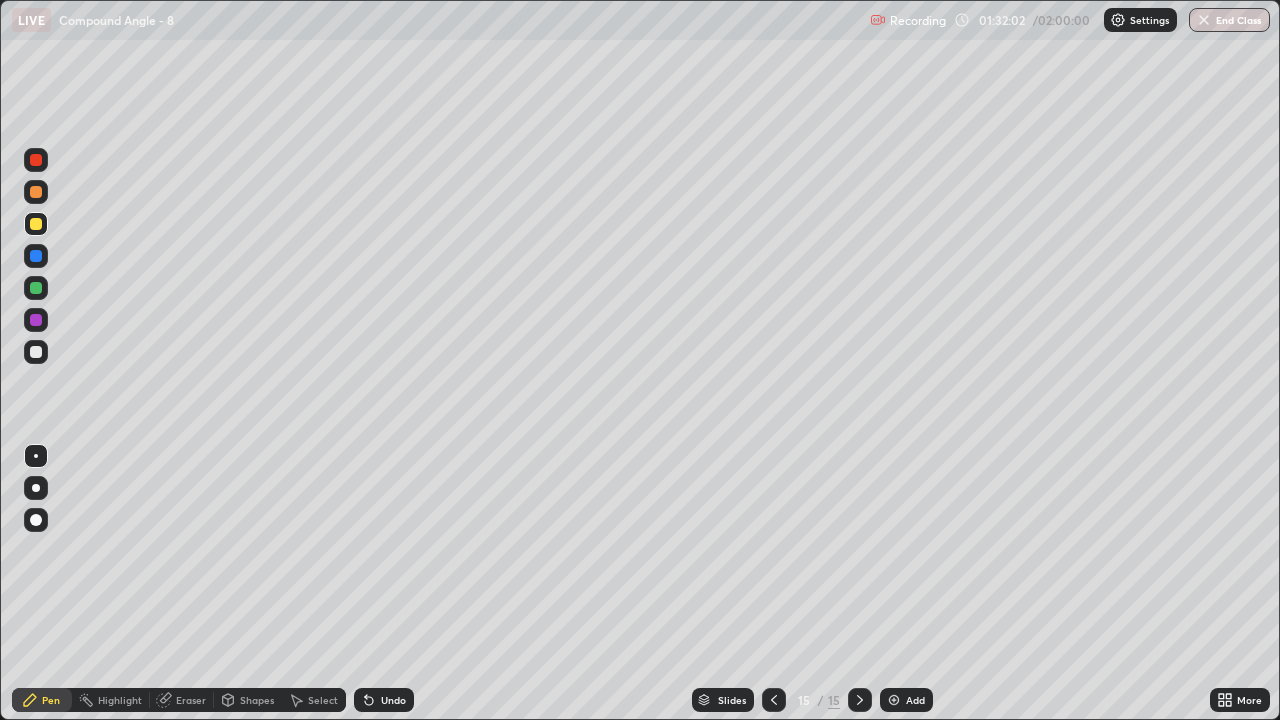 click at bounding box center [36, 352] 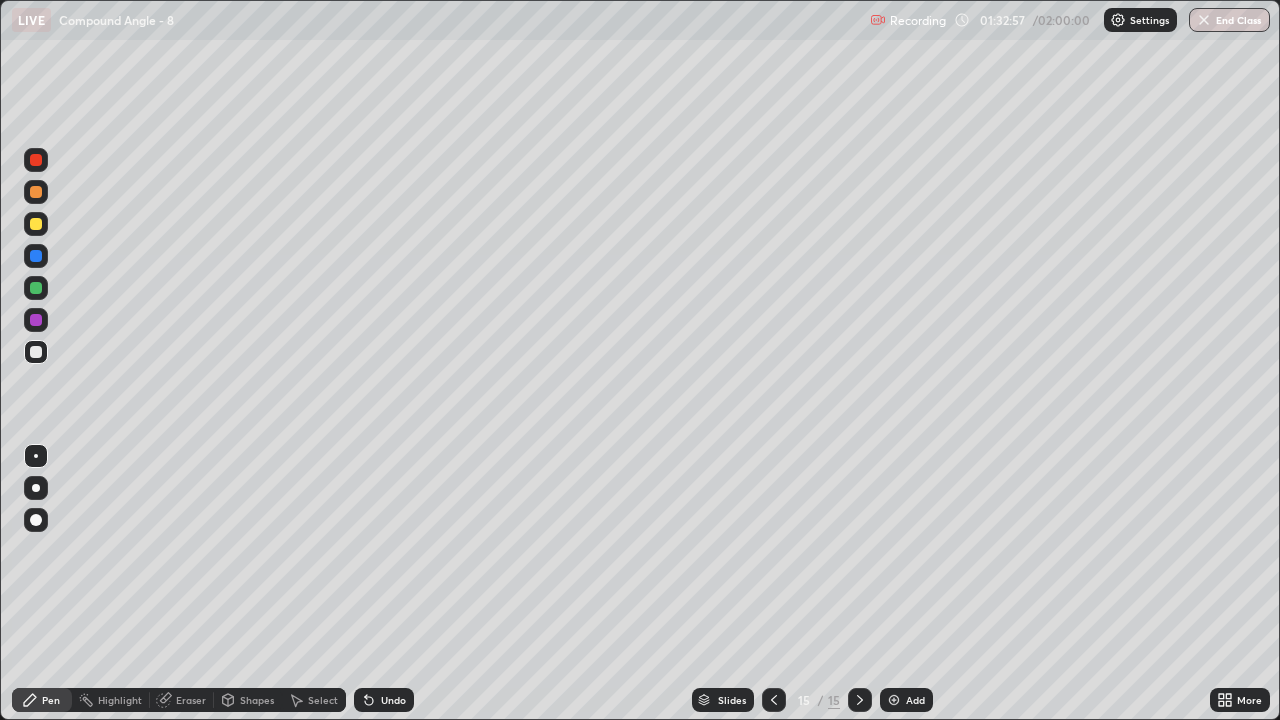 click at bounding box center [894, 700] 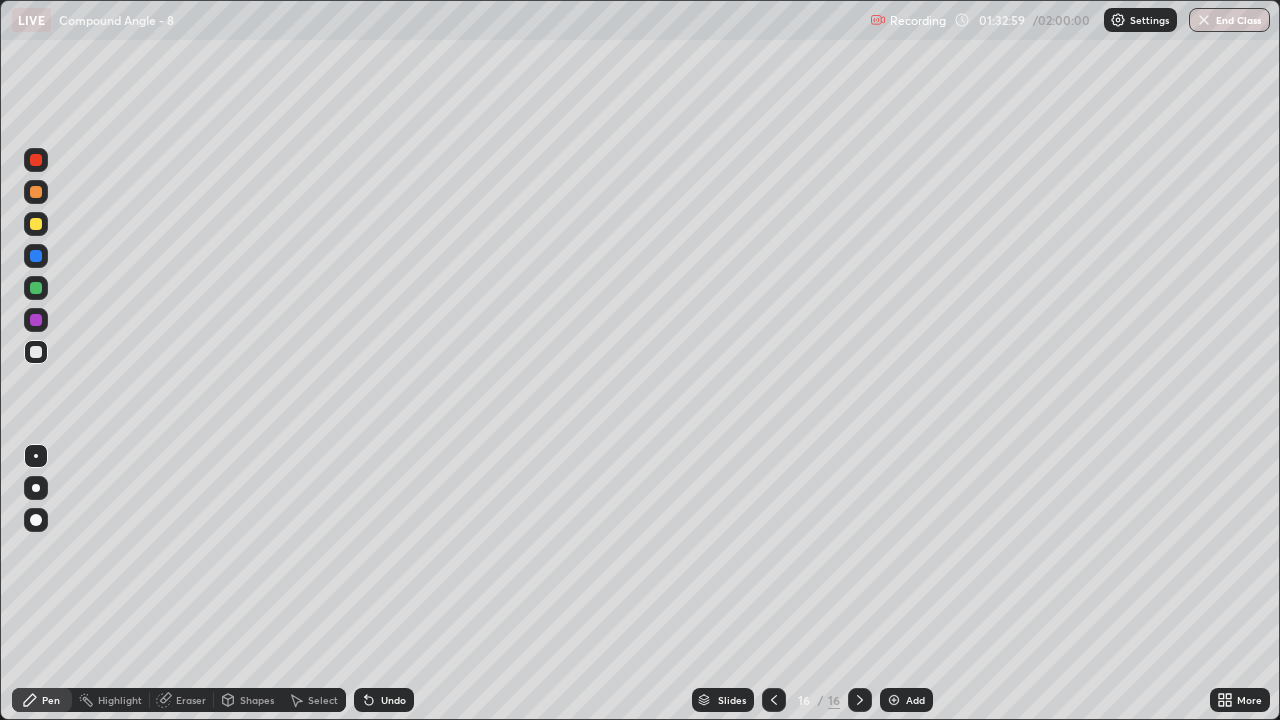 click at bounding box center [36, 224] 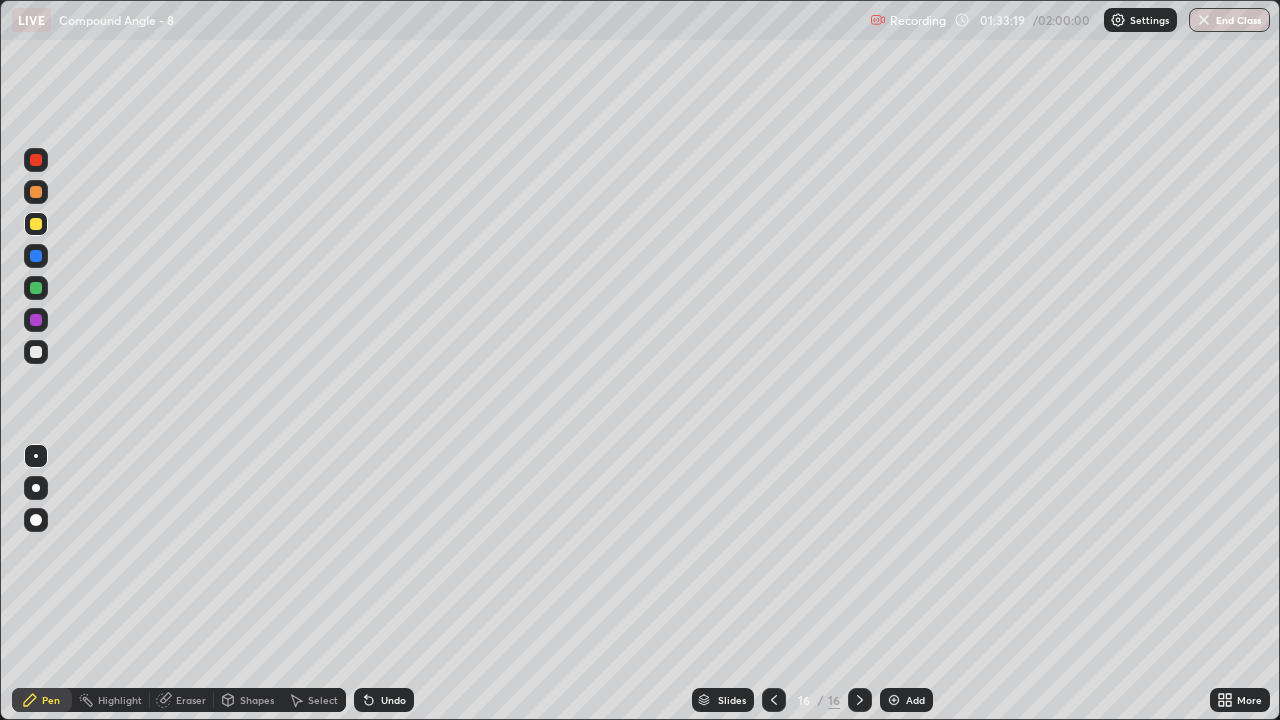 click on "Eraser" at bounding box center (191, 700) 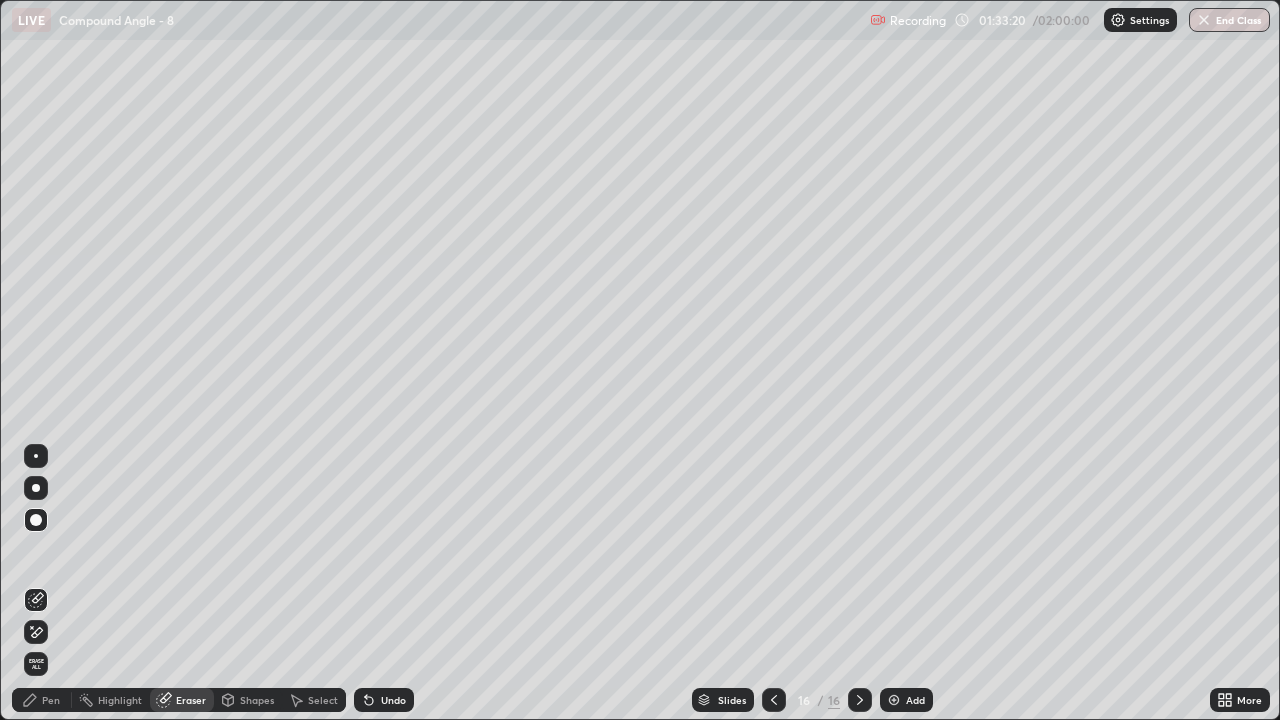 click 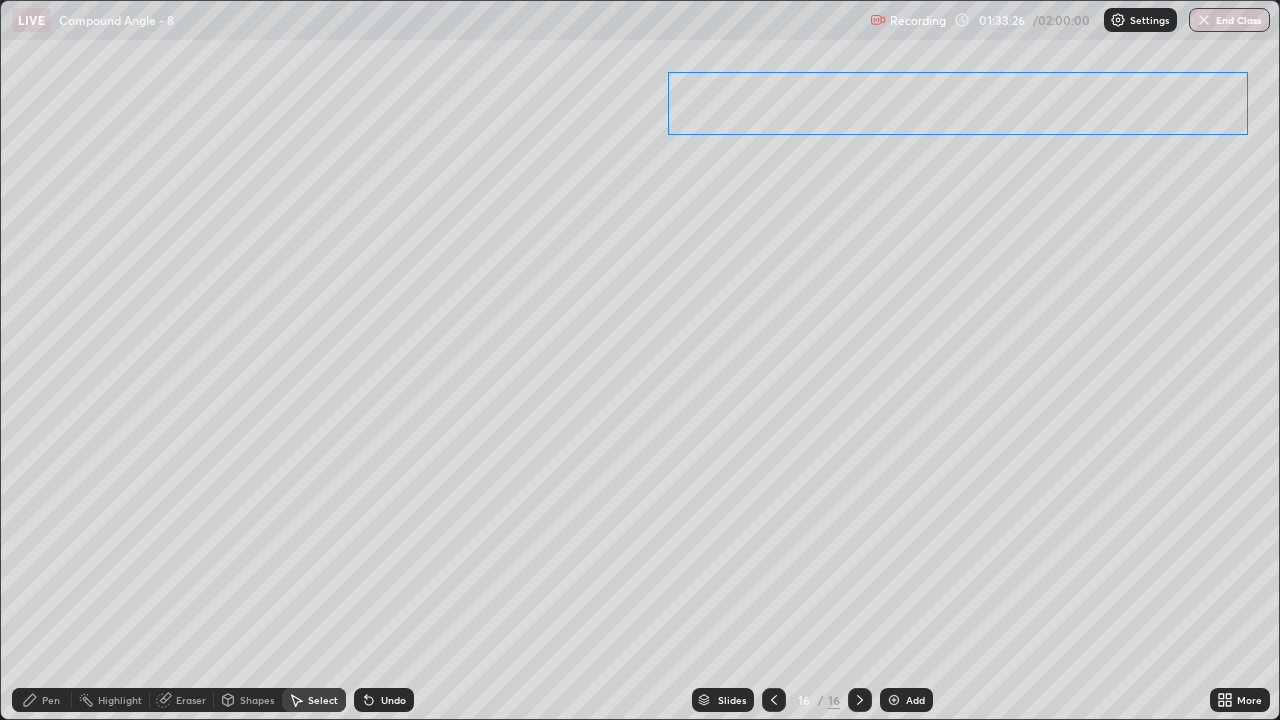 click on "0 ° Undo Copy Paste here Duplicate Duplicate to new slide Delete" at bounding box center [640, 360] 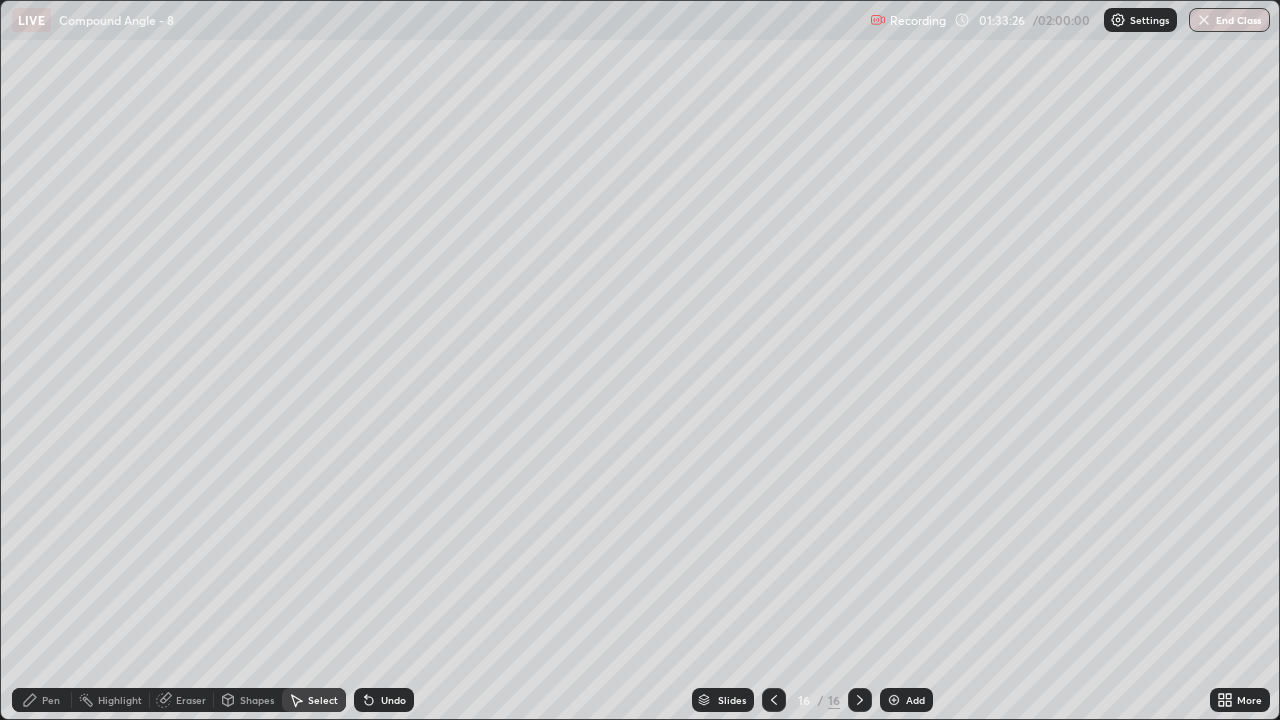 click on "0 ° Undo Copy Paste here Duplicate Duplicate to new slide Delete" at bounding box center [640, 360] 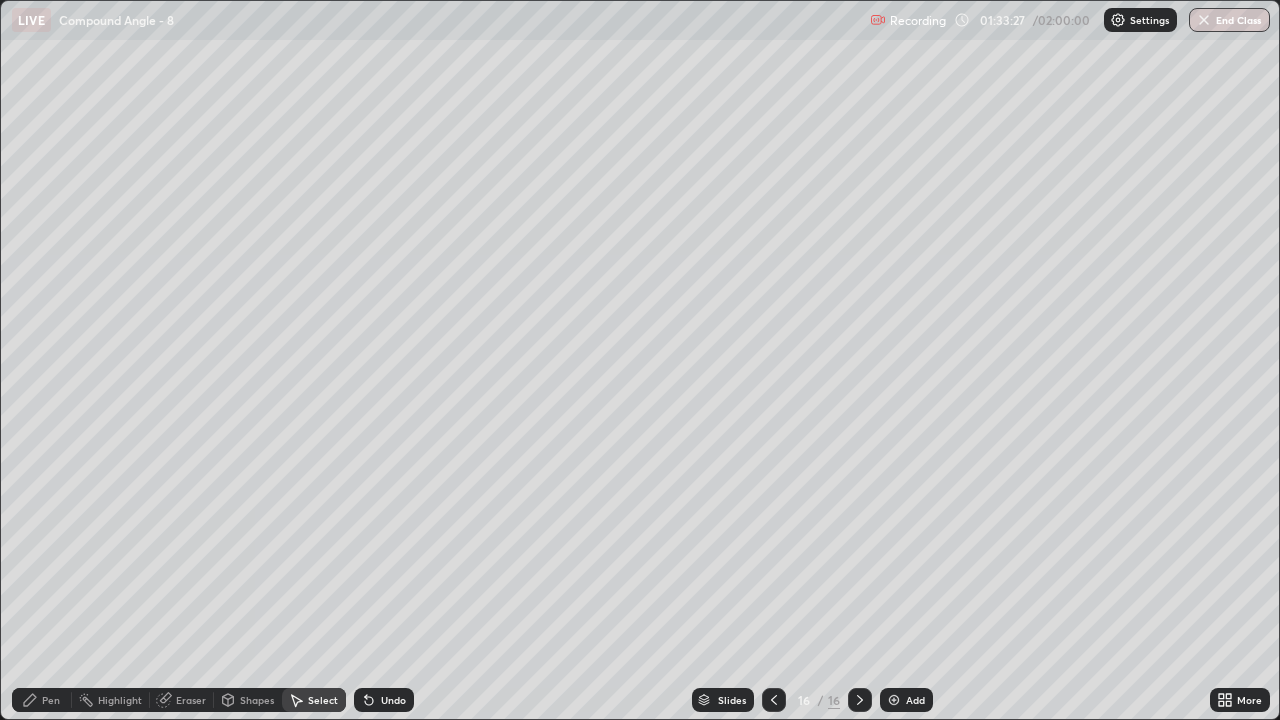 click on "Pen" at bounding box center (42, 700) 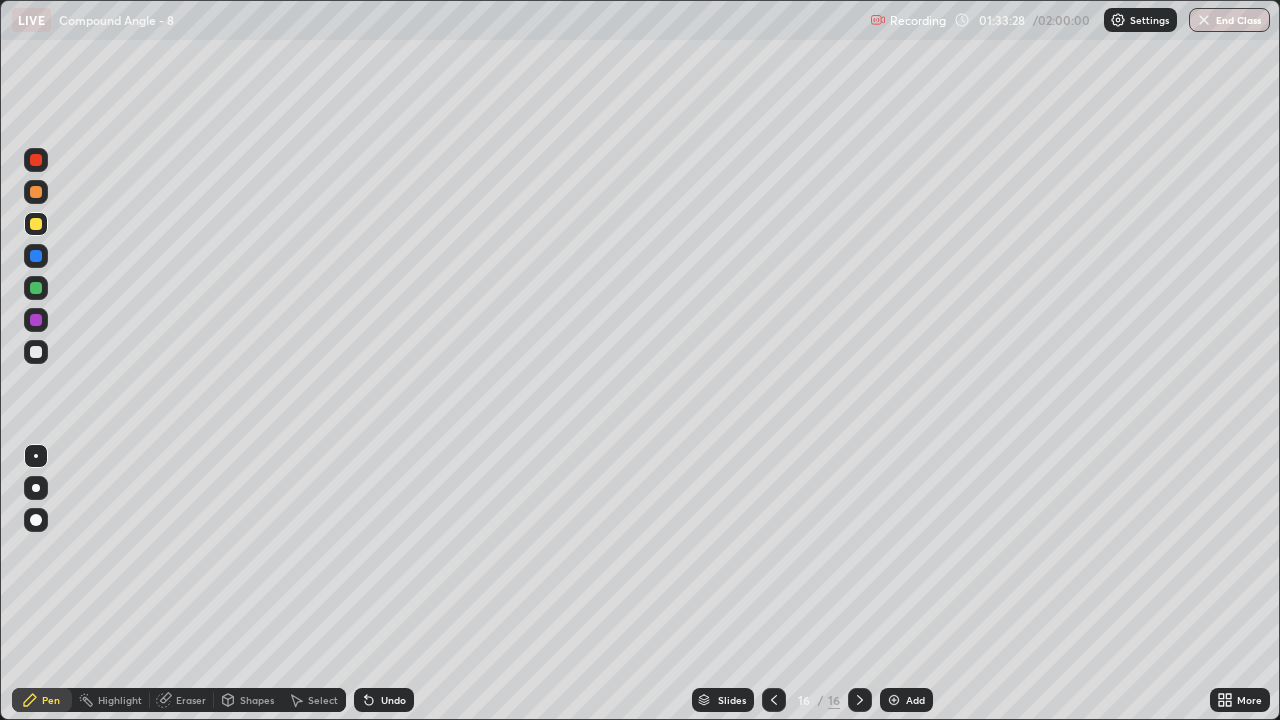 click at bounding box center (36, 352) 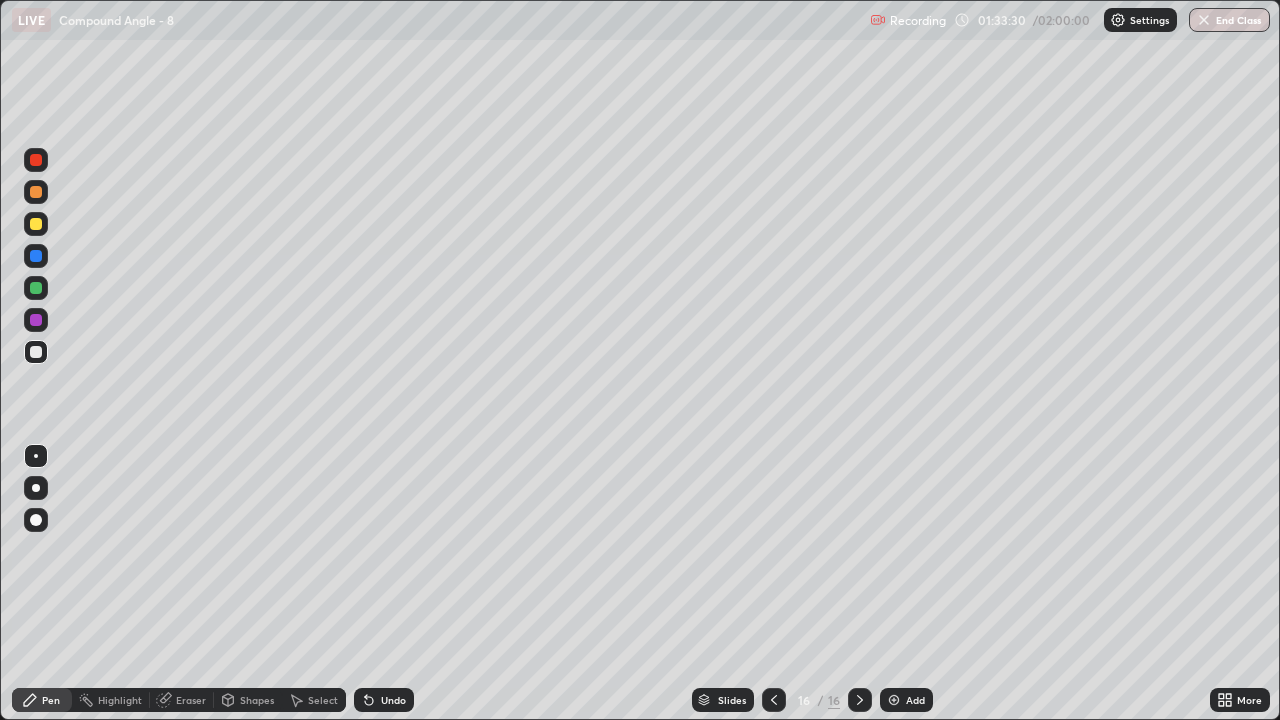 click on "Undo" at bounding box center [384, 700] 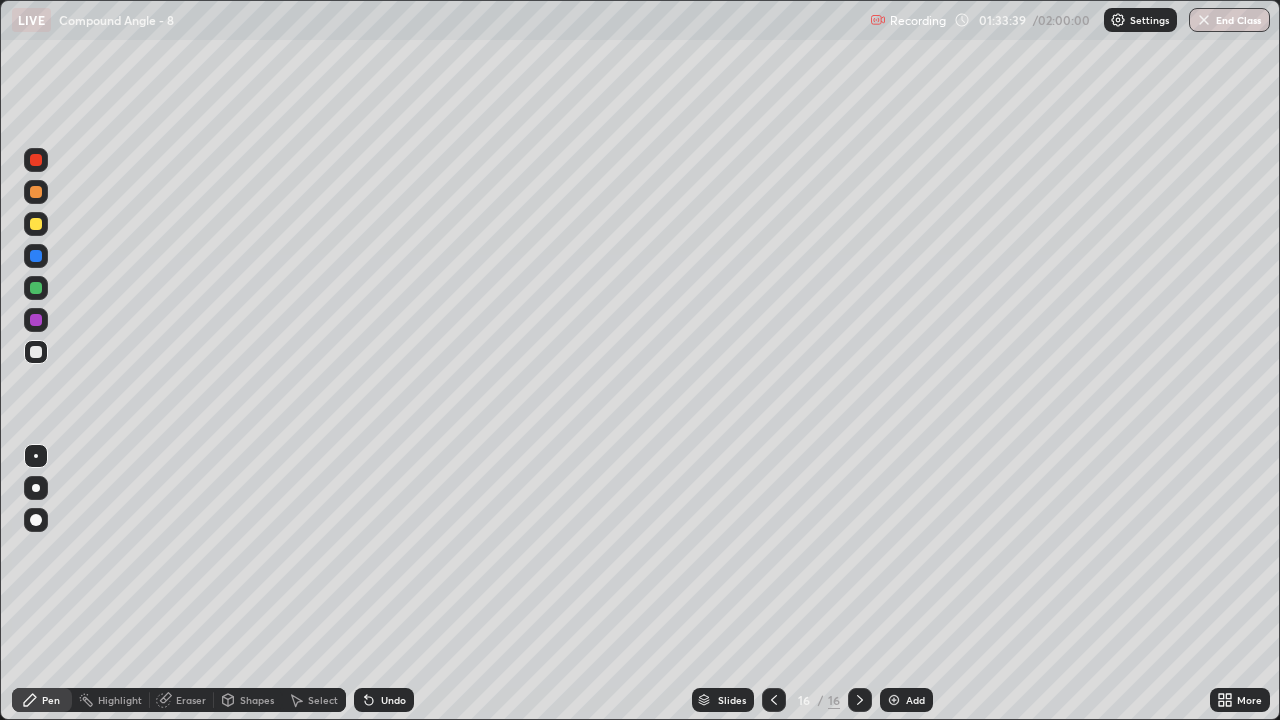 click on "Undo" at bounding box center (393, 700) 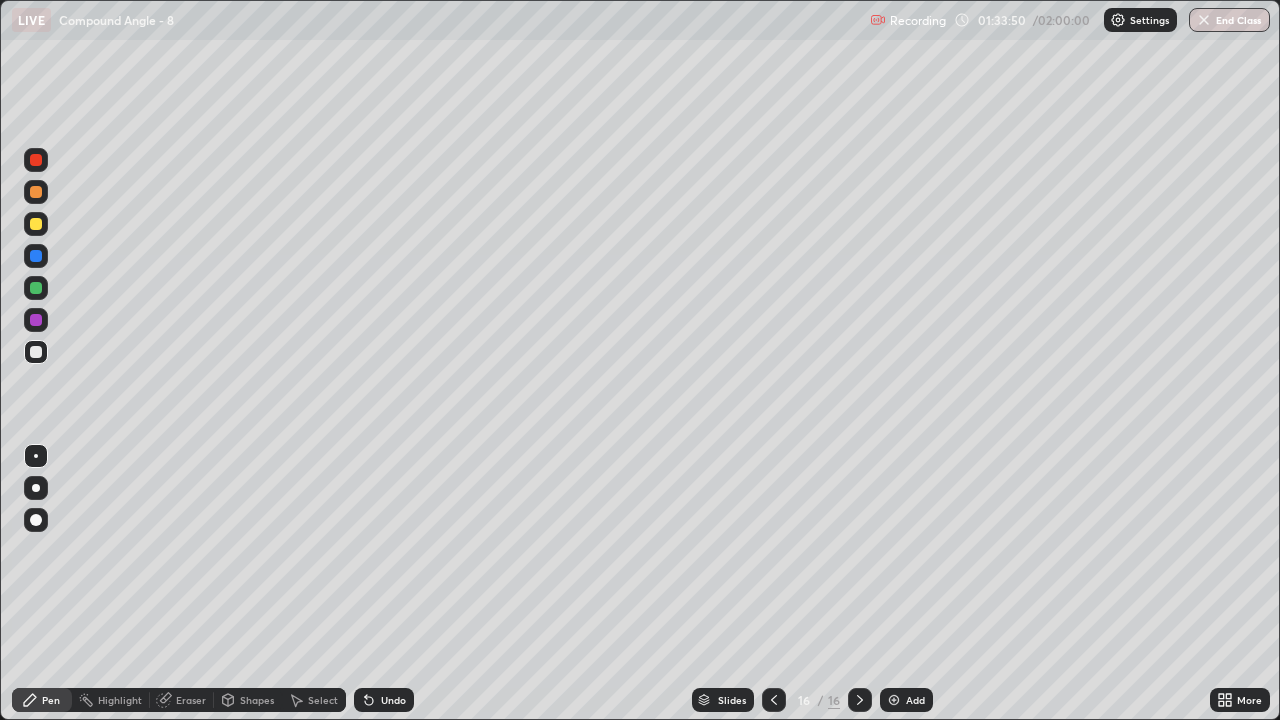 click 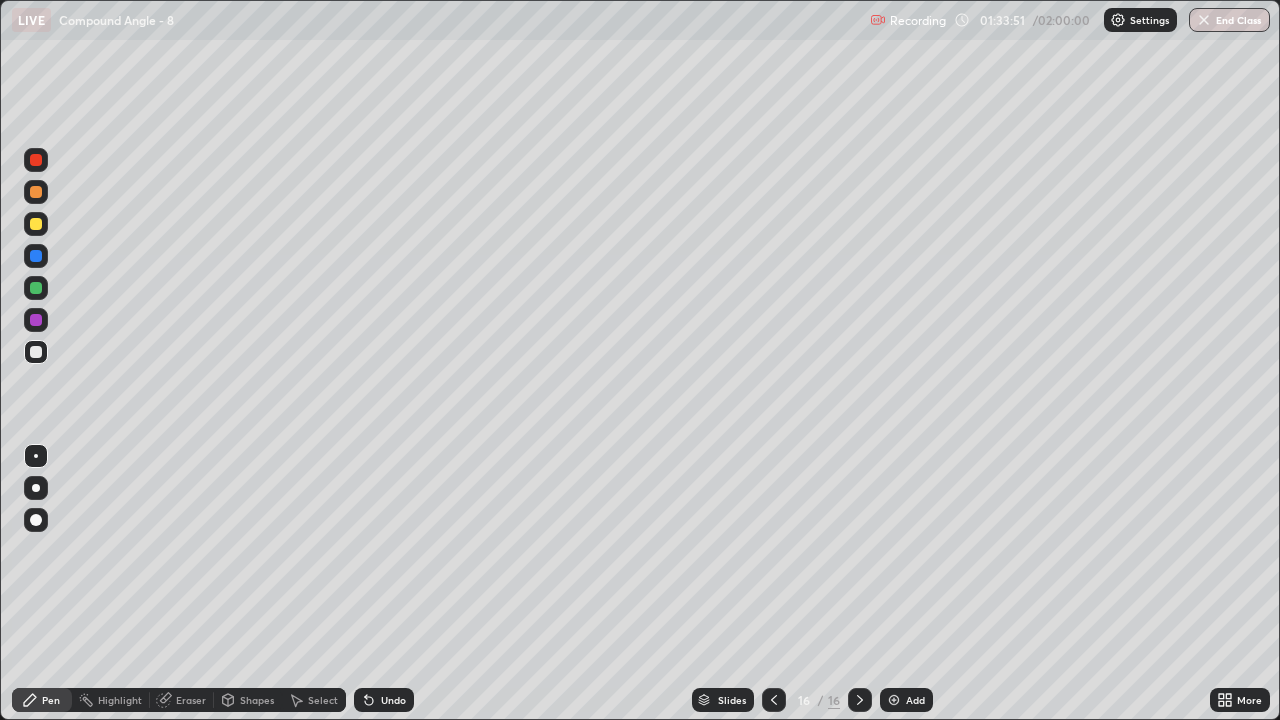 click on "Undo" at bounding box center (384, 700) 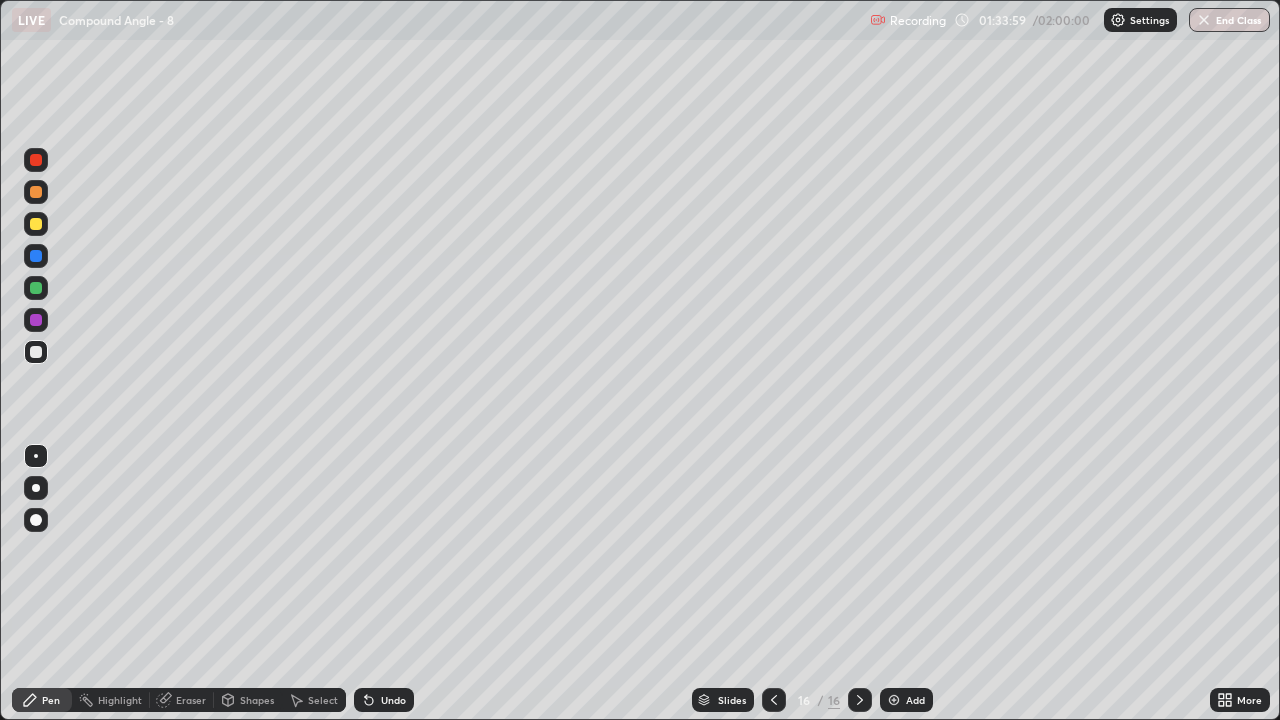 click on "Undo" at bounding box center [384, 700] 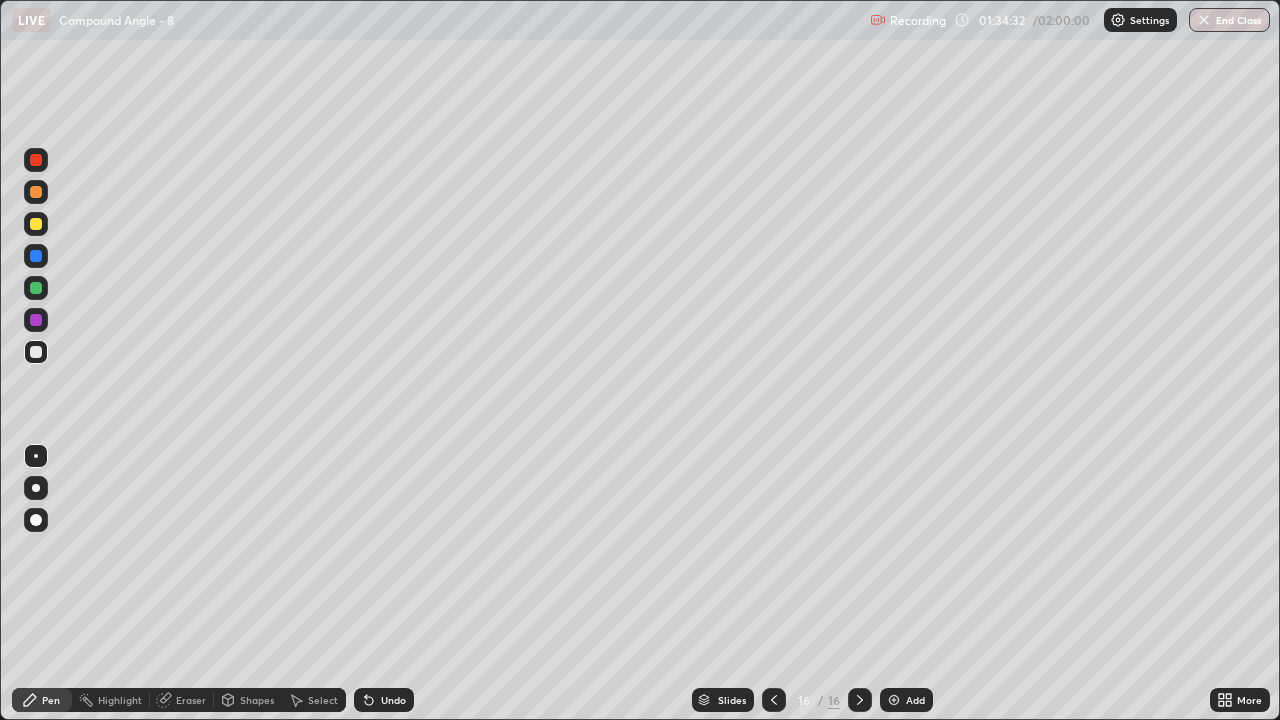 click at bounding box center [36, 224] 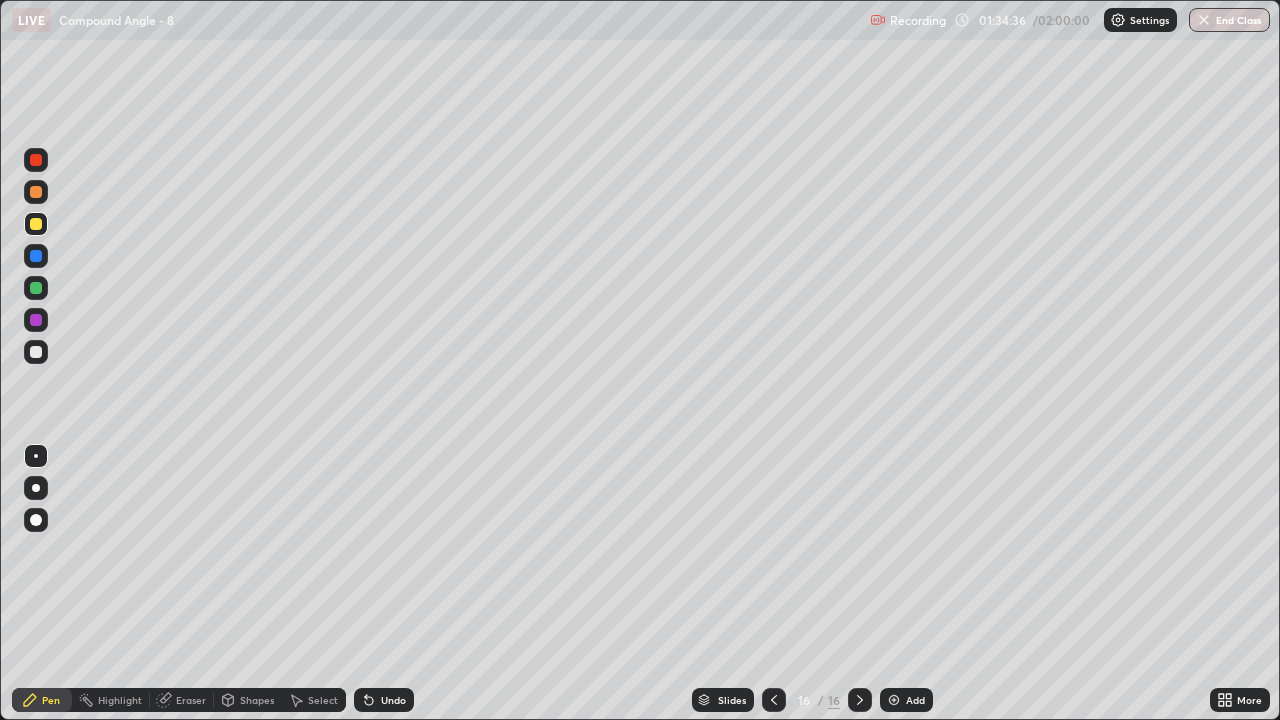 click at bounding box center [36, 352] 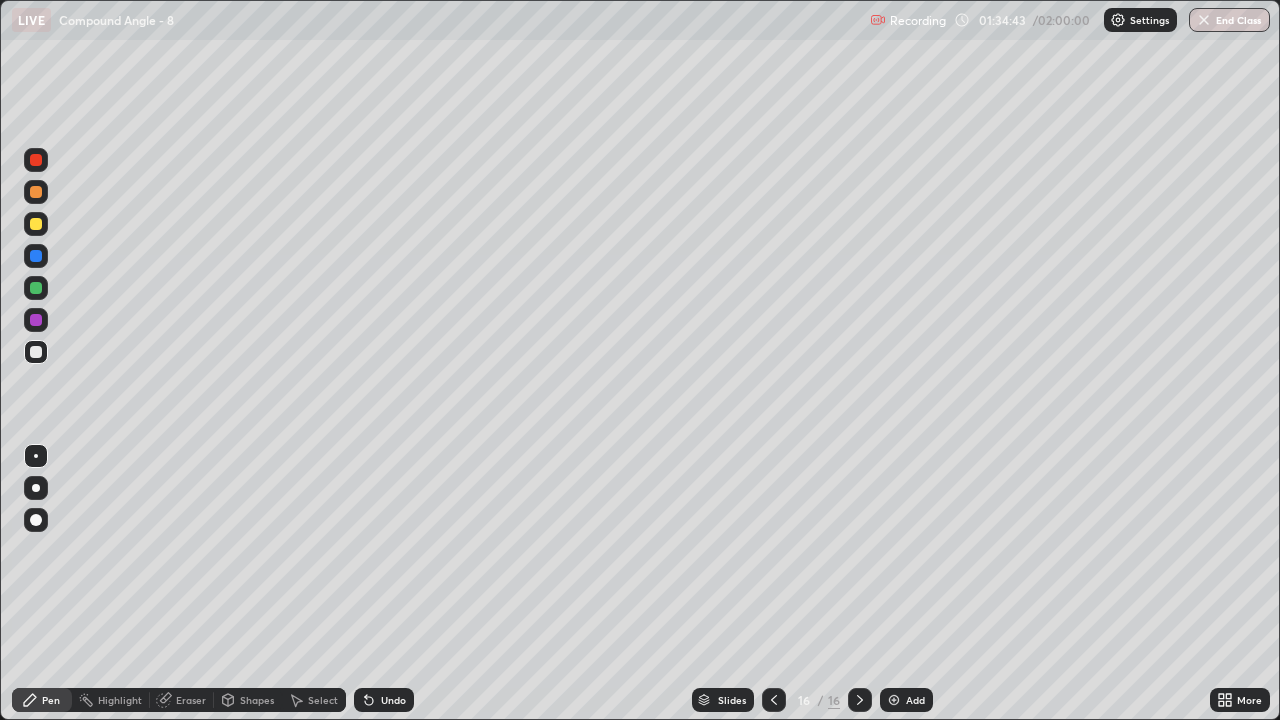 click 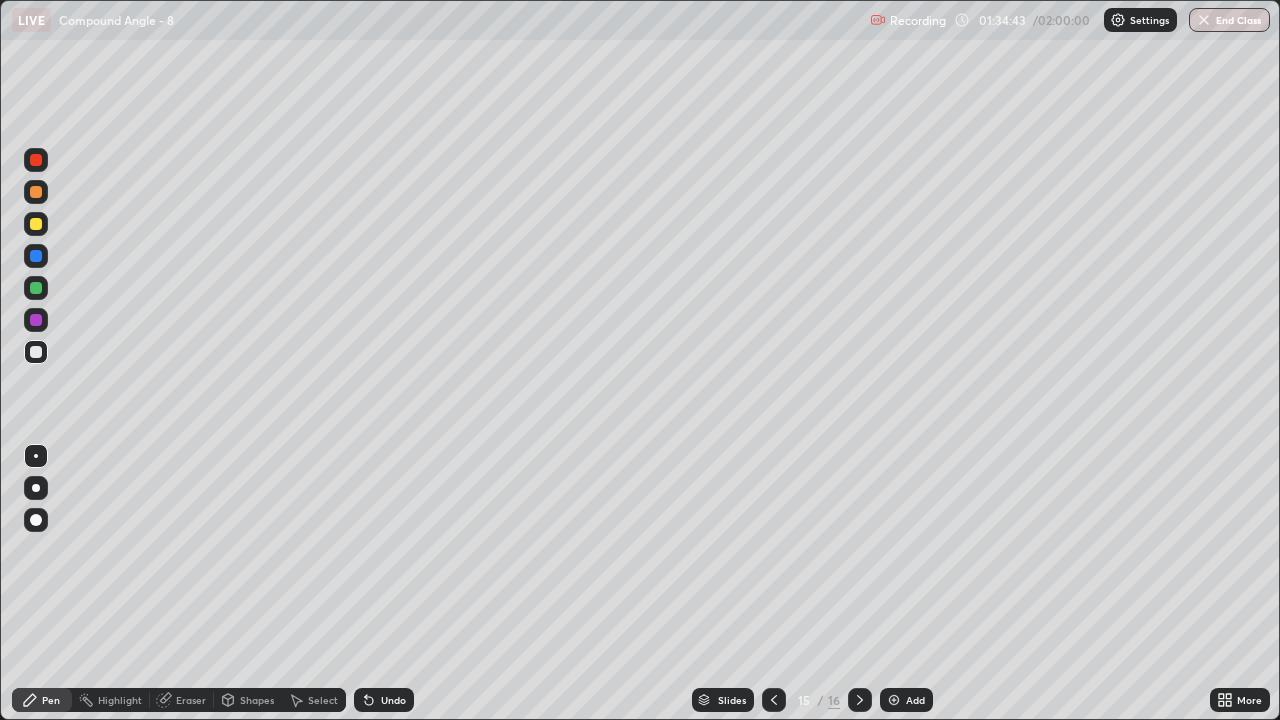 click at bounding box center [774, 700] 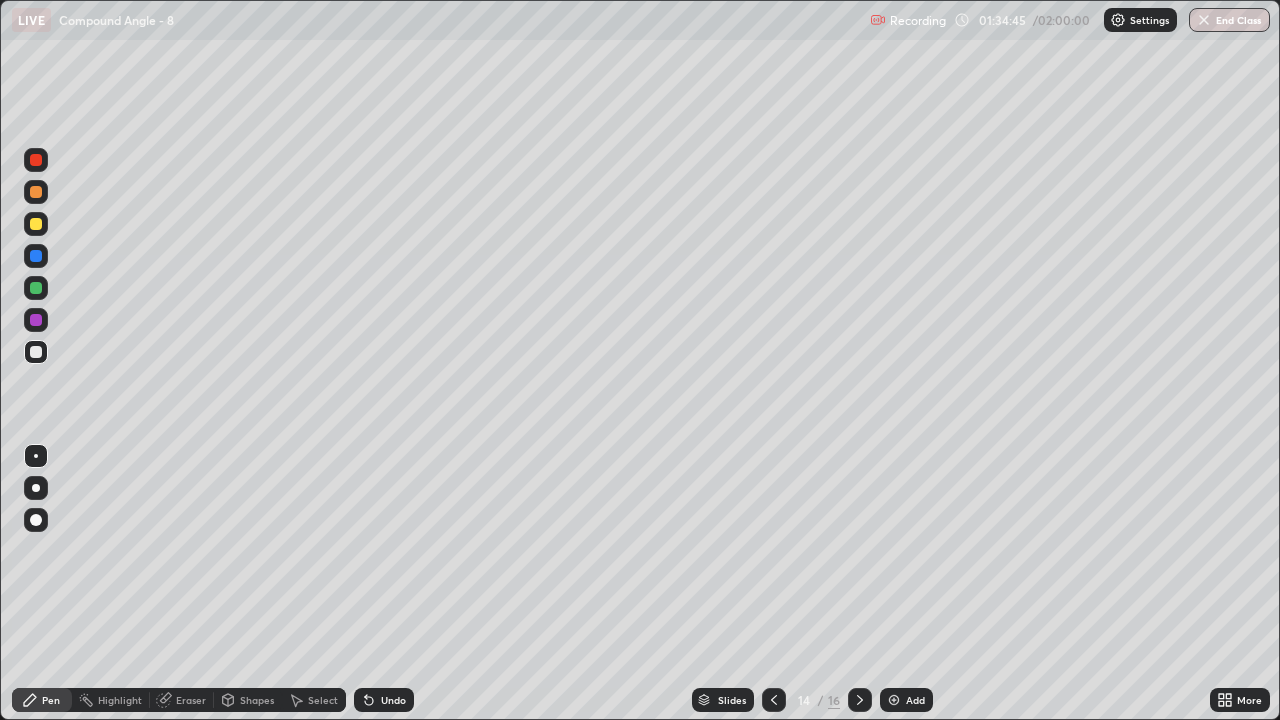 click 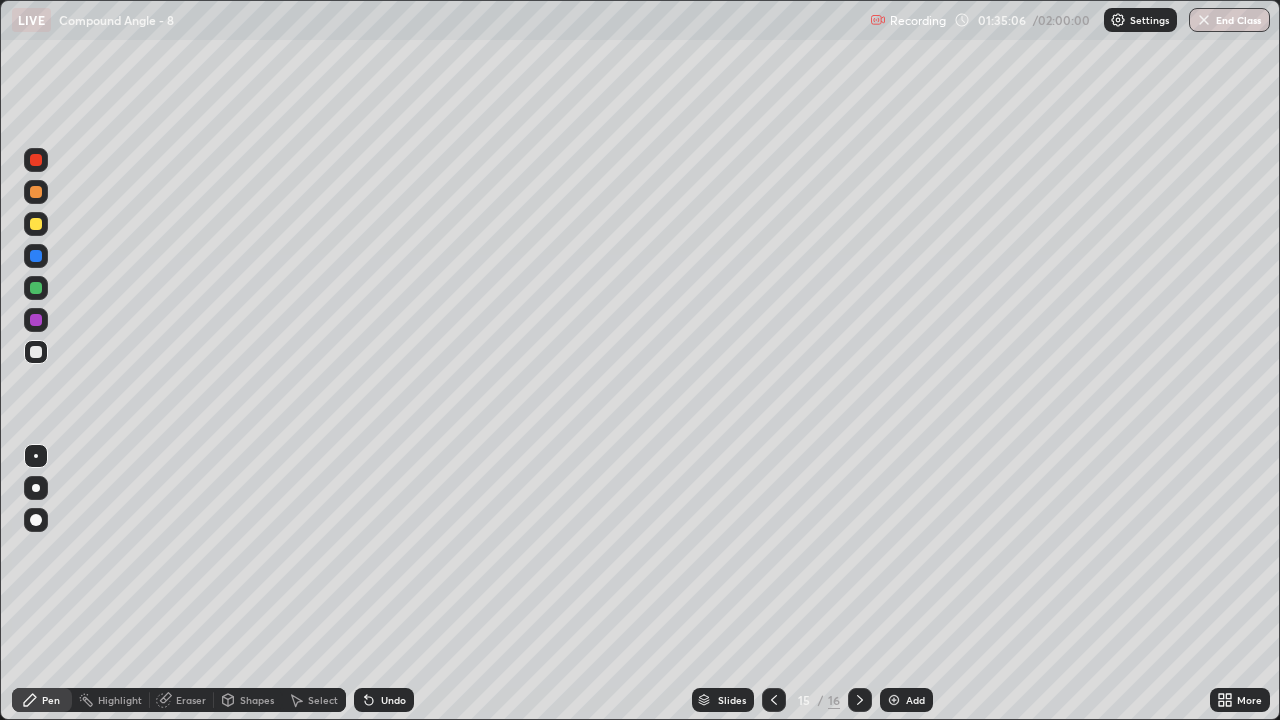 click 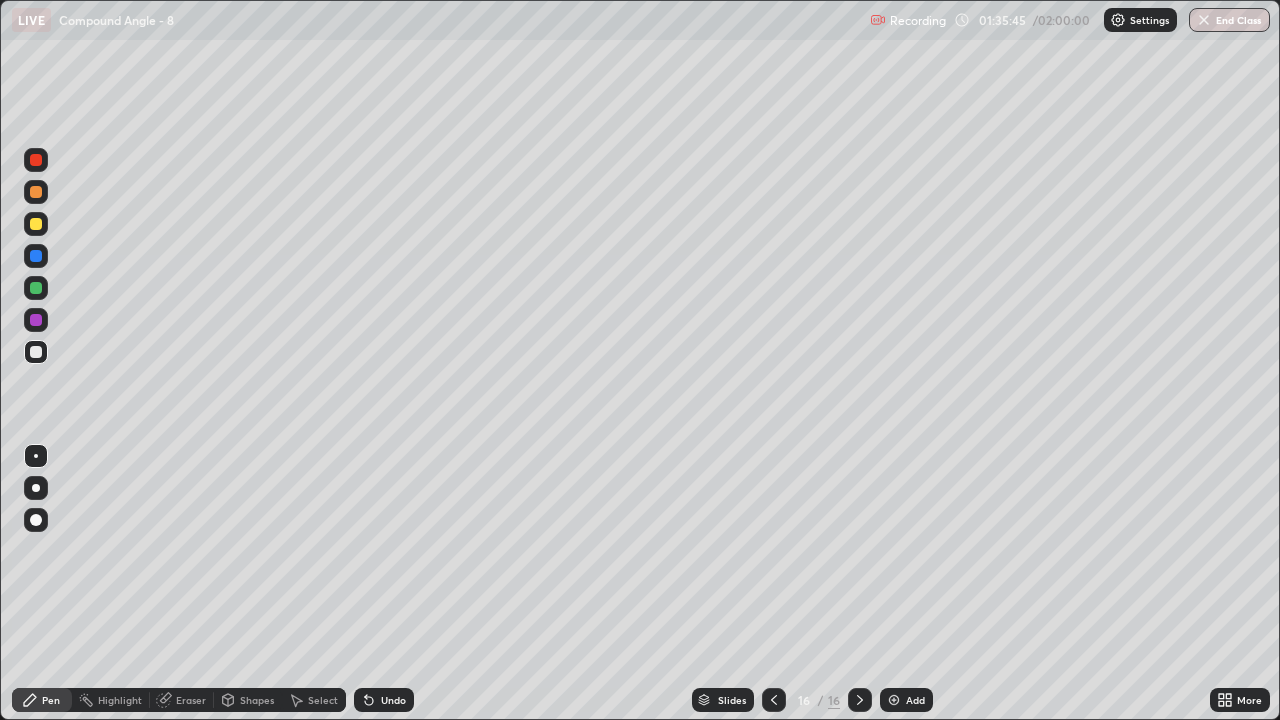 click on "Undo" at bounding box center (393, 700) 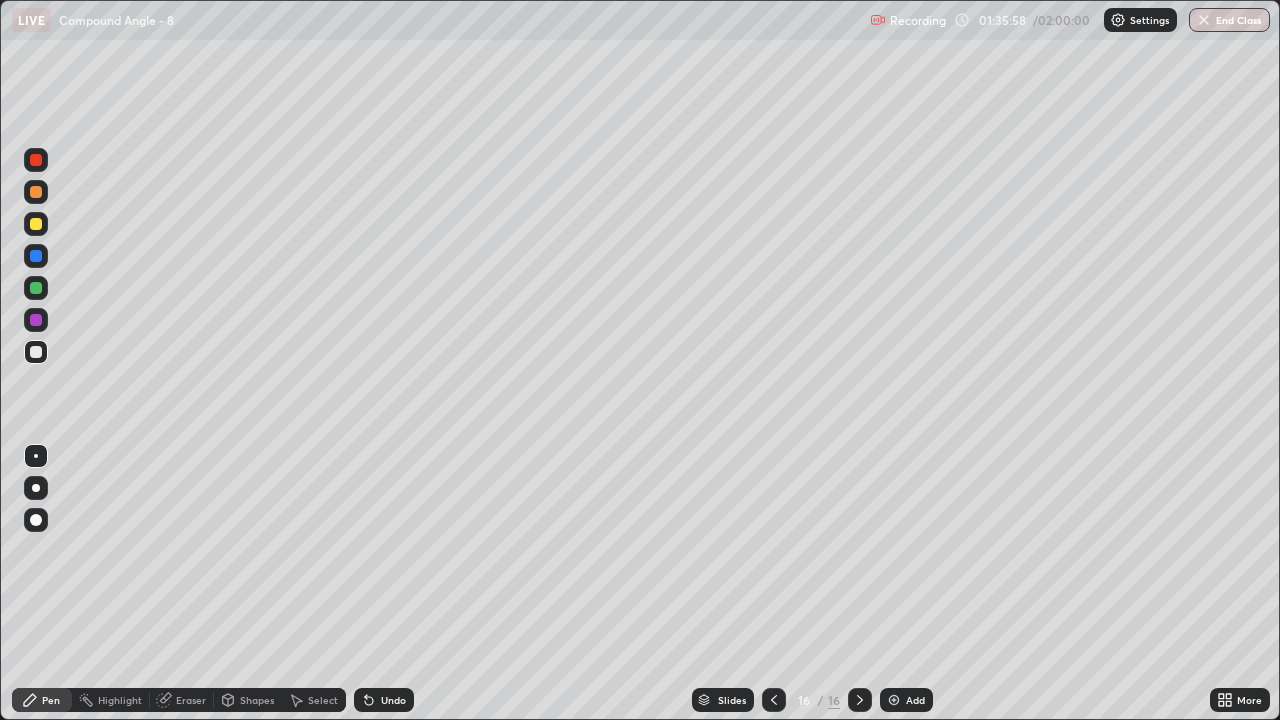 click on "Select" at bounding box center [323, 700] 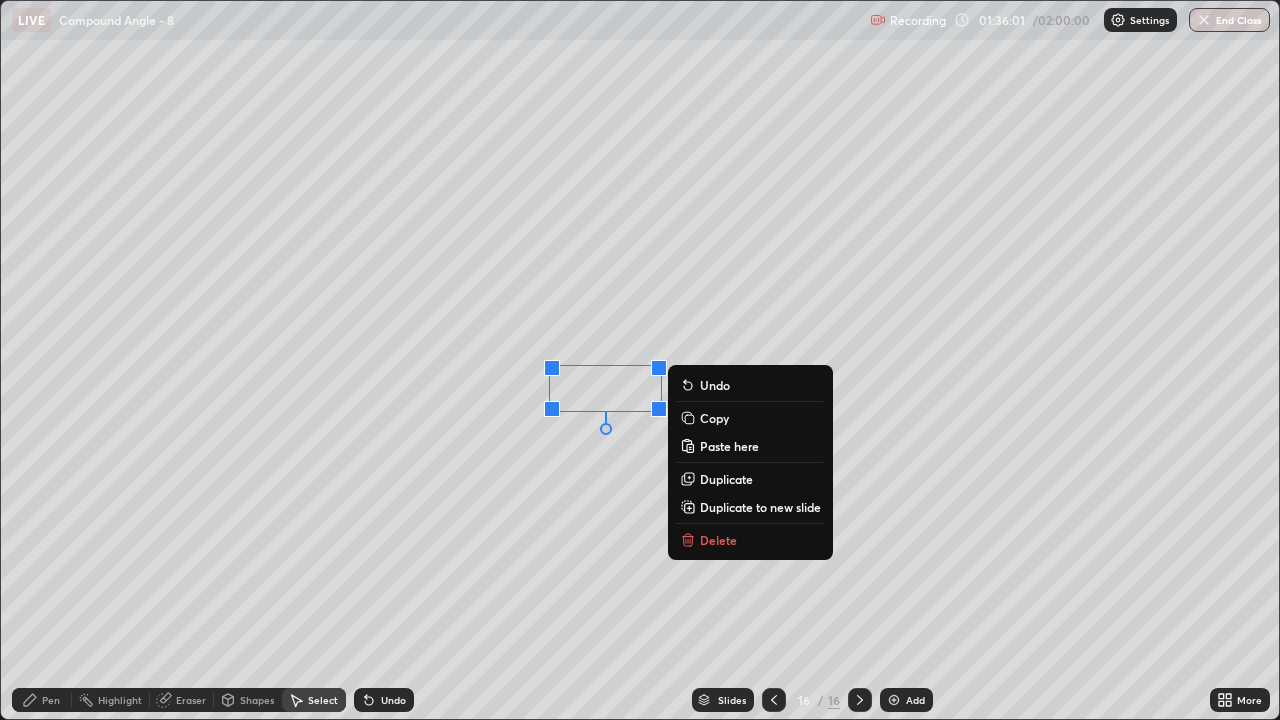 click on "Pen" at bounding box center [42, 700] 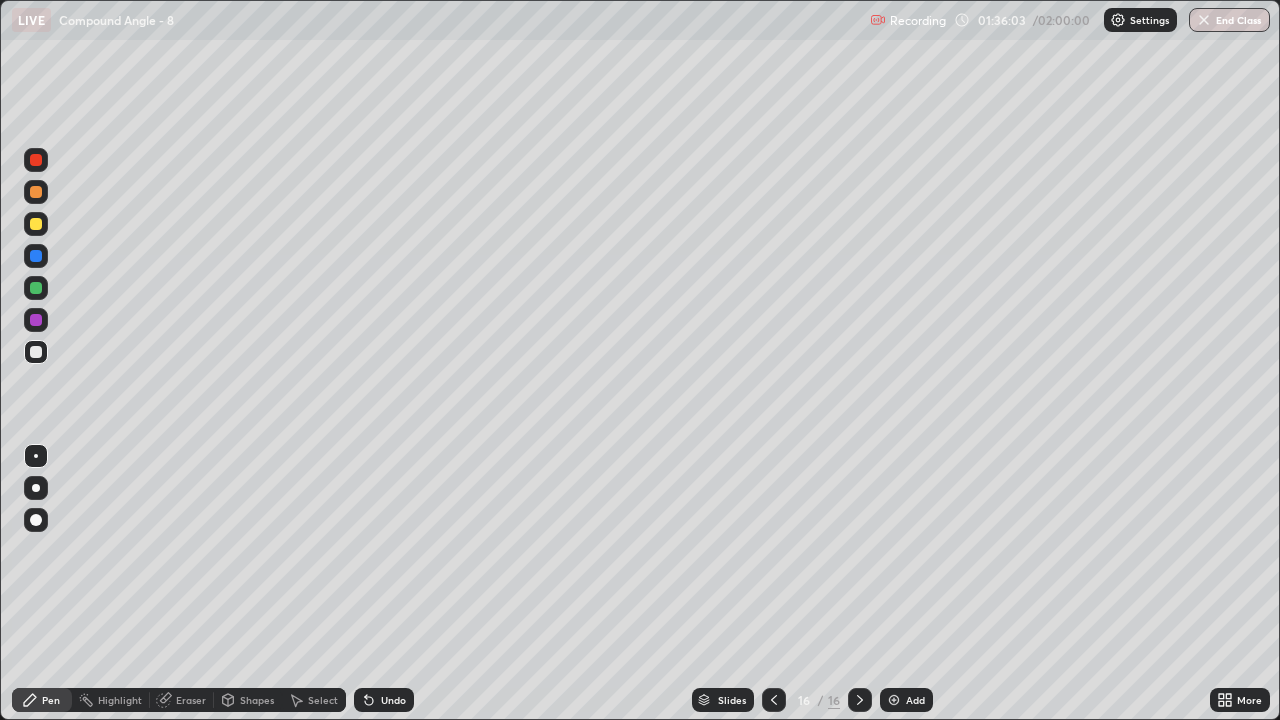 click on "Undo" at bounding box center [384, 700] 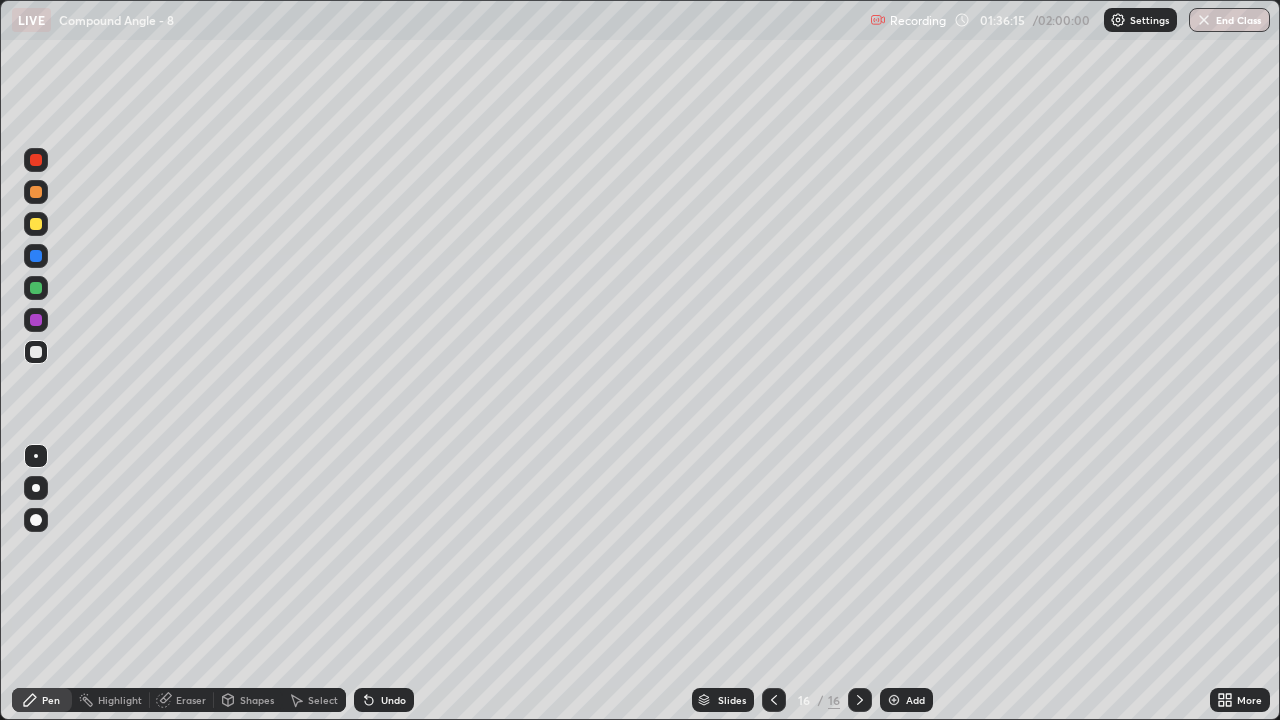 click on "Select" at bounding box center (323, 700) 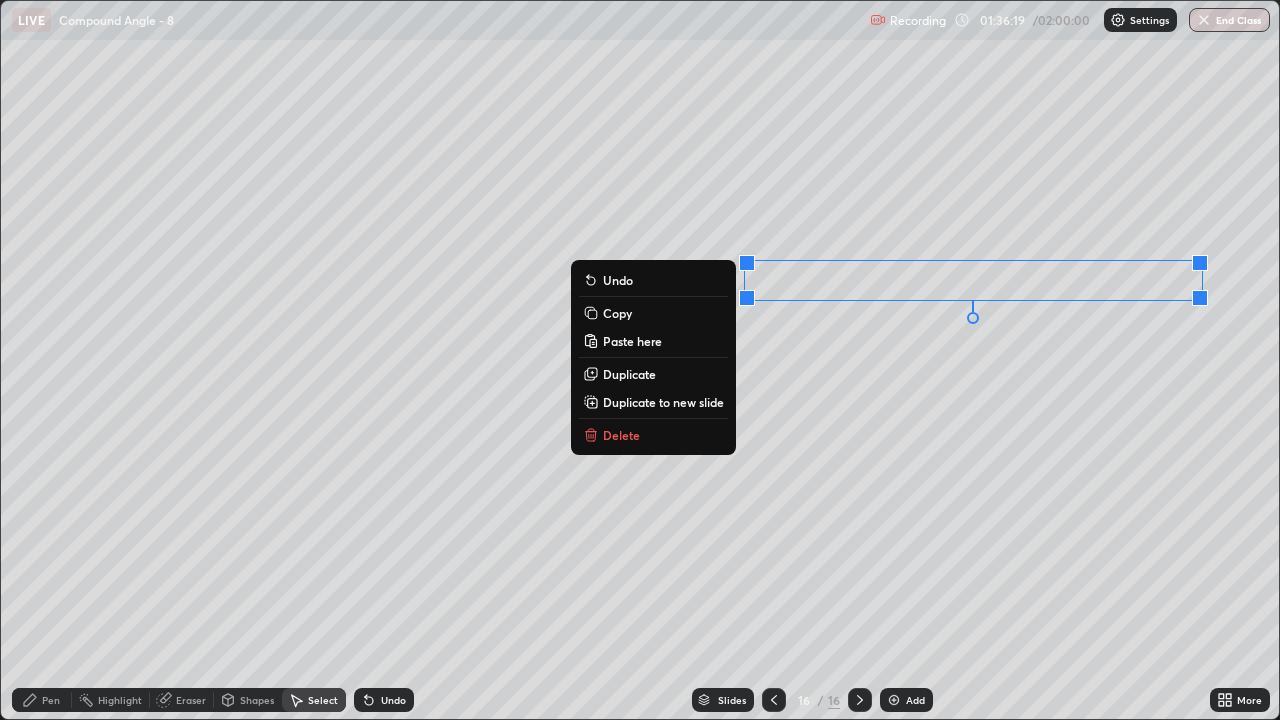 click on "0 ° Undo Copy Paste here Duplicate Duplicate to new slide Delete" at bounding box center [640, 360] 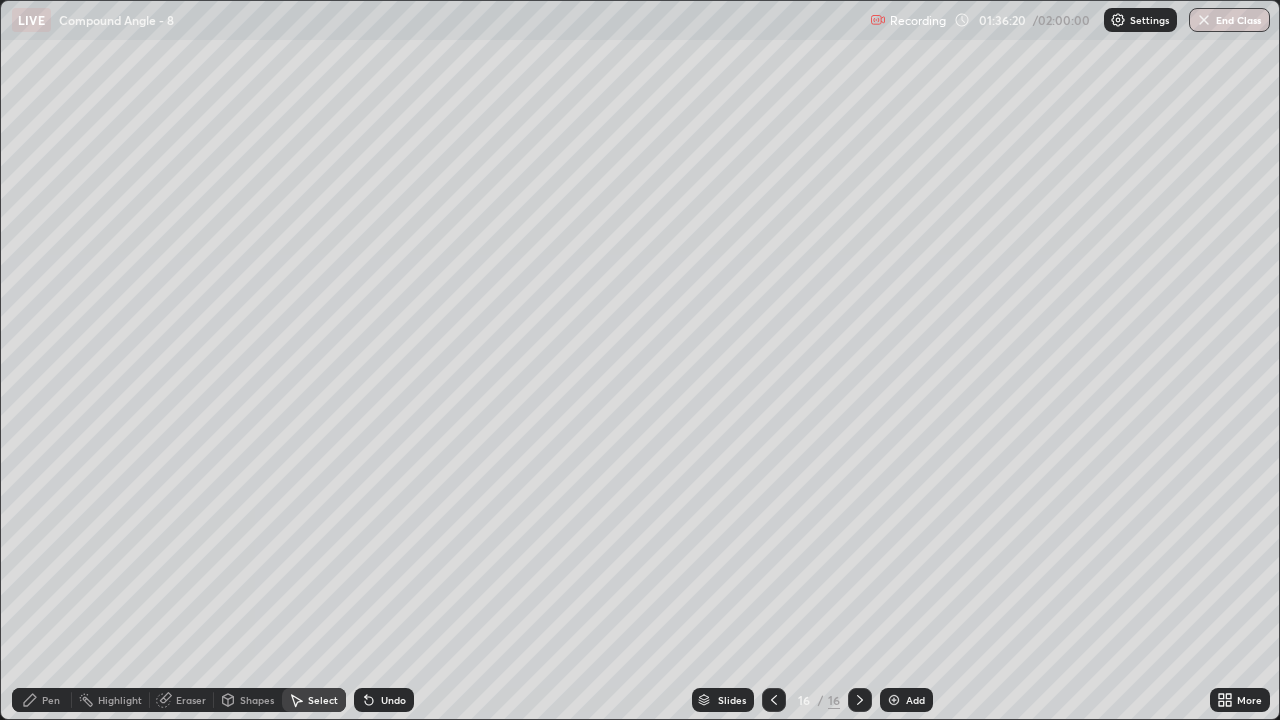 click on "Pen" at bounding box center [51, 700] 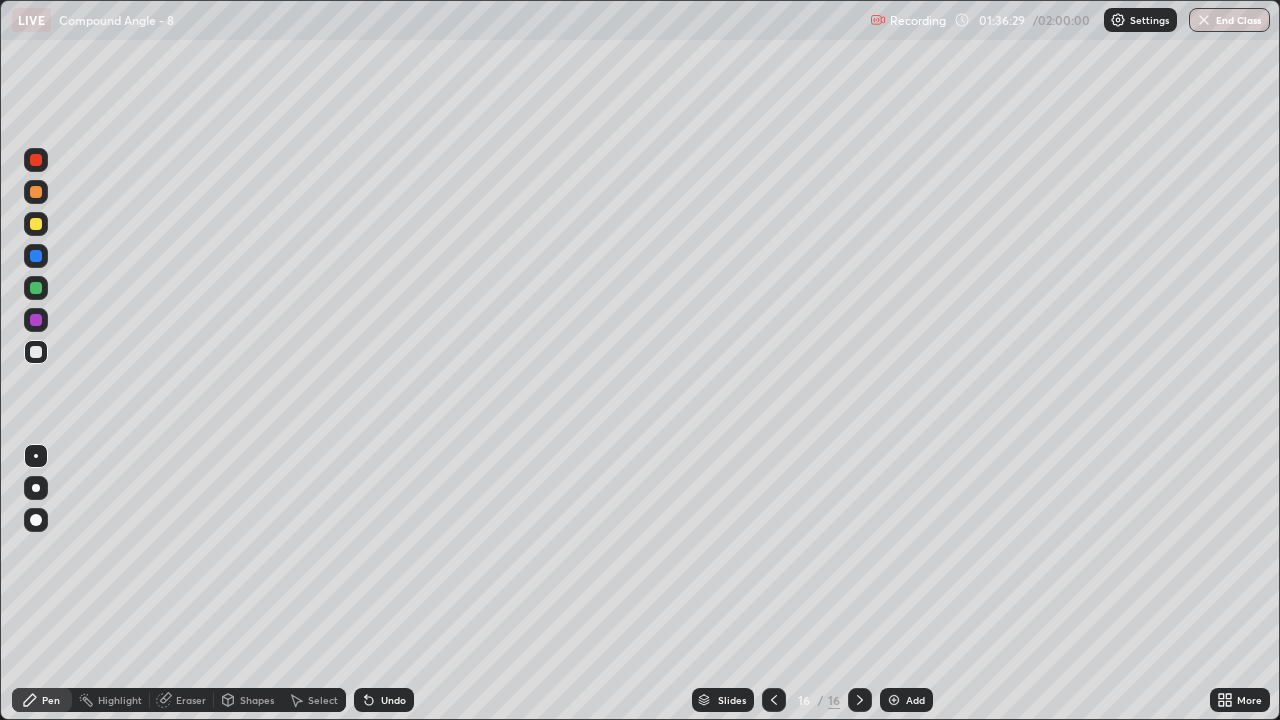 click on "Eraser" at bounding box center [191, 700] 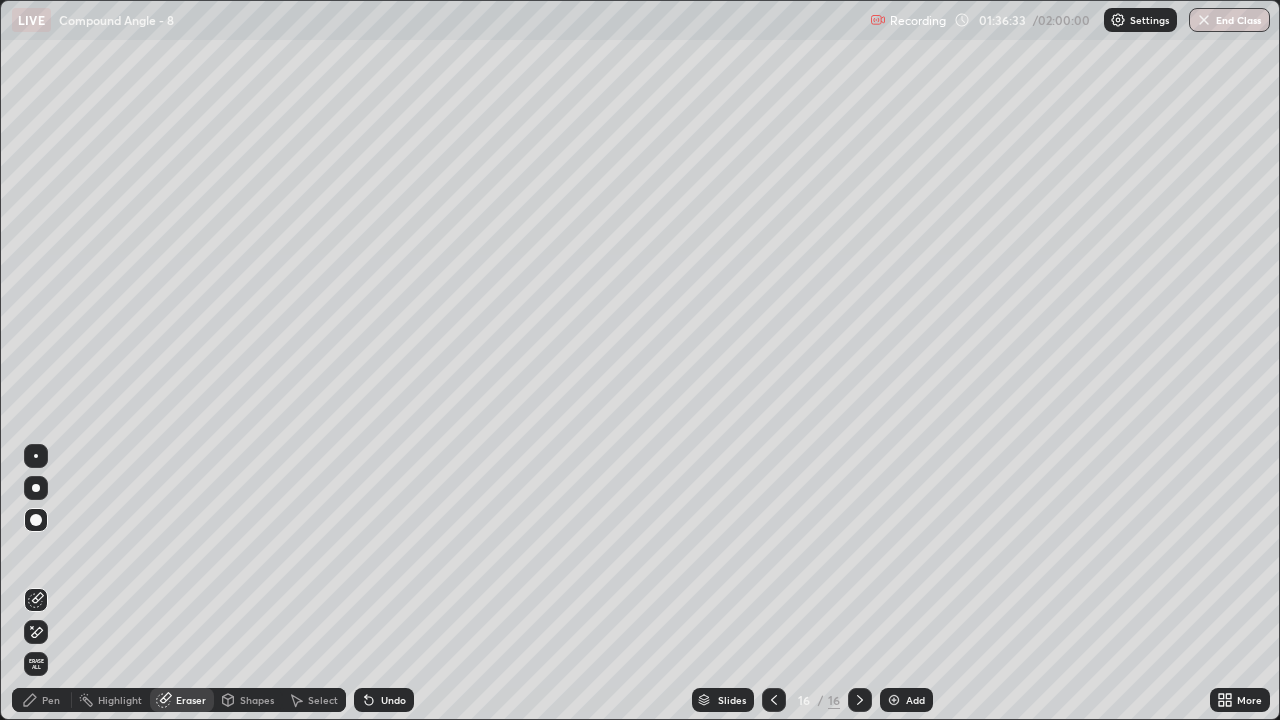 click on "Pen" at bounding box center (51, 700) 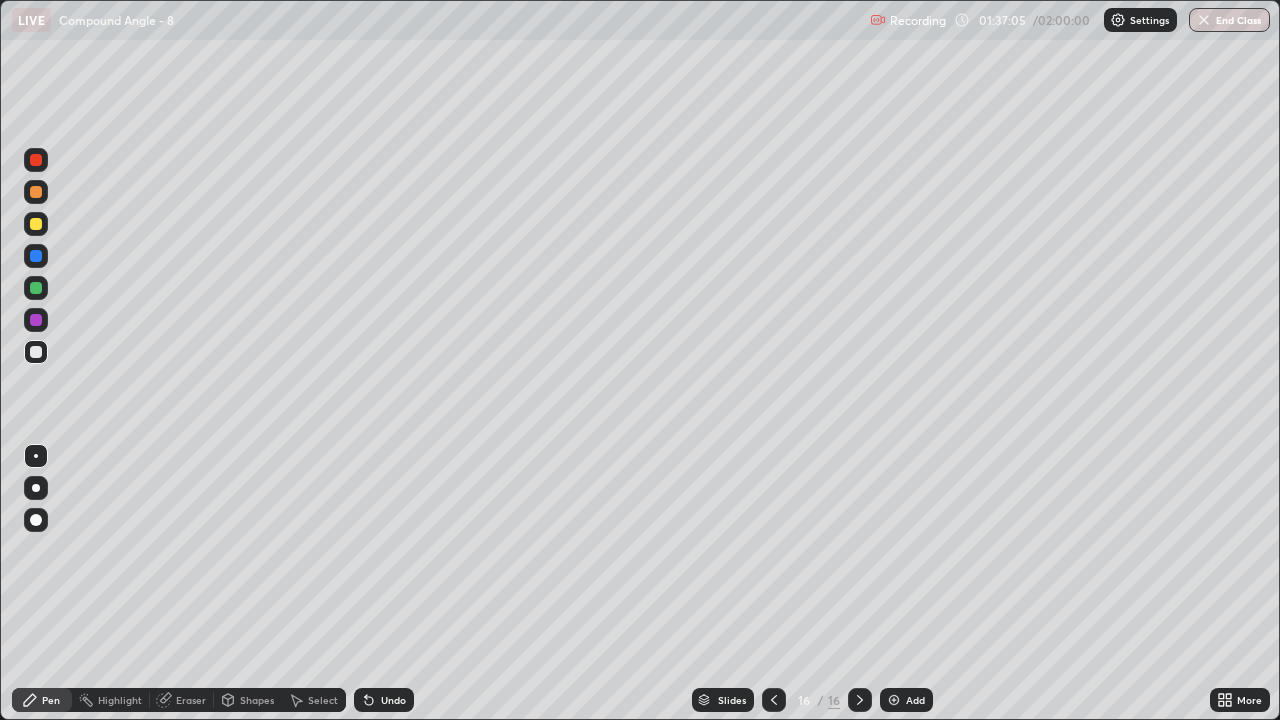 click on "Add" at bounding box center (915, 700) 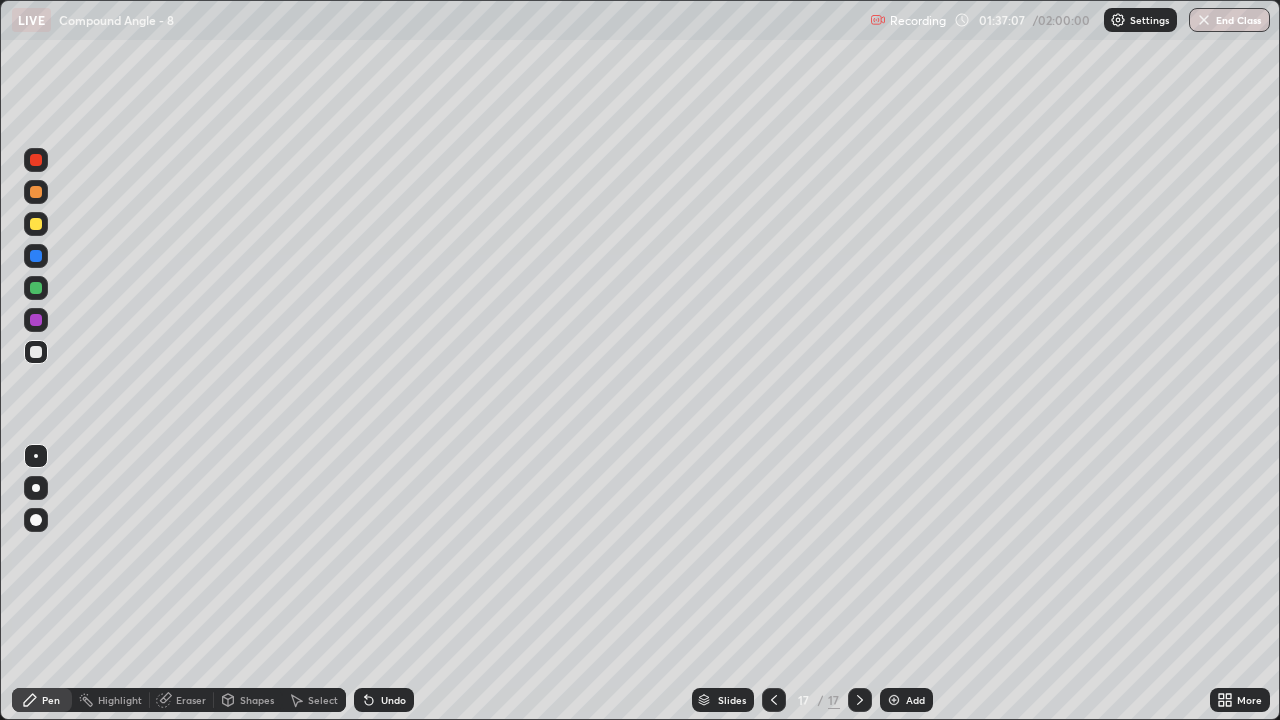 click at bounding box center (36, 224) 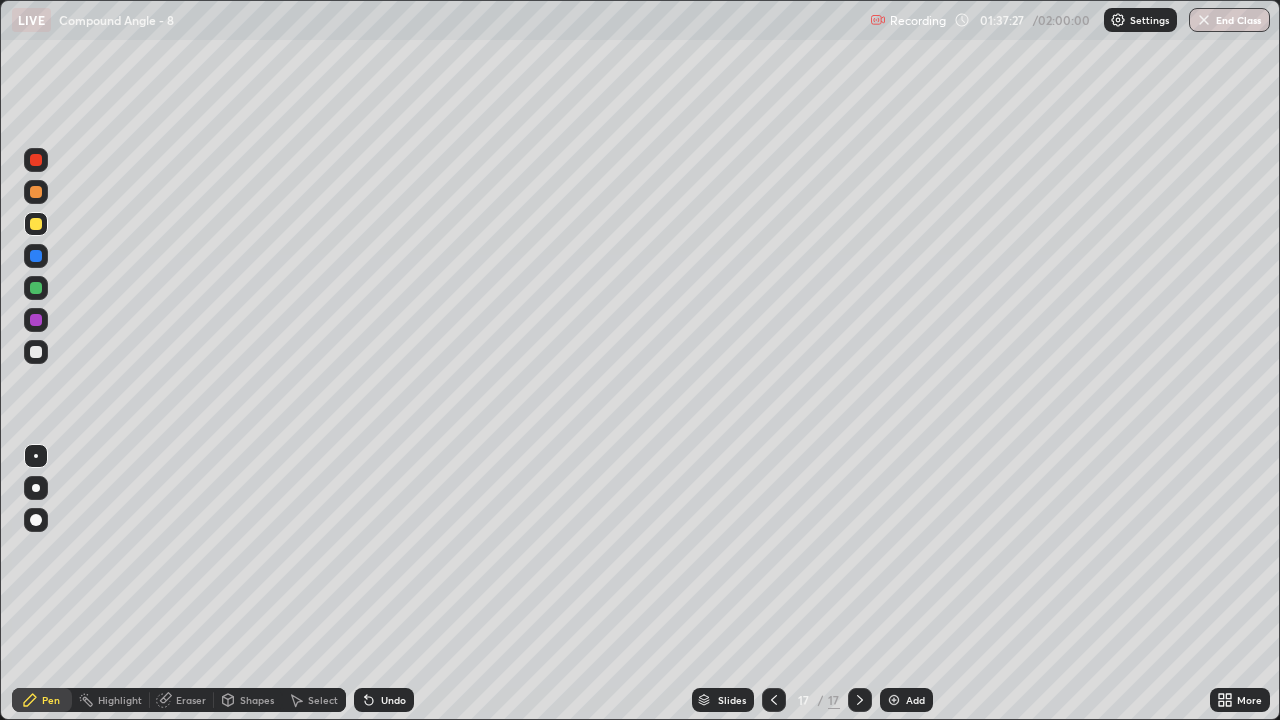 click 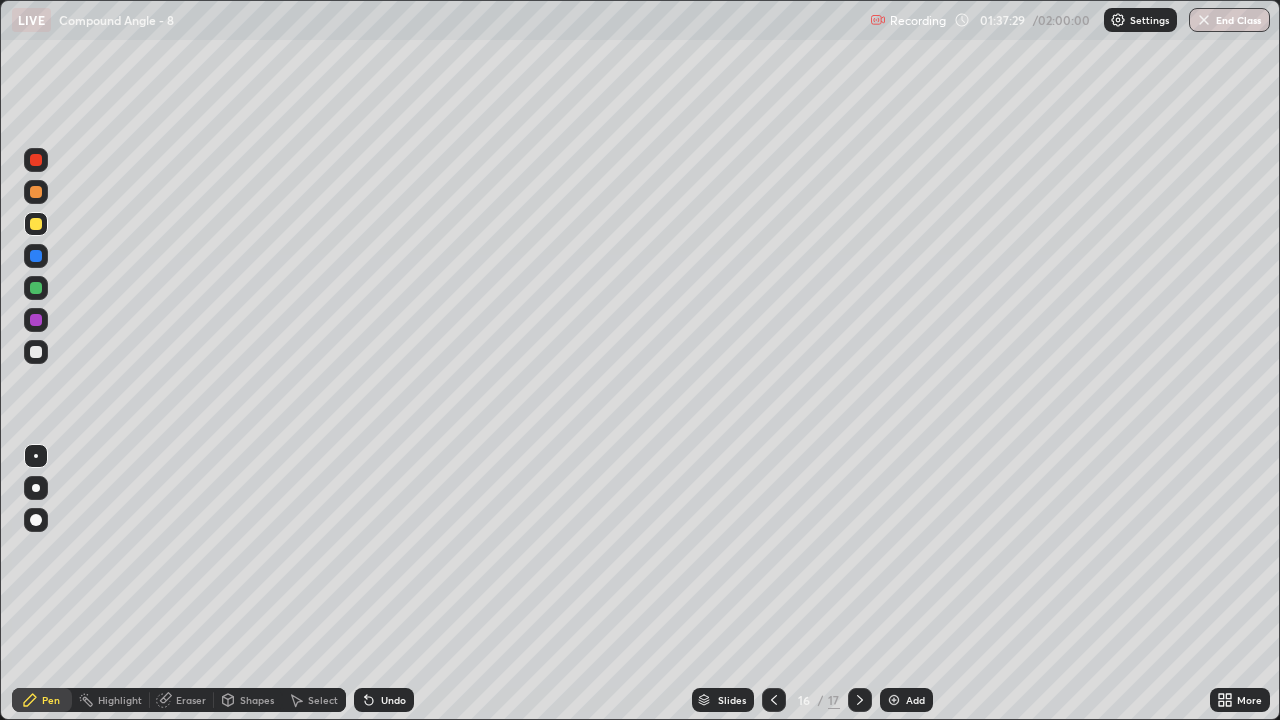 click 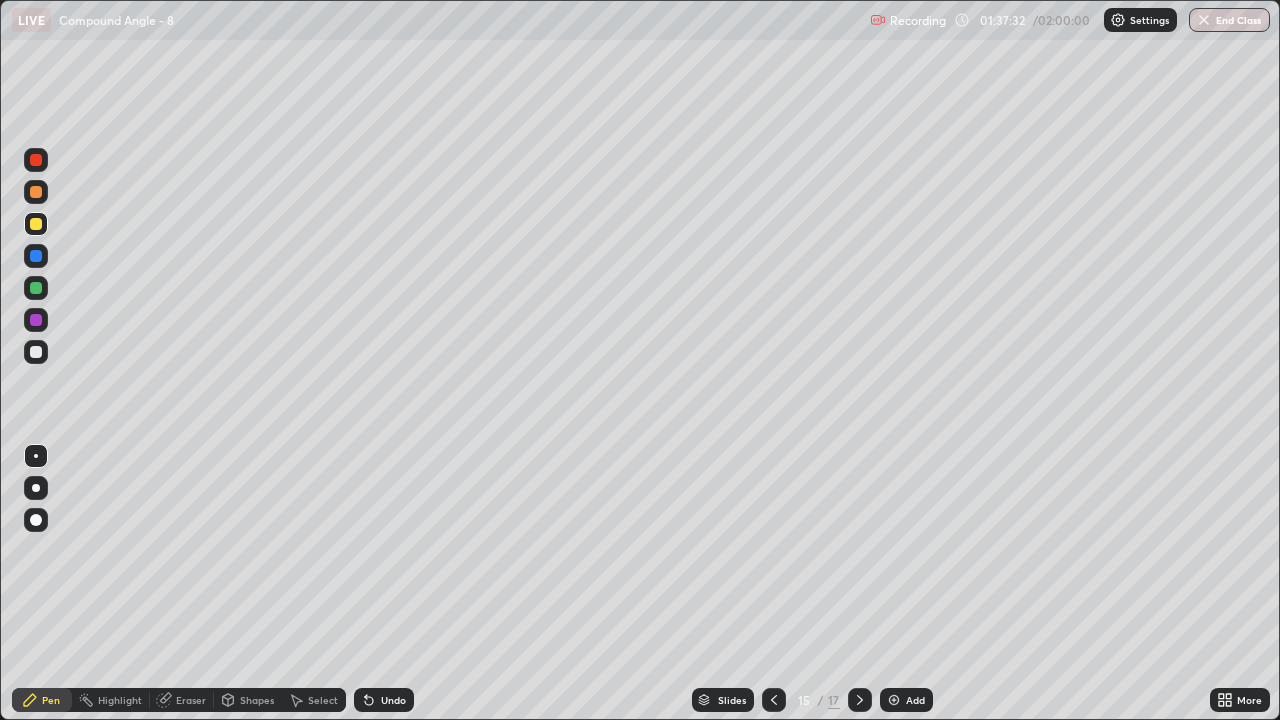 click at bounding box center [36, 352] 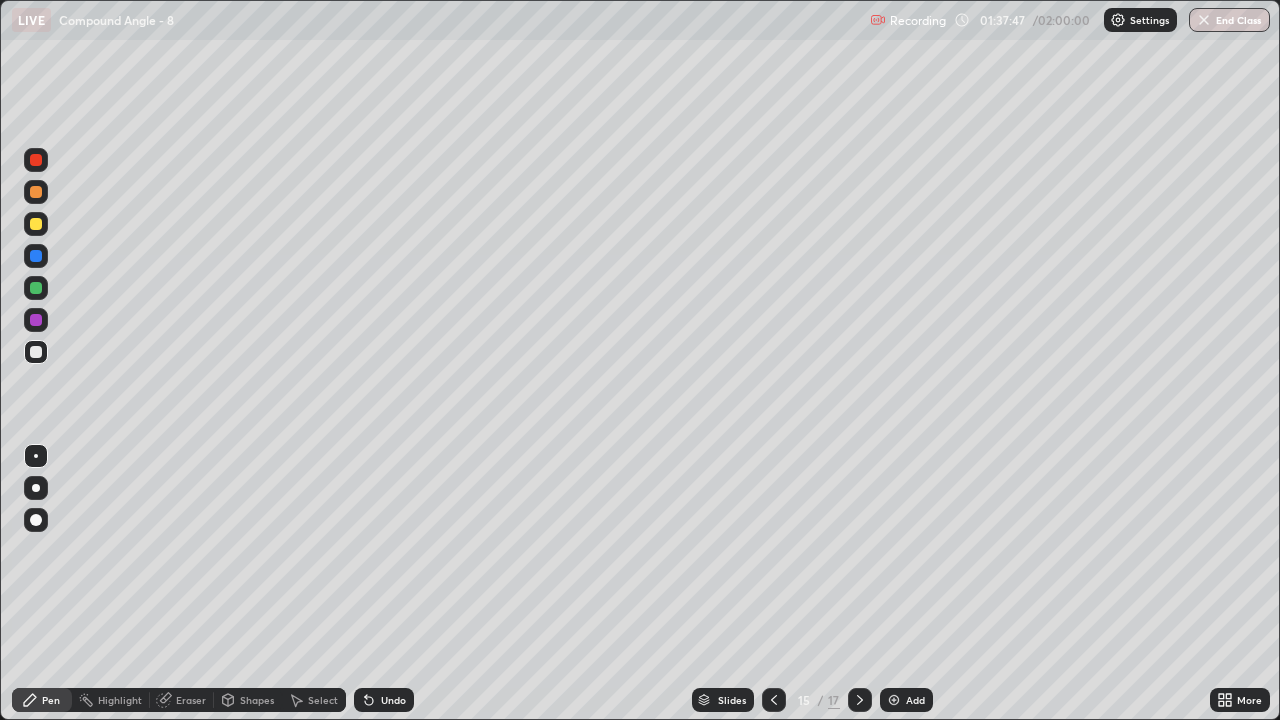 click 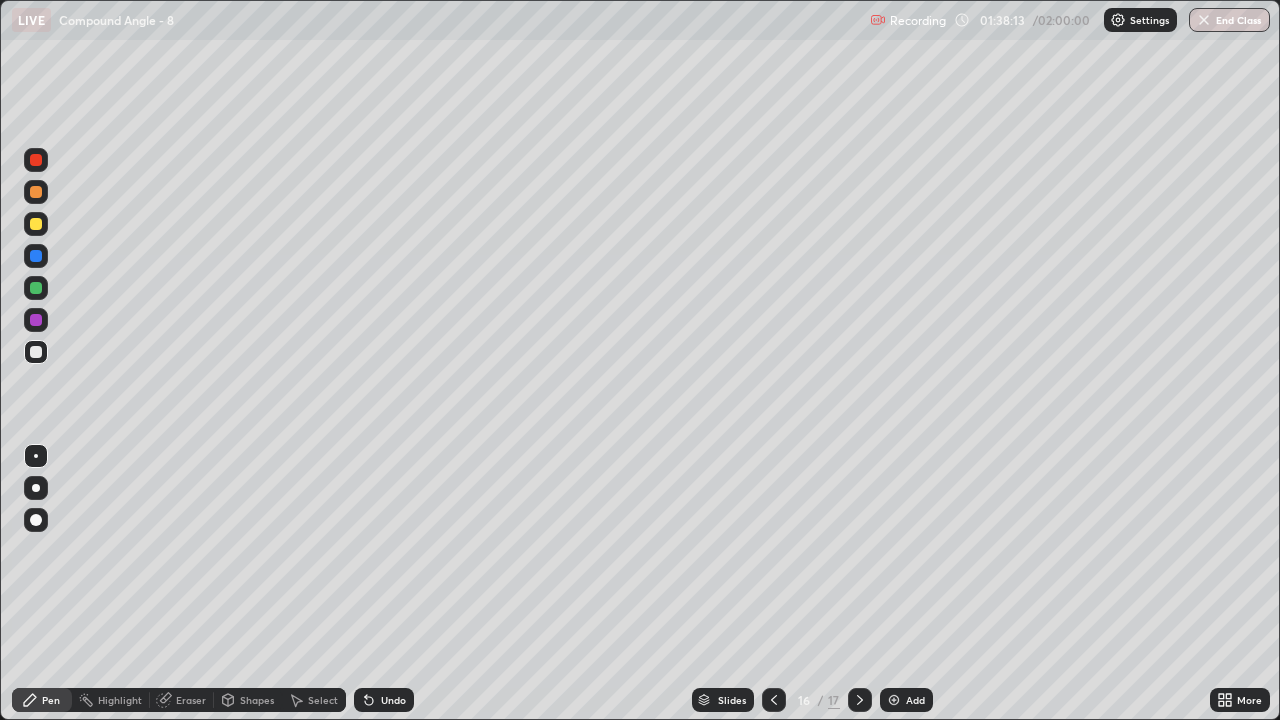 click 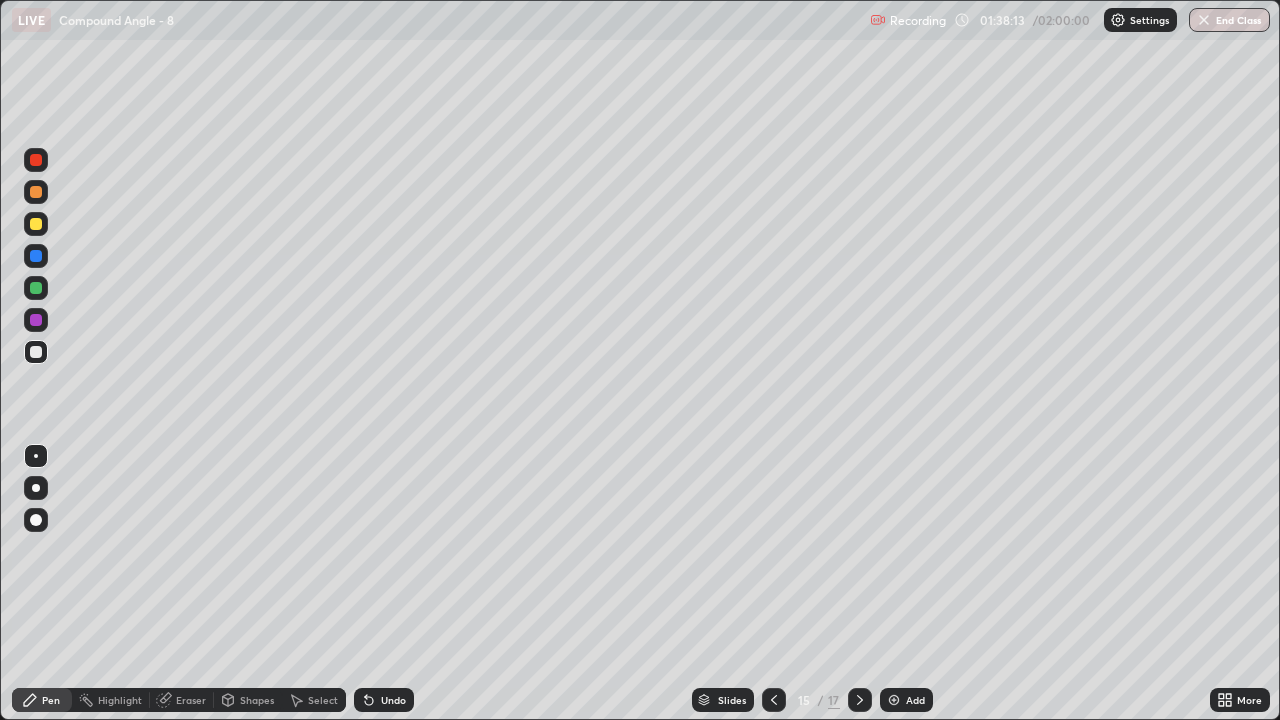 click 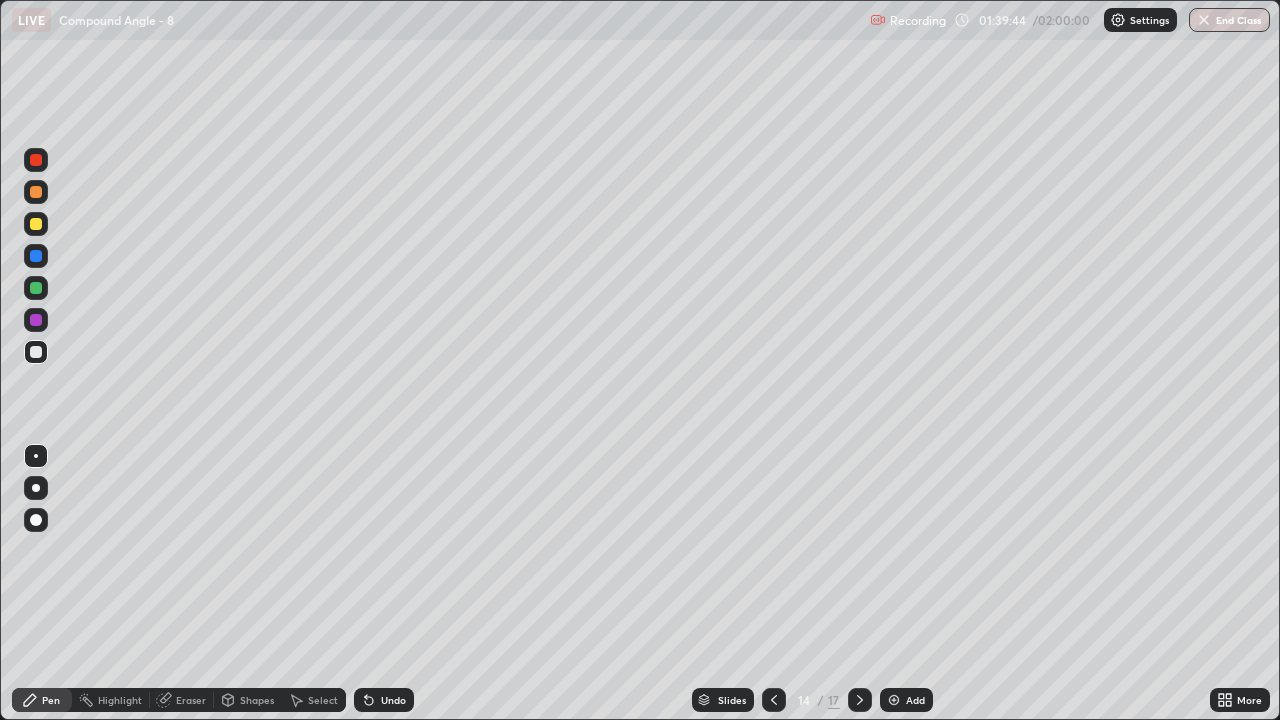 click 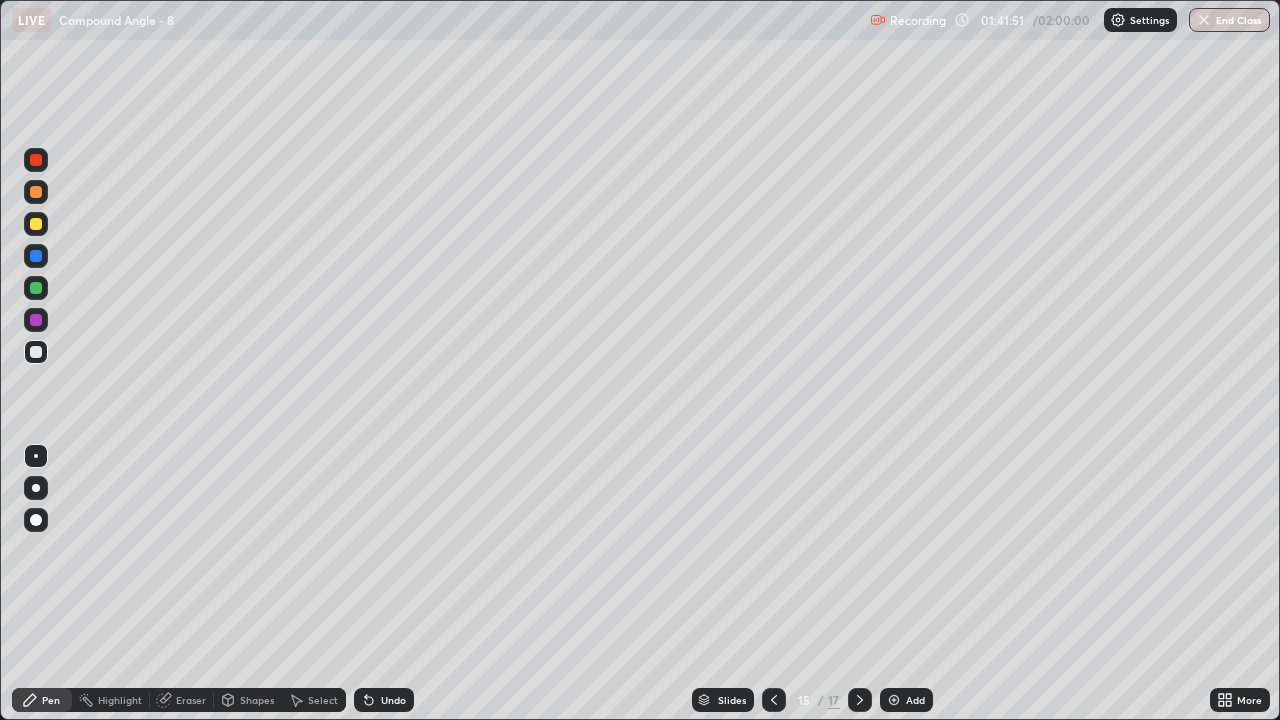 click 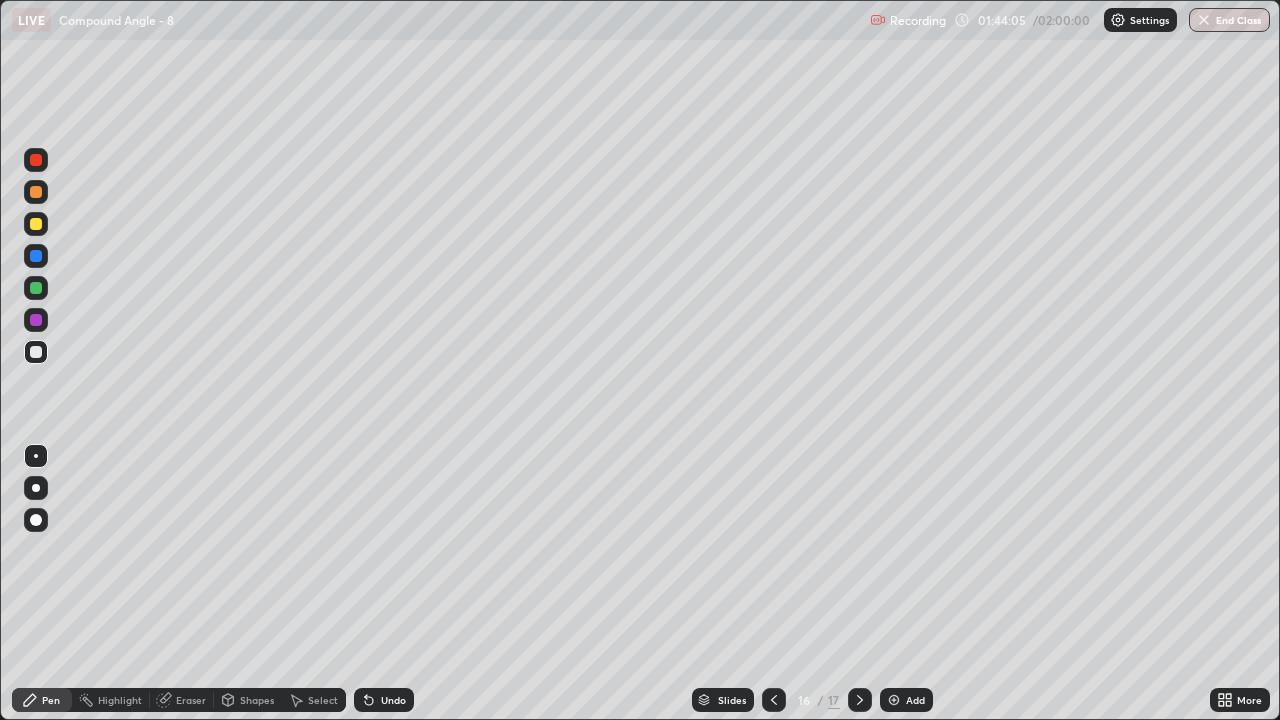 click 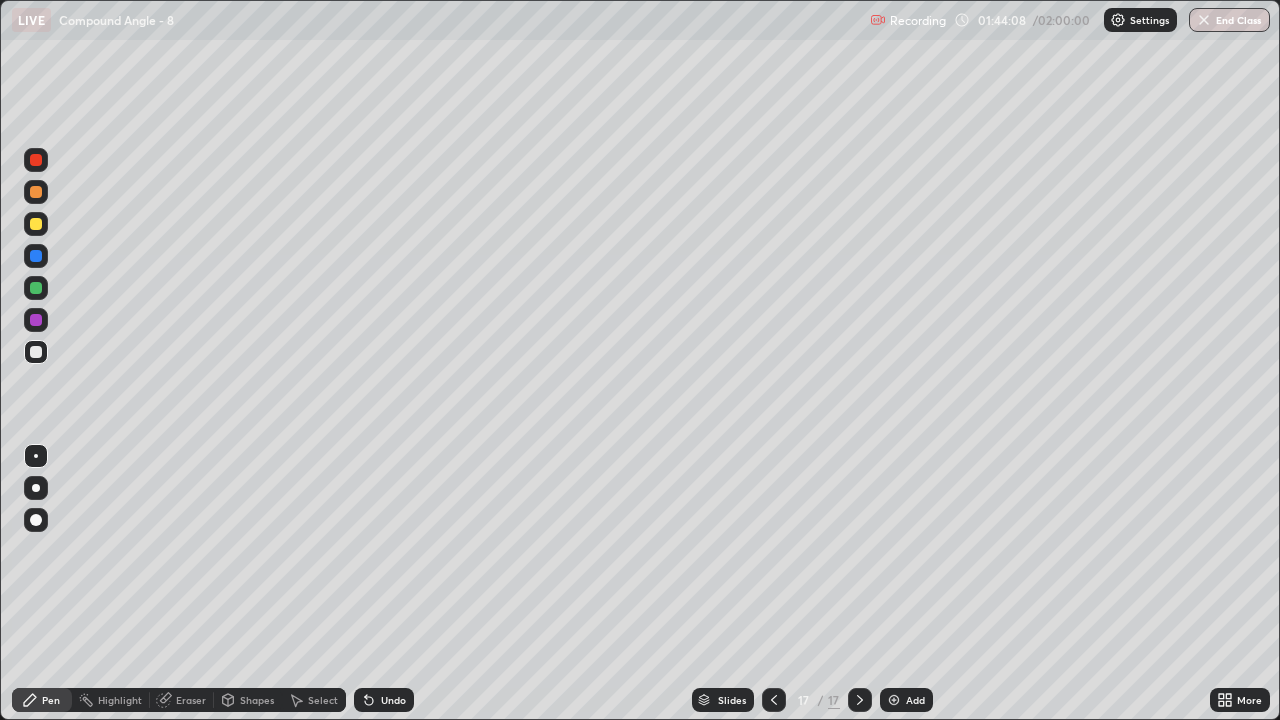 click on "Select" at bounding box center [323, 700] 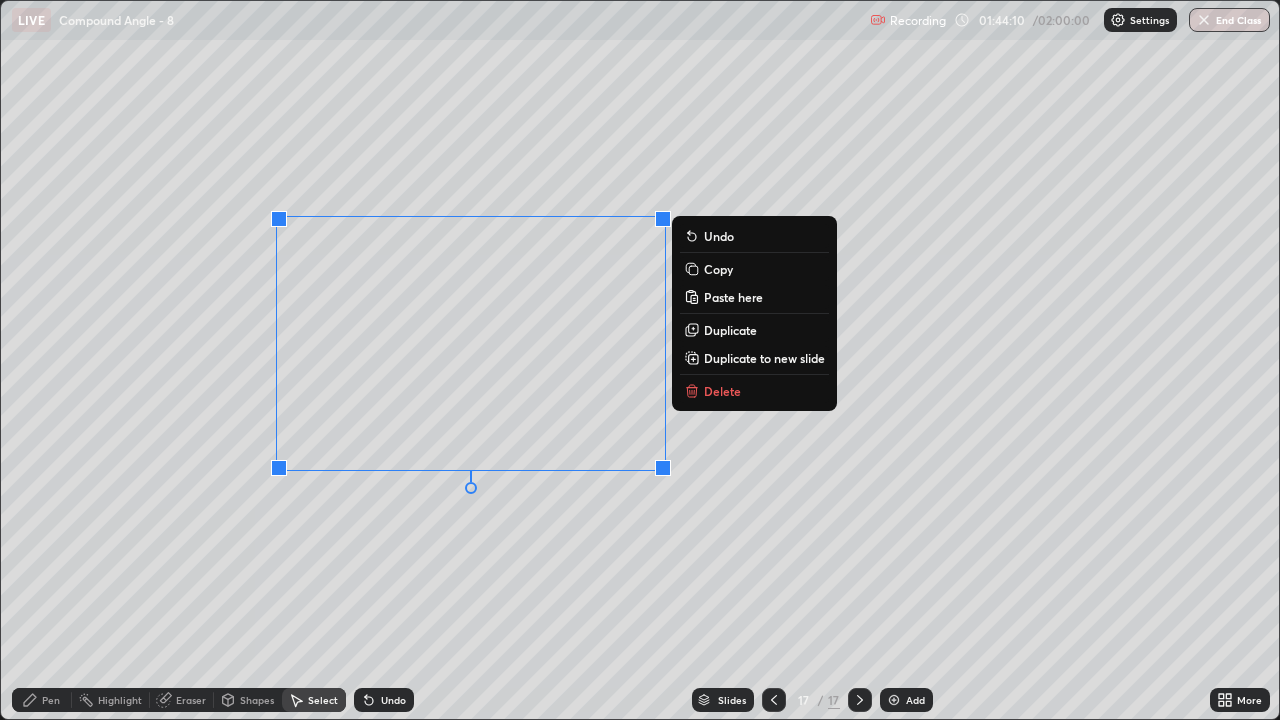 click on "Delete" at bounding box center [722, 391] 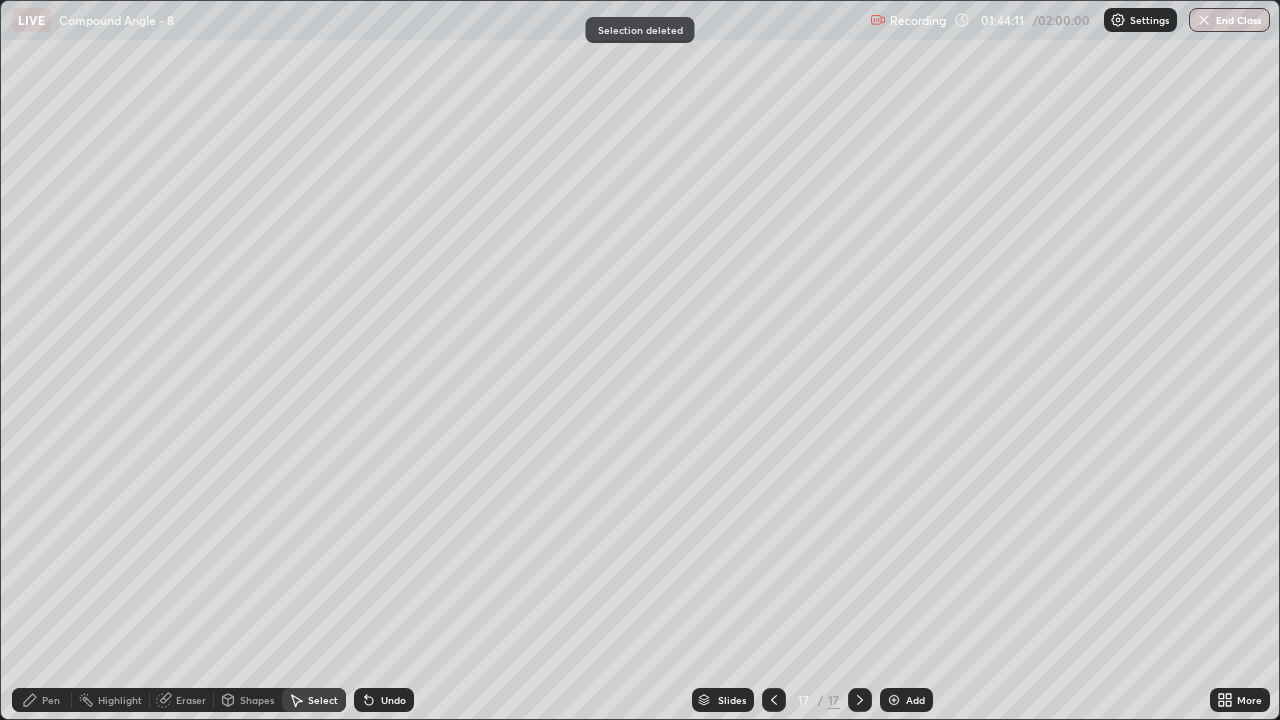 click 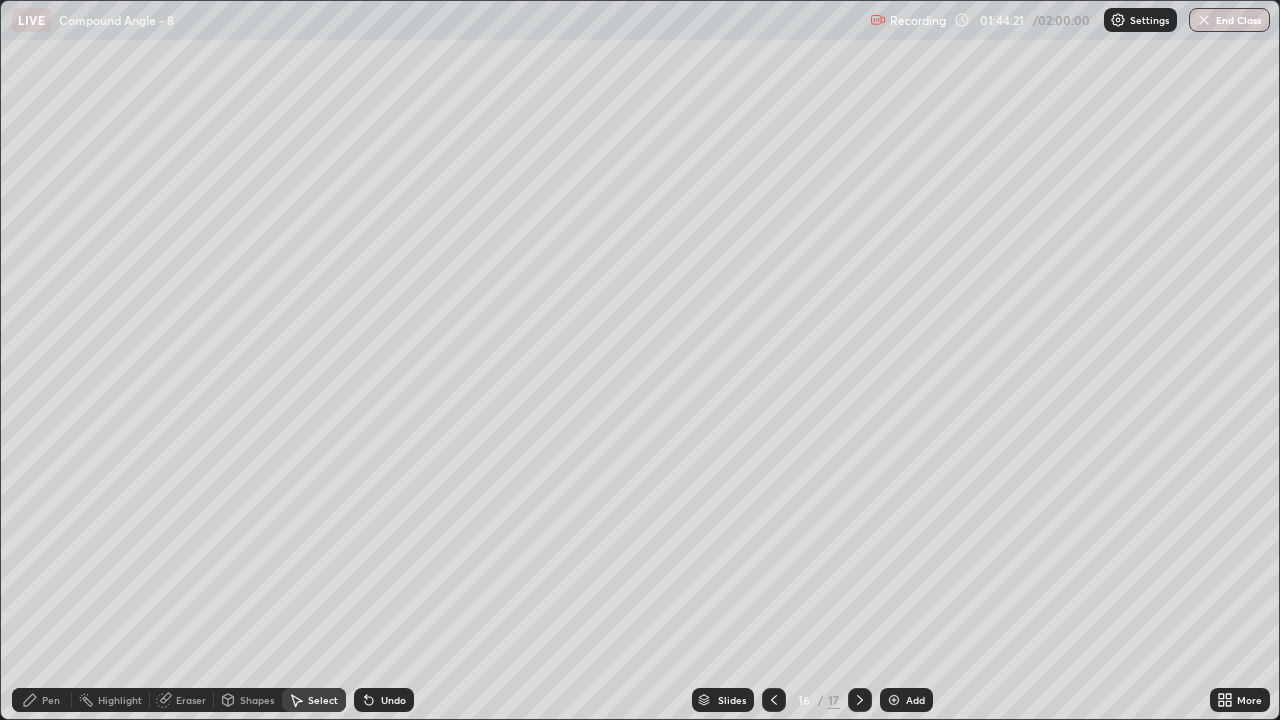click 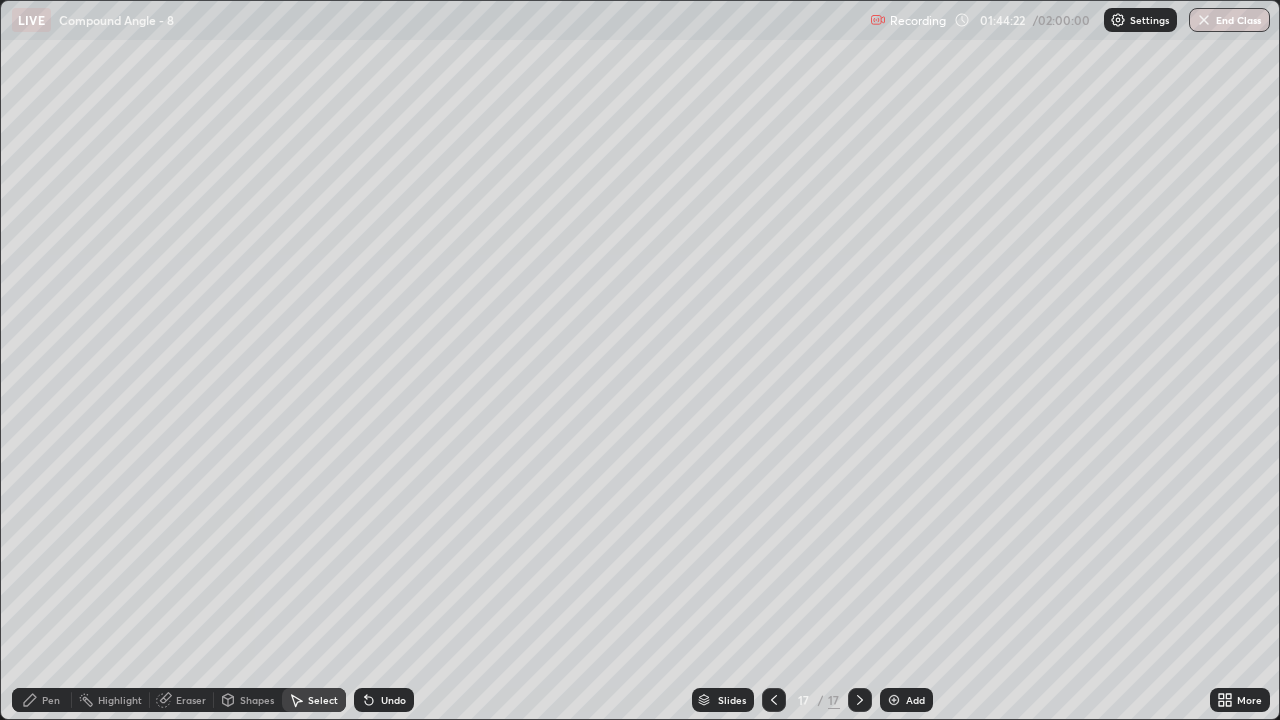 click on "Pen" at bounding box center [51, 700] 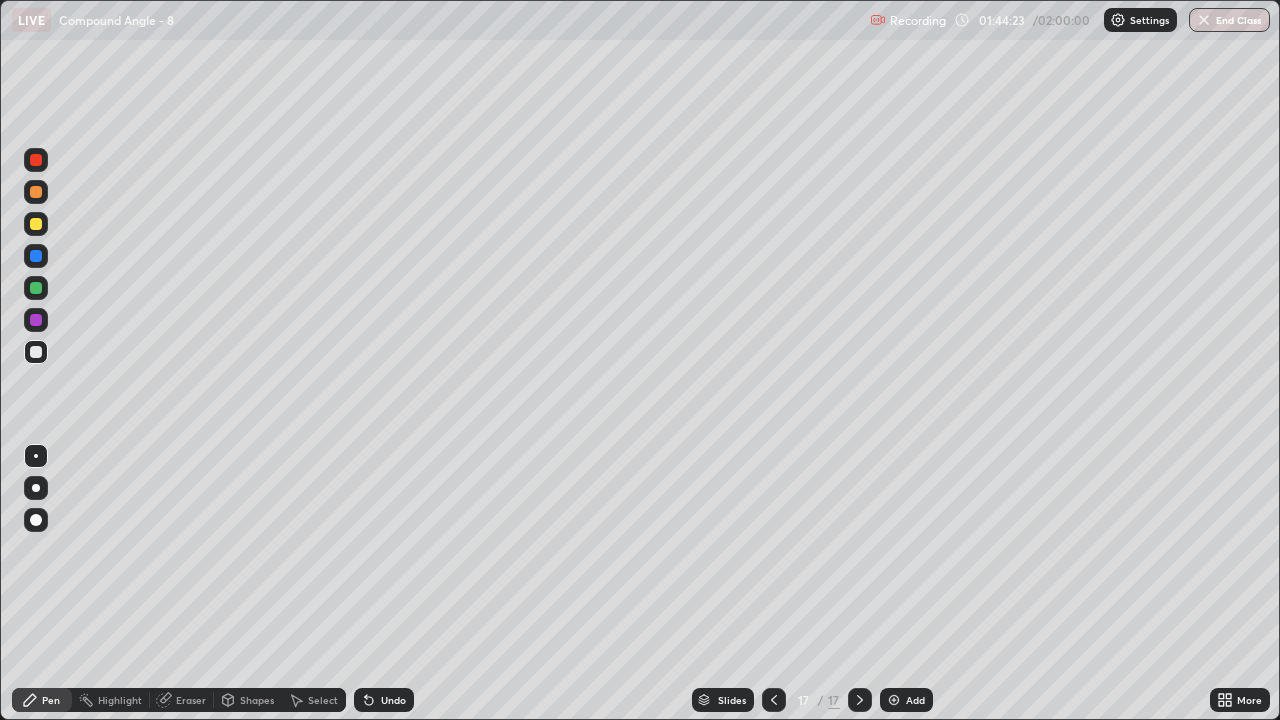 click at bounding box center [36, 224] 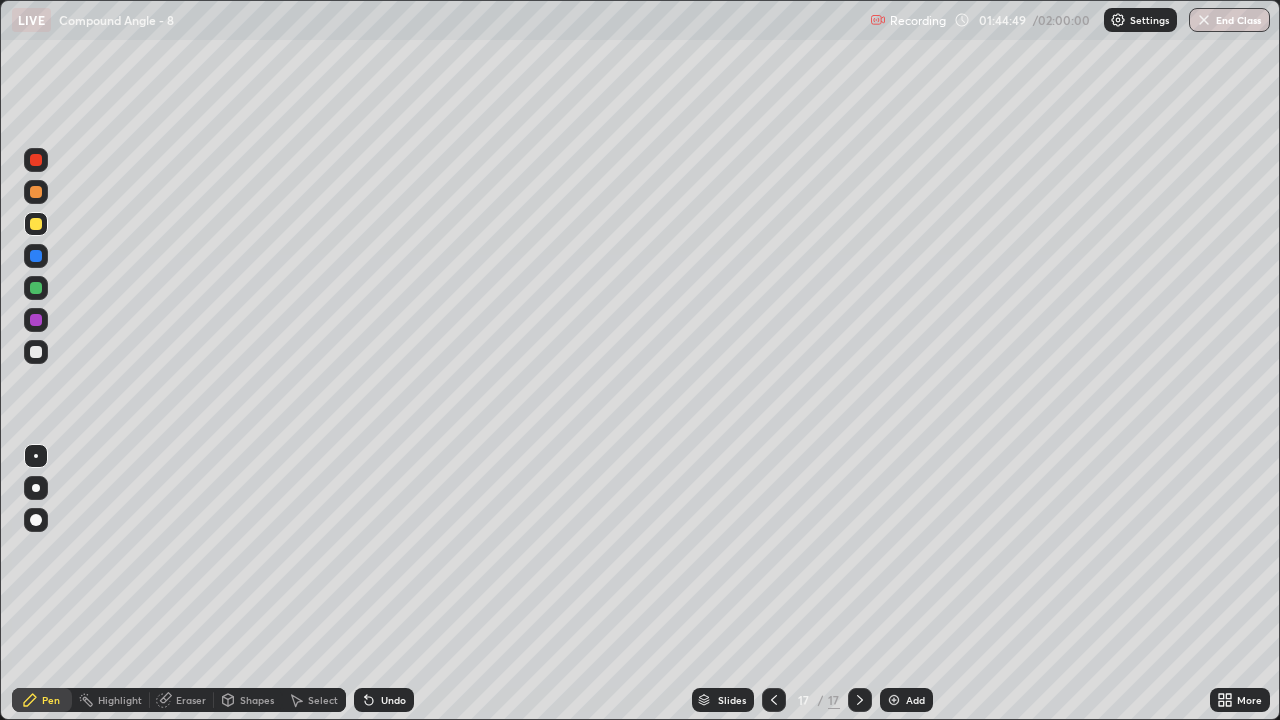 scroll, scrollTop: 0, scrollLeft: 0, axis: both 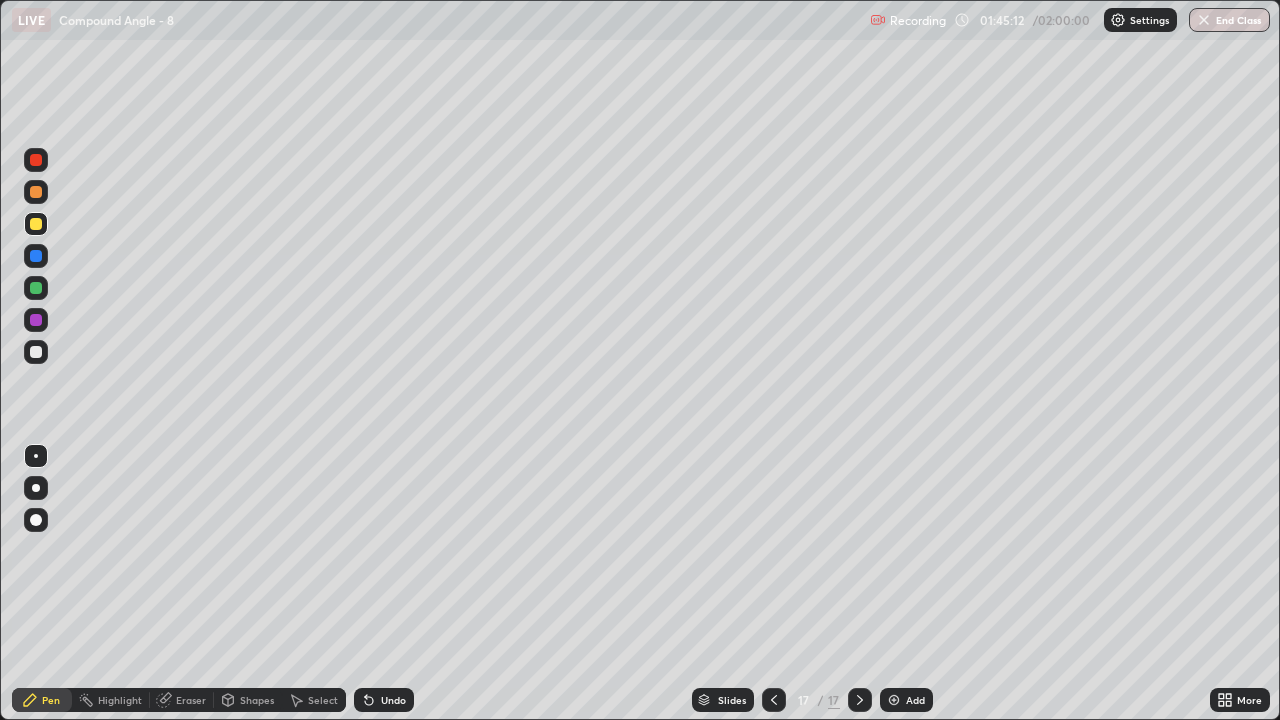 click on "Undo" at bounding box center [393, 700] 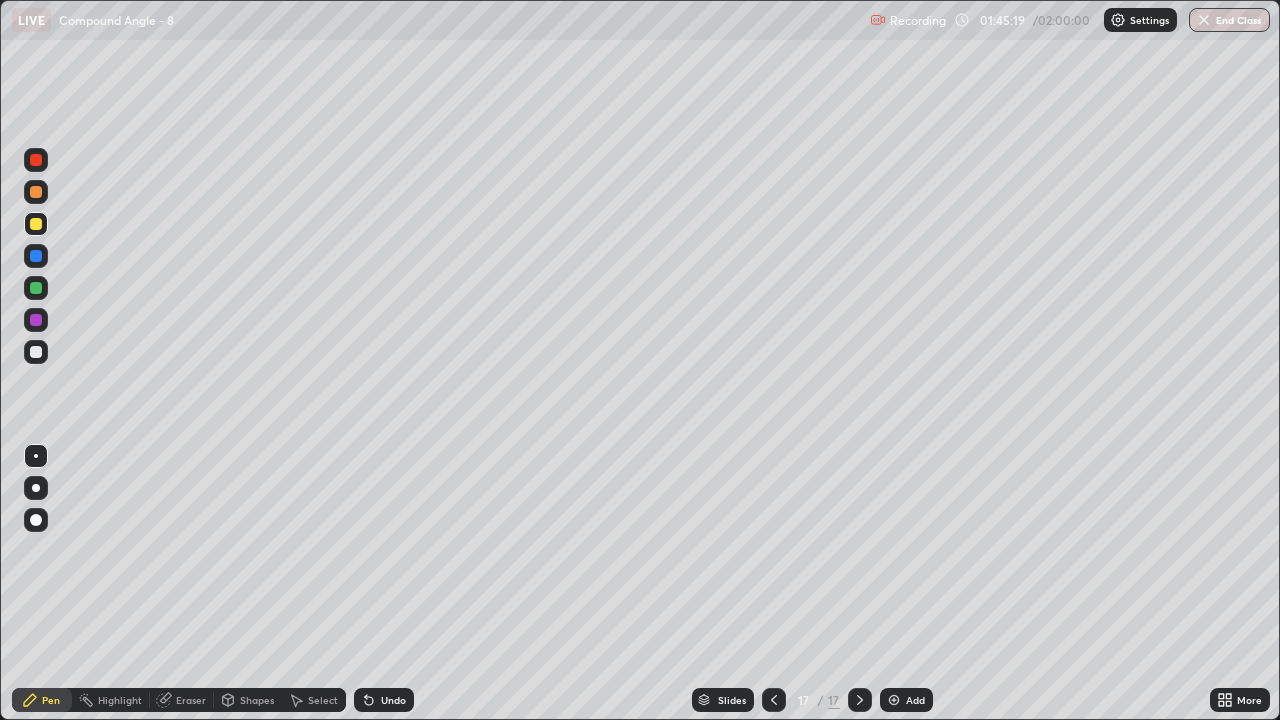 click 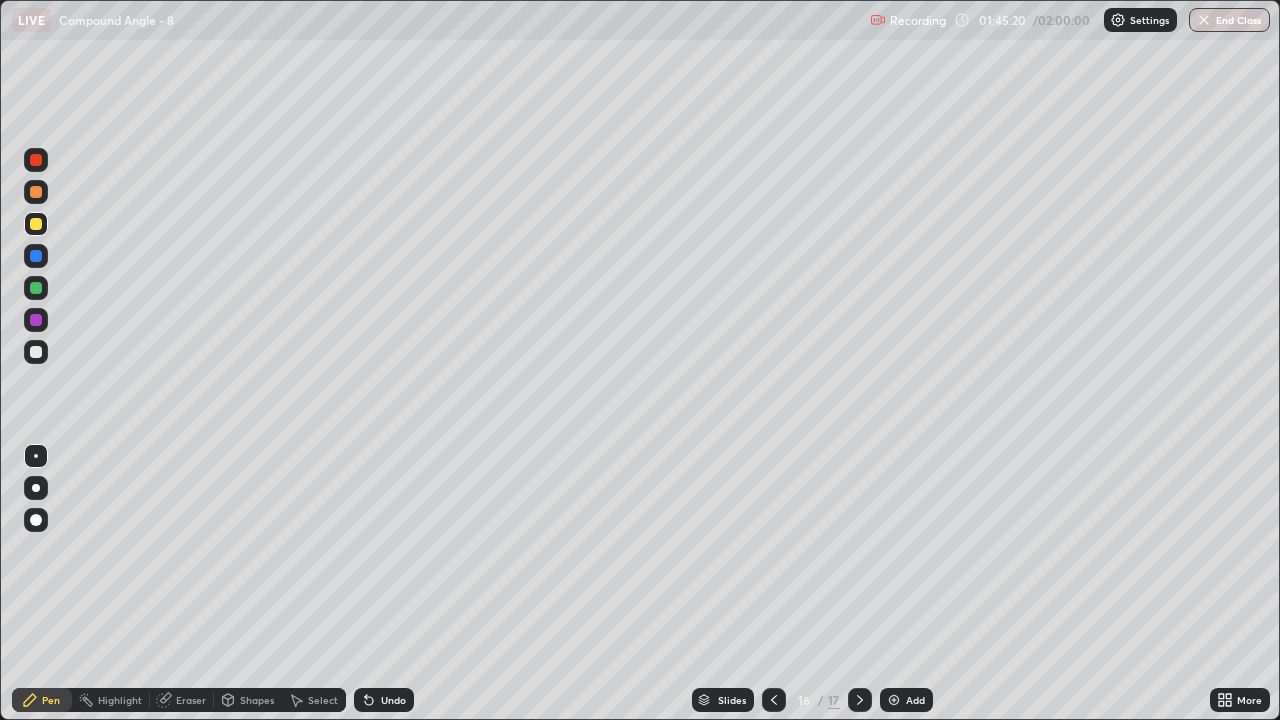 click 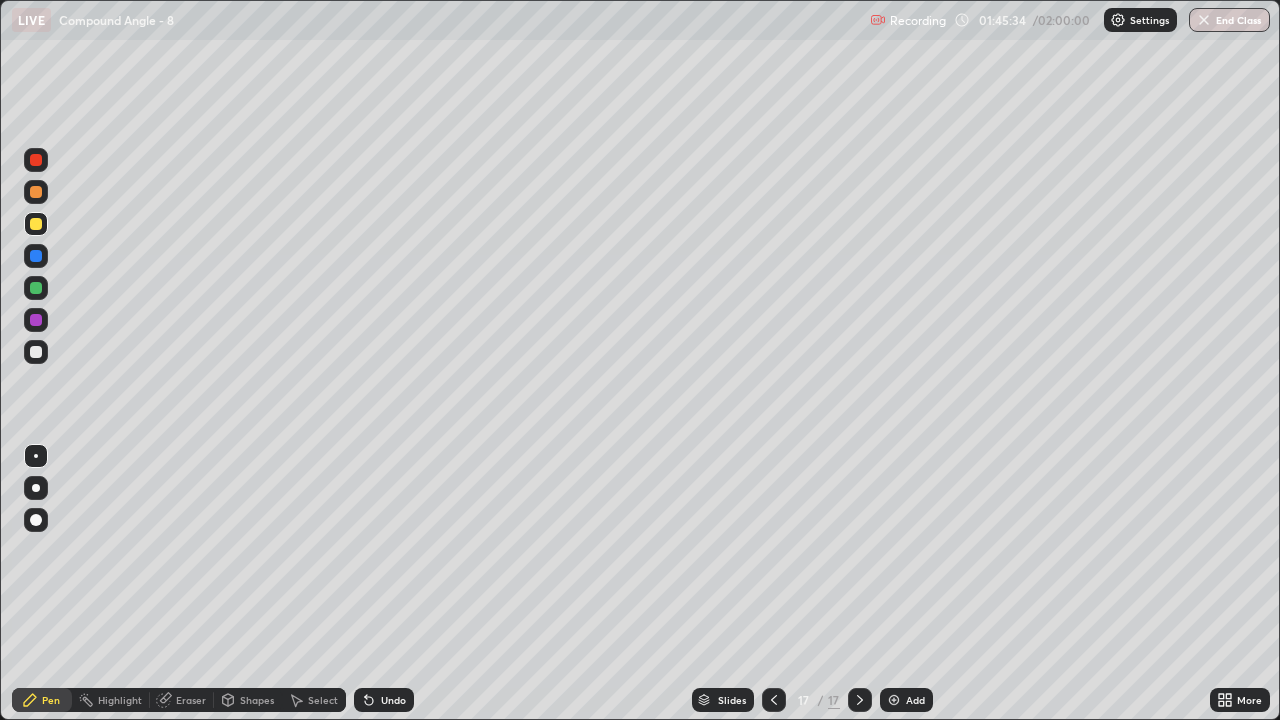 click 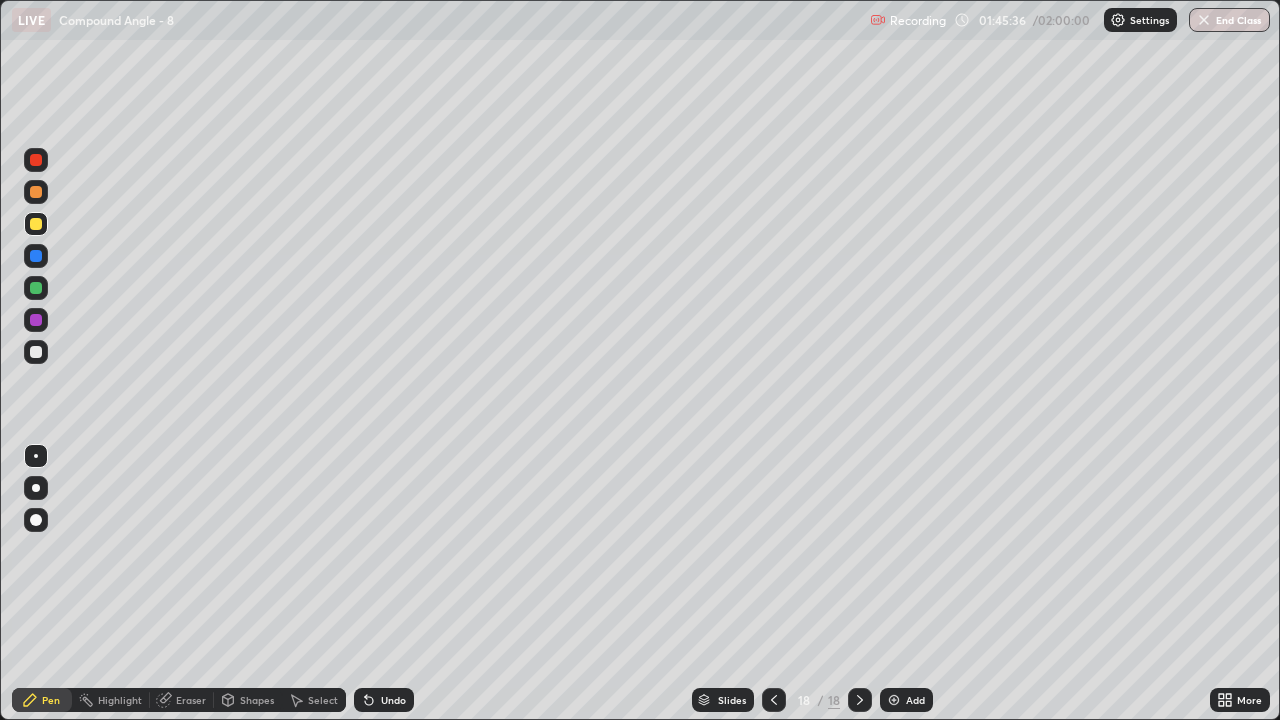 click 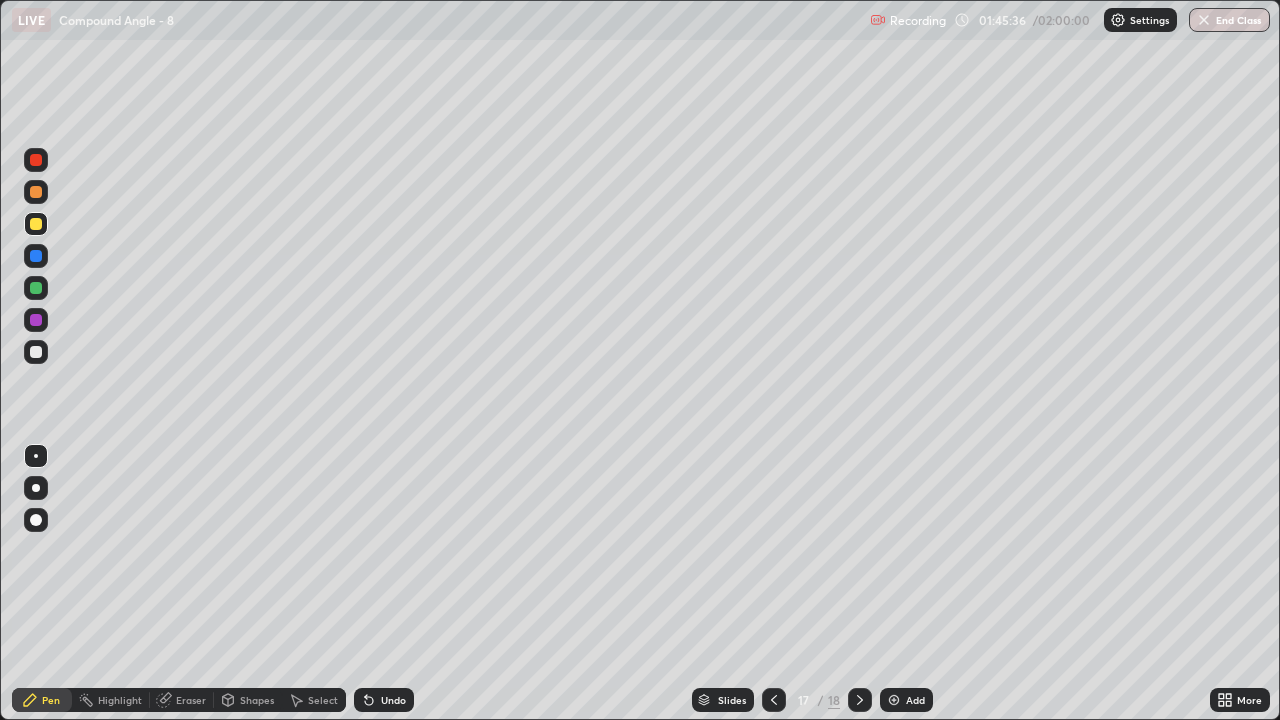 click at bounding box center (774, 700) 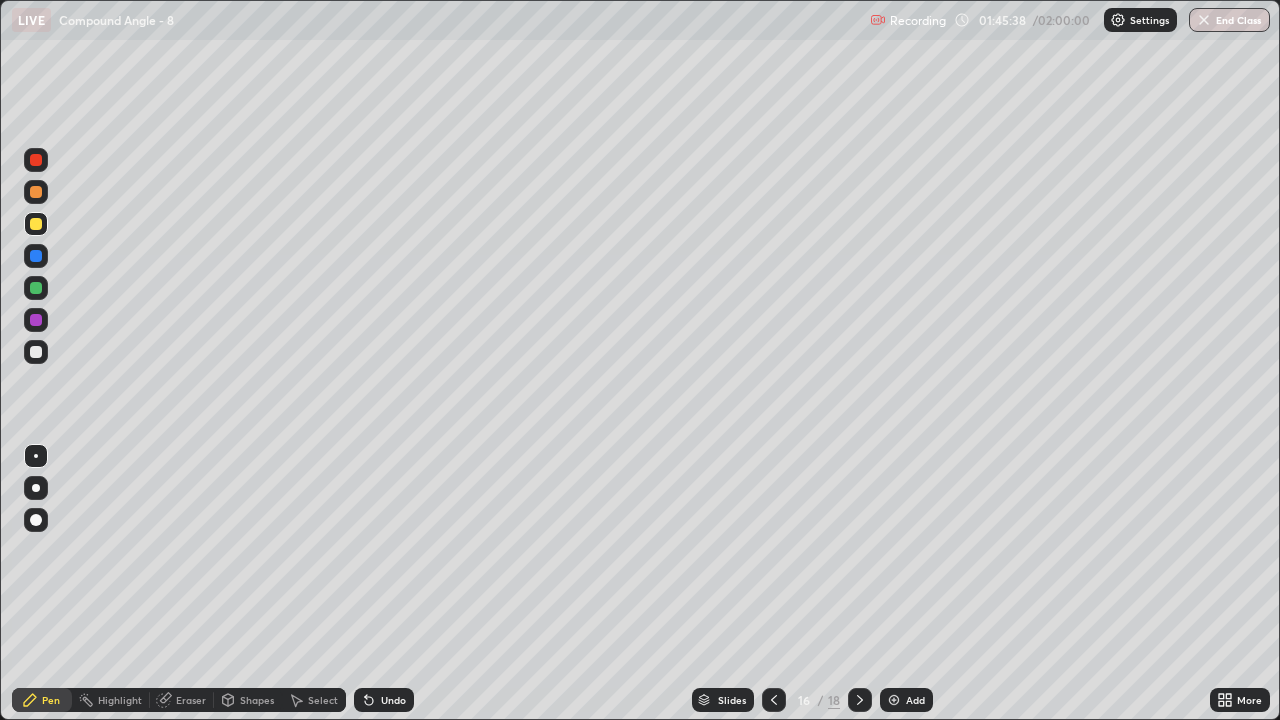 click at bounding box center [860, 700] 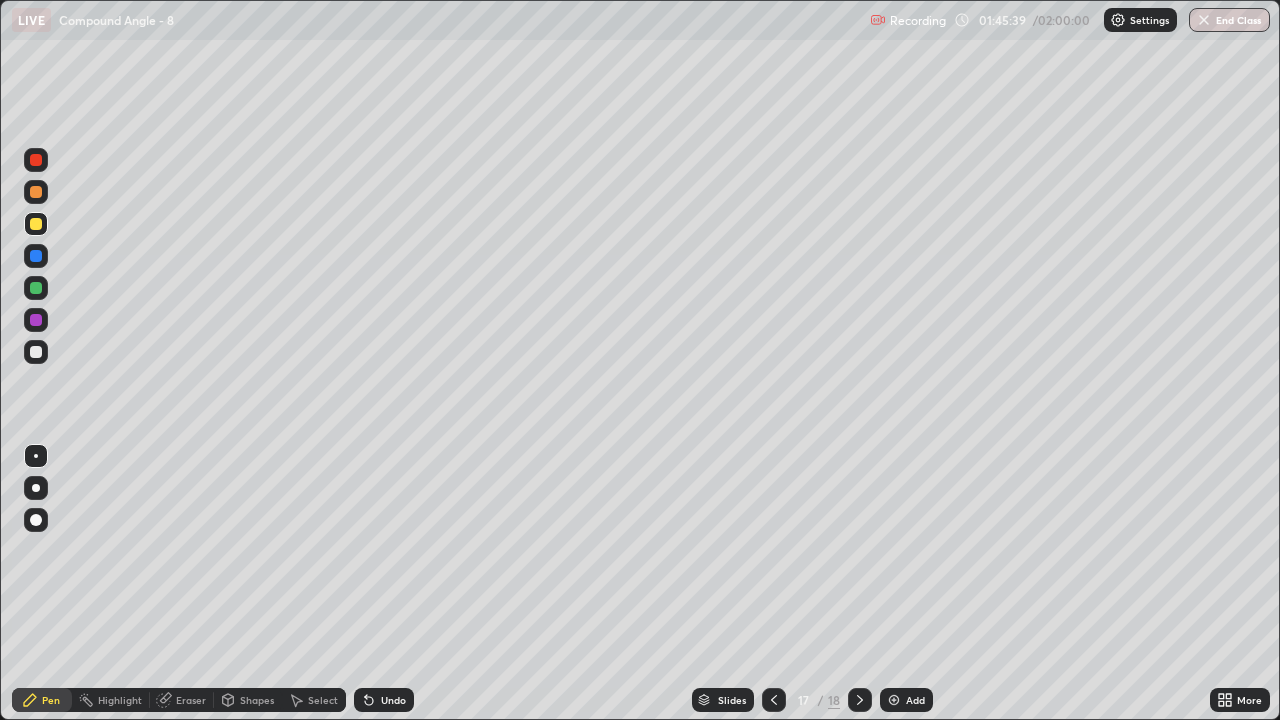 click on "17" at bounding box center [804, 700] 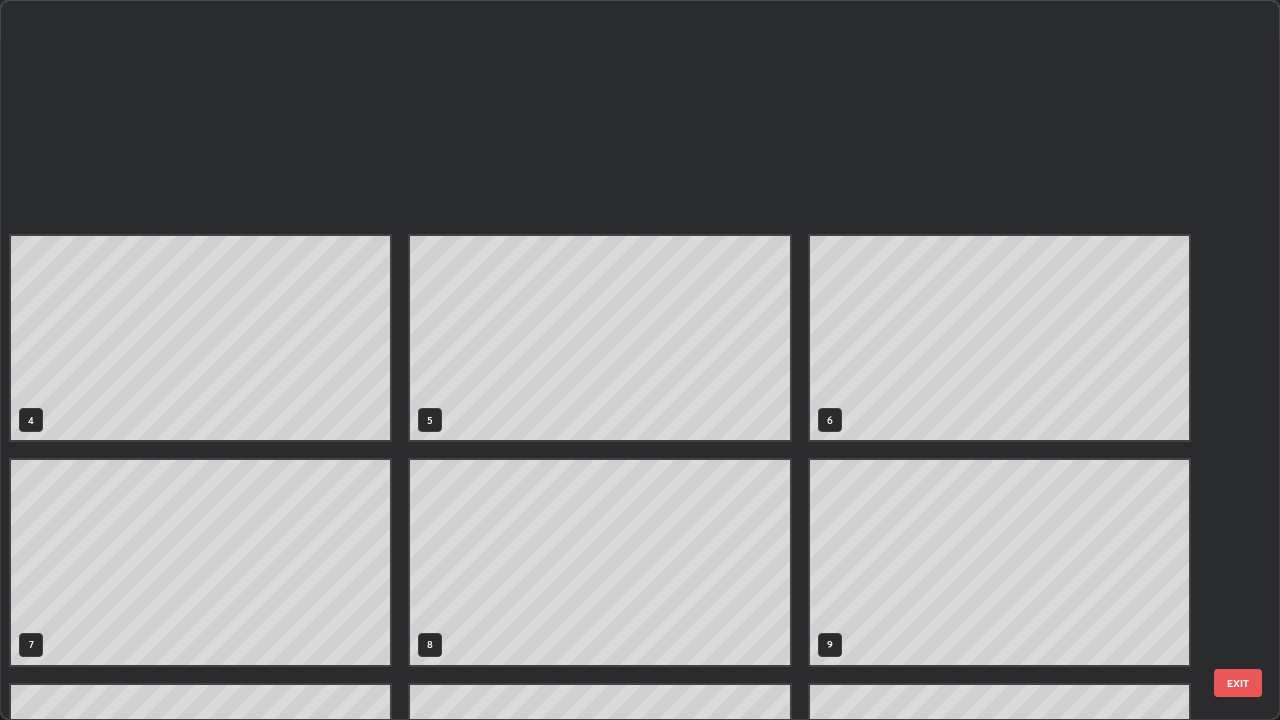 scroll, scrollTop: 629, scrollLeft: 0, axis: vertical 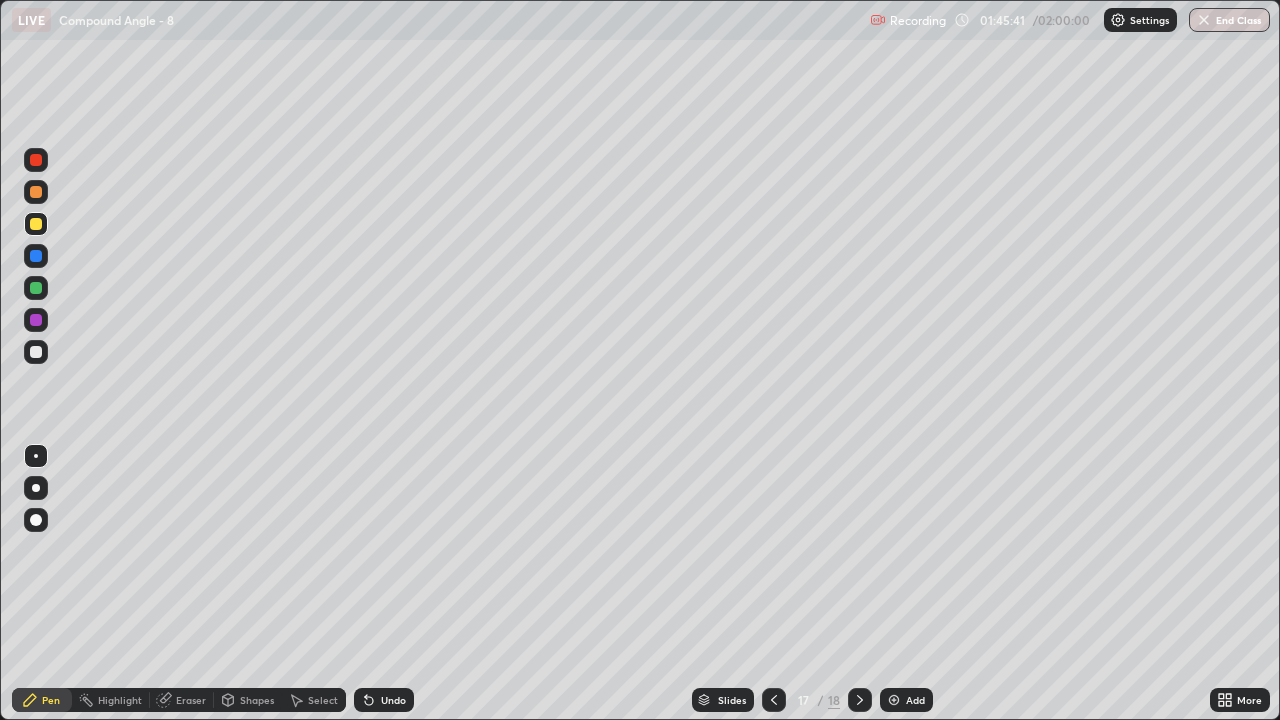 click 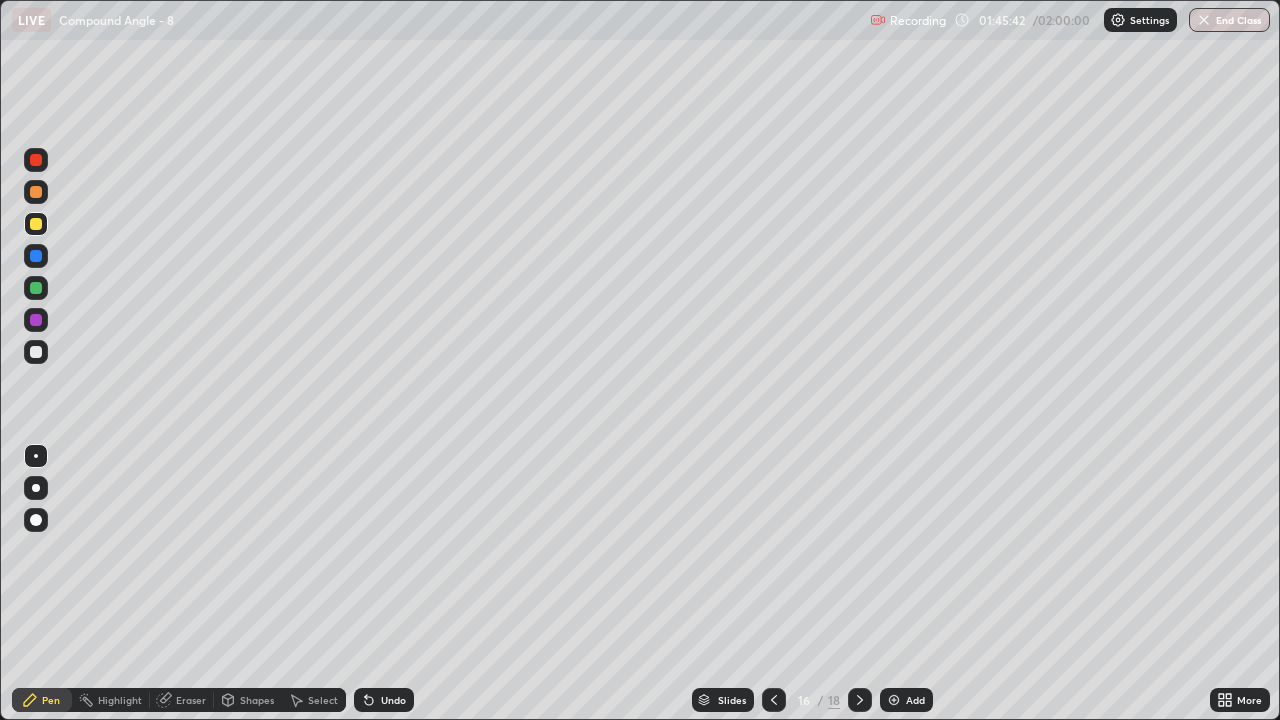 click at bounding box center (894, 700) 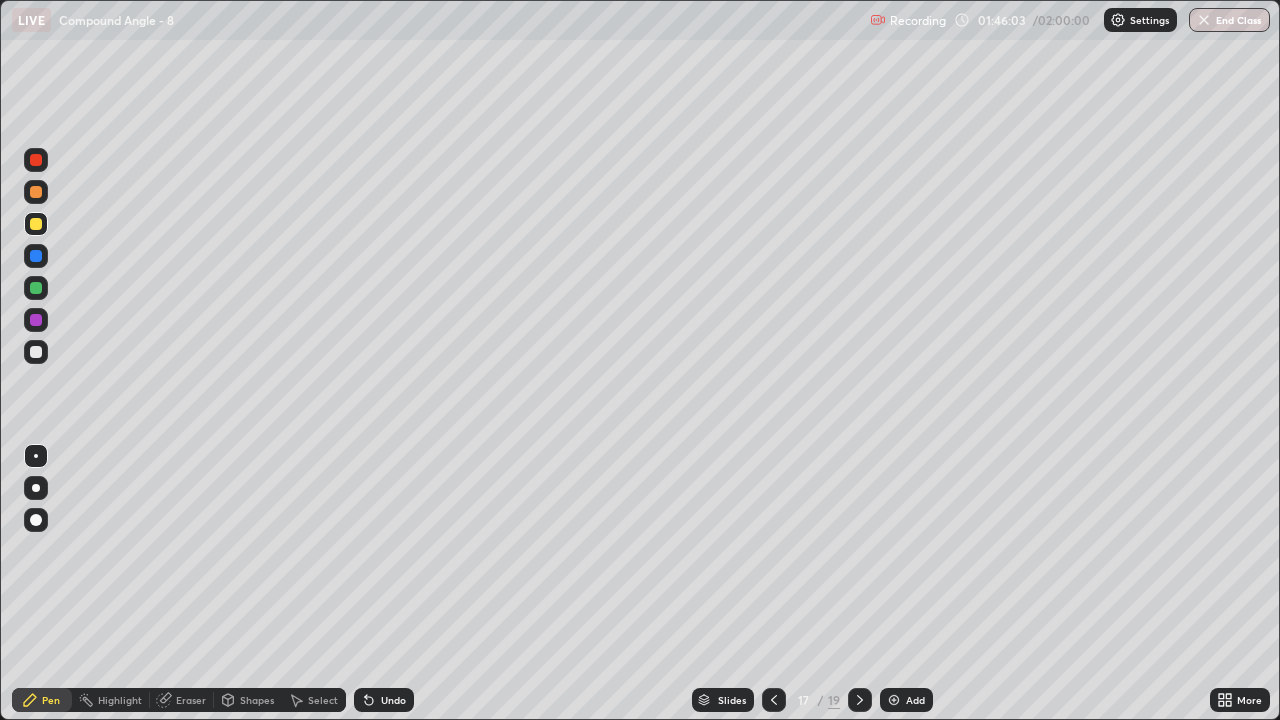 click on "Undo" at bounding box center [393, 700] 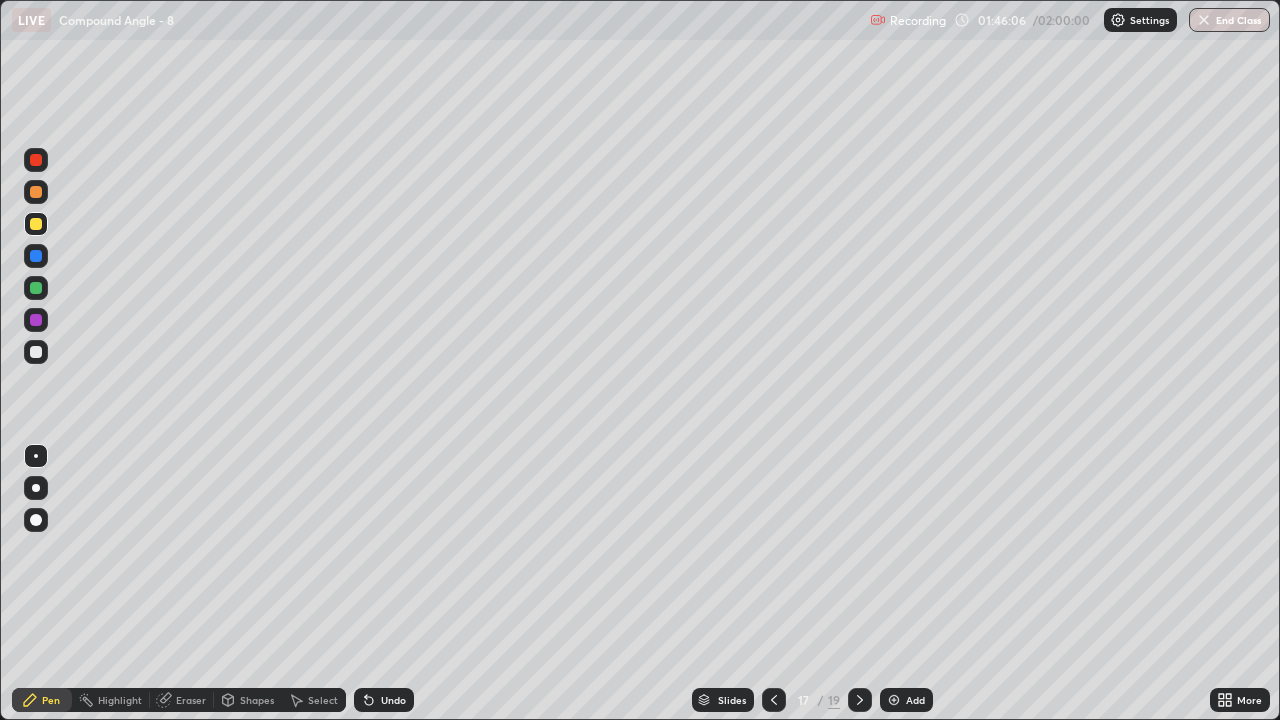 click 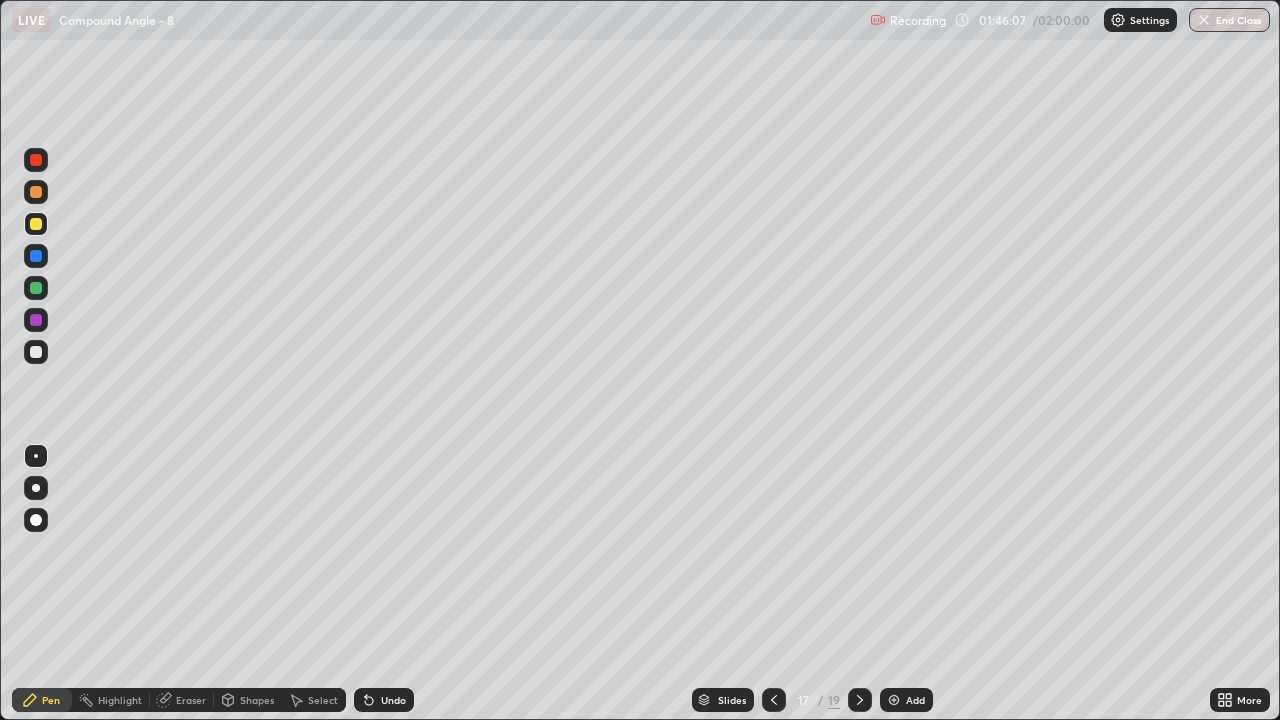 click 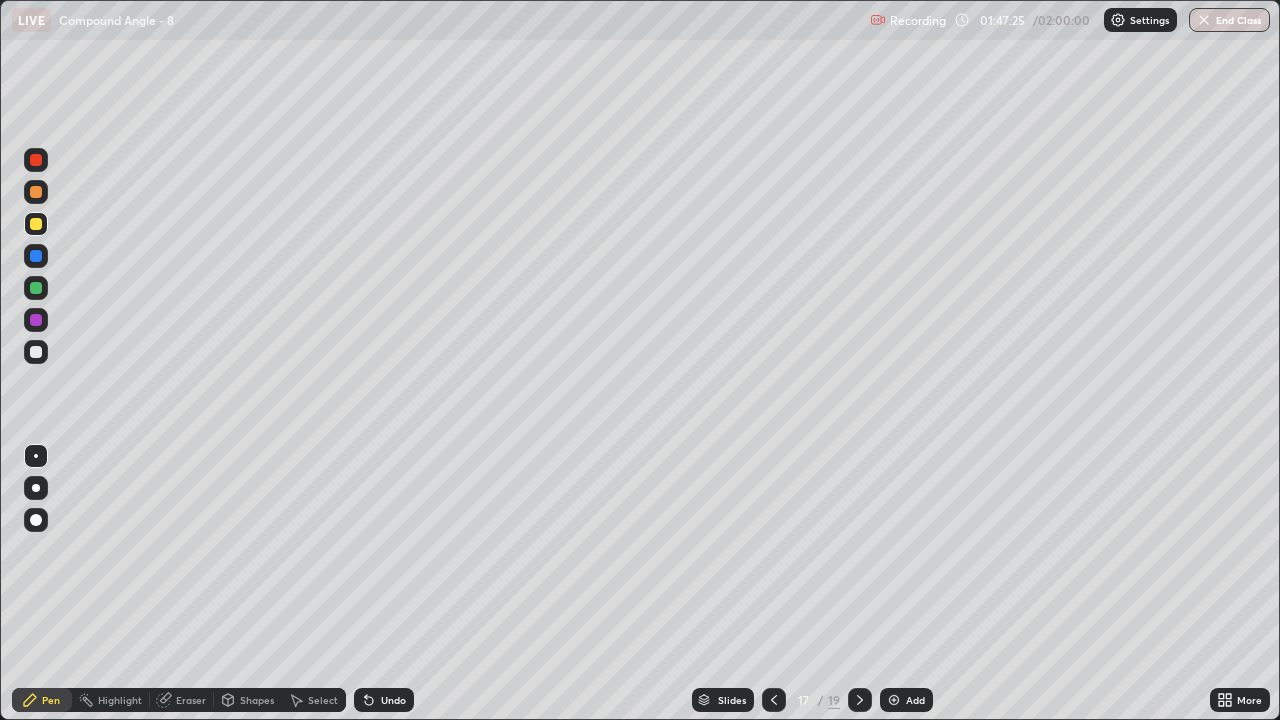 click on "Undo" at bounding box center (393, 700) 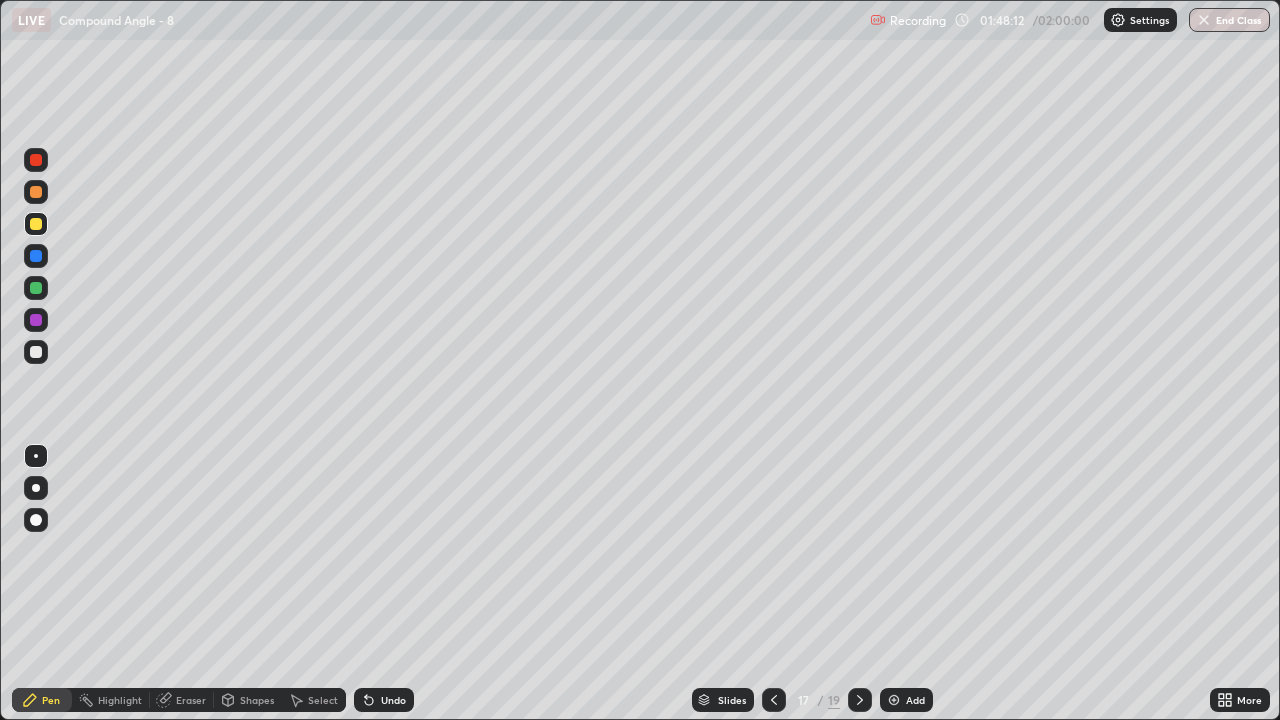 click on "Undo" at bounding box center (384, 700) 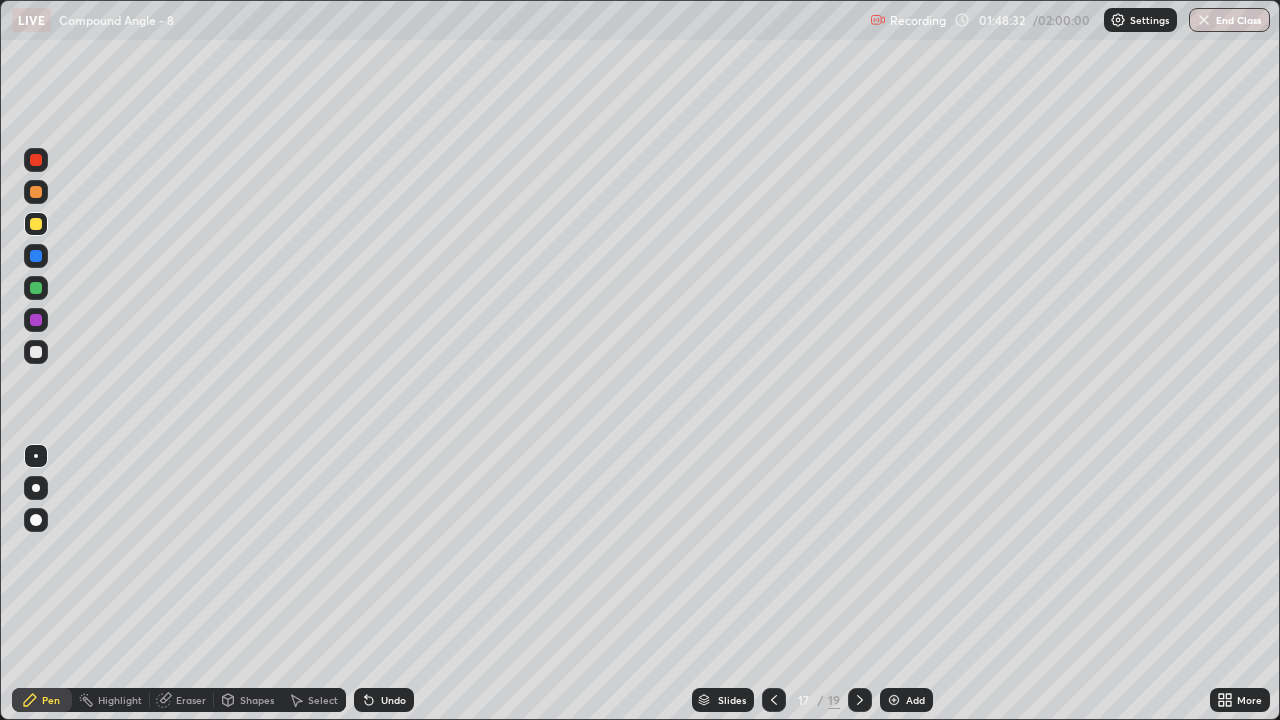 click at bounding box center (36, 352) 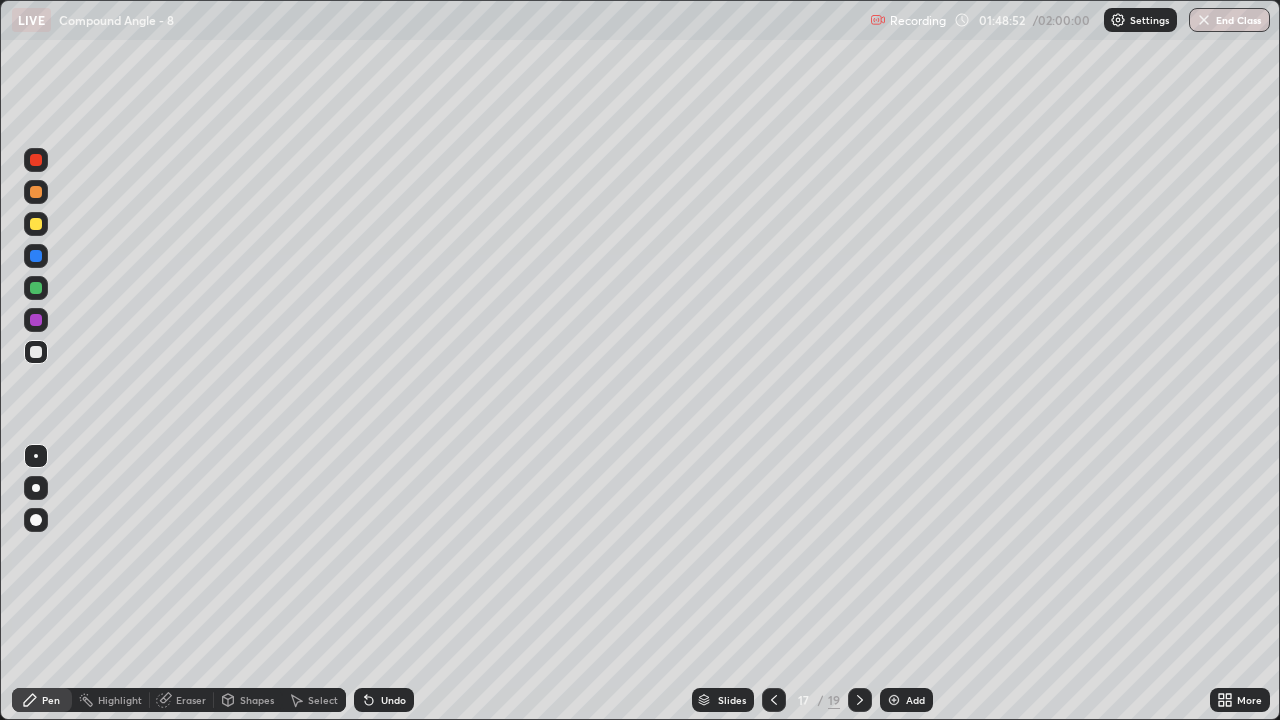 click on "Undo" at bounding box center [384, 700] 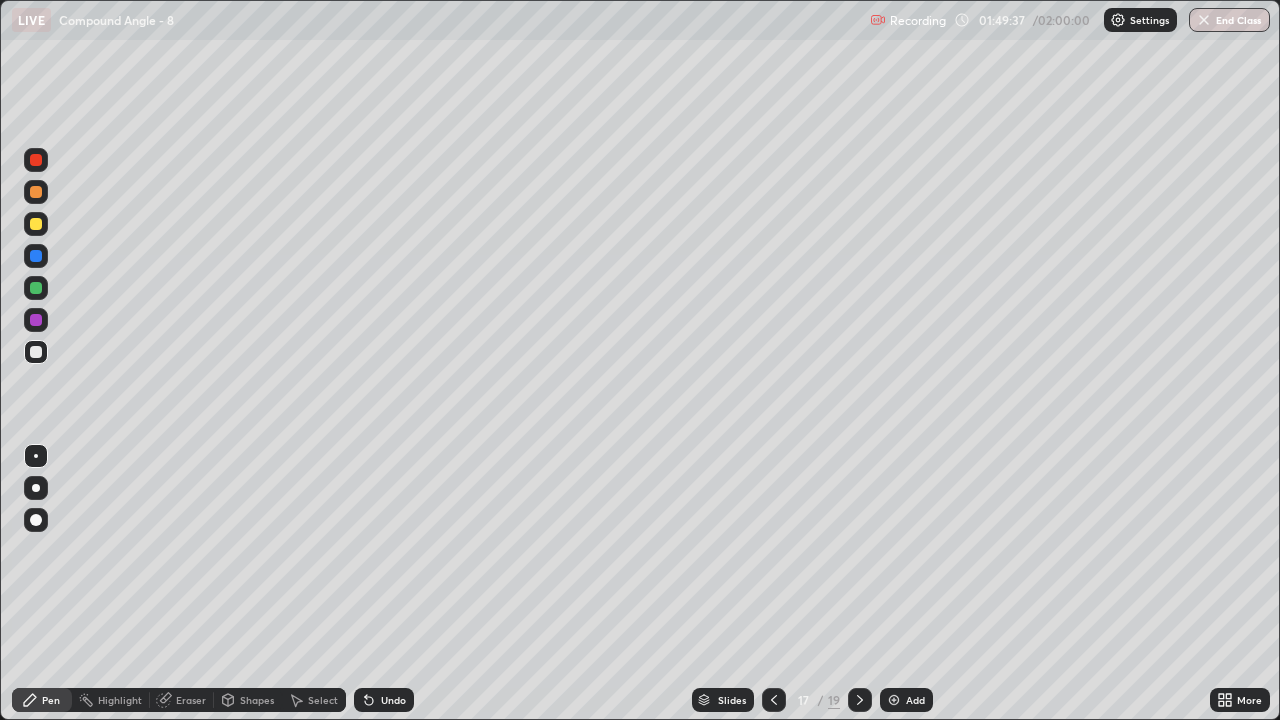 click on "Add" at bounding box center [915, 700] 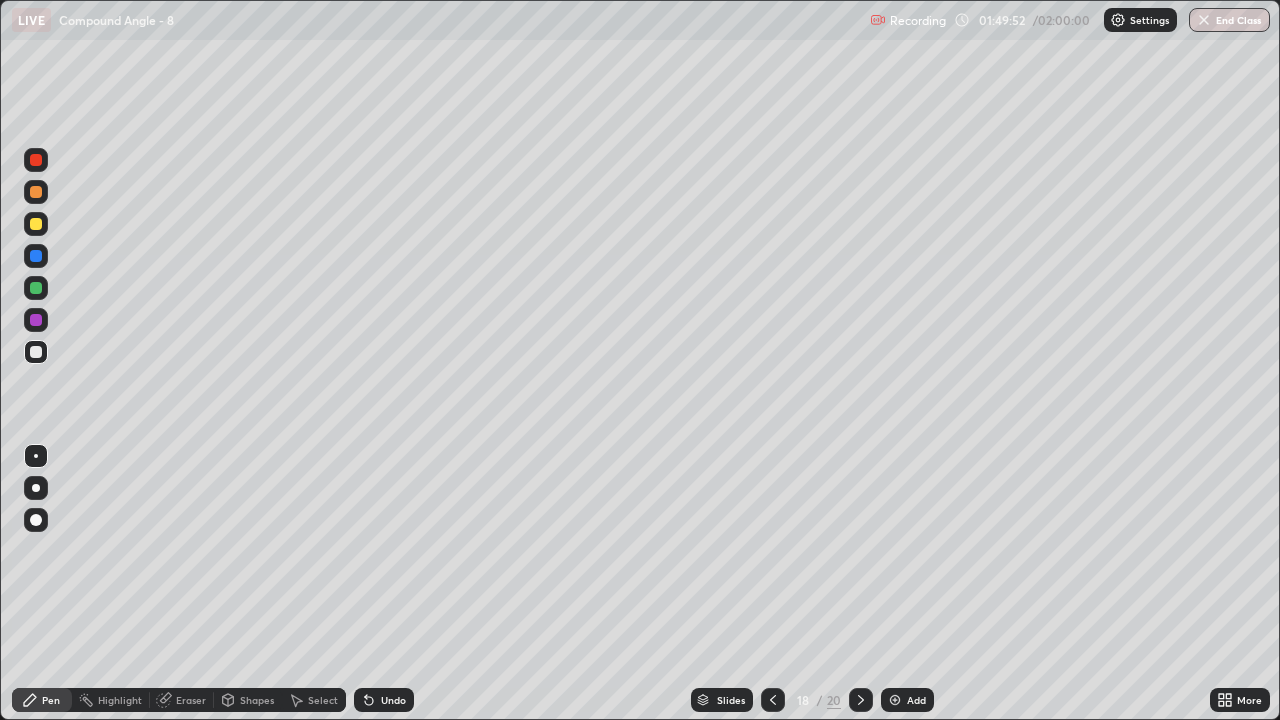 click 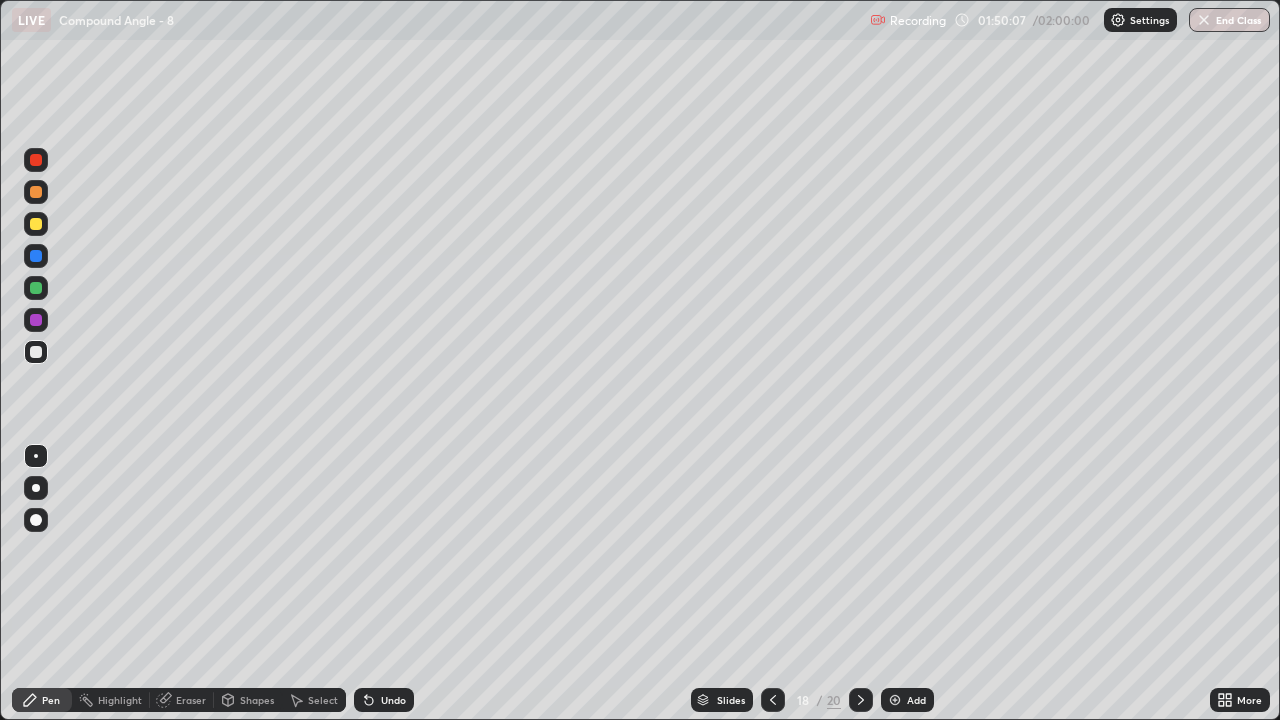 click on "Undo" at bounding box center [384, 700] 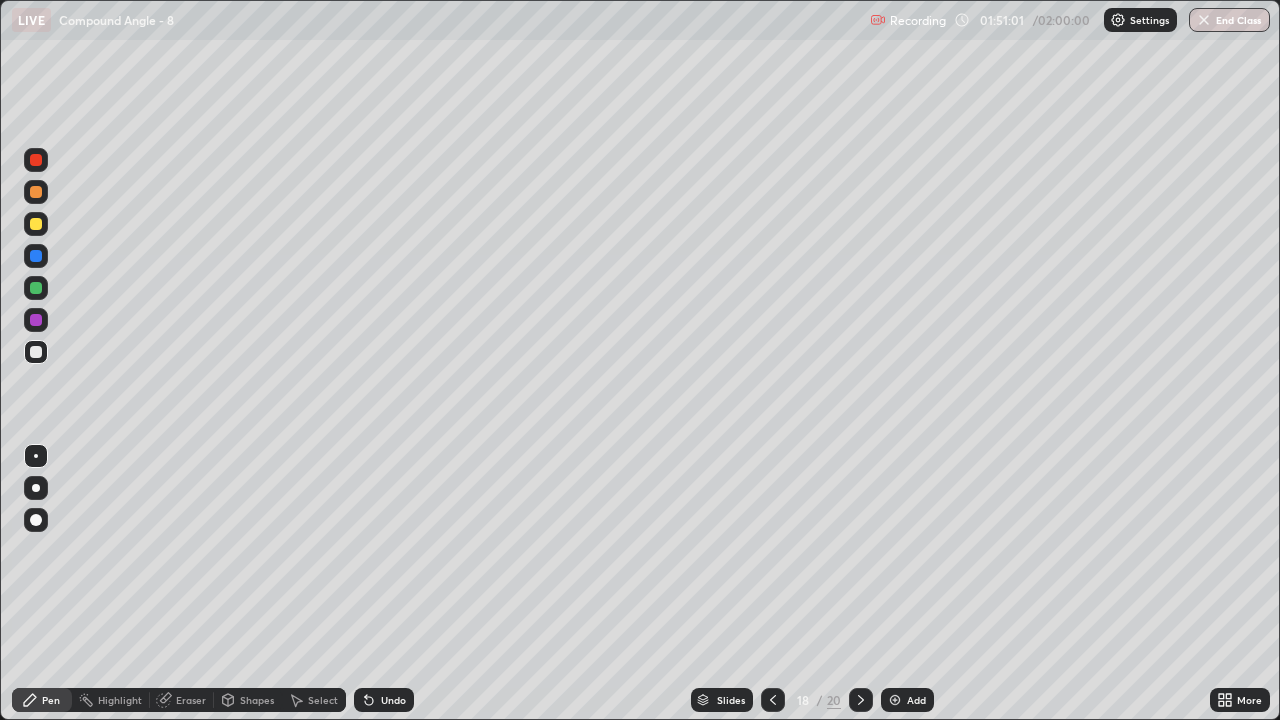 click on "Select" at bounding box center [323, 700] 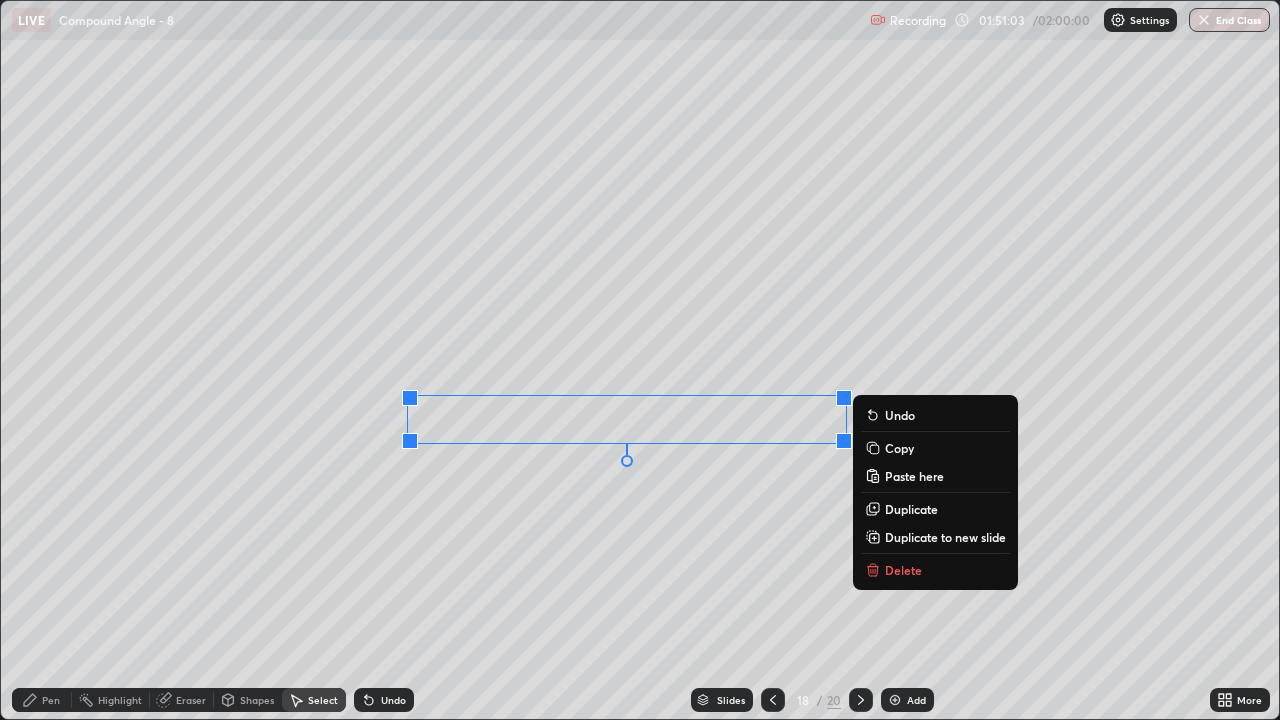 click on "Duplicate" at bounding box center (911, 509) 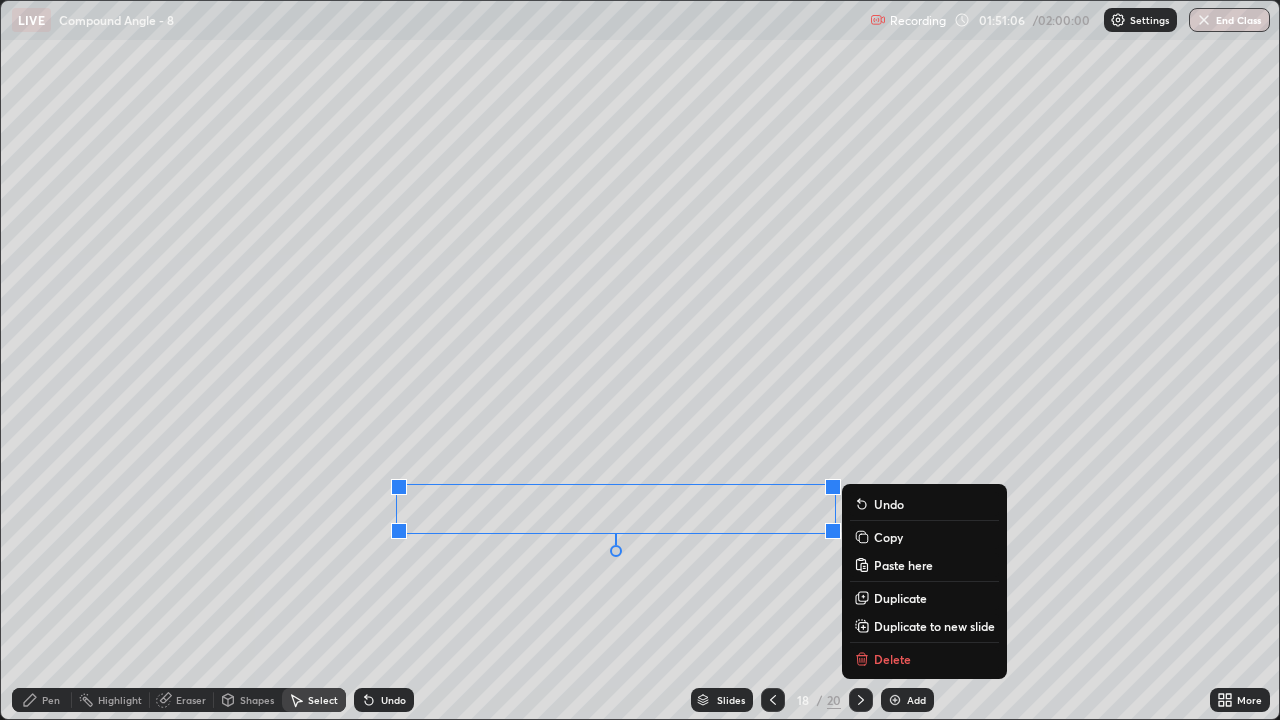 click on "Duplicate" at bounding box center (900, 598) 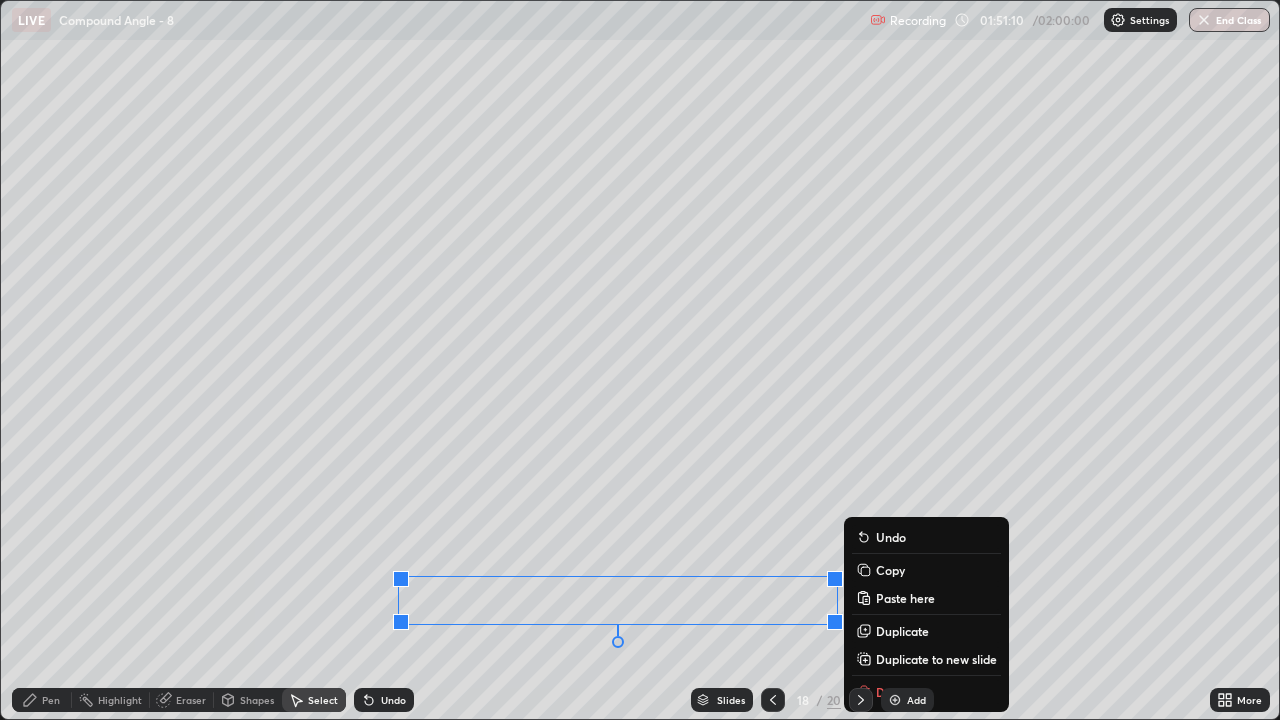 click on "Pen" at bounding box center [42, 700] 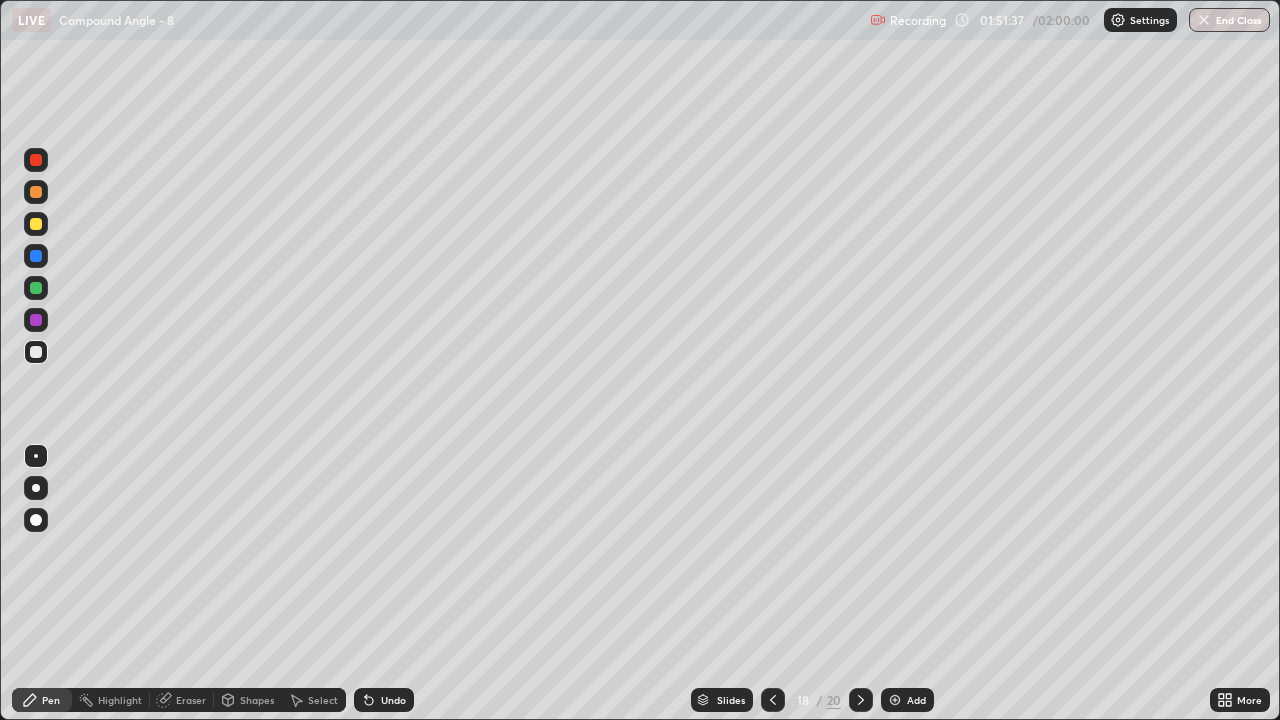 click 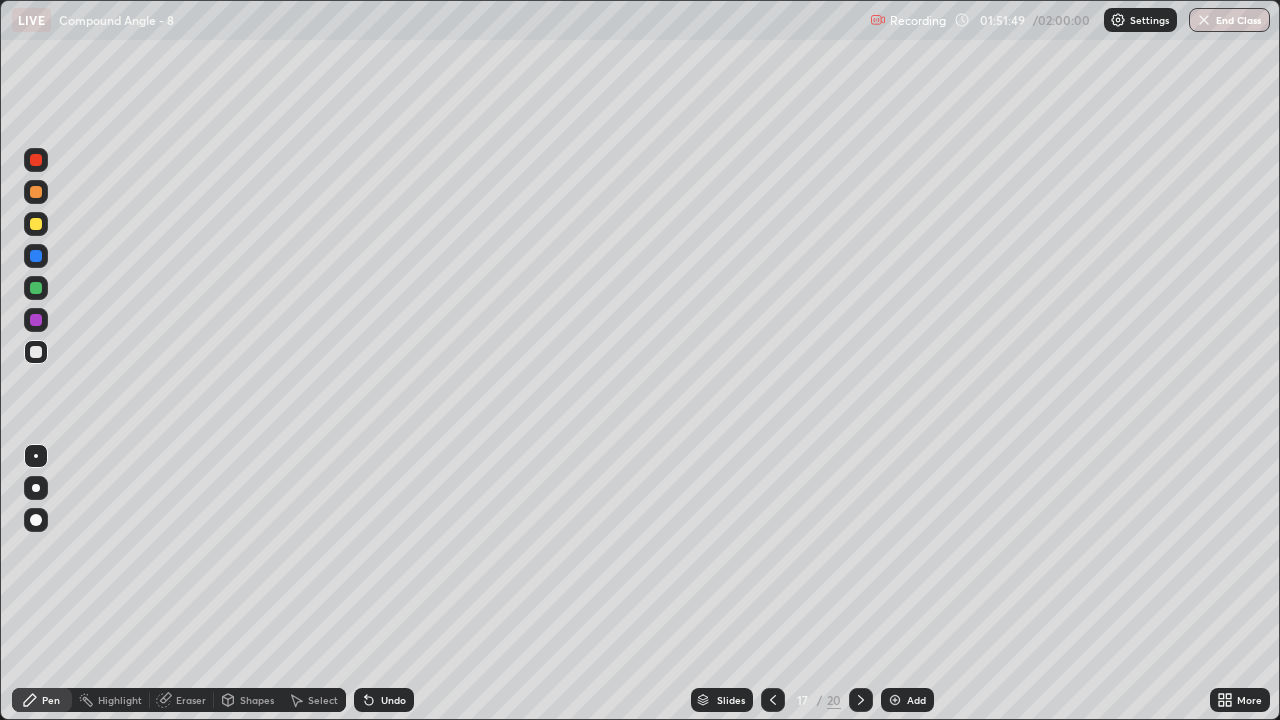 click on "Select" at bounding box center [314, 700] 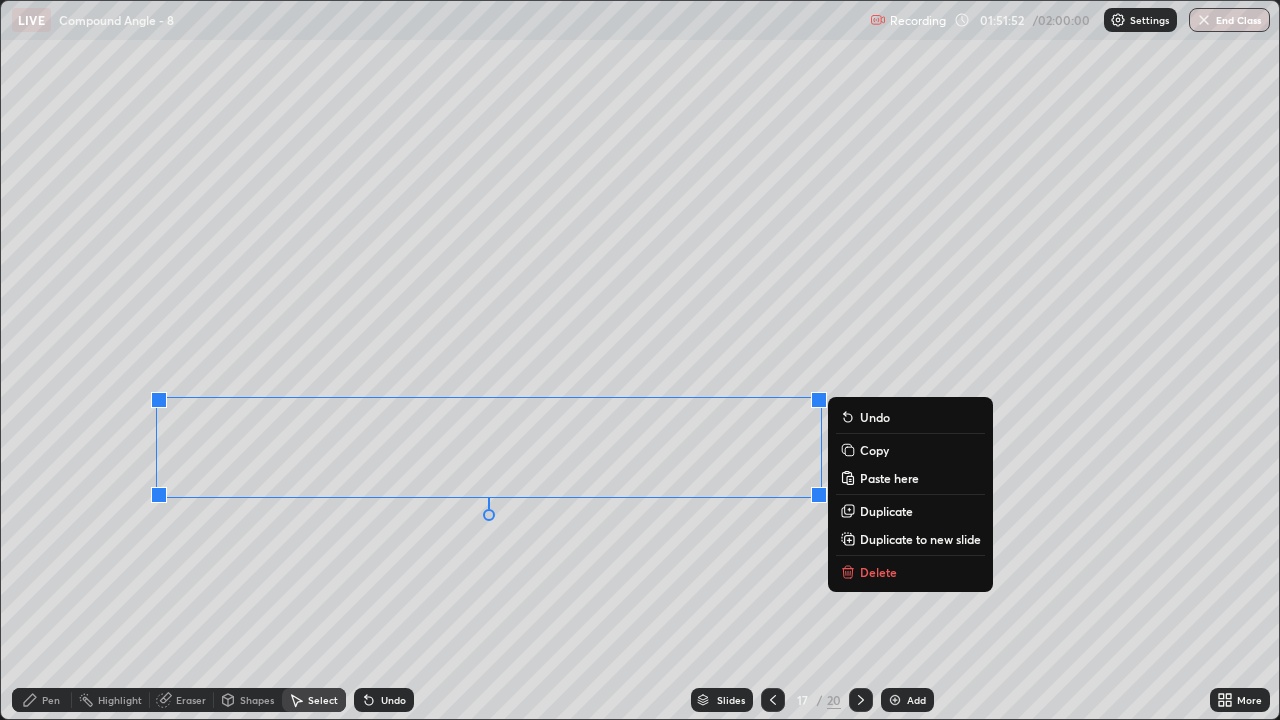 click on "Copy" at bounding box center [874, 450] 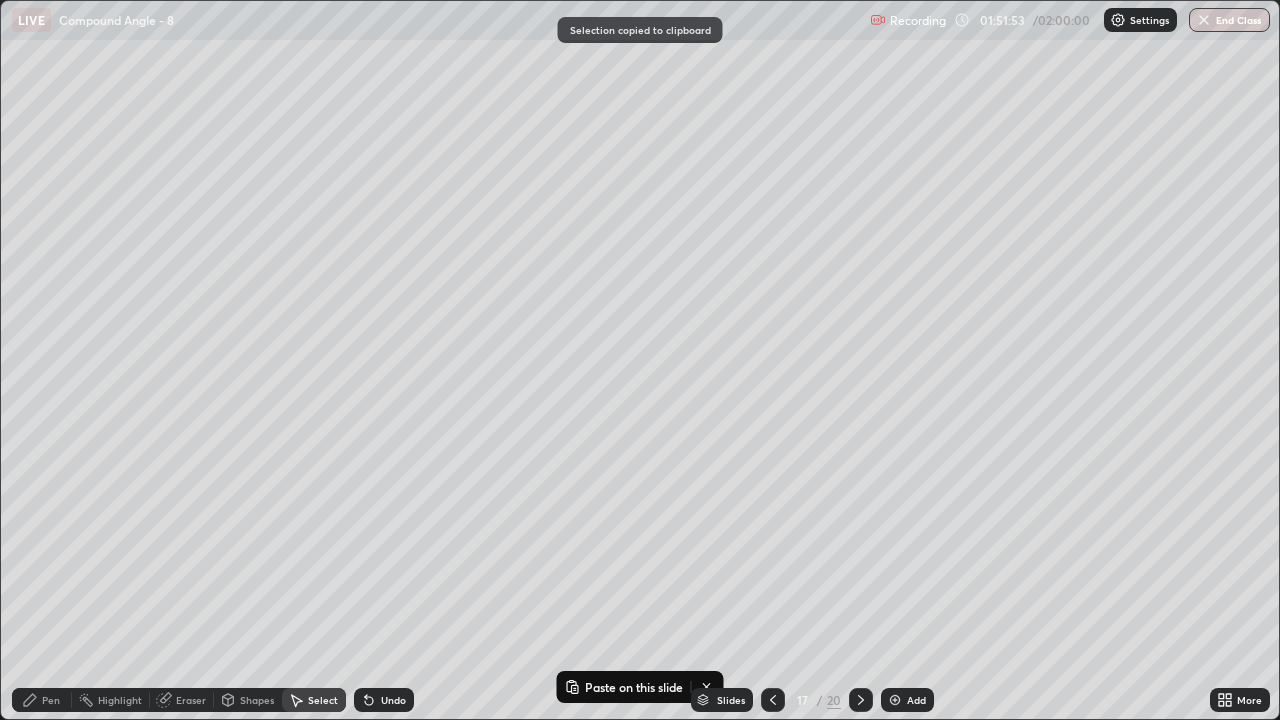 click 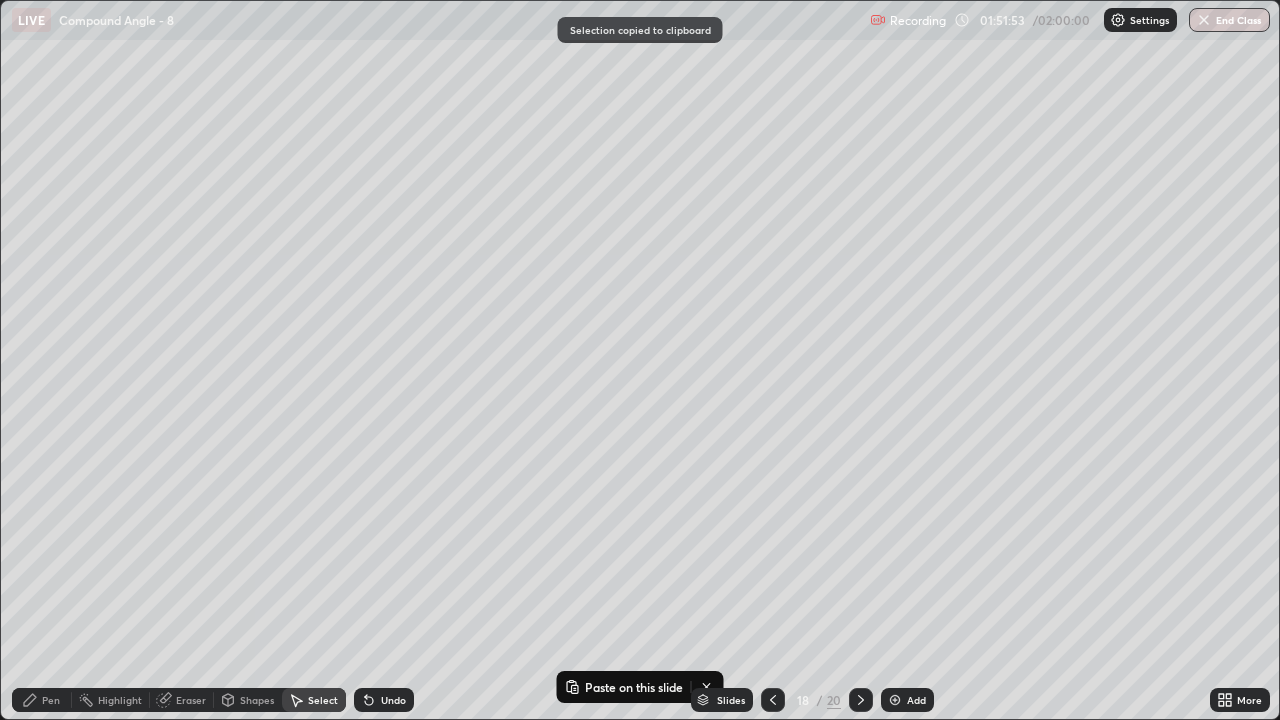 click 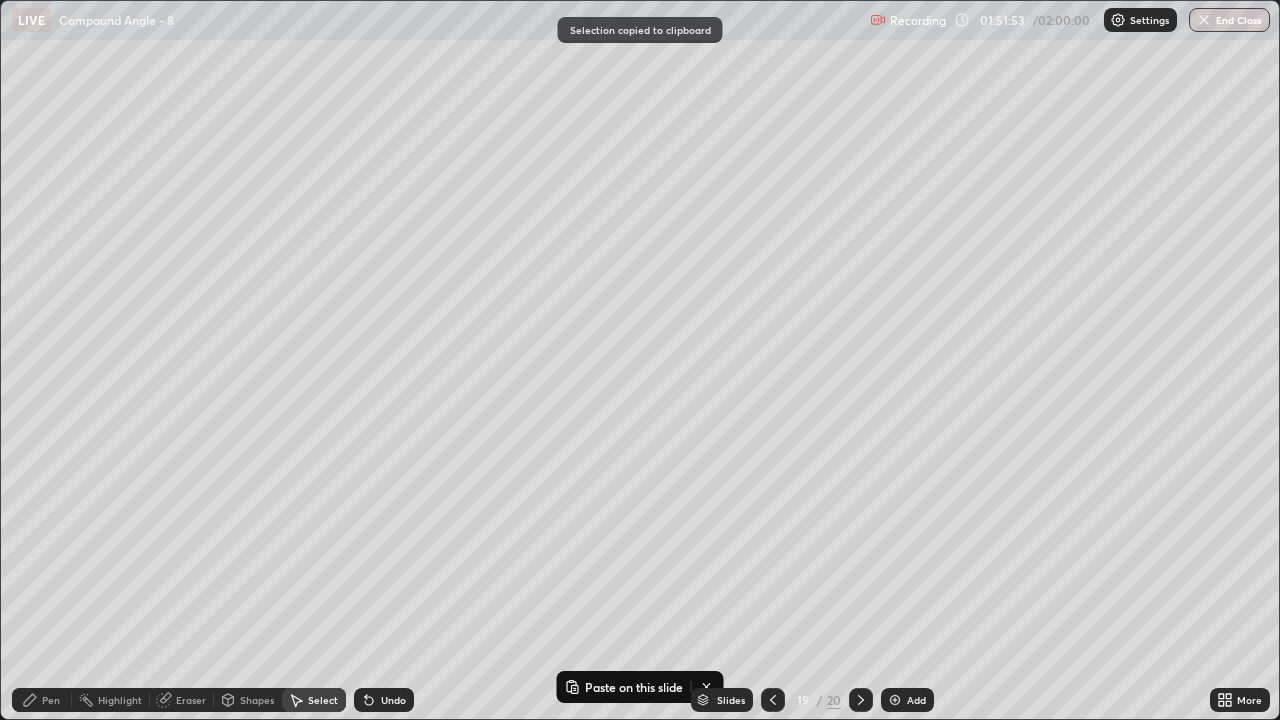 click 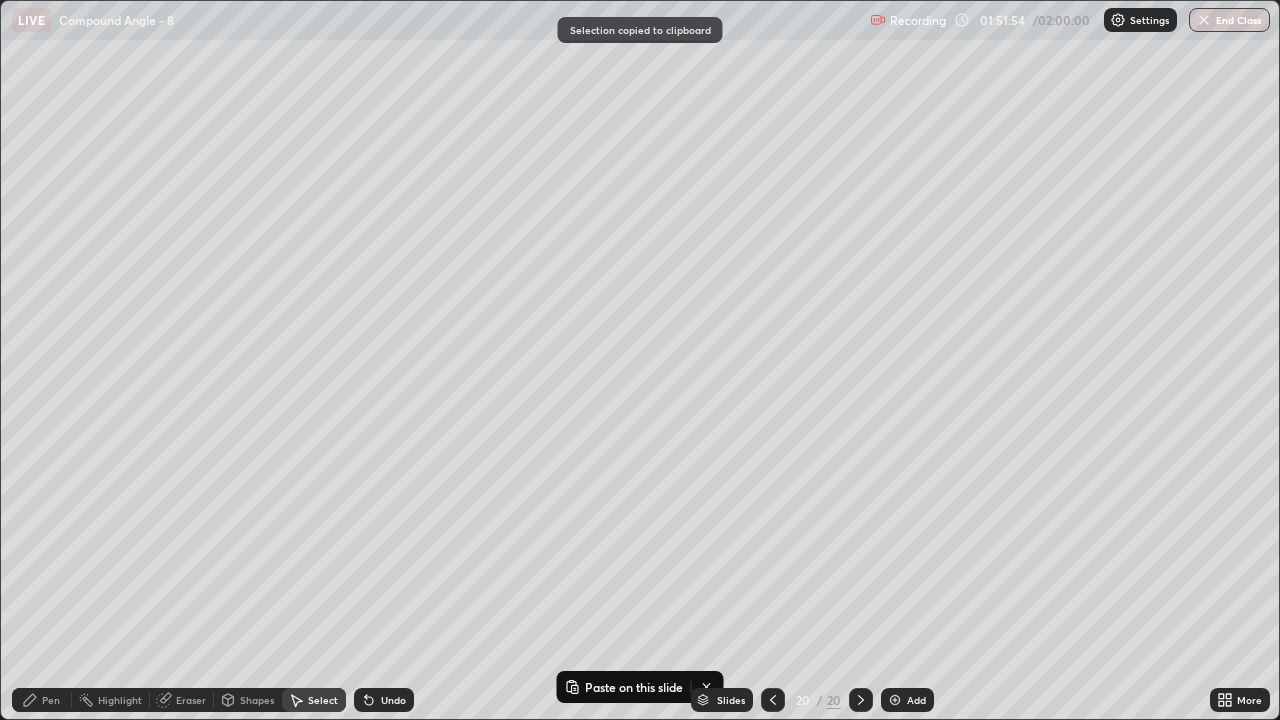 click at bounding box center [773, 700] 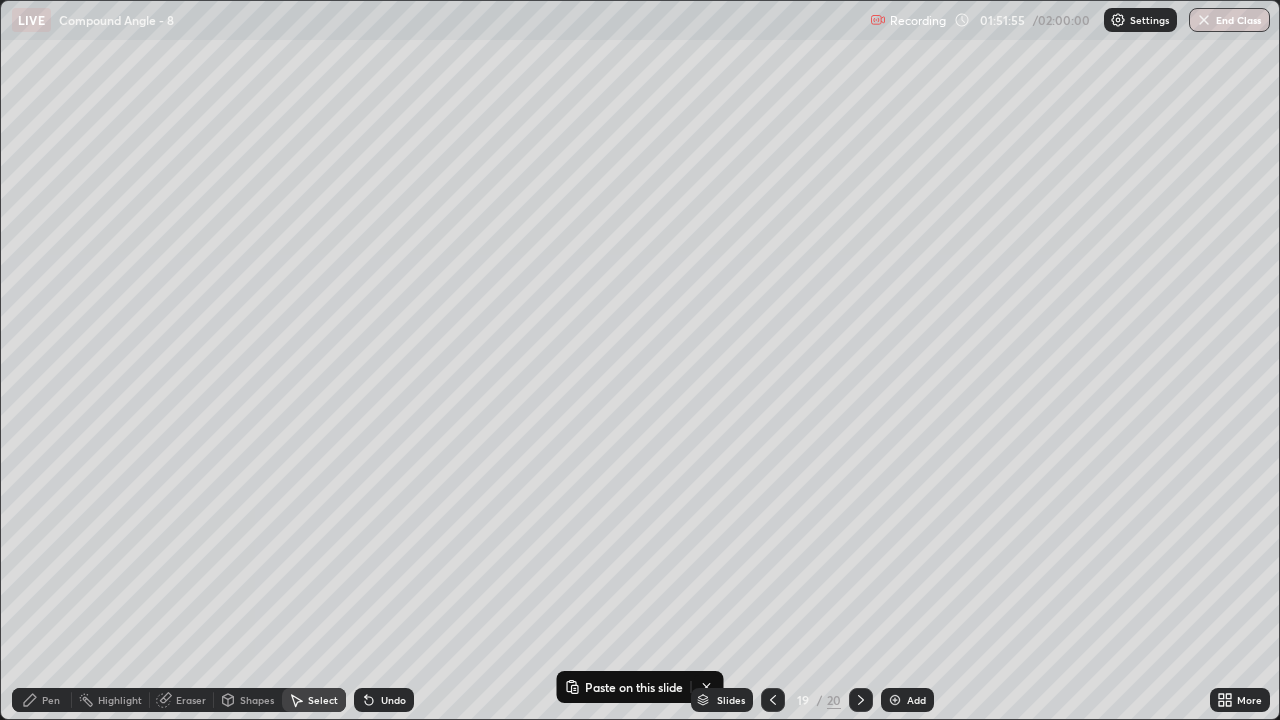 click 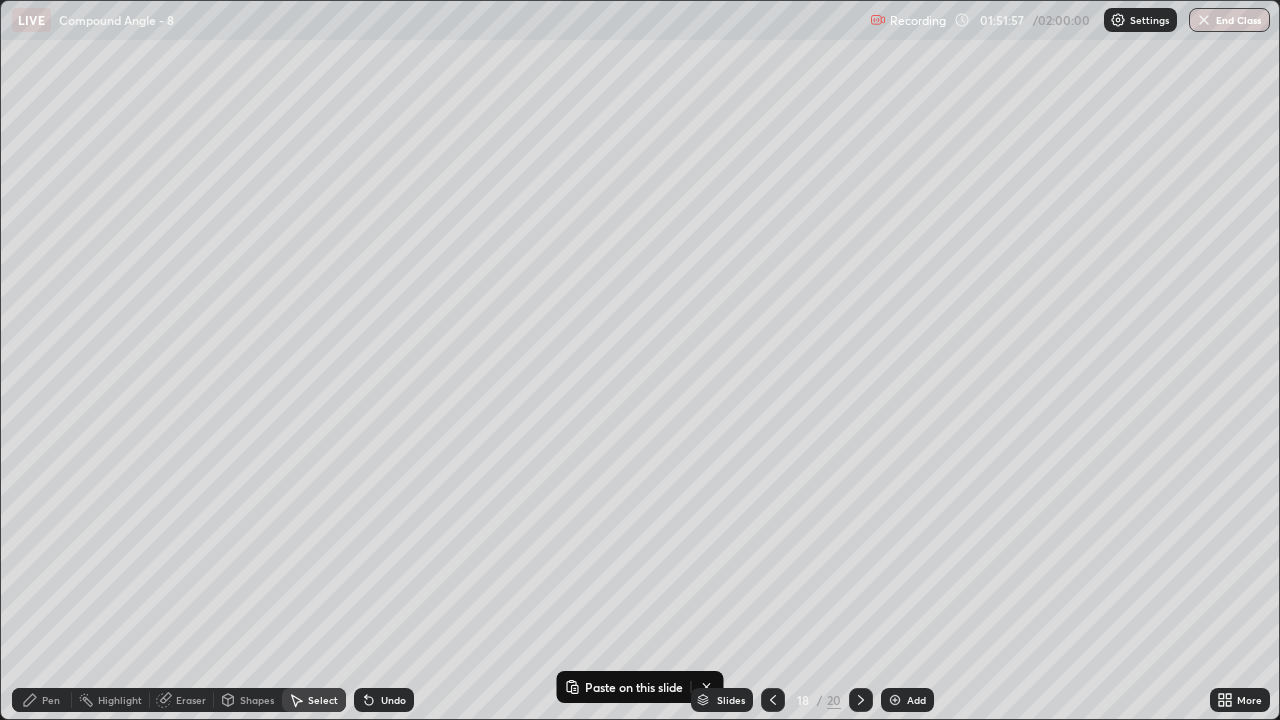 click on "Add" at bounding box center [916, 700] 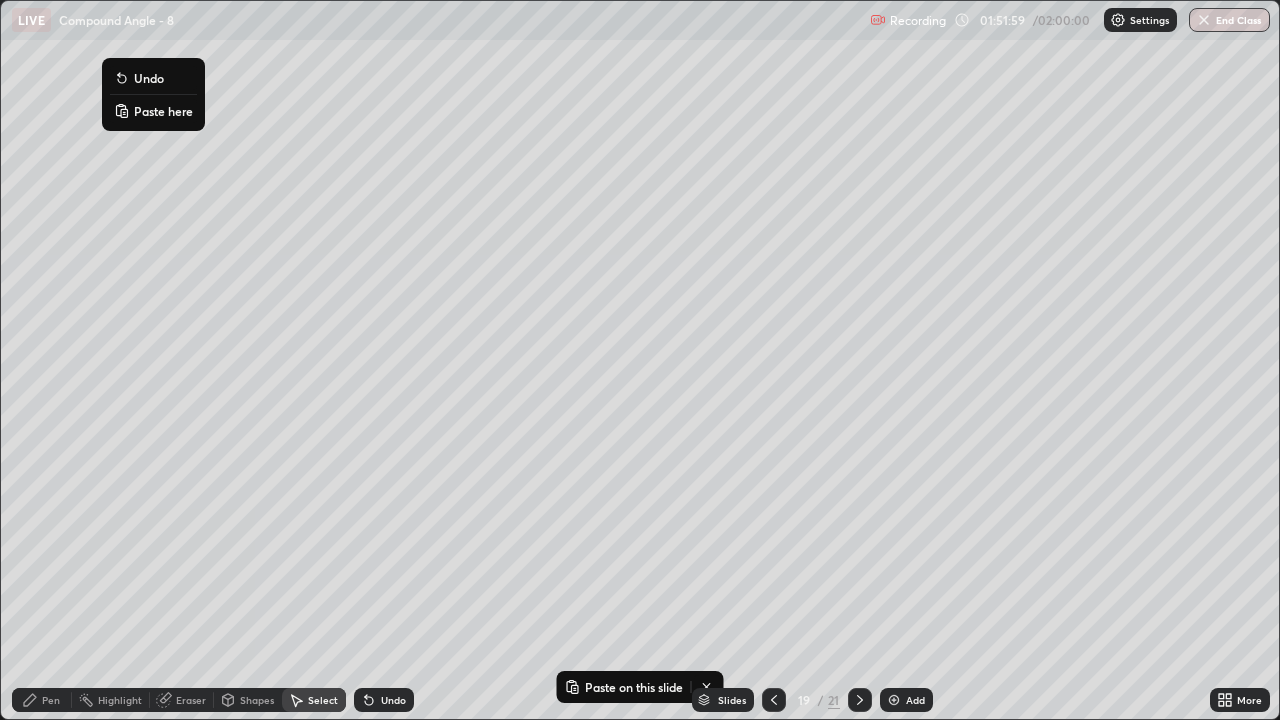 click on "Paste here" at bounding box center [163, 111] 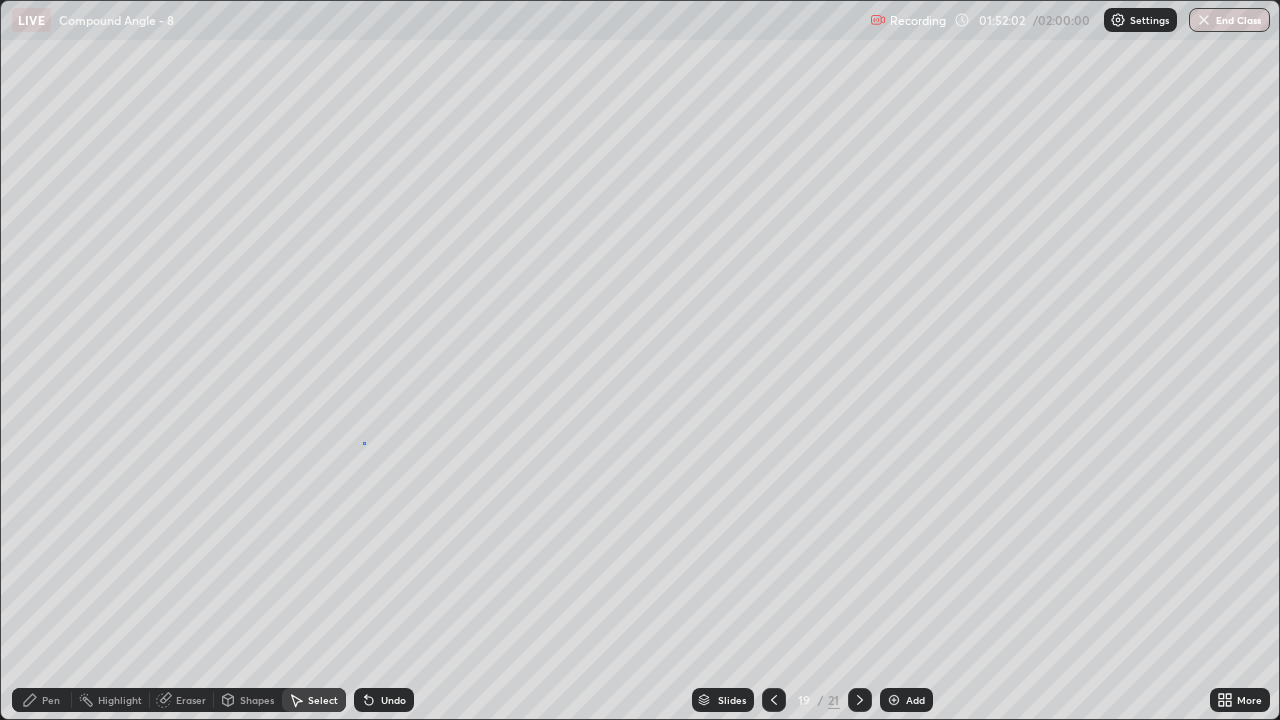 click on "0 ° Undo Copy Paste here Duplicate Duplicate to new slide Delete" at bounding box center [640, 360] 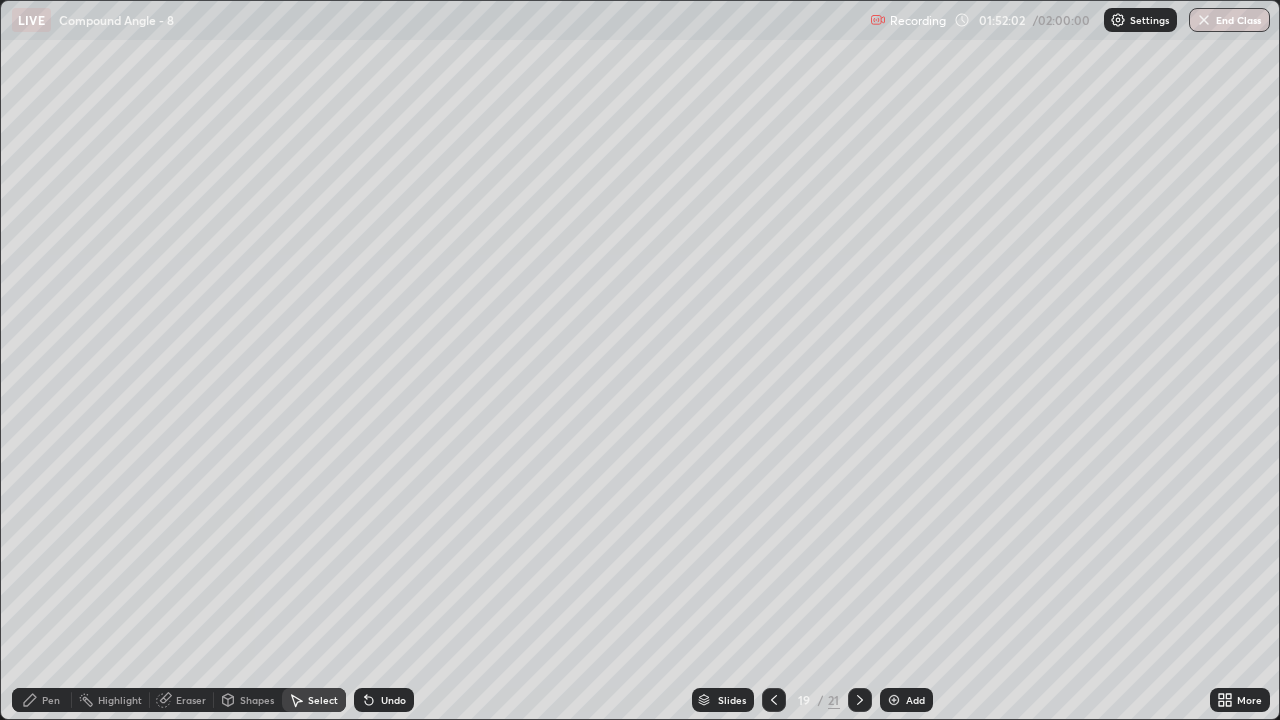 click on "Pen" at bounding box center (42, 700) 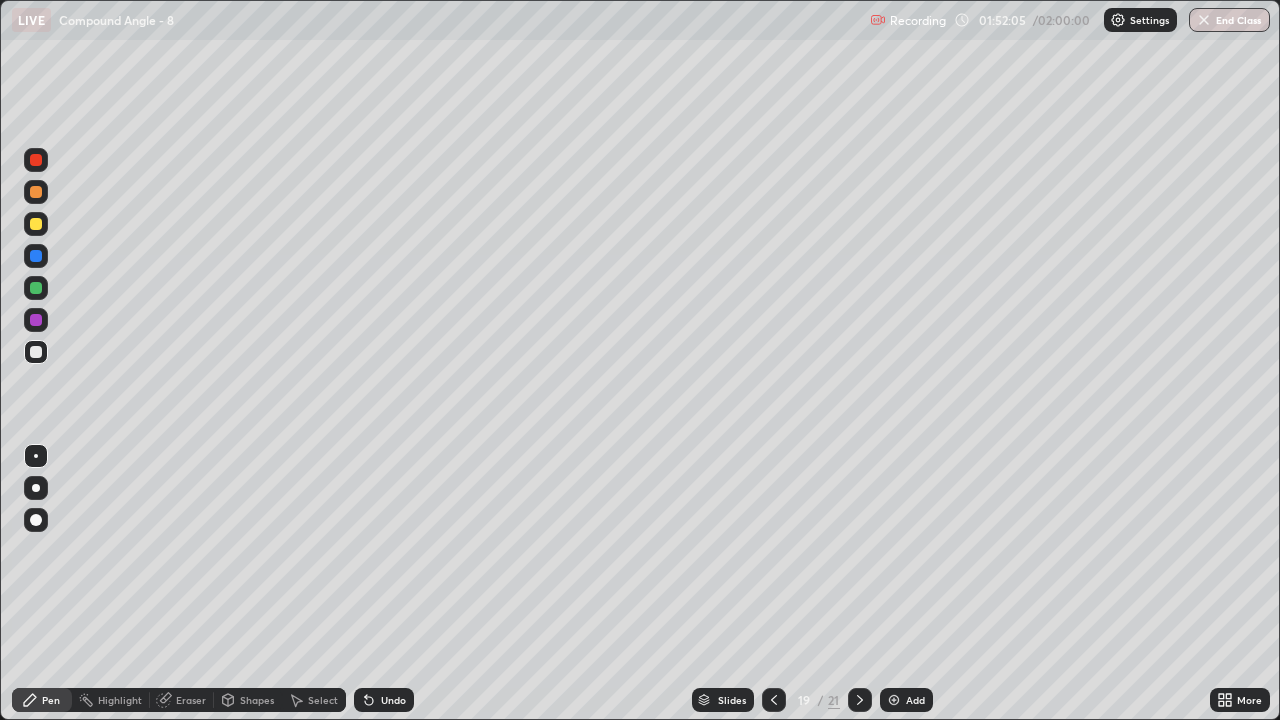 click on "Undo" at bounding box center [393, 700] 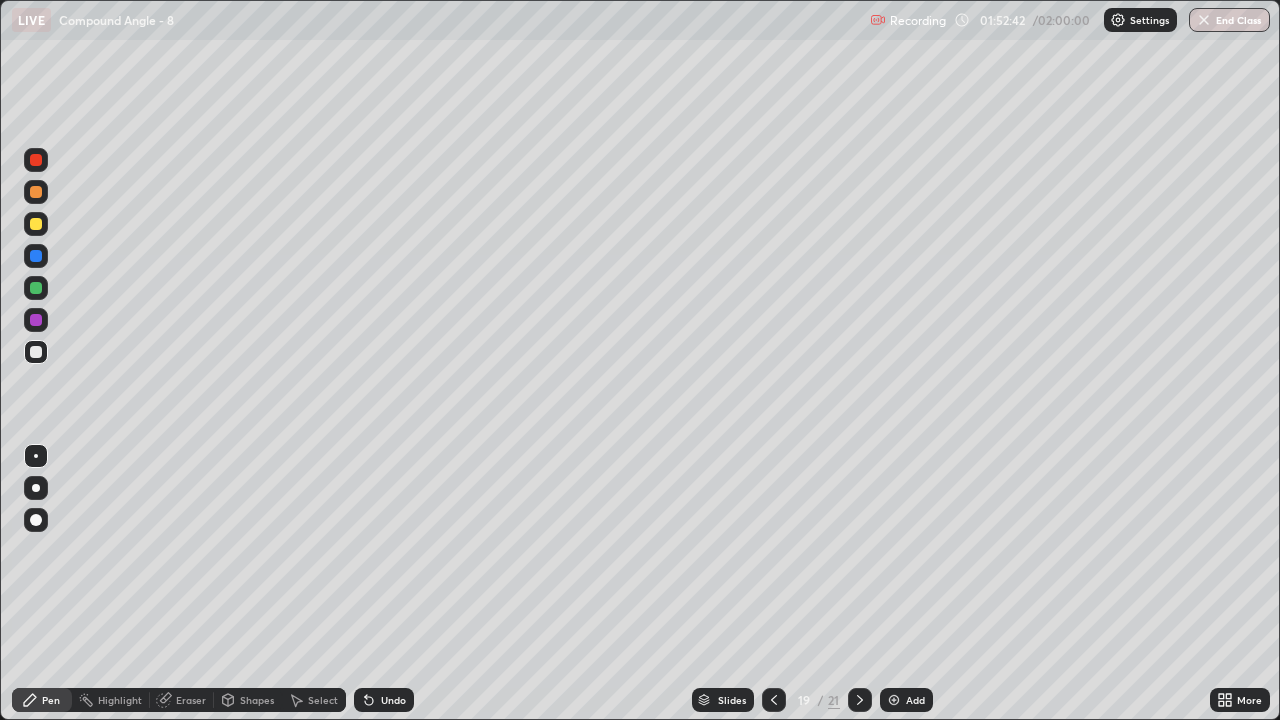 click on "Select" at bounding box center (323, 700) 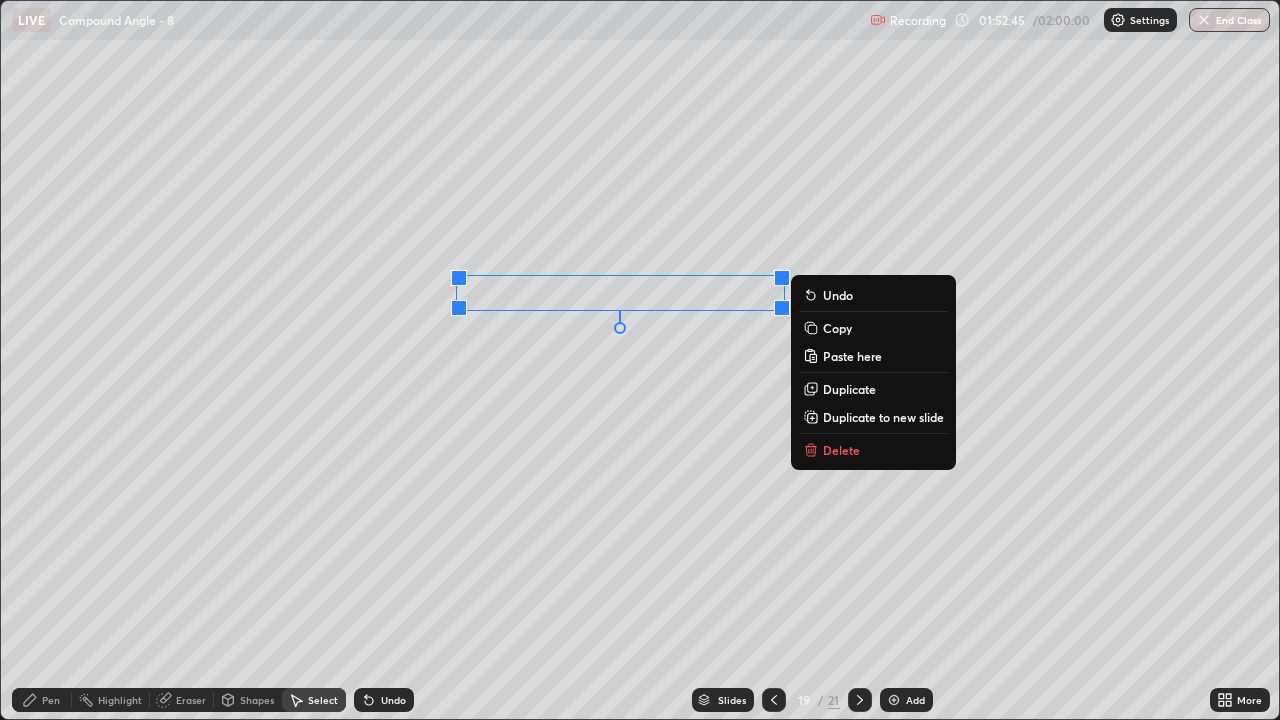 click on "Duplicate" at bounding box center (849, 389) 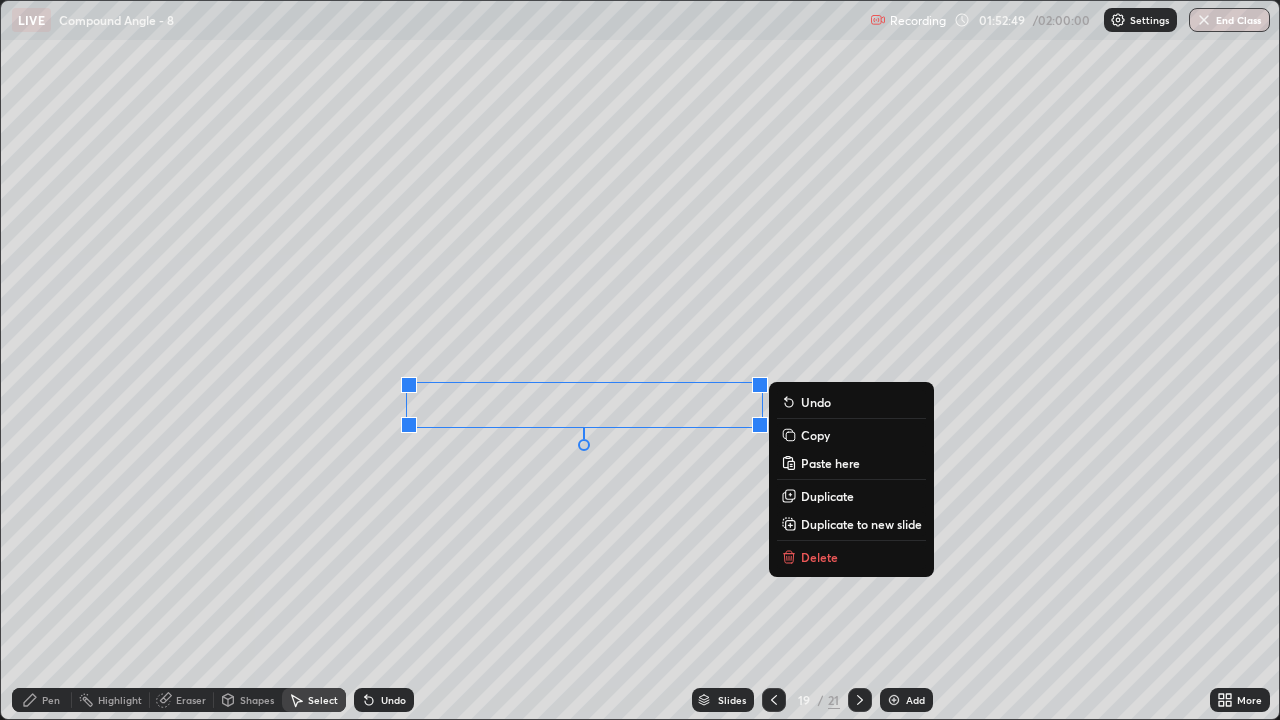 click on "0 ° Undo Copy Paste here Duplicate Duplicate to new slide Delete" at bounding box center (640, 360) 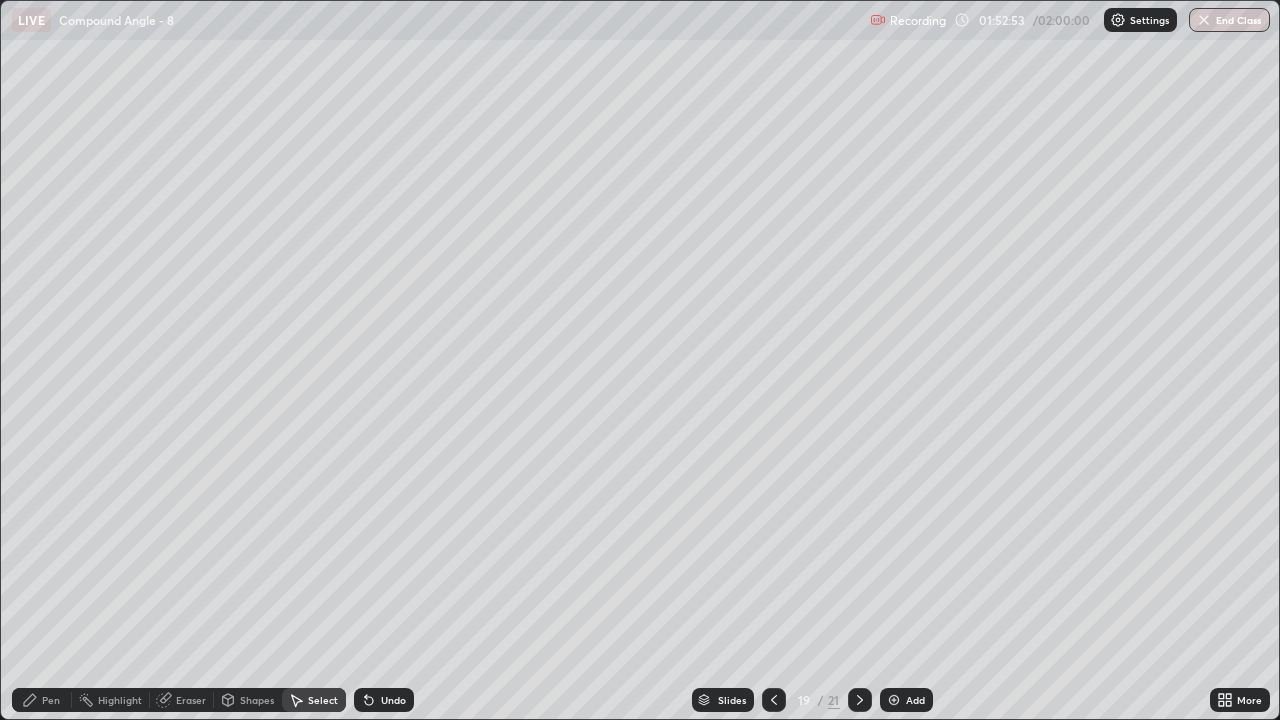click on "Pen" at bounding box center (51, 700) 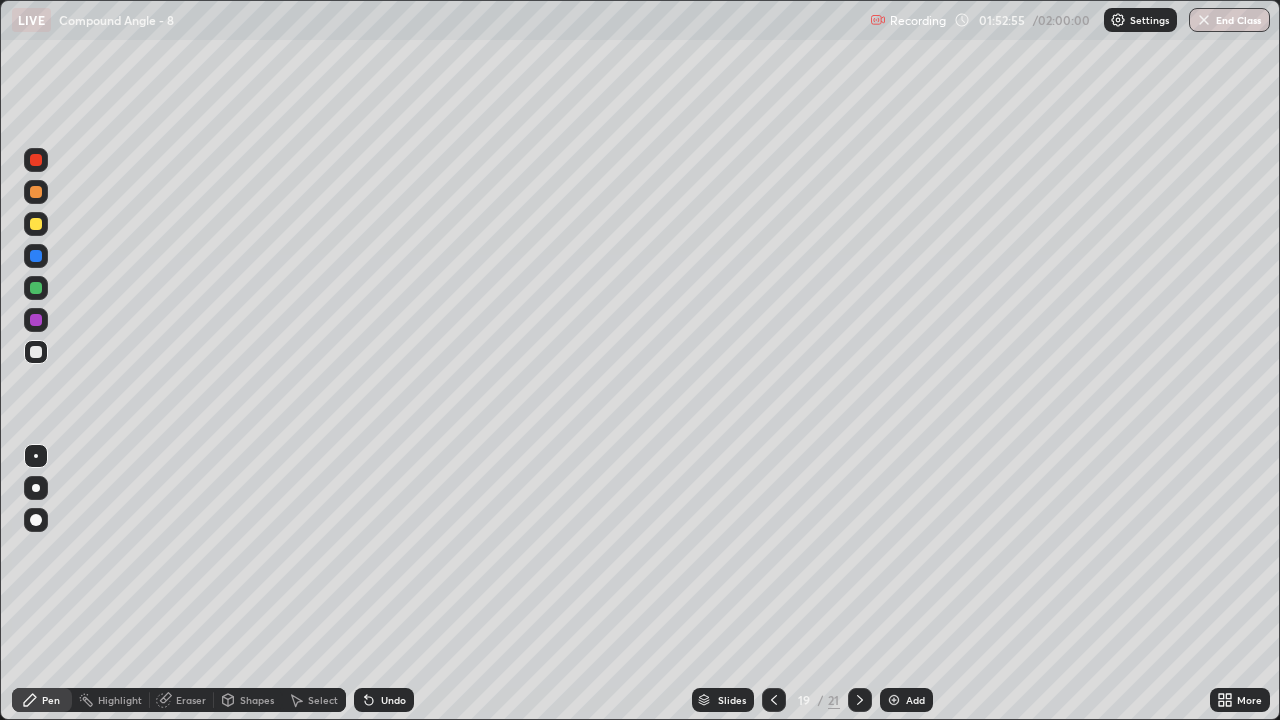 click on "Select" at bounding box center [323, 700] 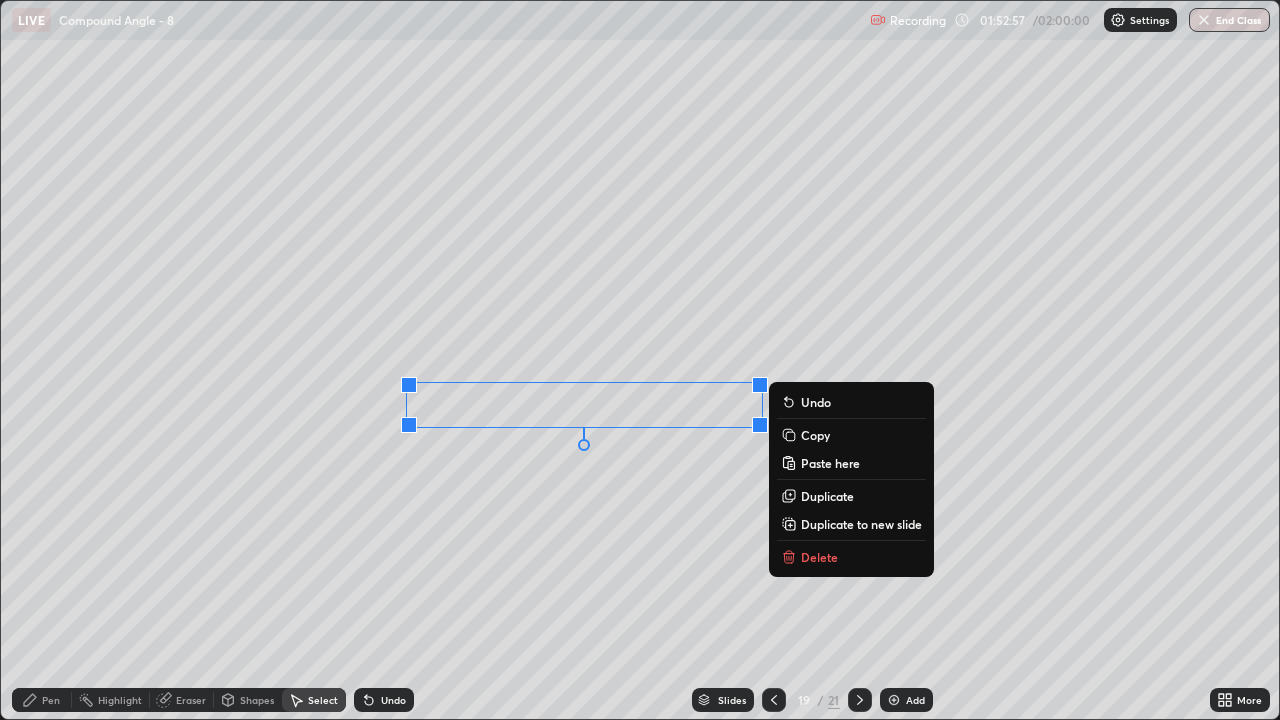 click on "Duplicate" at bounding box center (827, 496) 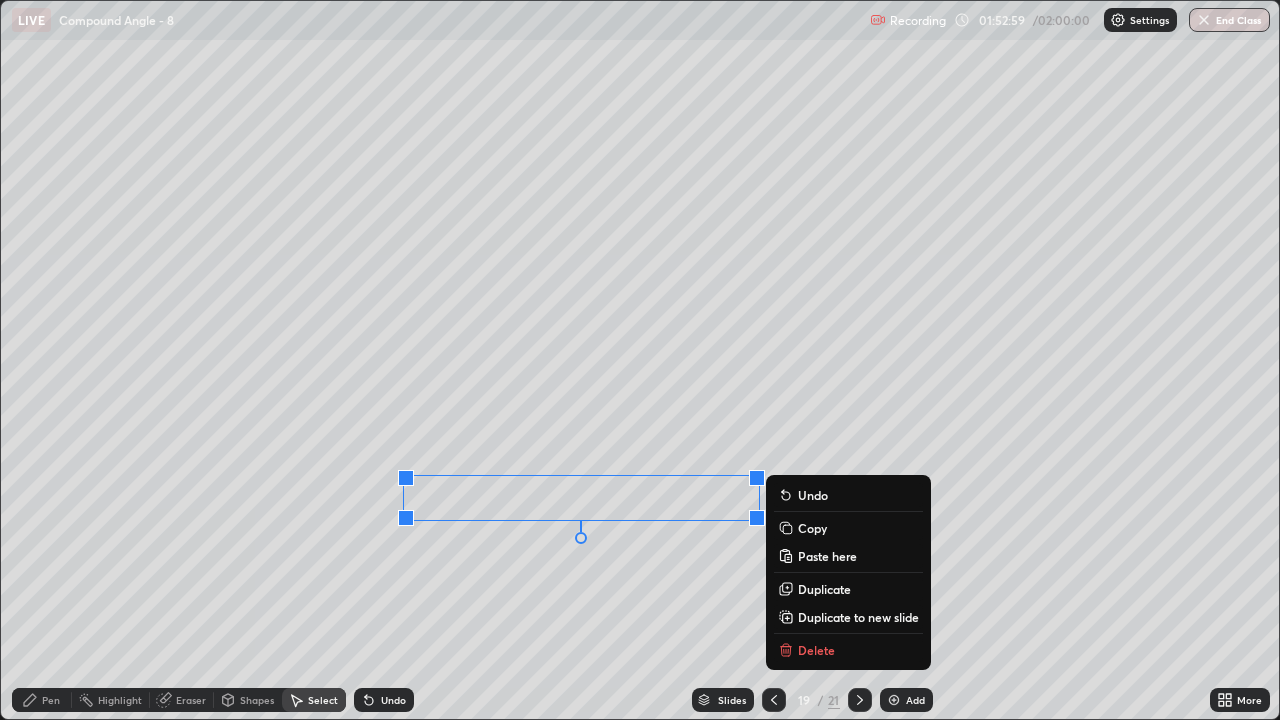 click on "Pen" at bounding box center (42, 700) 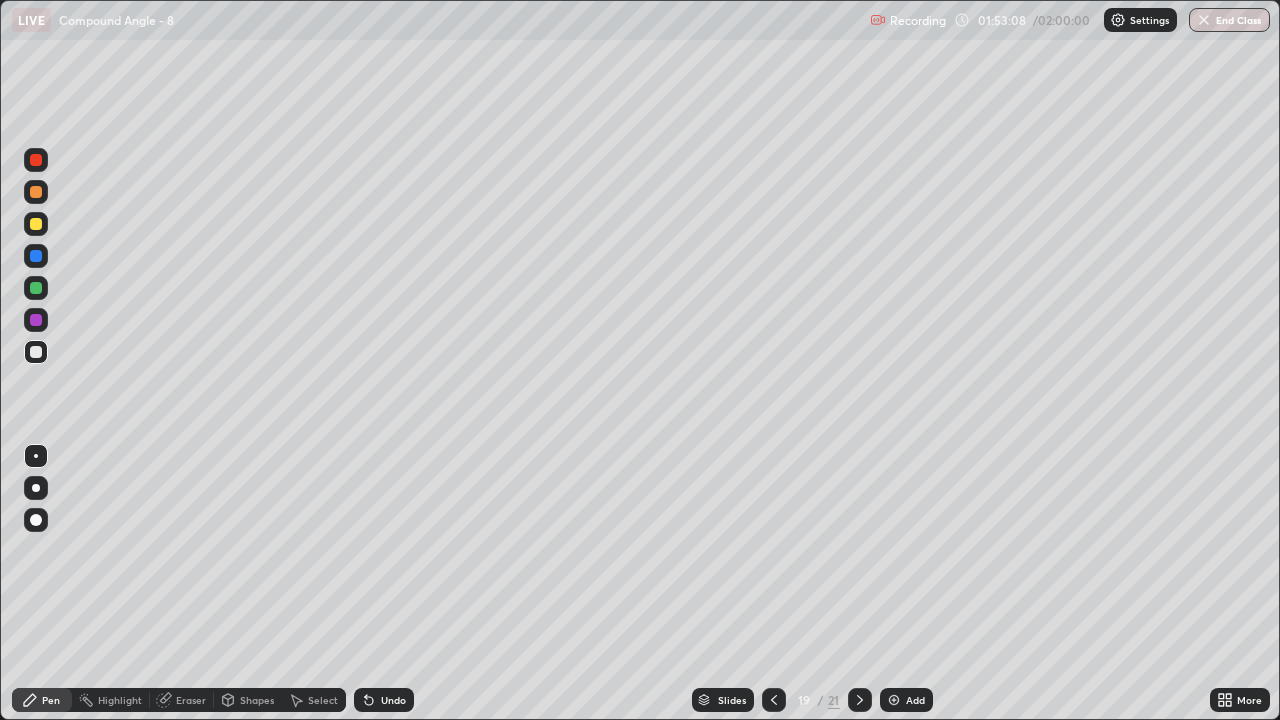 click on "Add" at bounding box center [906, 700] 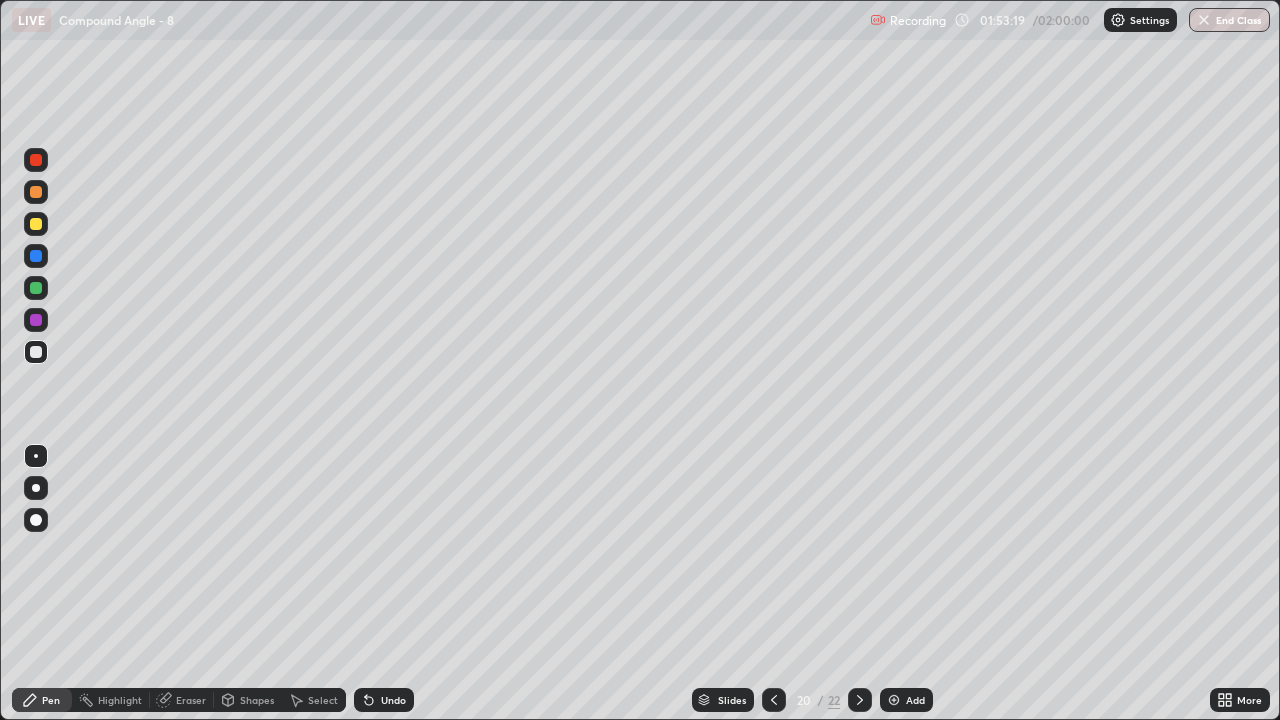 click on "Select" at bounding box center [314, 700] 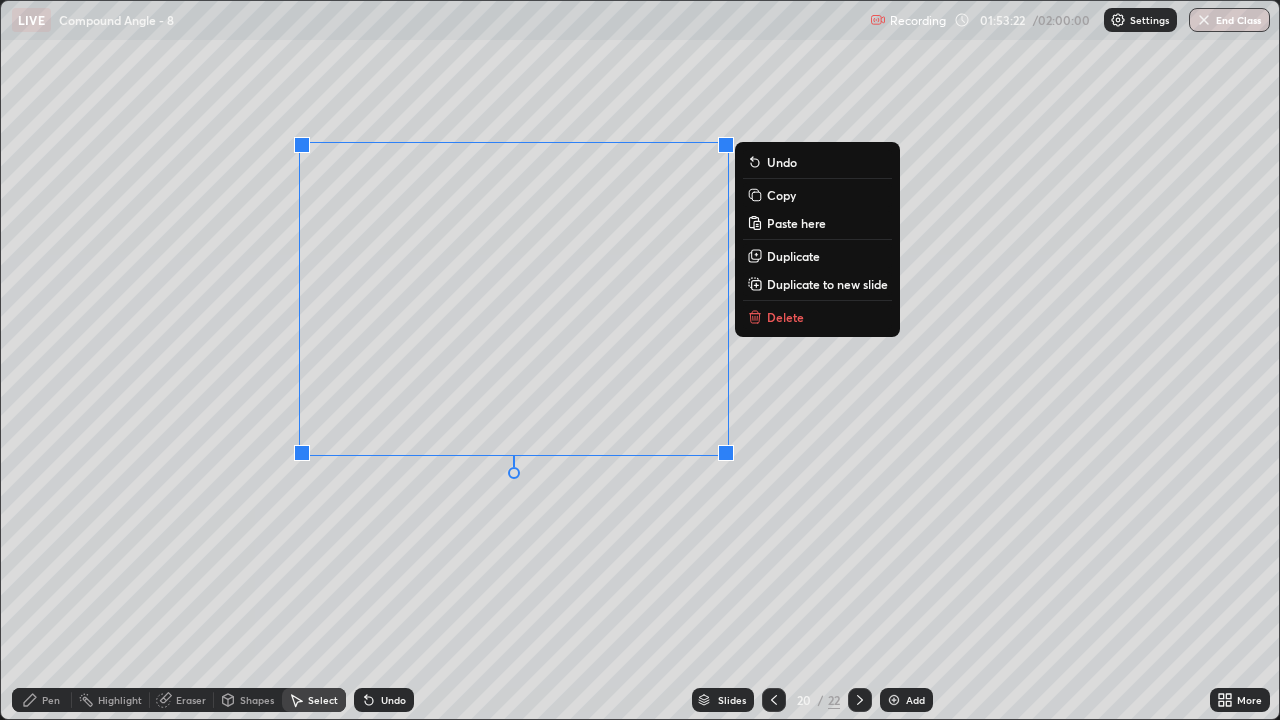 click on "Delete" at bounding box center (785, 317) 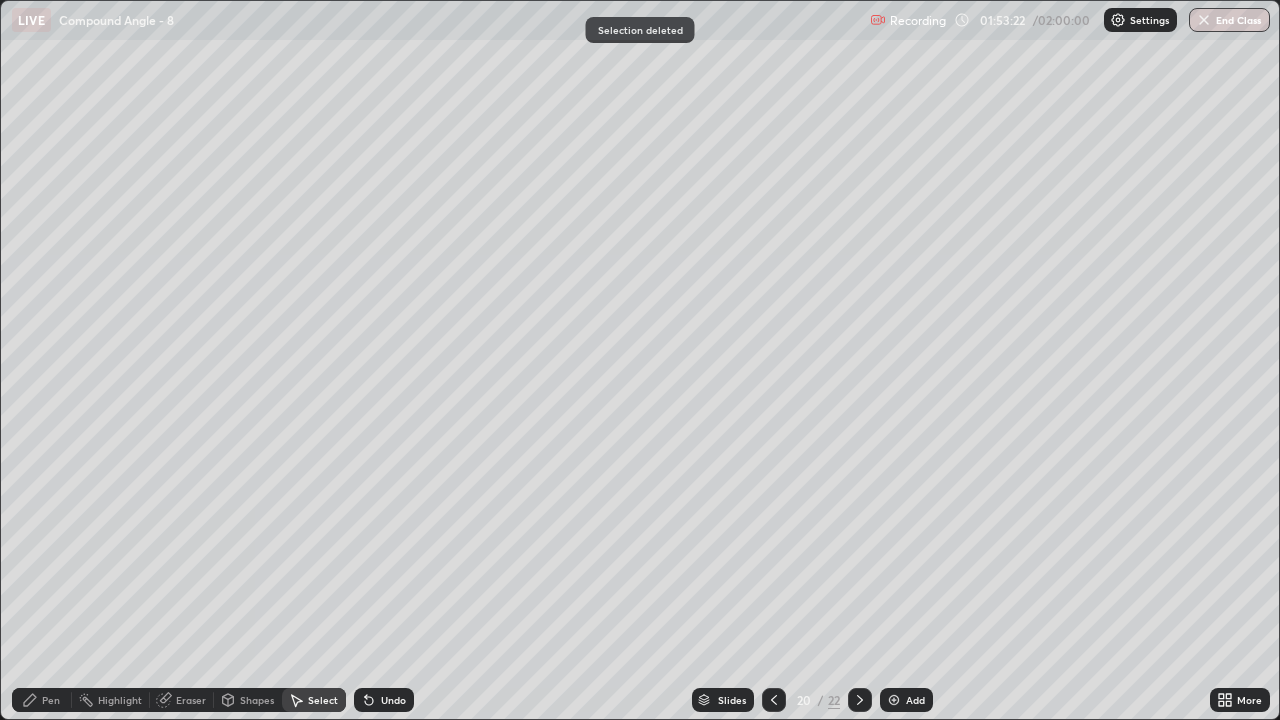 click 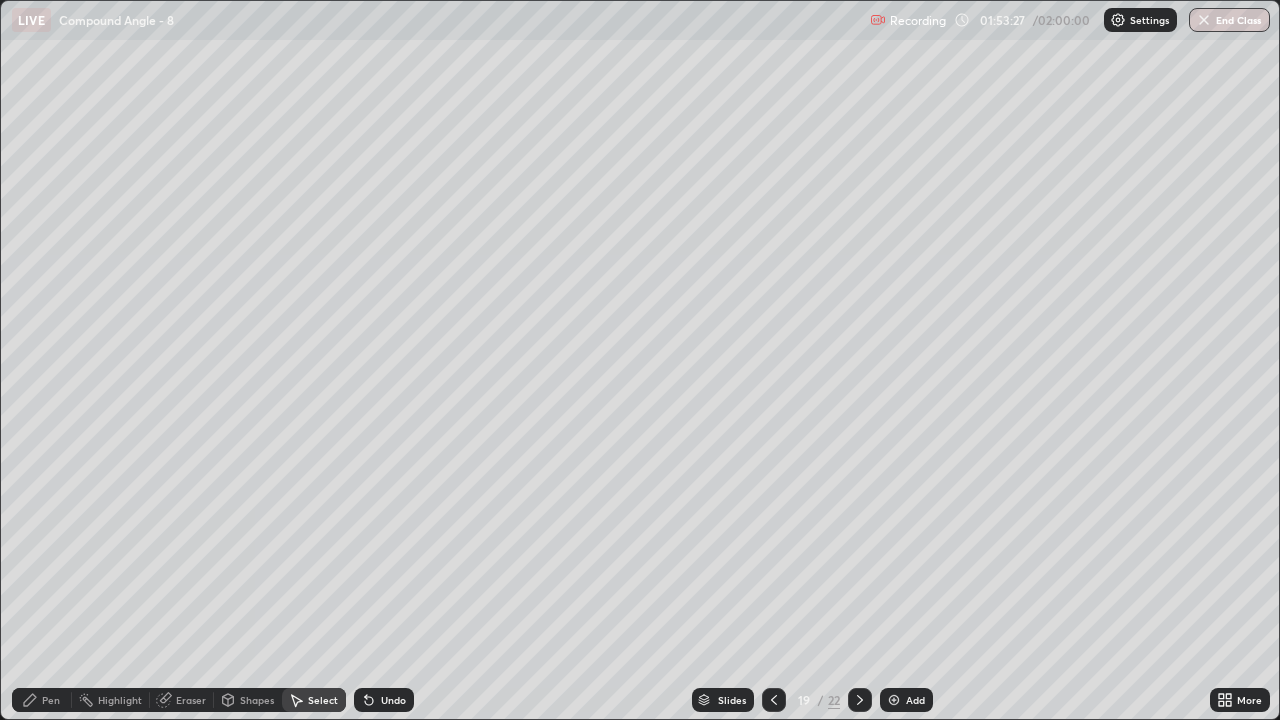 click on "Pen" at bounding box center (51, 700) 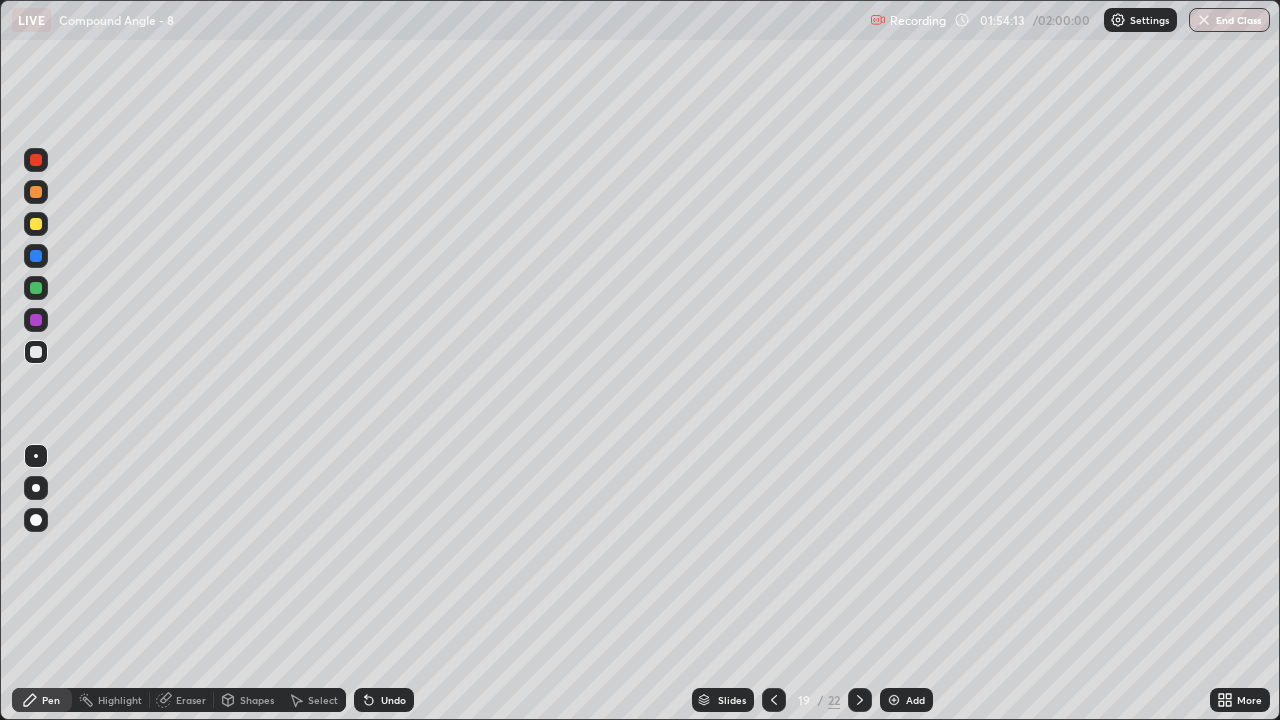 click 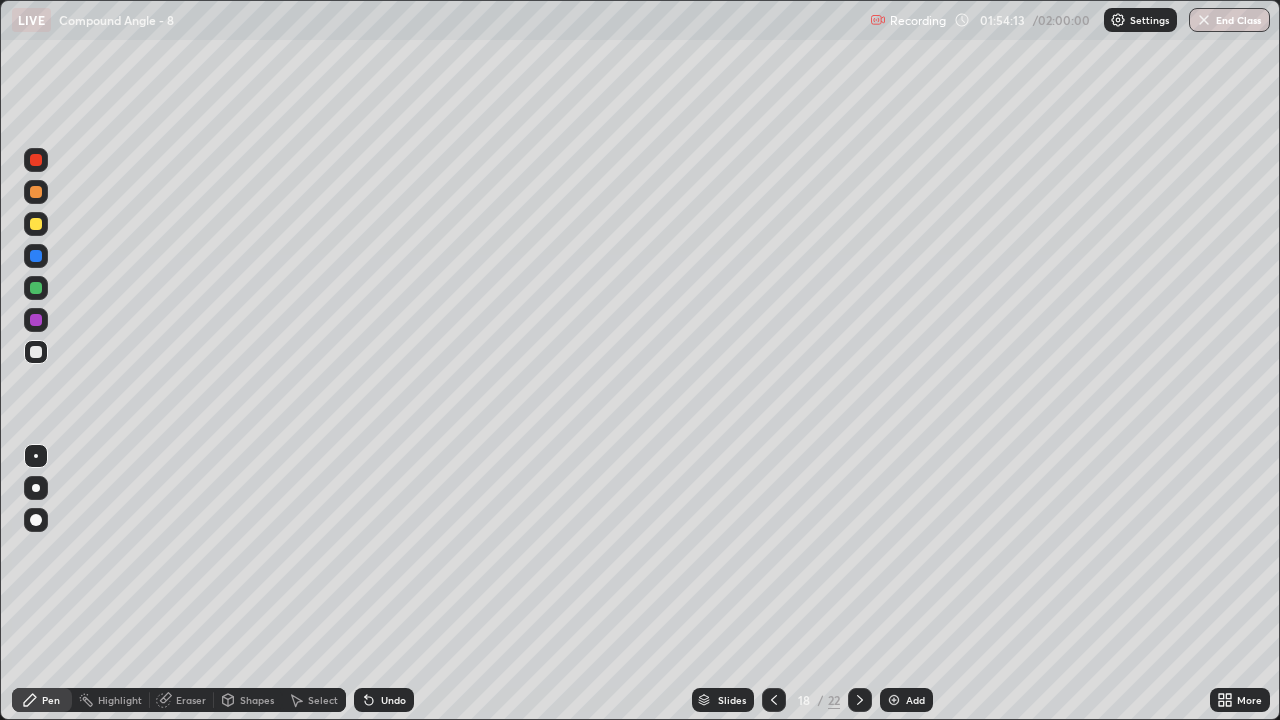 click 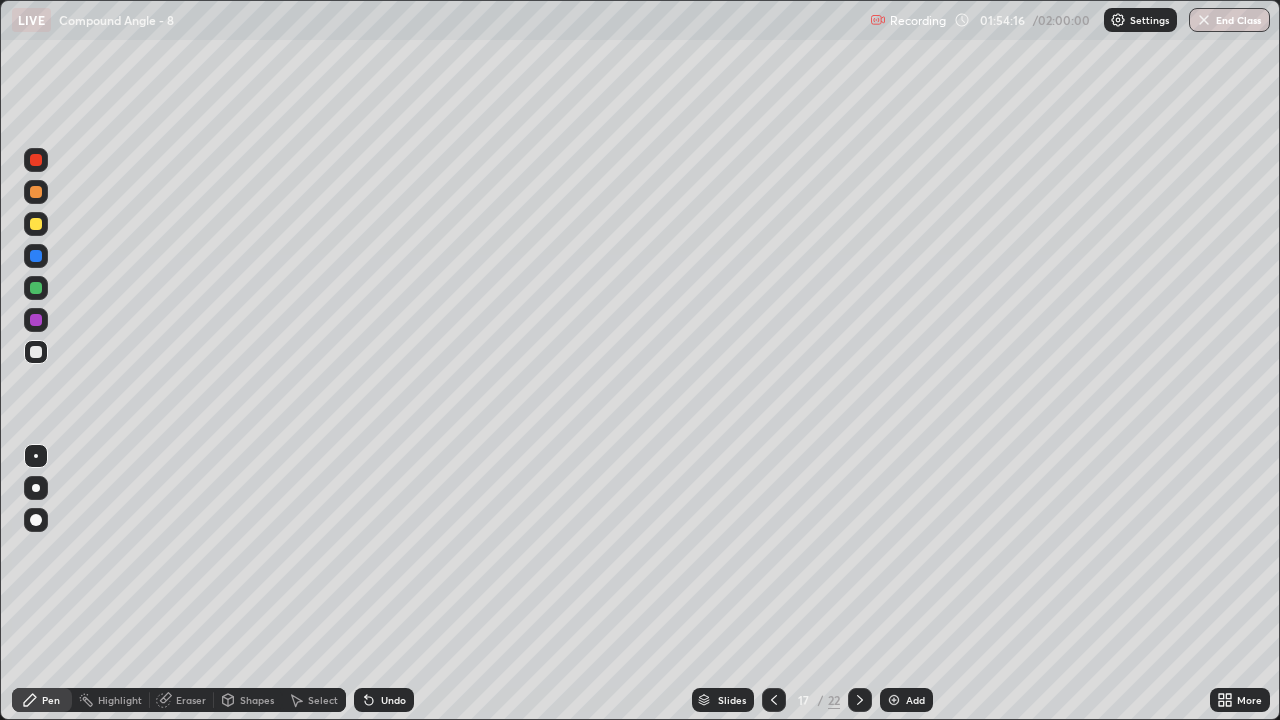 click on "Select" at bounding box center [323, 700] 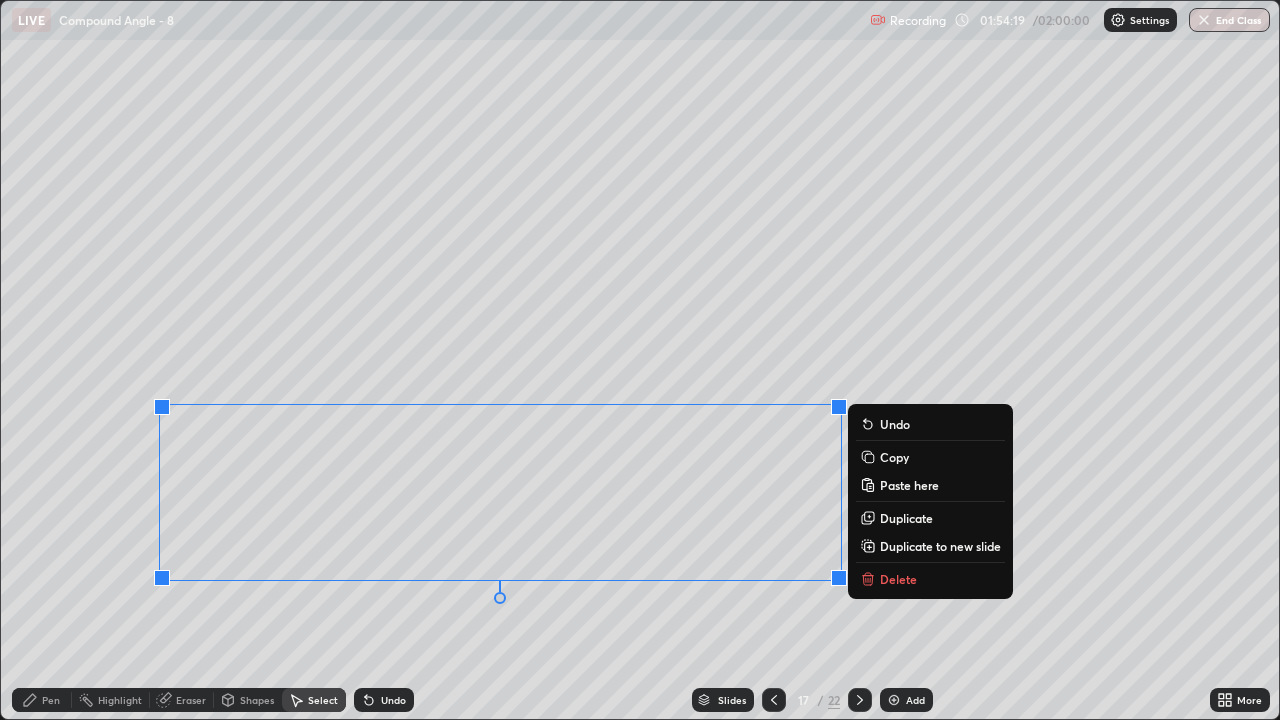 click on "0 ° Undo Copy Paste here Duplicate Duplicate to new slide Delete" at bounding box center (640, 360) 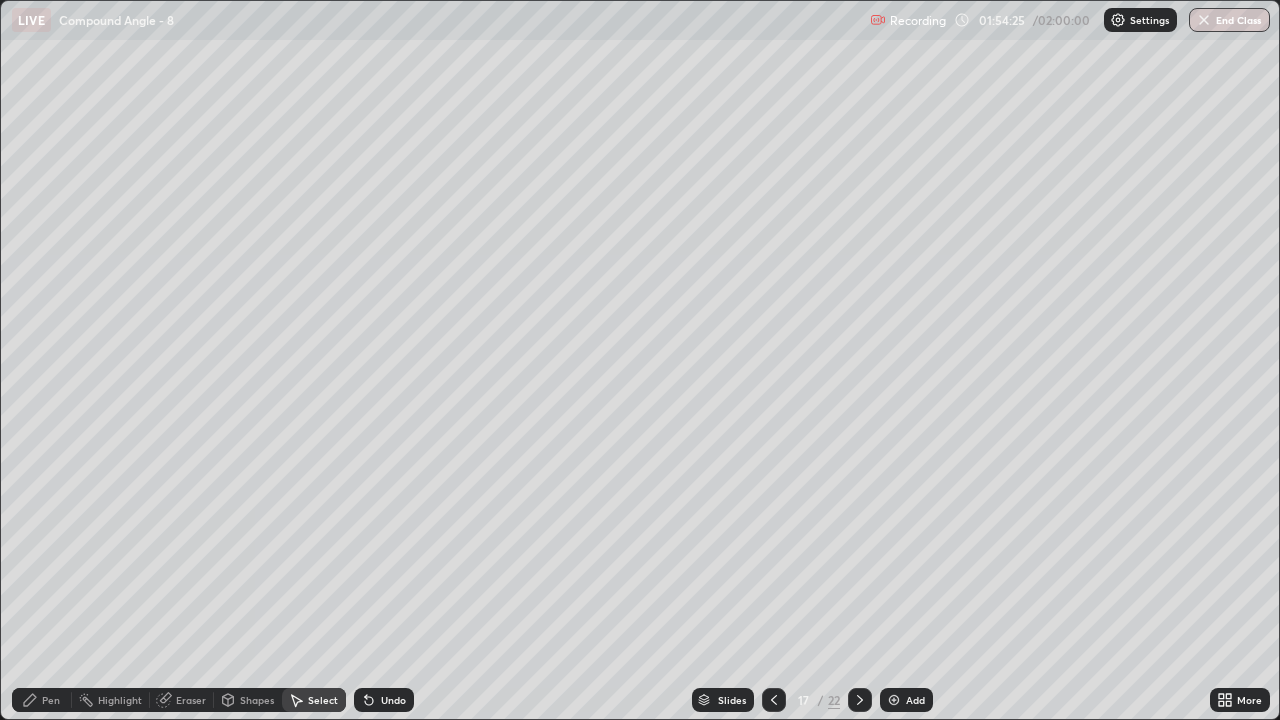 click on "Pen" at bounding box center [51, 700] 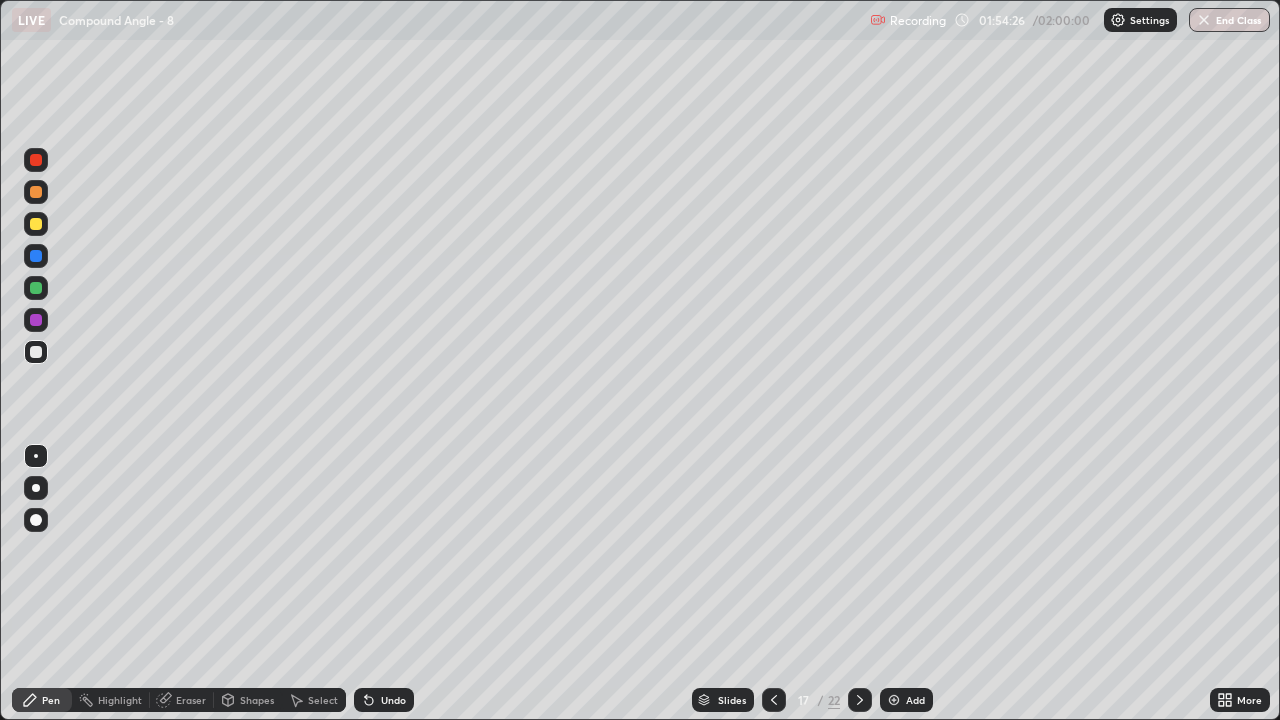 click at bounding box center (36, 224) 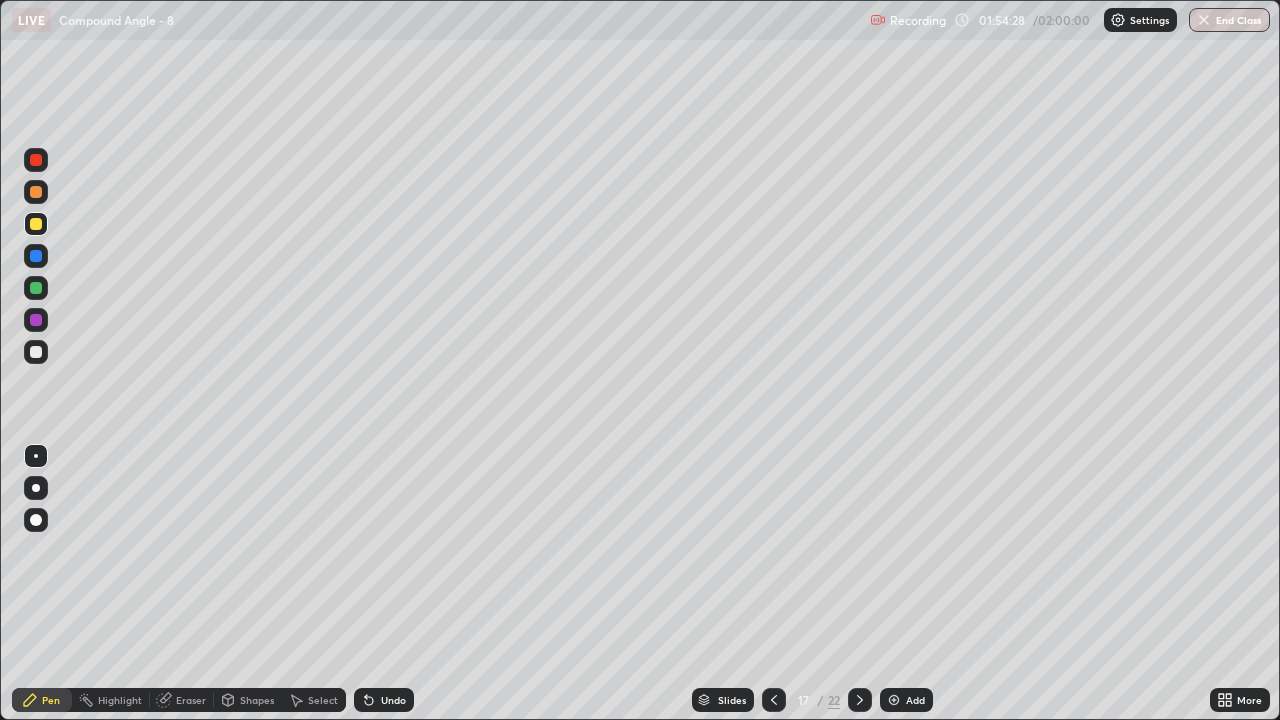 click 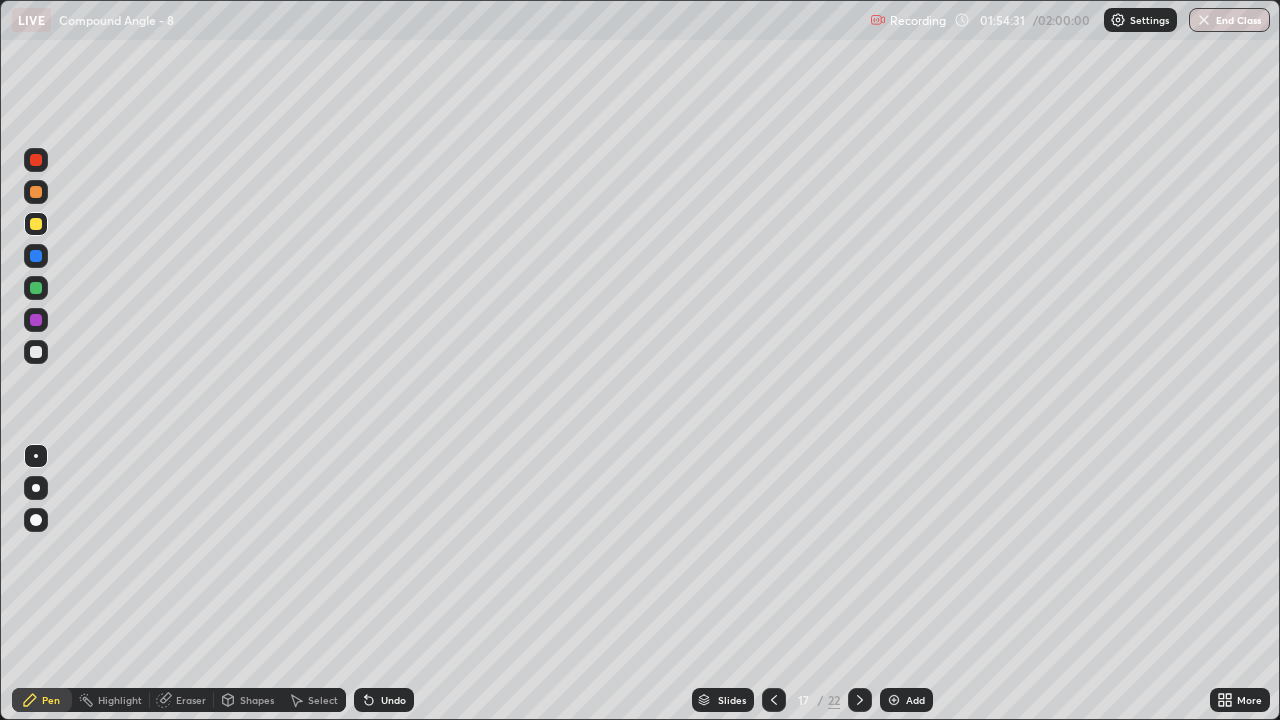 click on "Select" at bounding box center (314, 700) 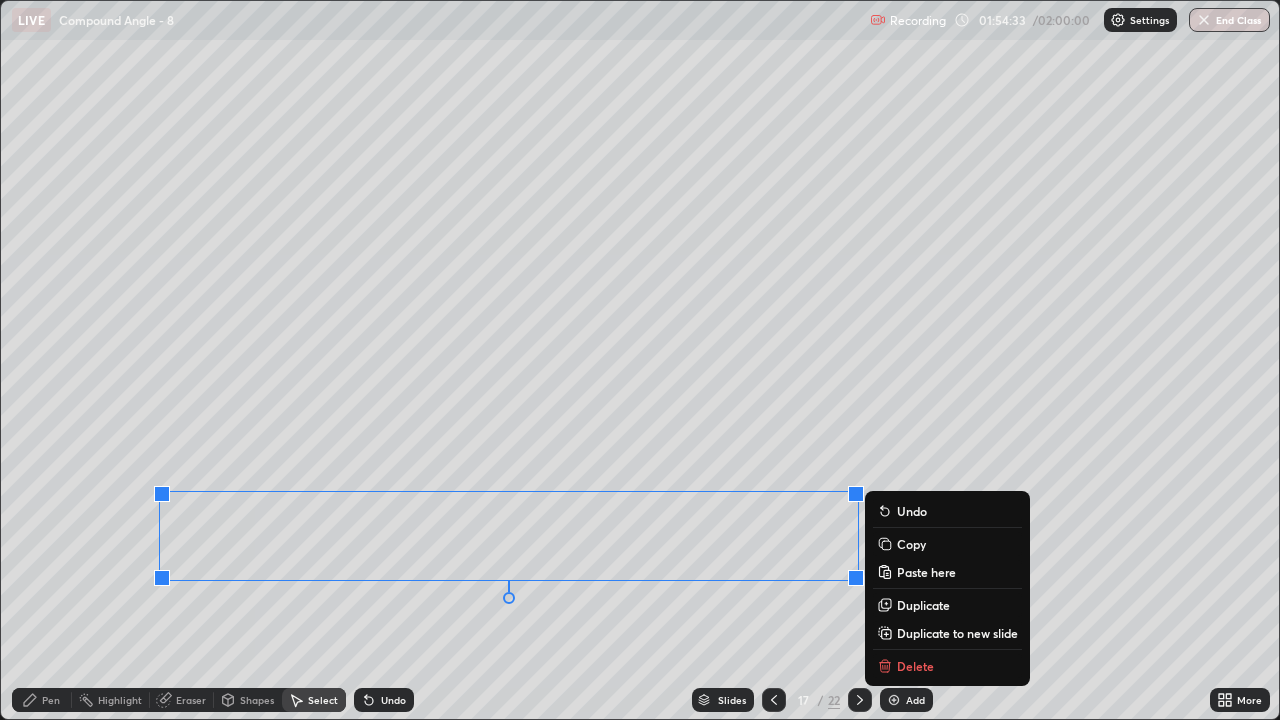 click on "Copy" at bounding box center [911, 544] 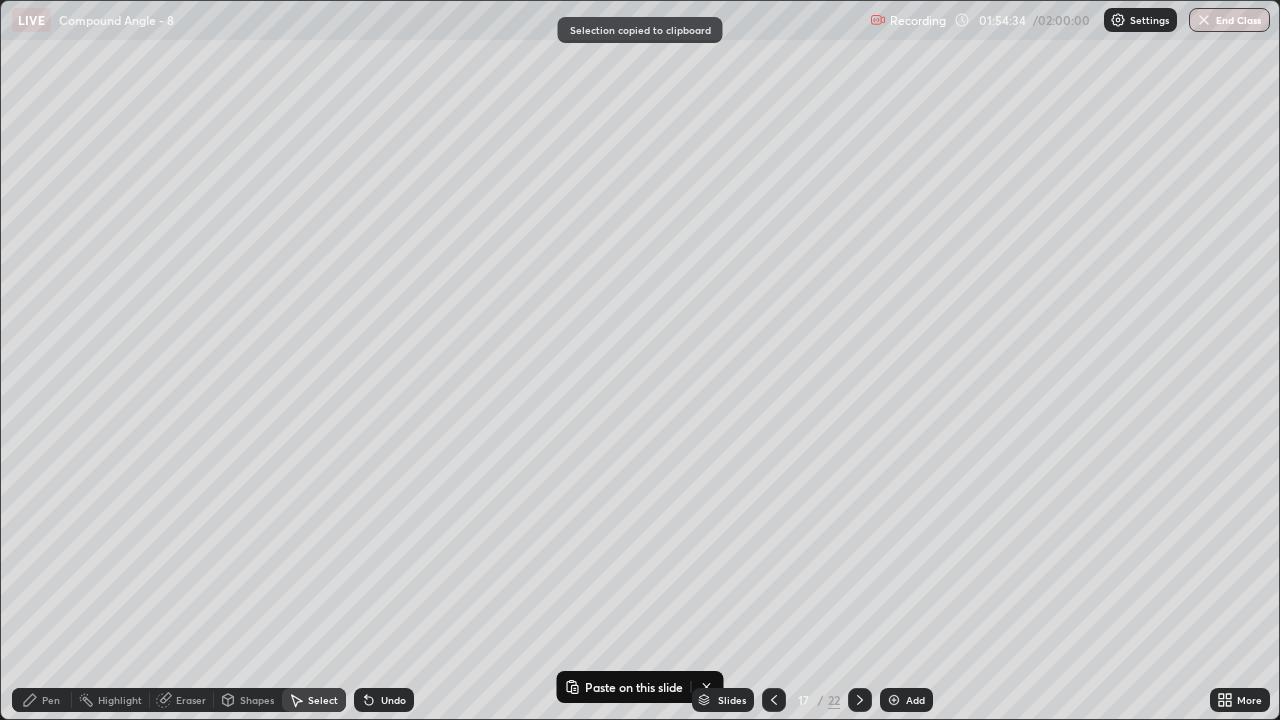 click 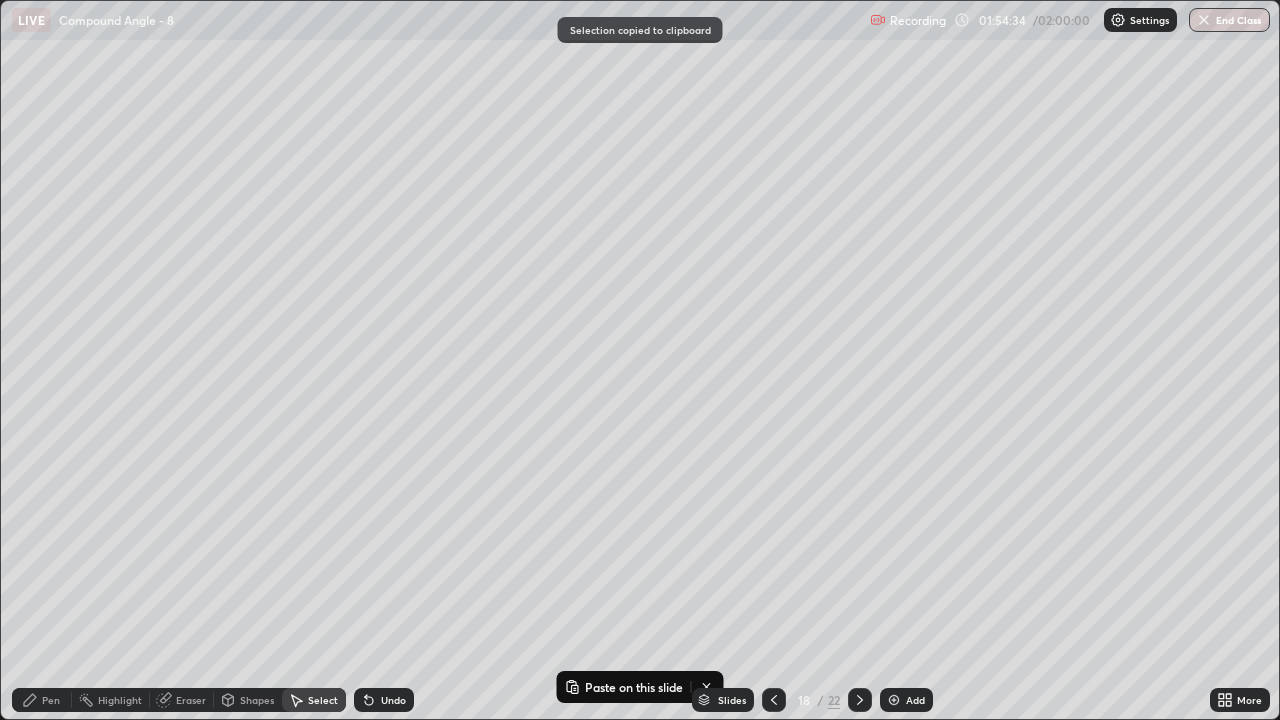 click 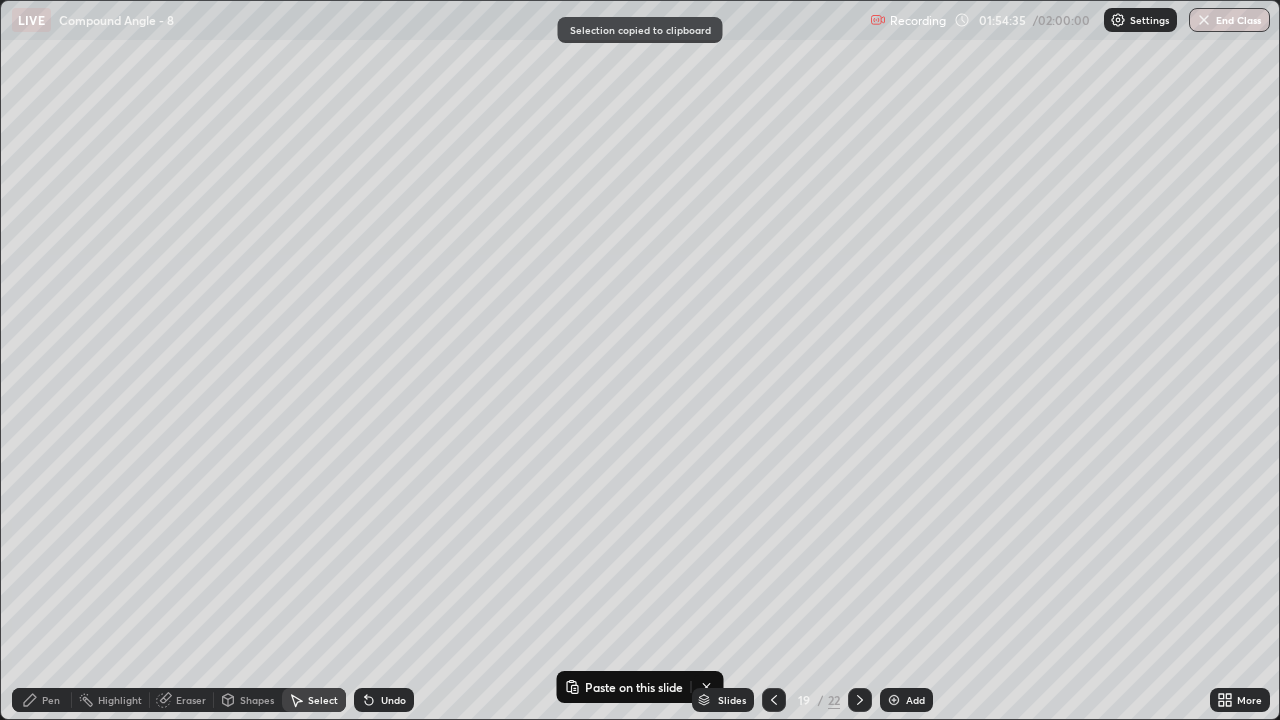 click 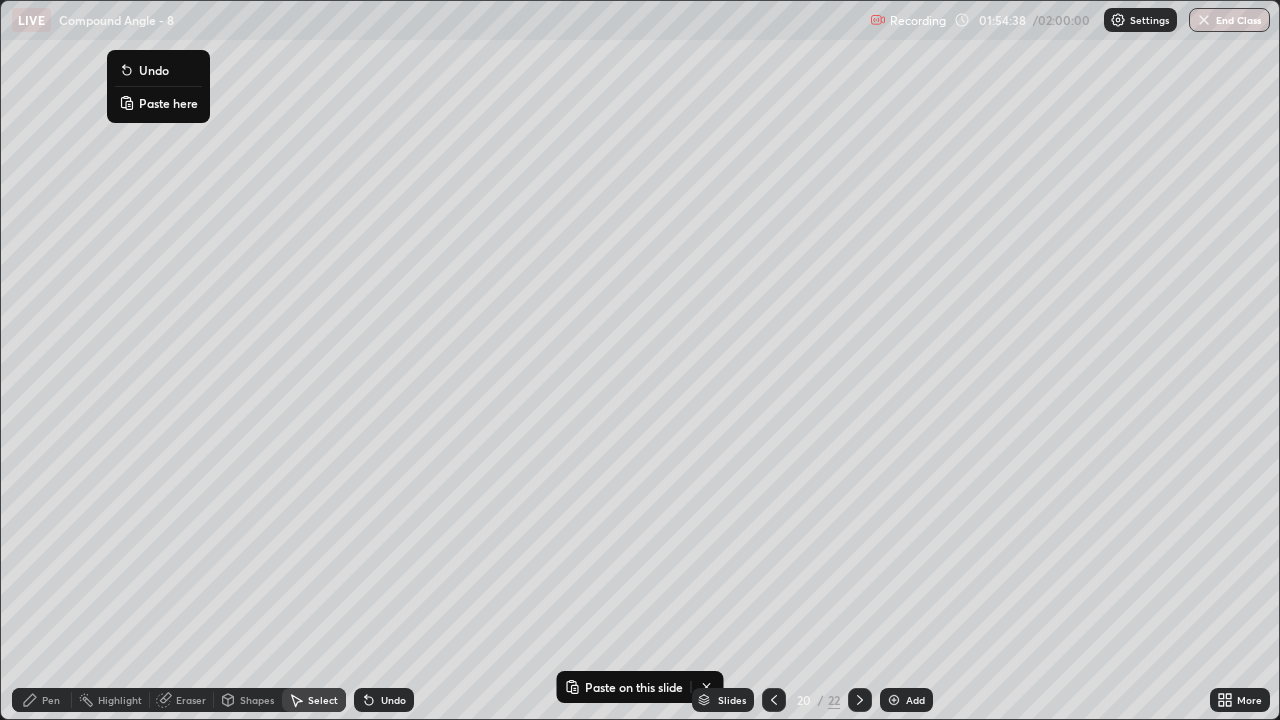 click on "Paste here" at bounding box center [168, 103] 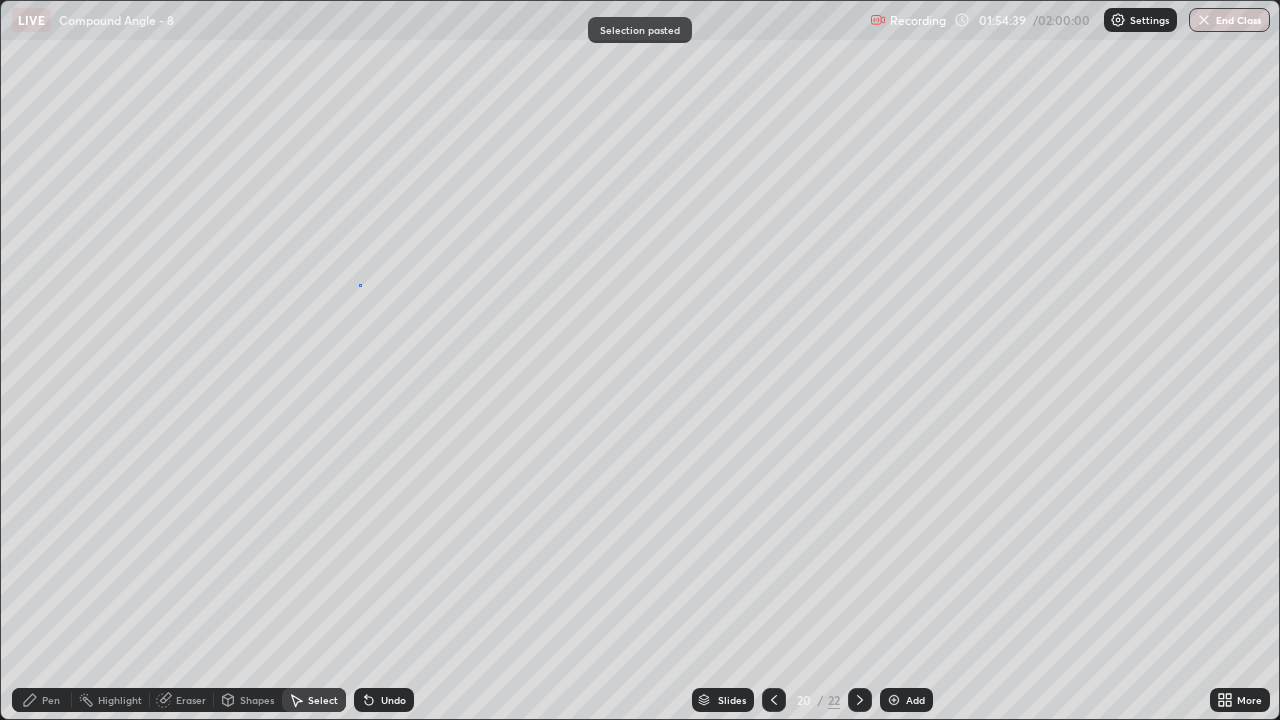 click on "0 ° Undo Copy Paste here Duplicate Duplicate to new slide Delete" at bounding box center [640, 360] 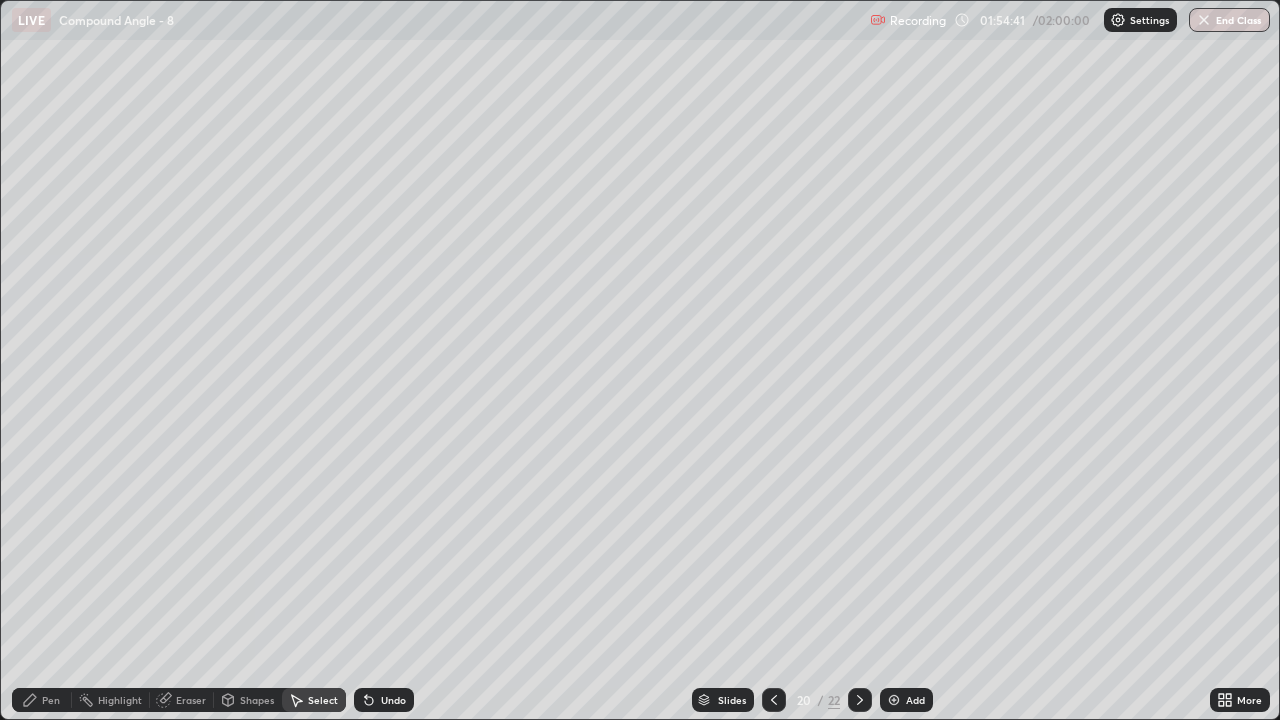 click on "Pen" at bounding box center (42, 700) 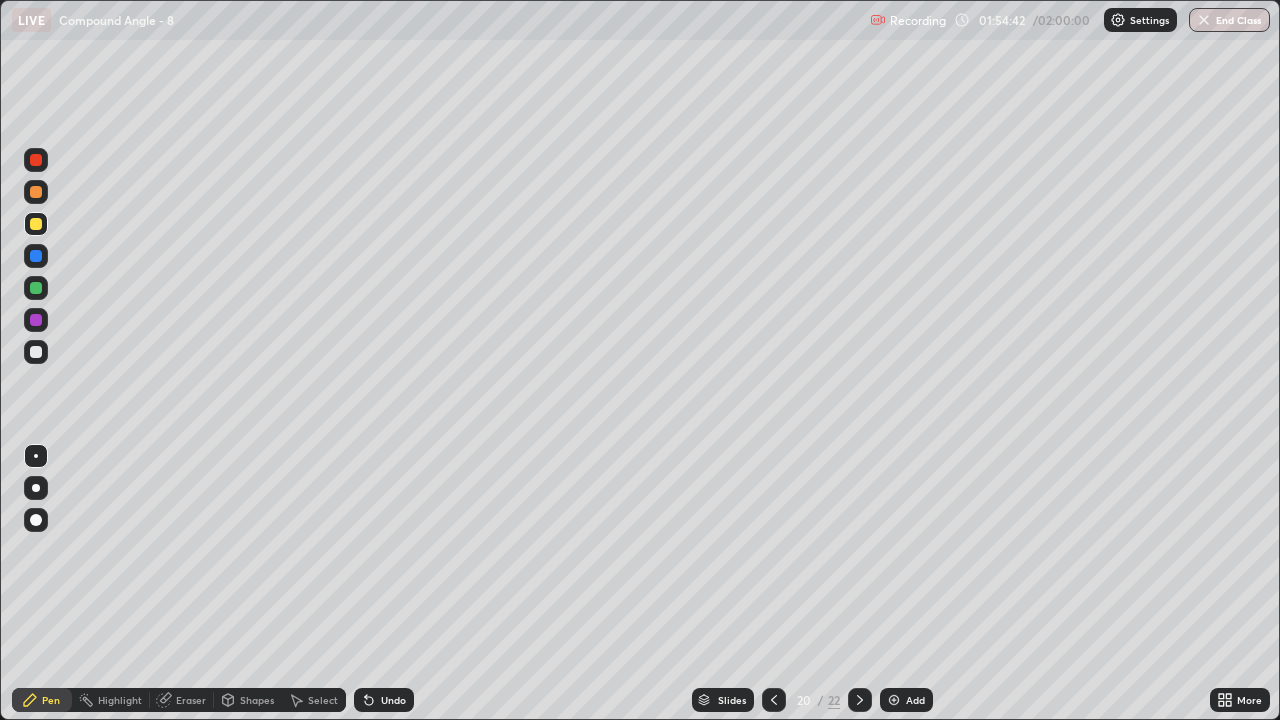 click at bounding box center [36, 352] 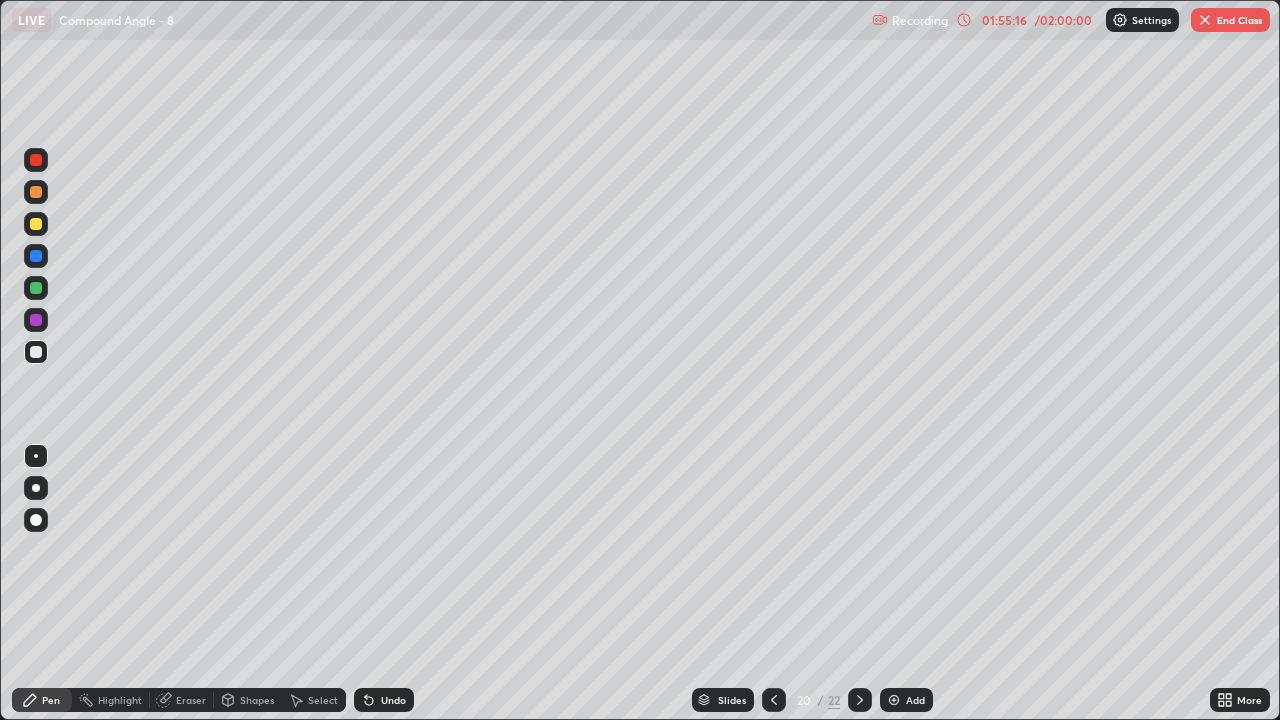 click on "Undo" at bounding box center [393, 700] 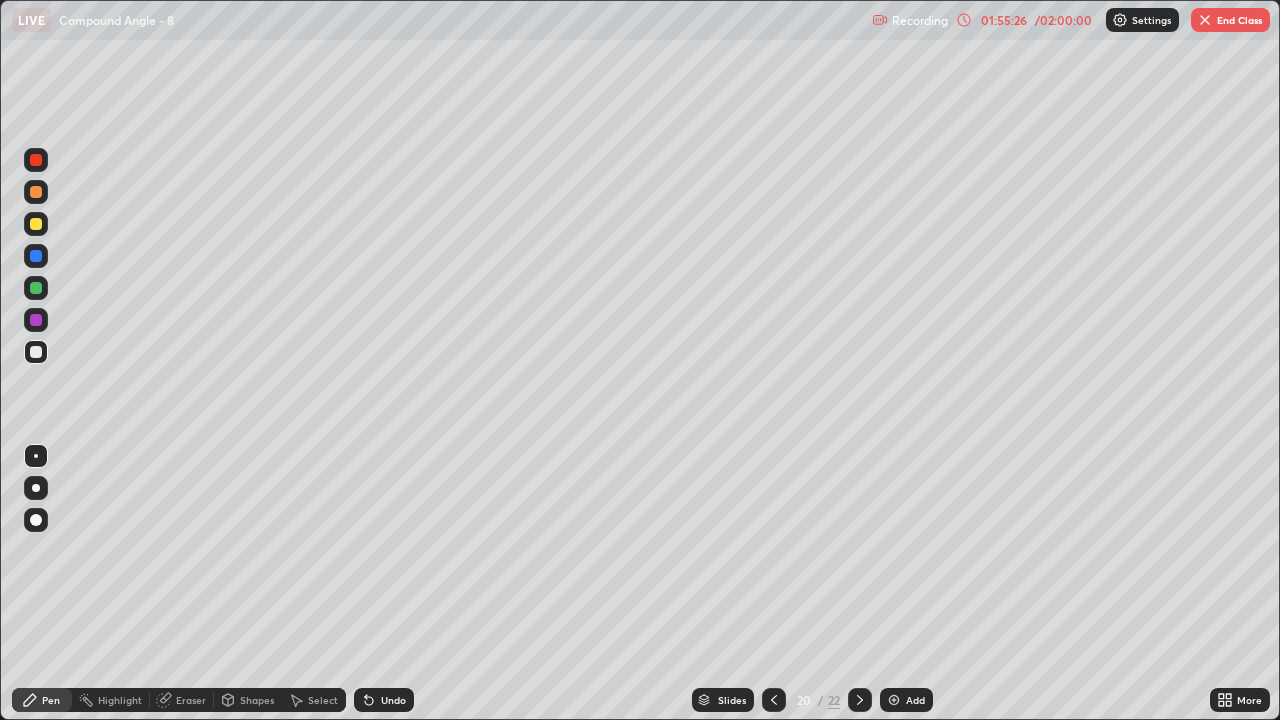 click on "Select" at bounding box center (323, 700) 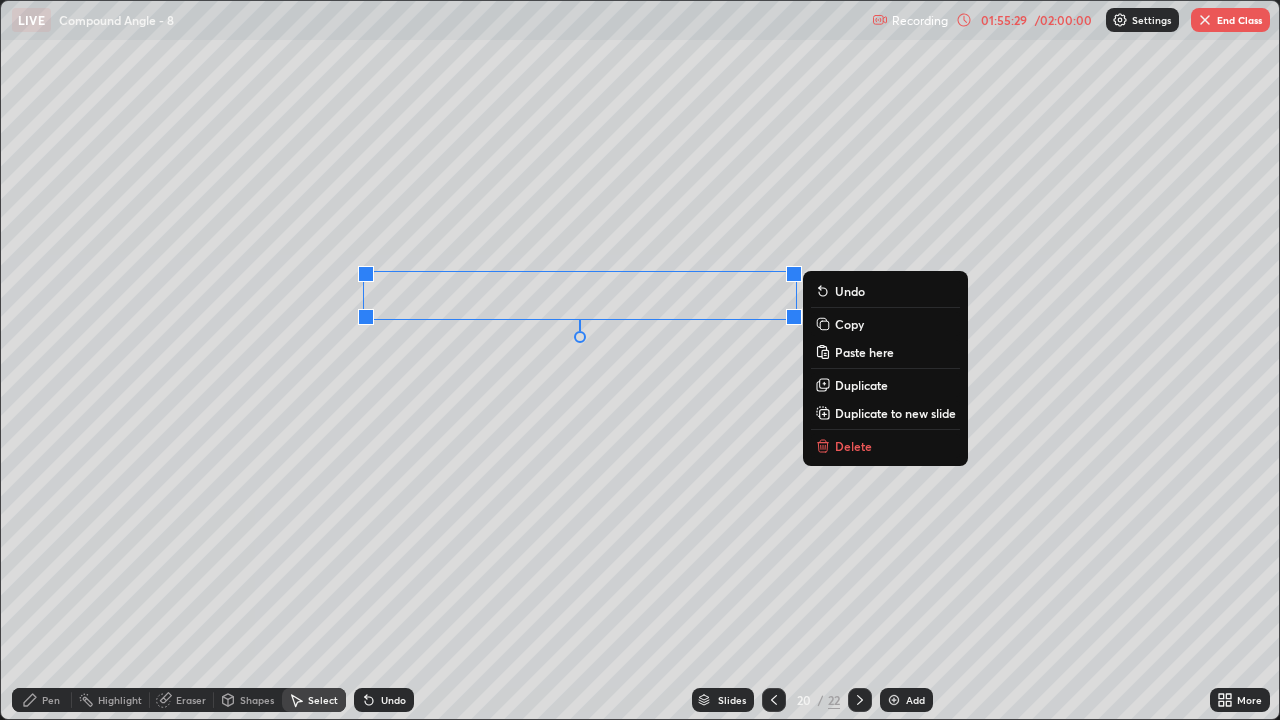 click on "Duplicate" at bounding box center (861, 385) 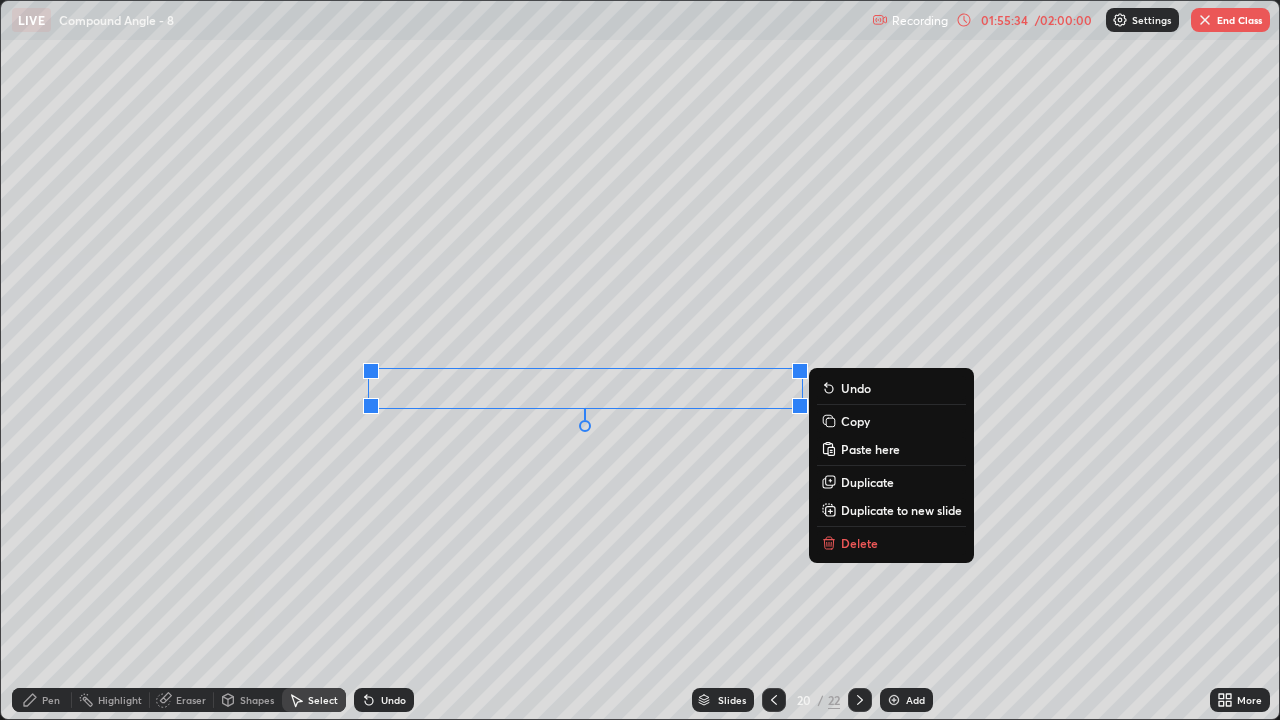 click on "0 ° Undo Copy Paste here Duplicate Duplicate to new slide Delete" at bounding box center (640, 360) 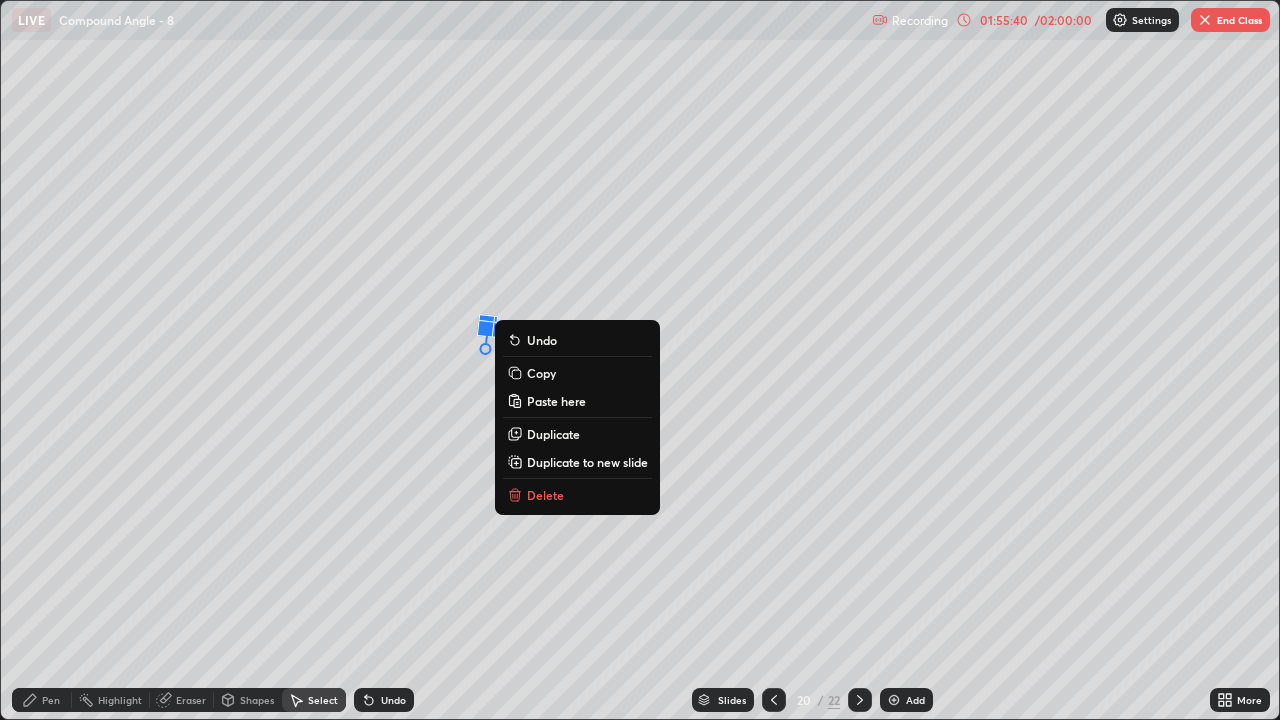 click on "Delete" at bounding box center (545, 495) 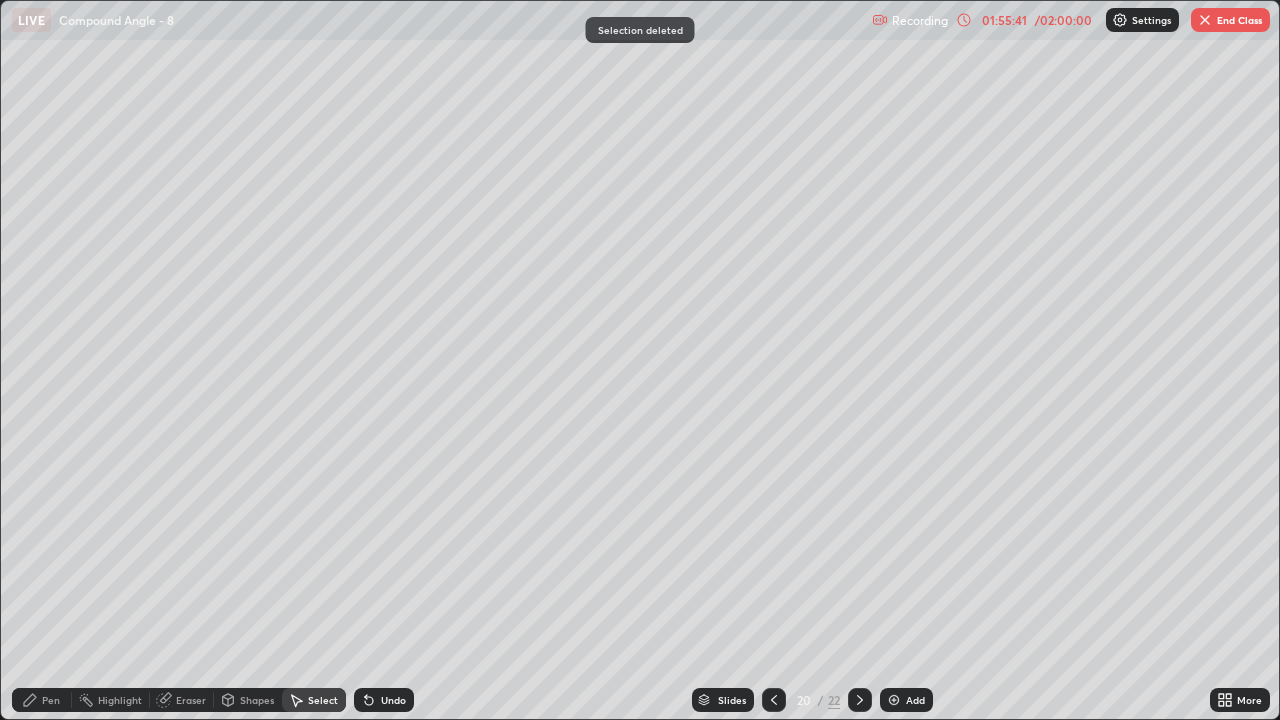 click on "Pen" at bounding box center [42, 700] 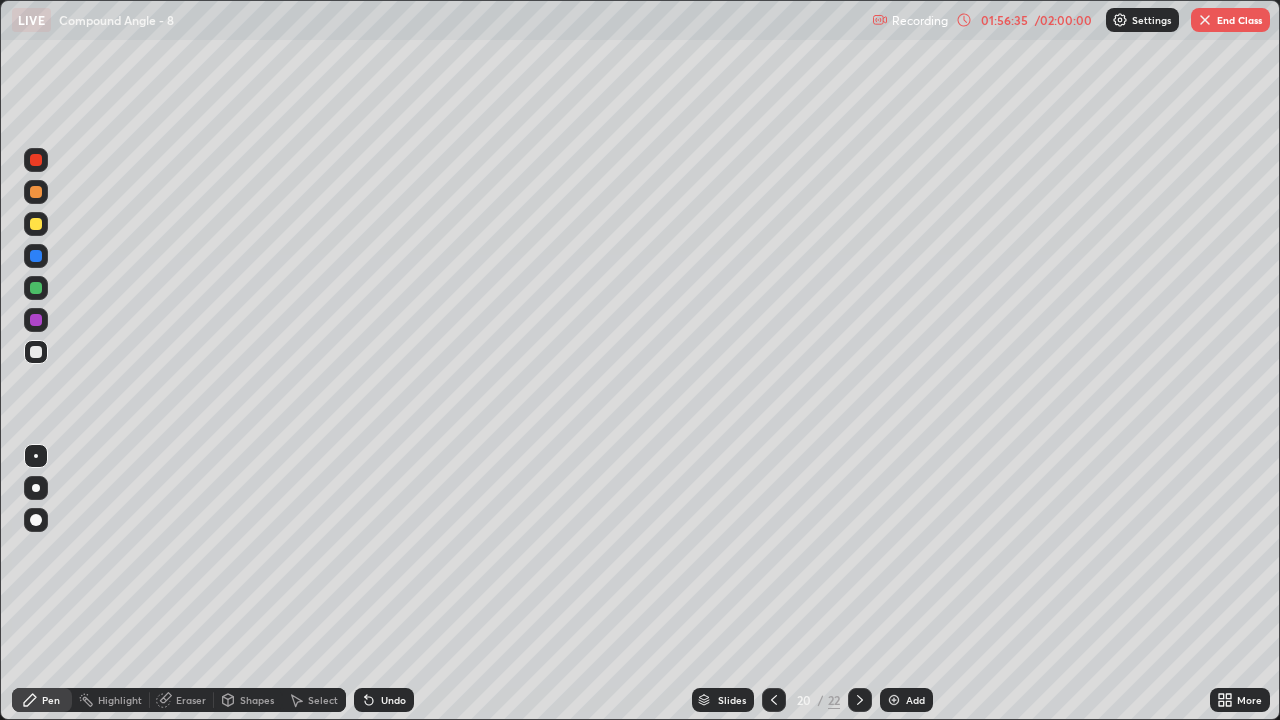 click on "Add" at bounding box center [915, 700] 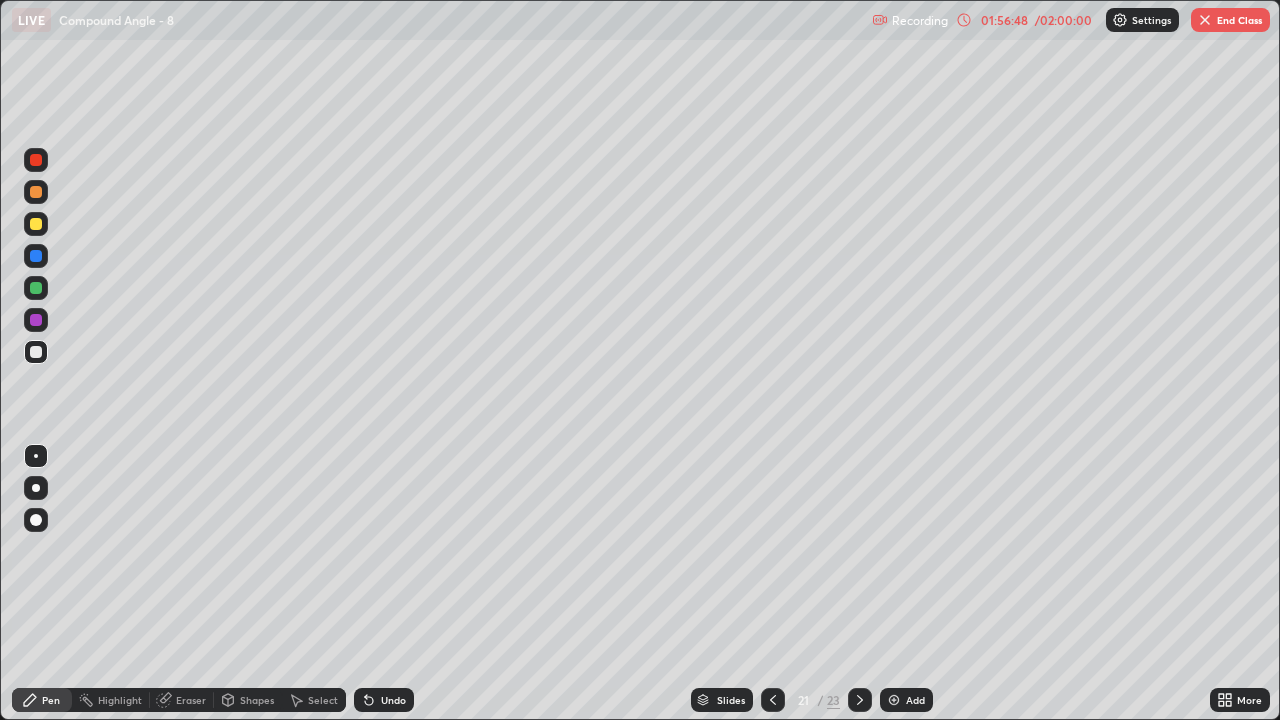 click at bounding box center (773, 700) 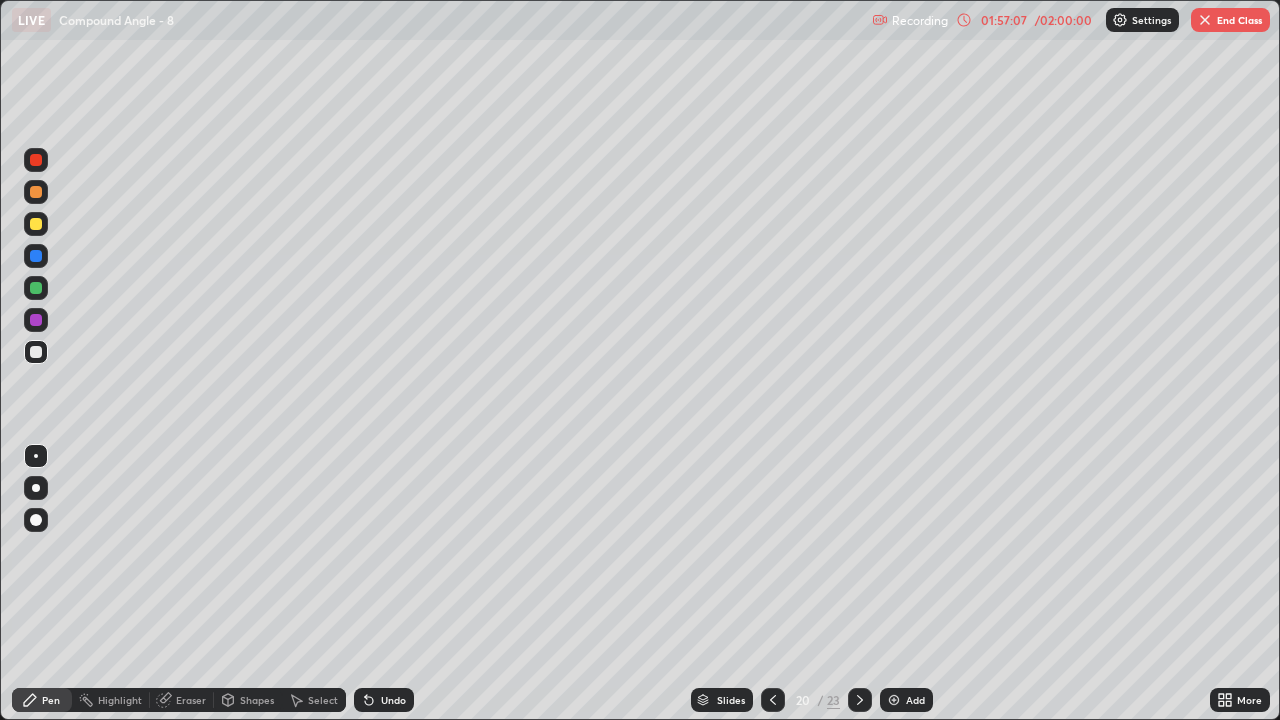 click 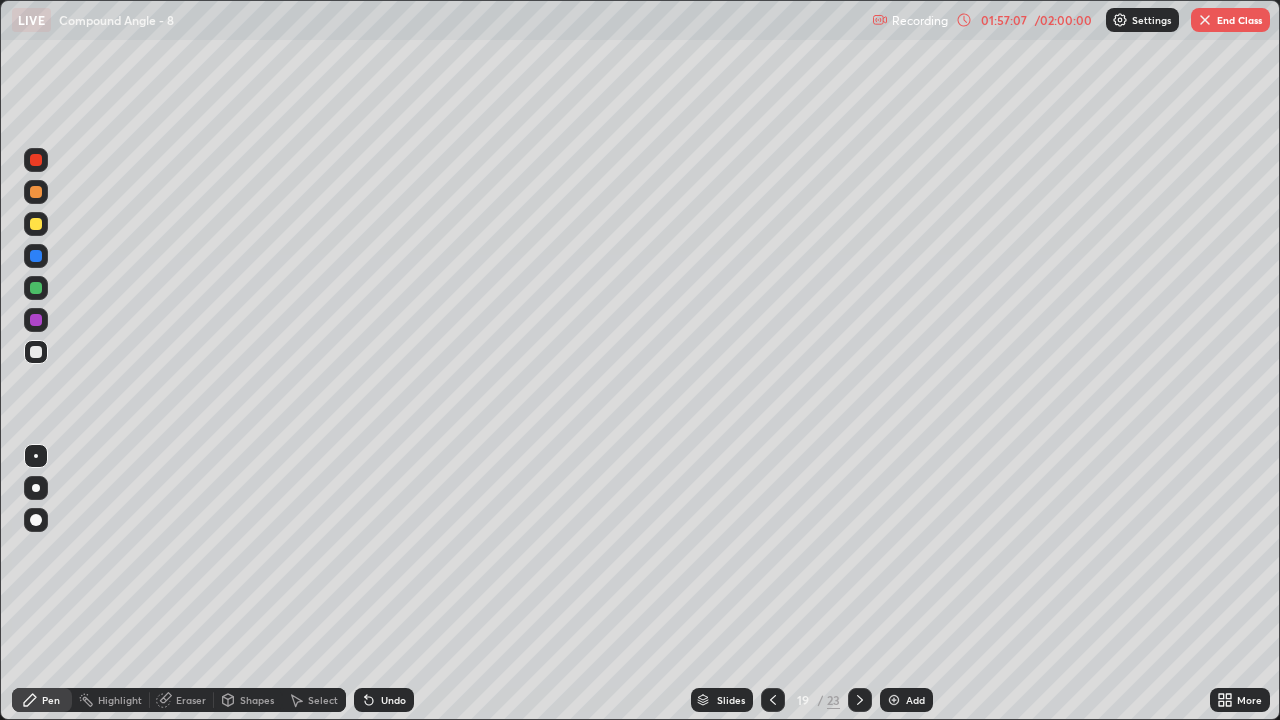 click at bounding box center (773, 700) 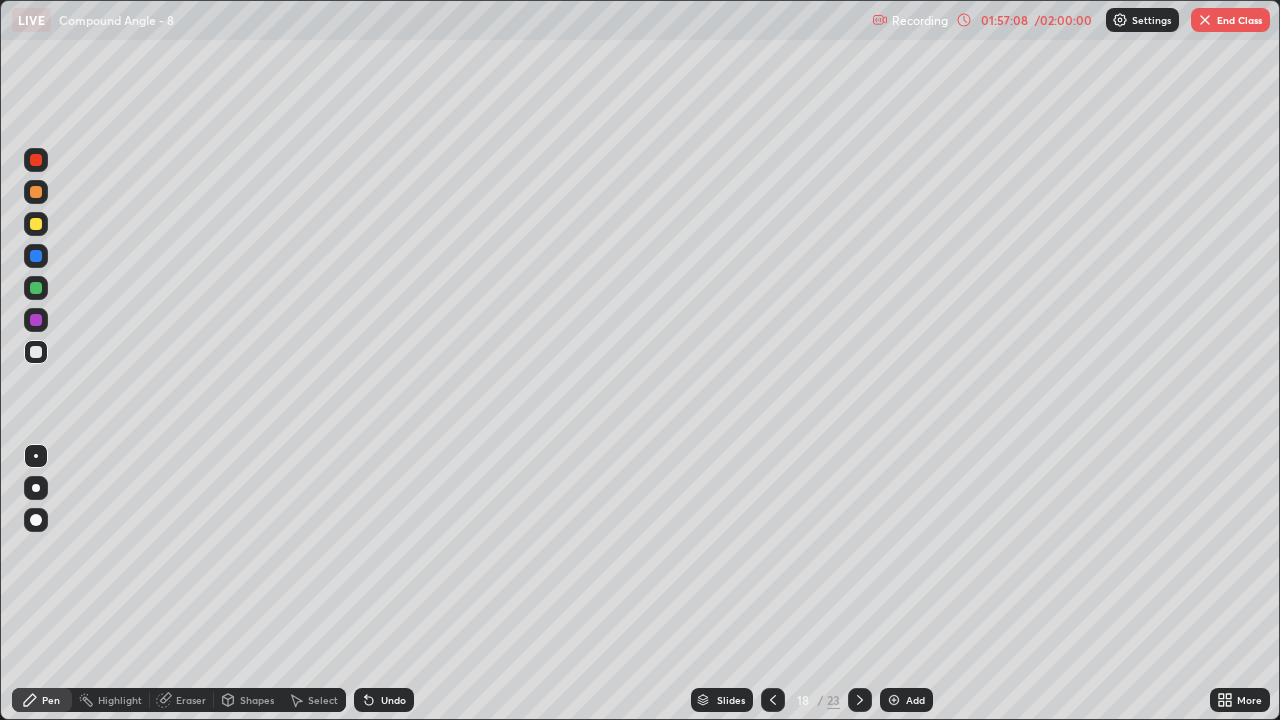 click 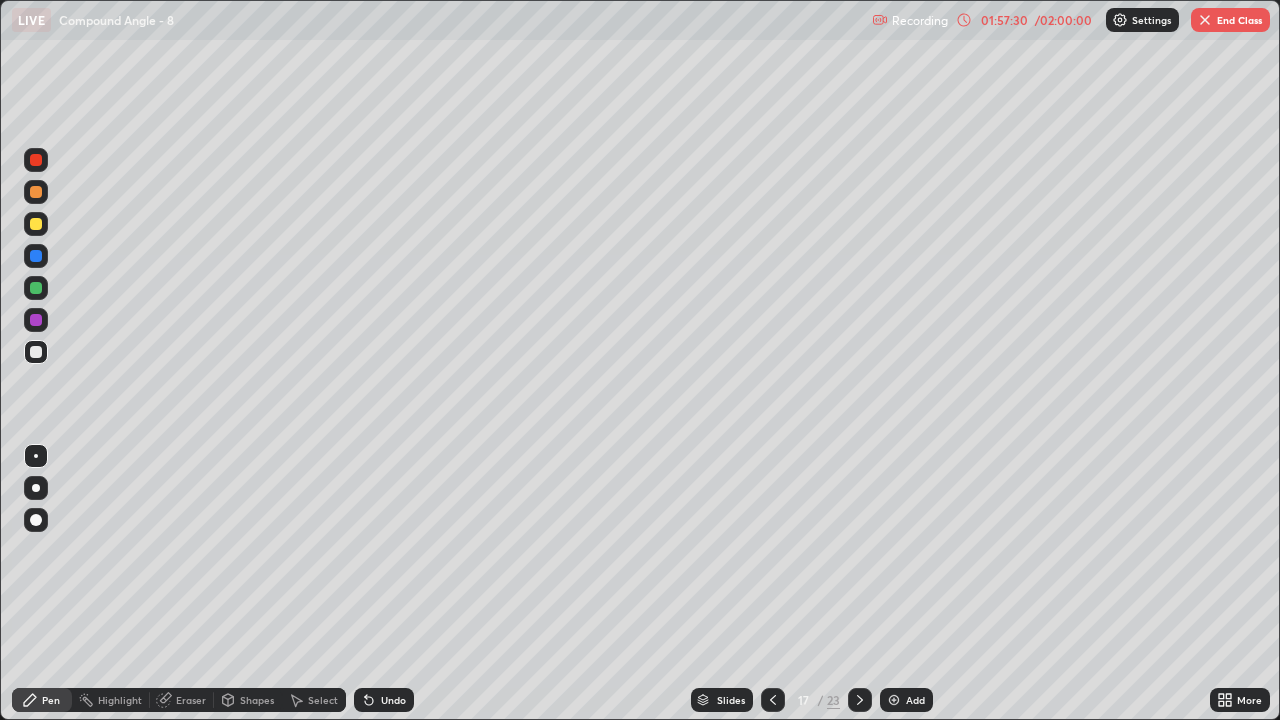 click 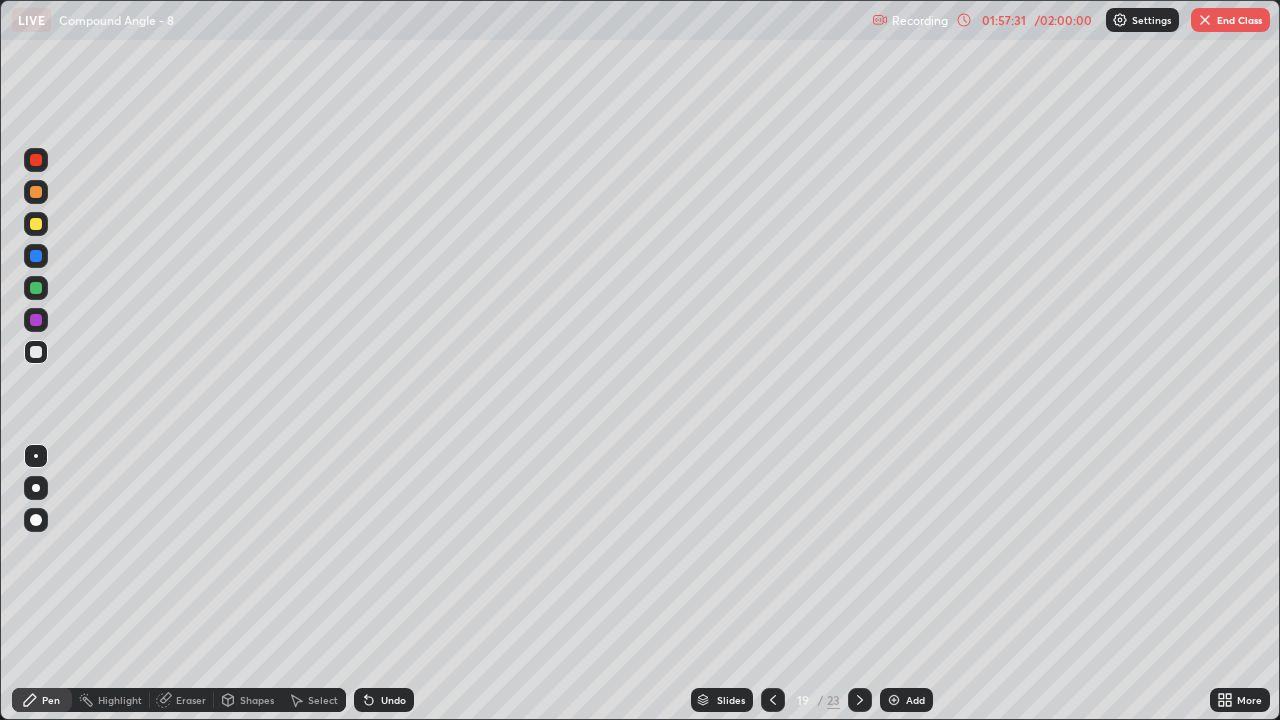 click 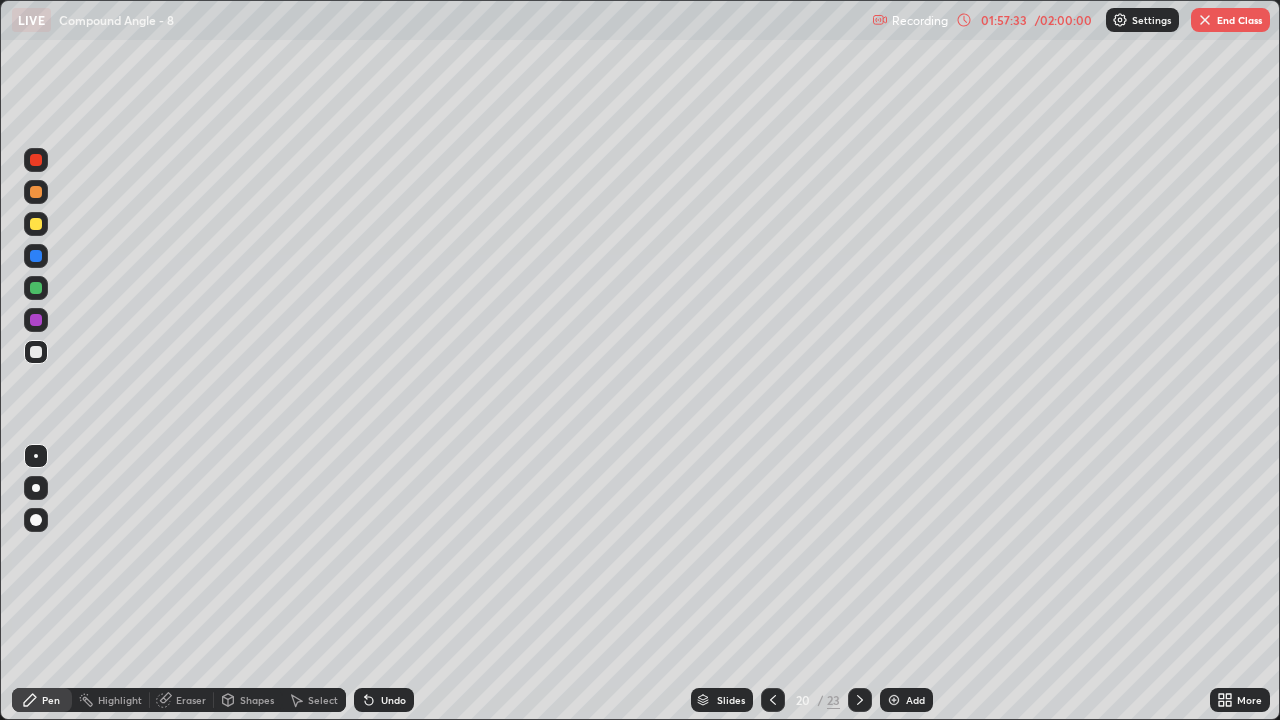 click on "Select" at bounding box center [323, 700] 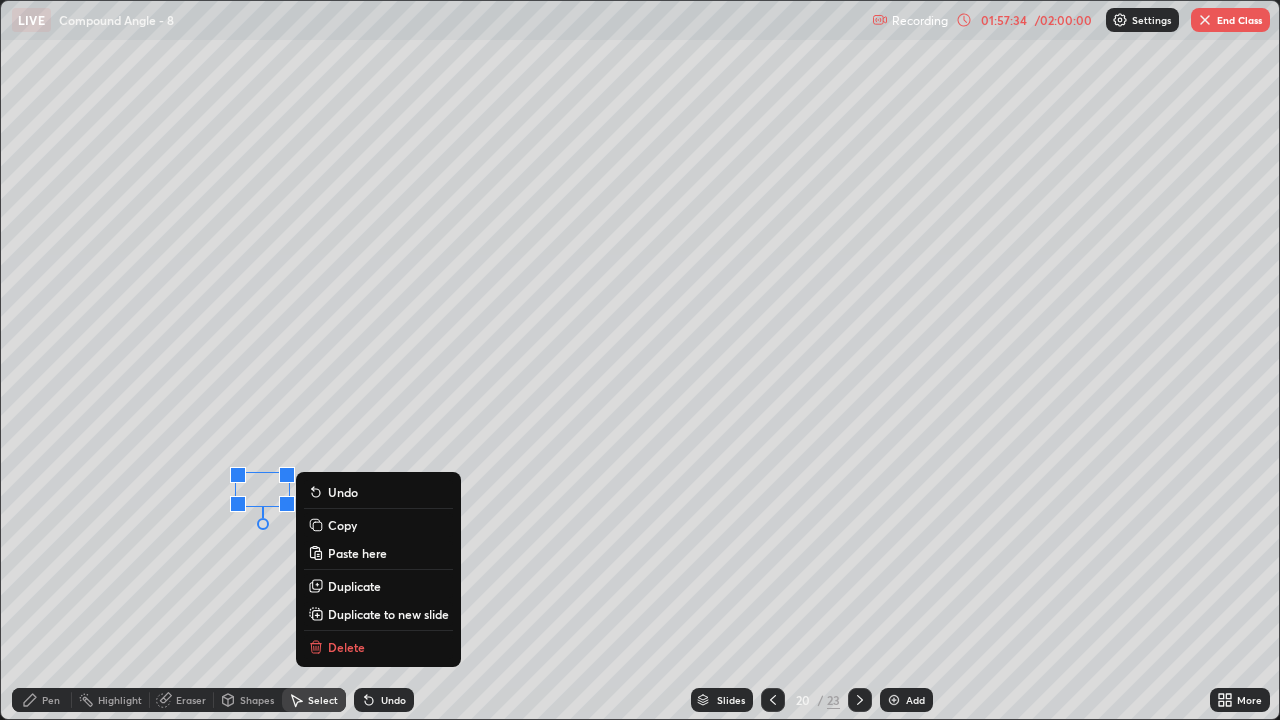 click on "Delete" at bounding box center [346, 647] 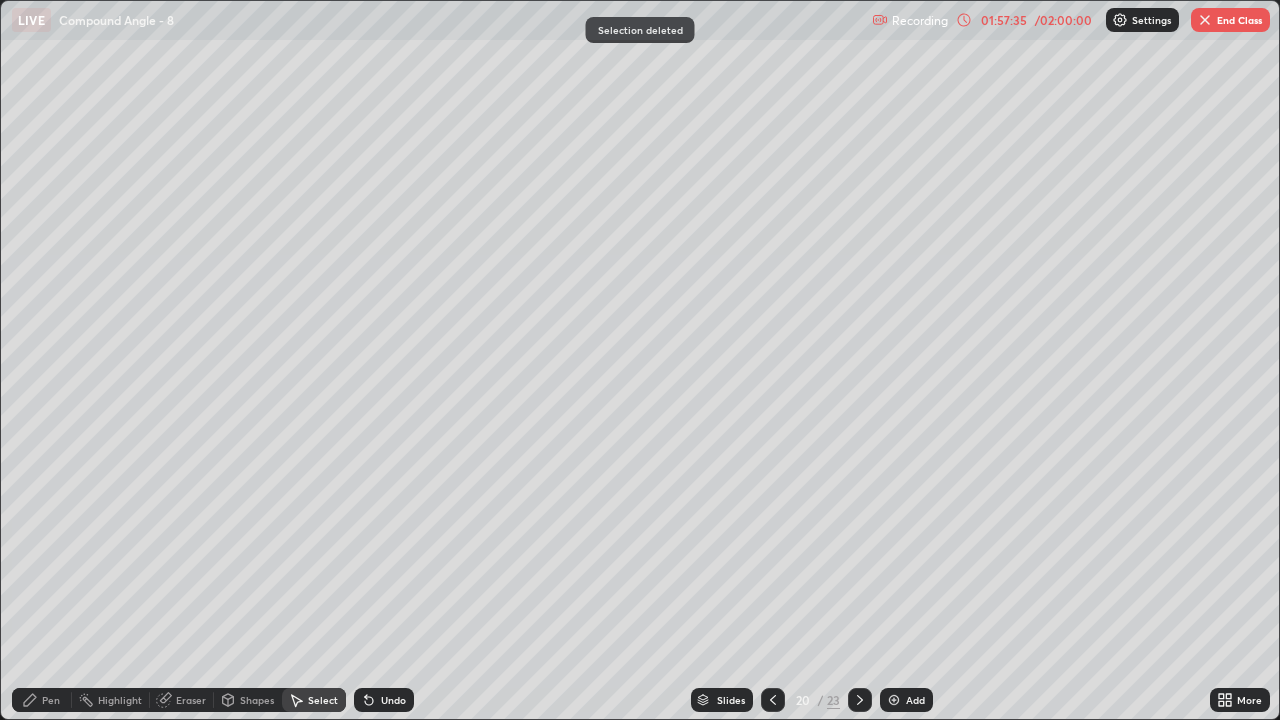 click on "Pen" at bounding box center [42, 700] 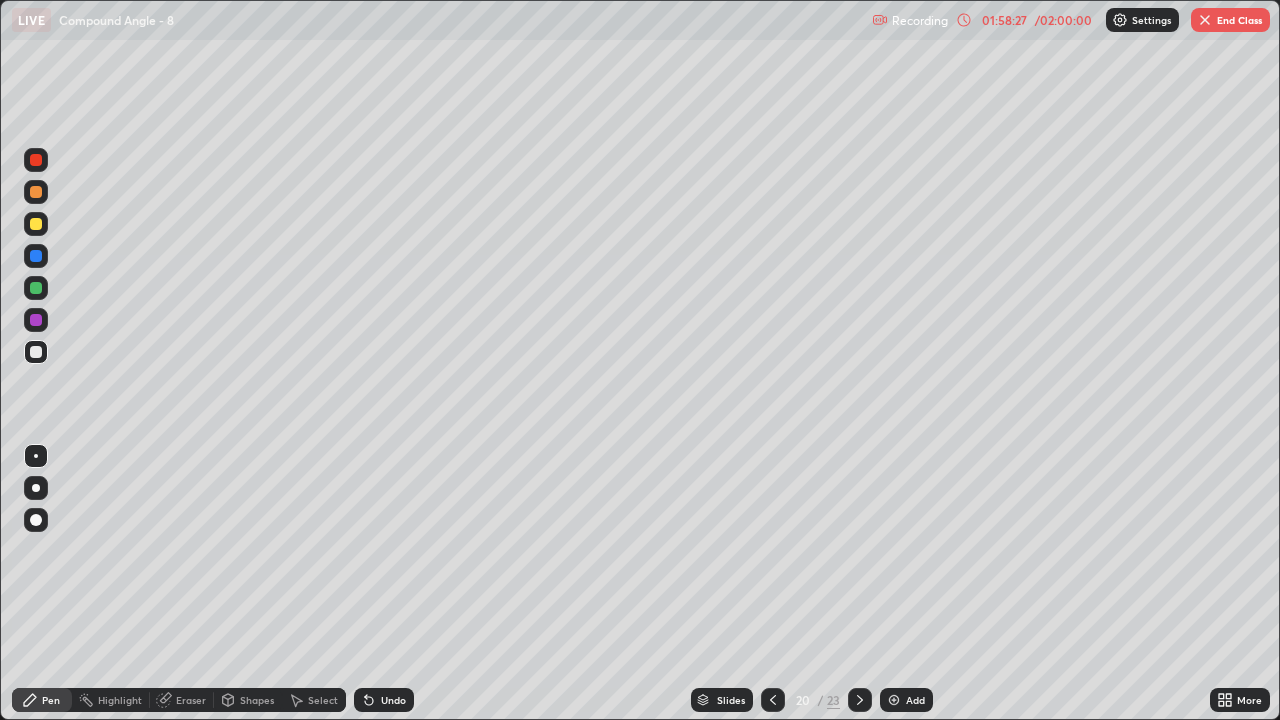 click 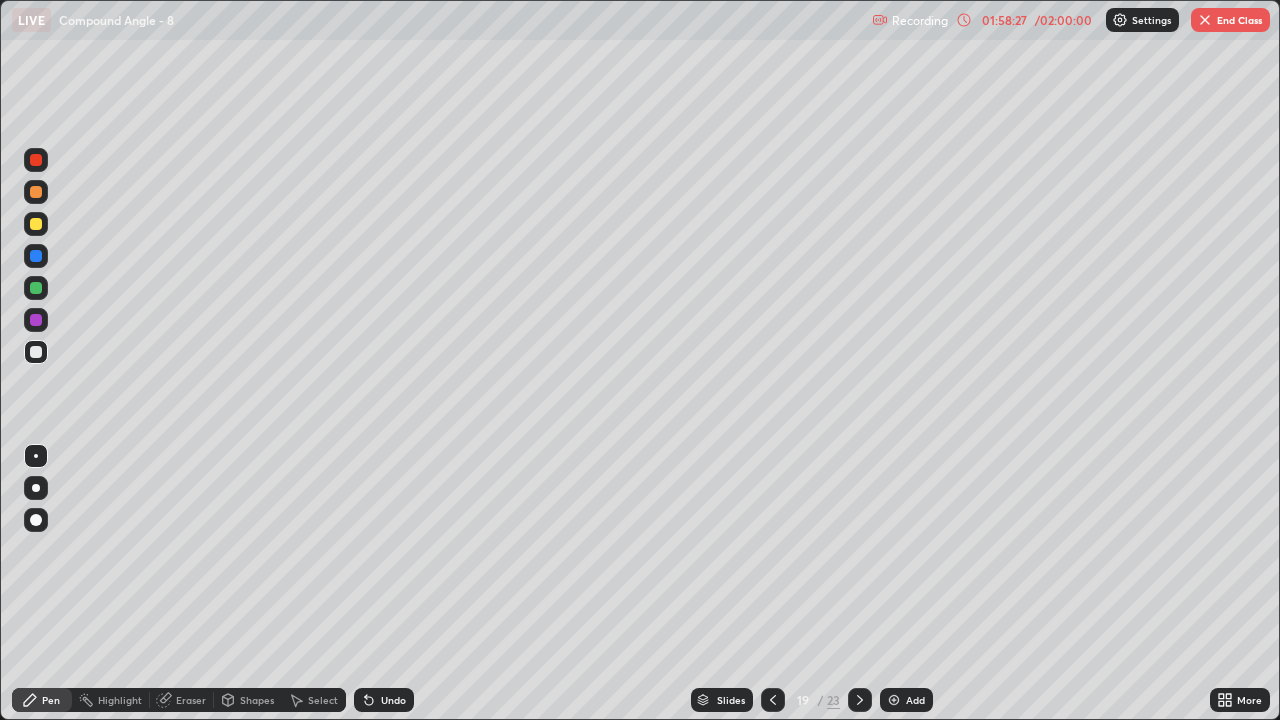 click 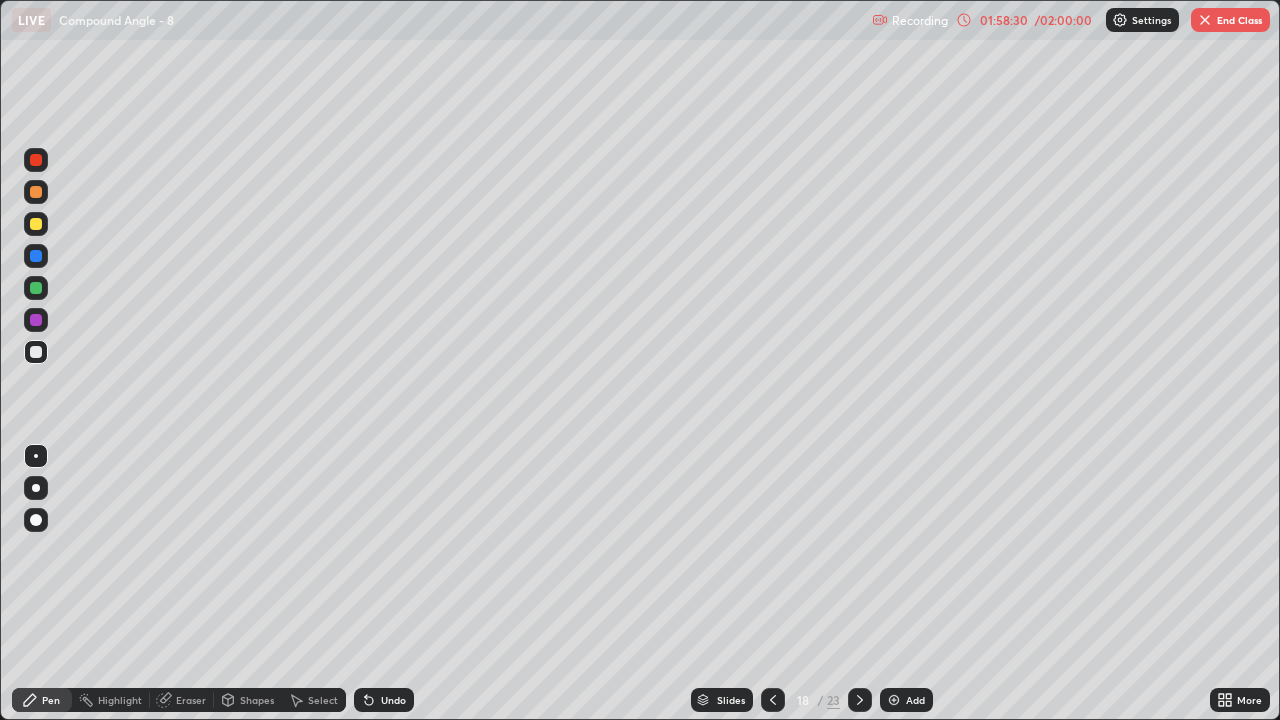 click 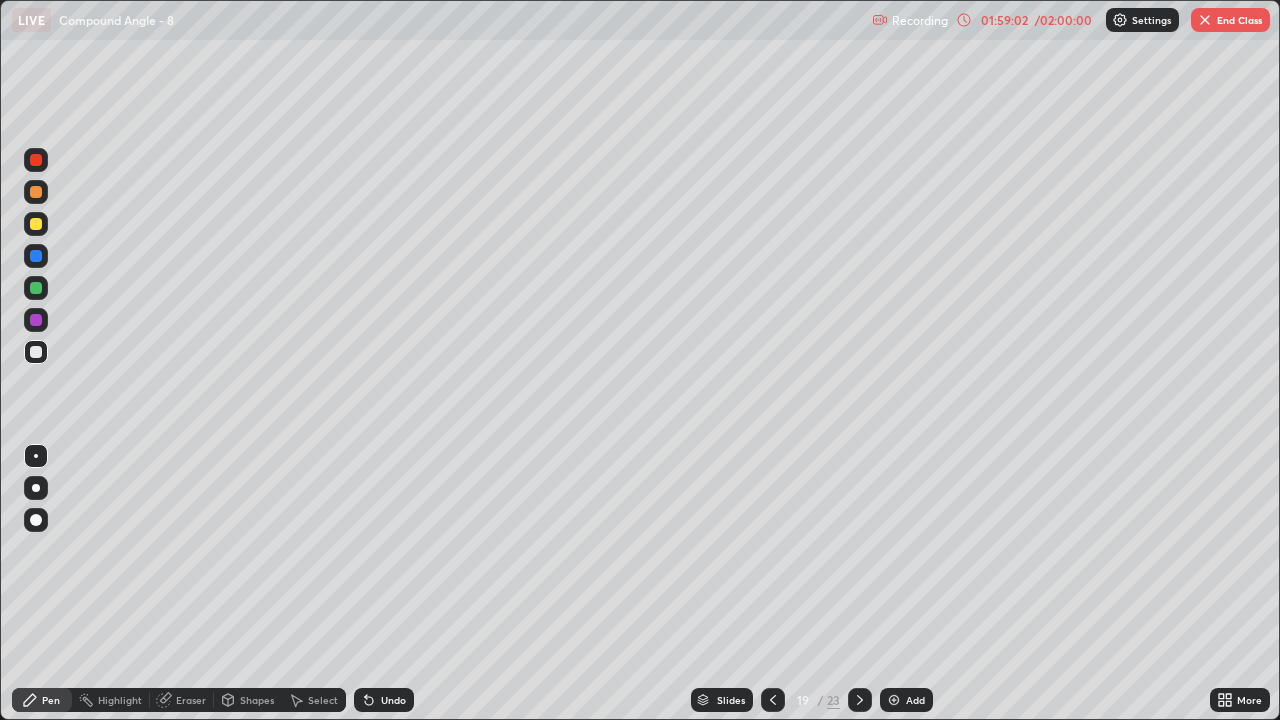 click on "End Class" at bounding box center (1230, 20) 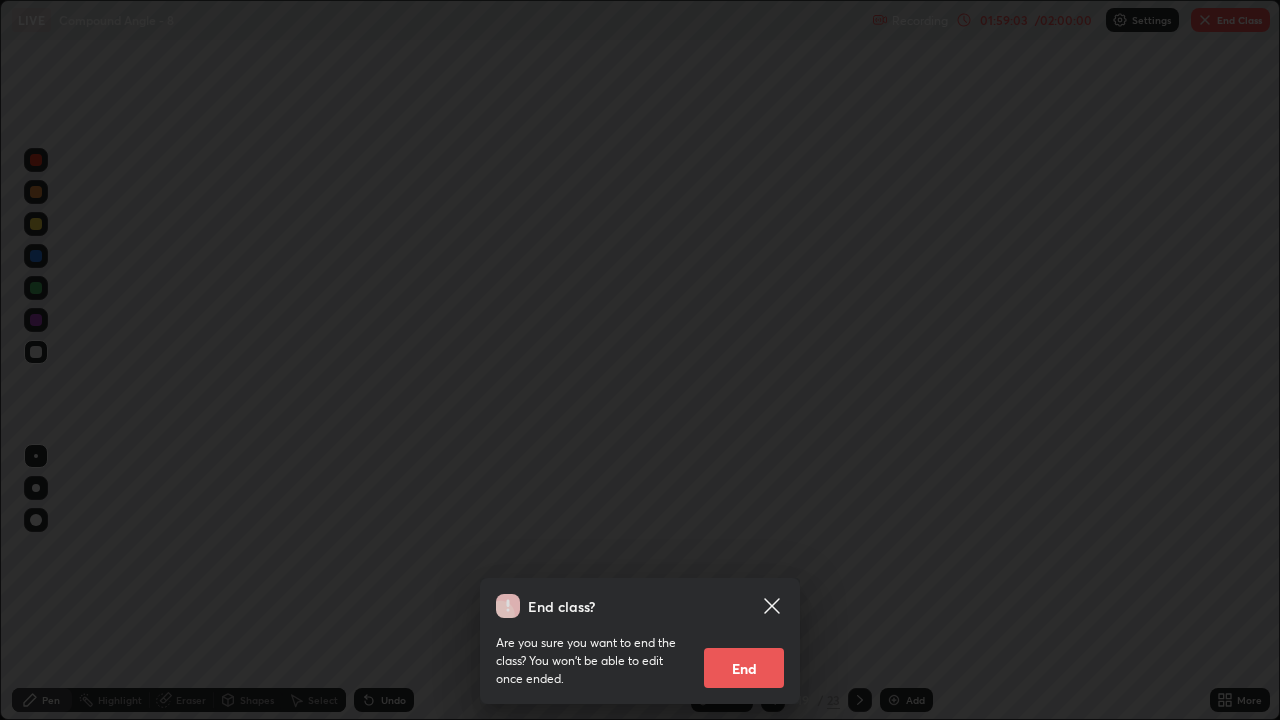 click on "End" at bounding box center (744, 668) 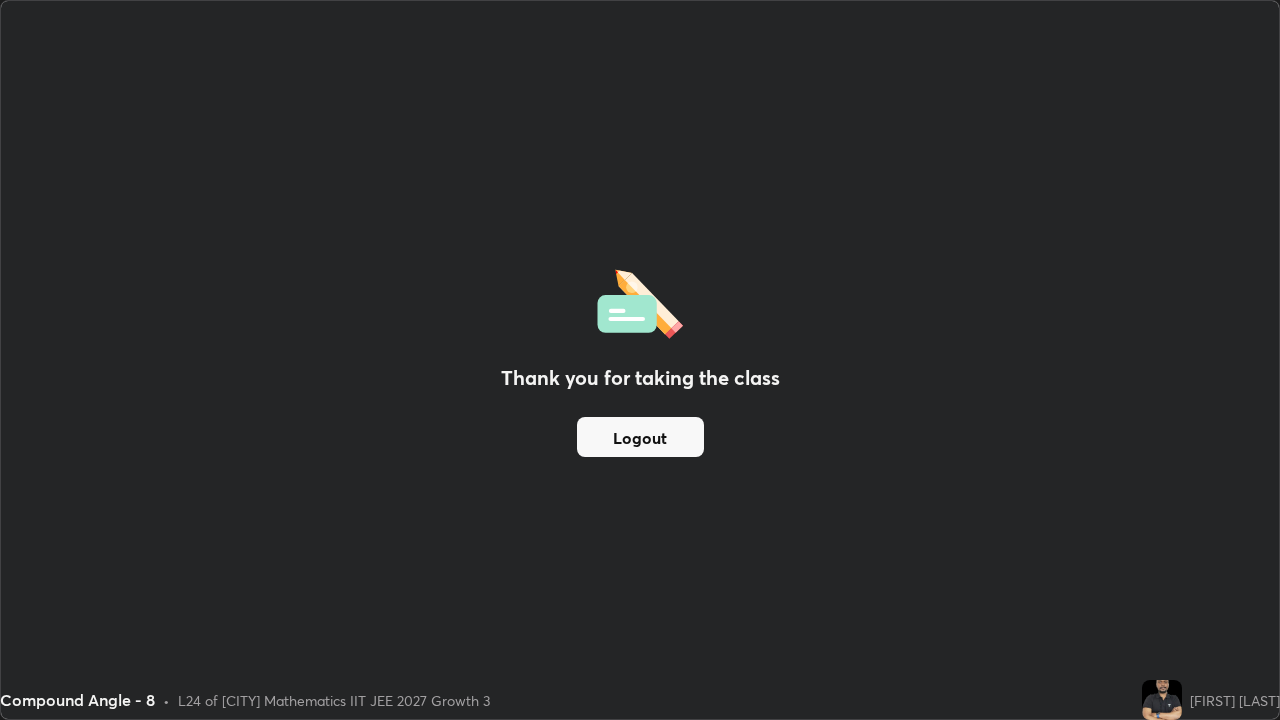 click on "Logout" at bounding box center (640, 437) 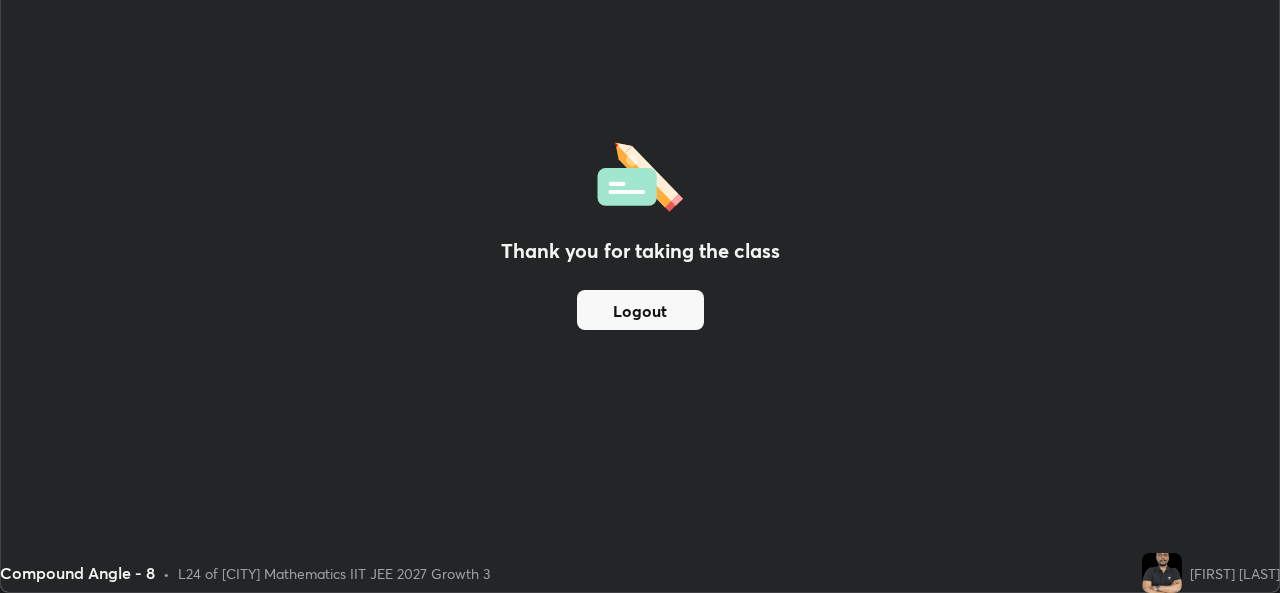 scroll, scrollTop: 593, scrollLeft: 1280, axis: both 